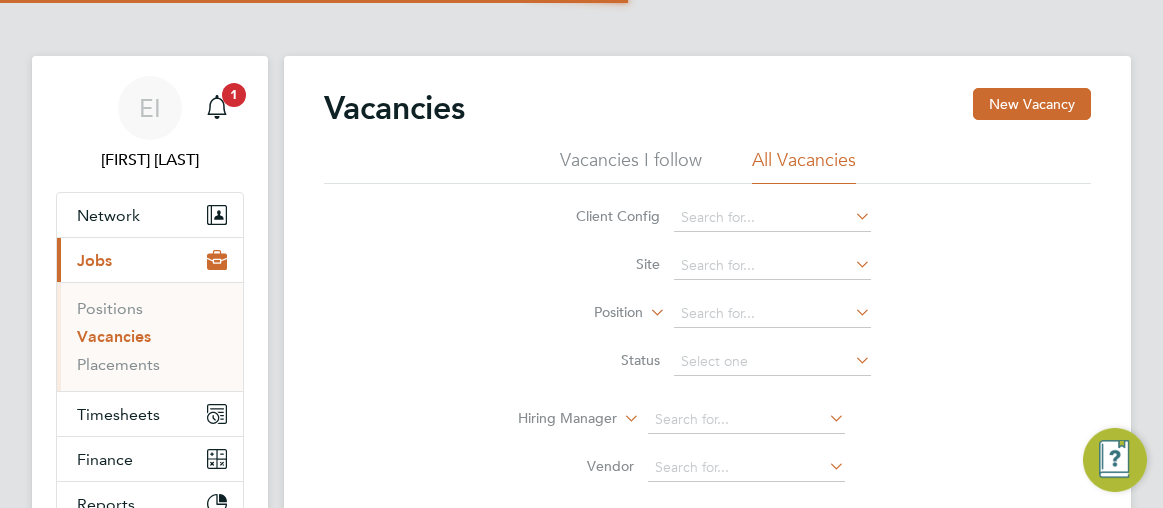 scroll, scrollTop: 0, scrollLeft: 0, axis: both 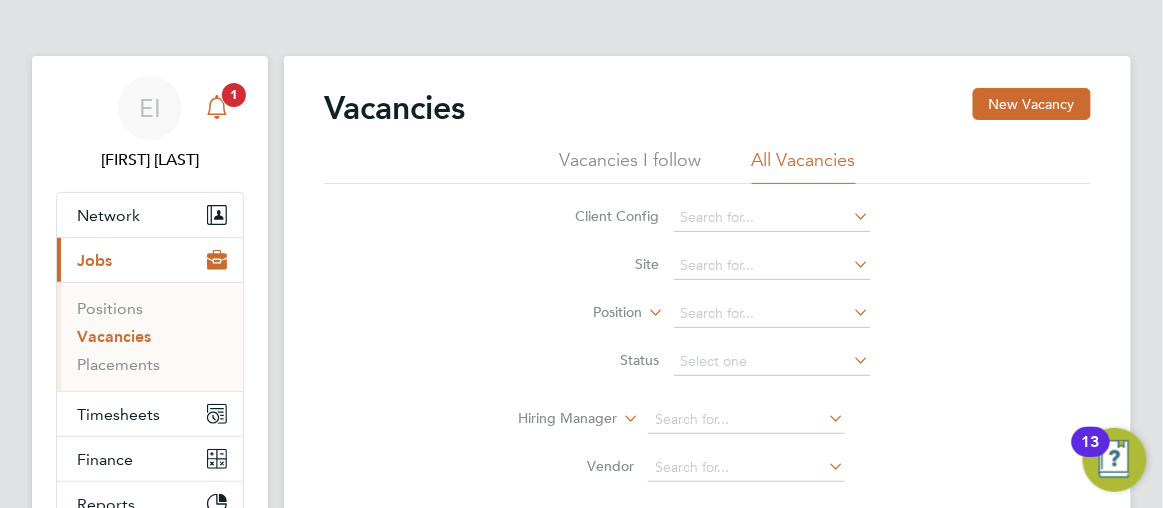 click on "1" at bounding box center [234, 95] 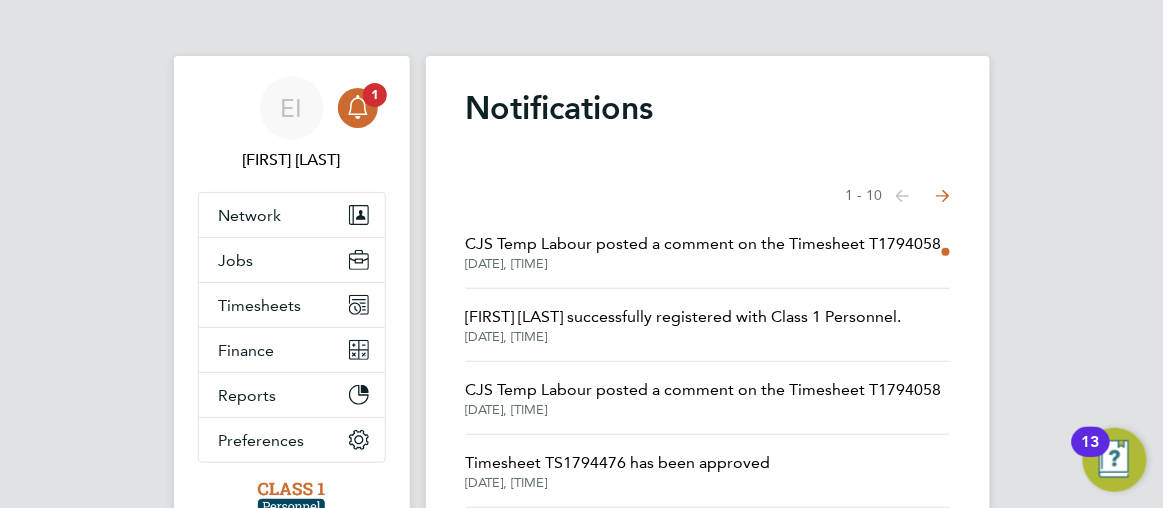 click on "CJS Temp Labour posted a comment on the Timesheet T1794058" 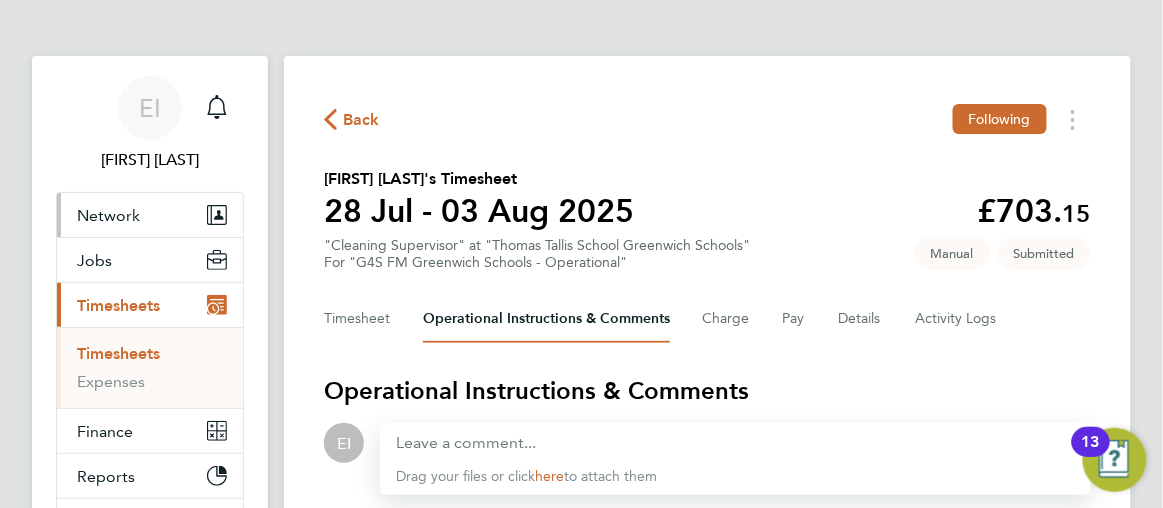 click on "Network" at bounding box center [108, 215] 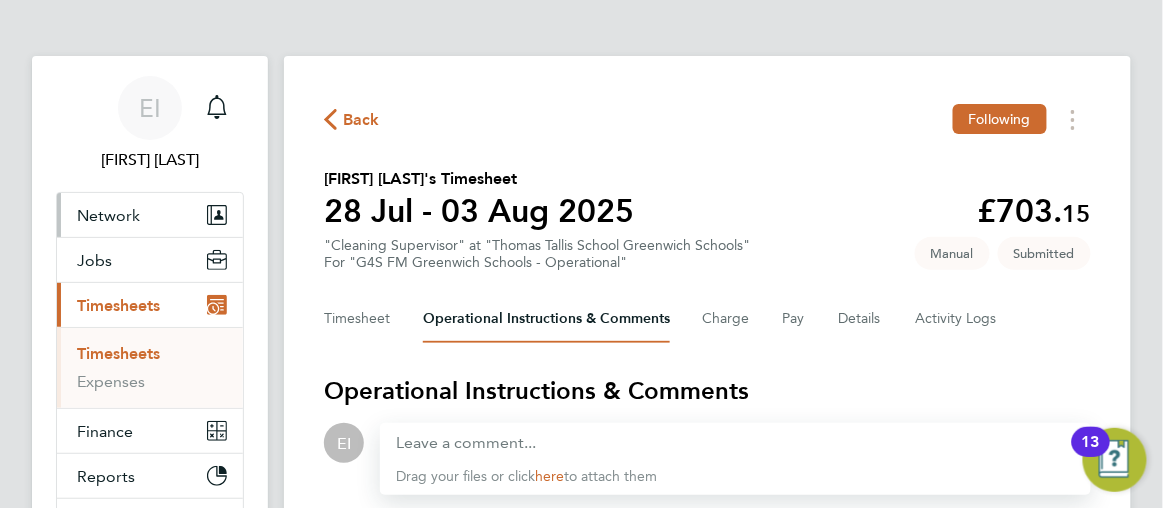 click on "Network" at bounding box center [108, 215] 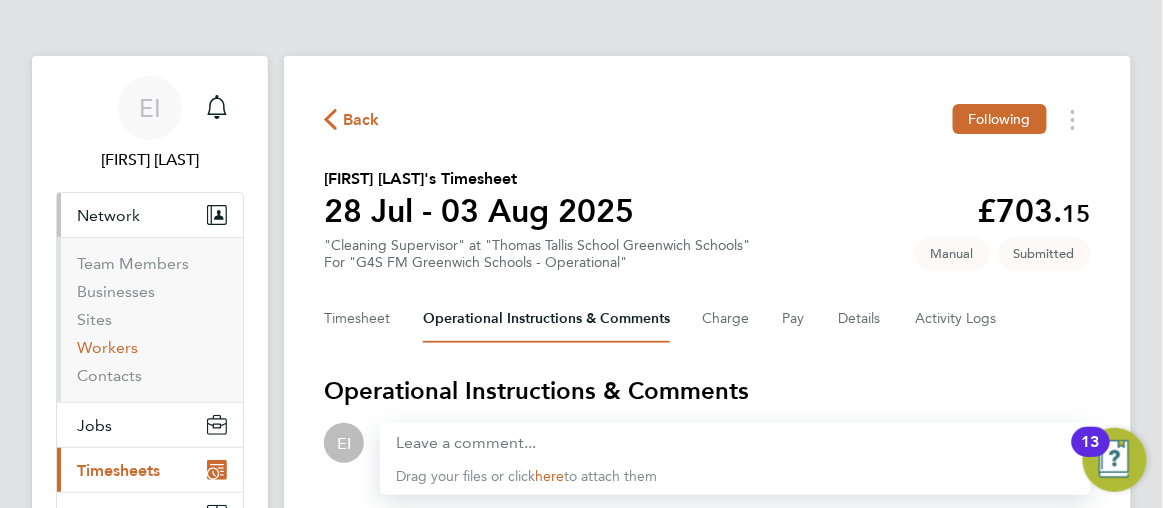 click on "Workers" at bounding box center (107, 347) 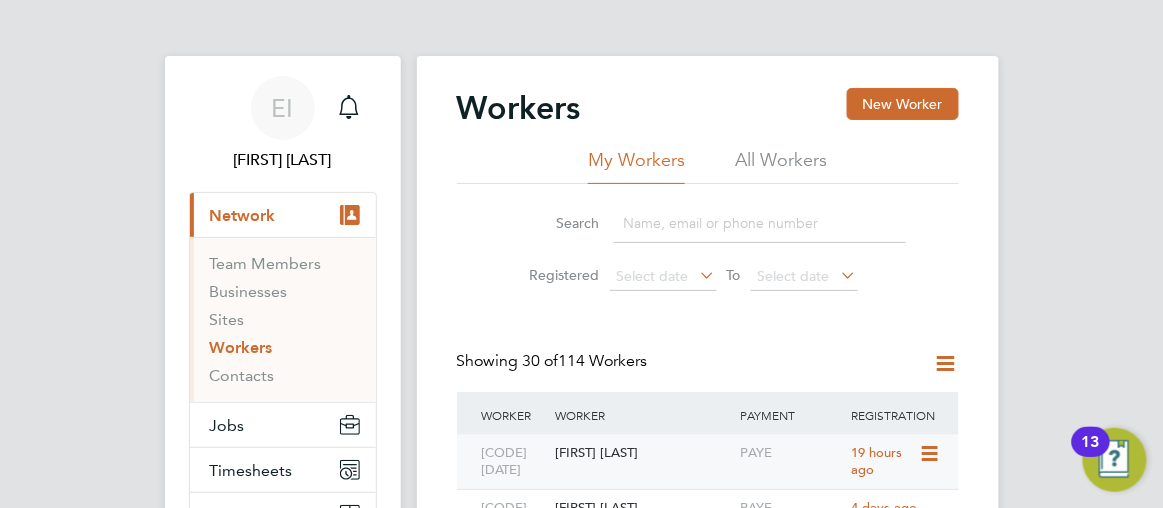 click on "[FIRST] [LAST]" 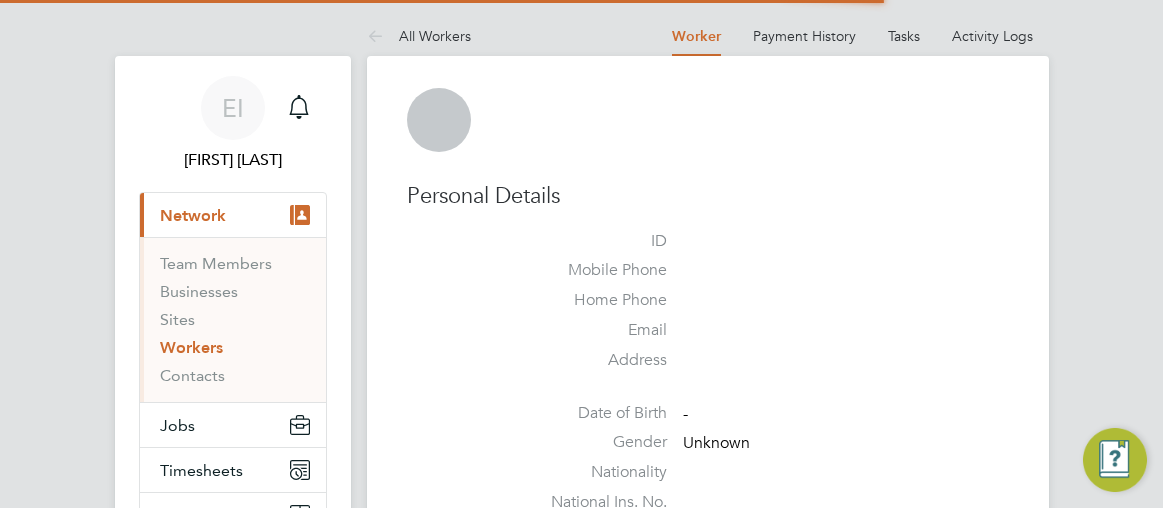 scroll, scrollTop: 0, scrollLeft: 0, axis: both 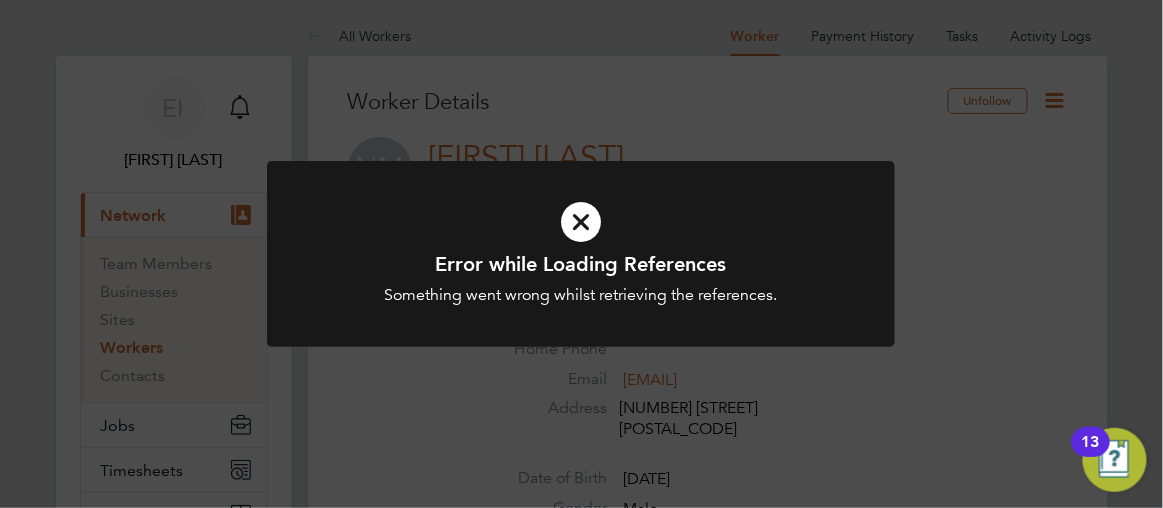 click at bounding box center (581, 222) 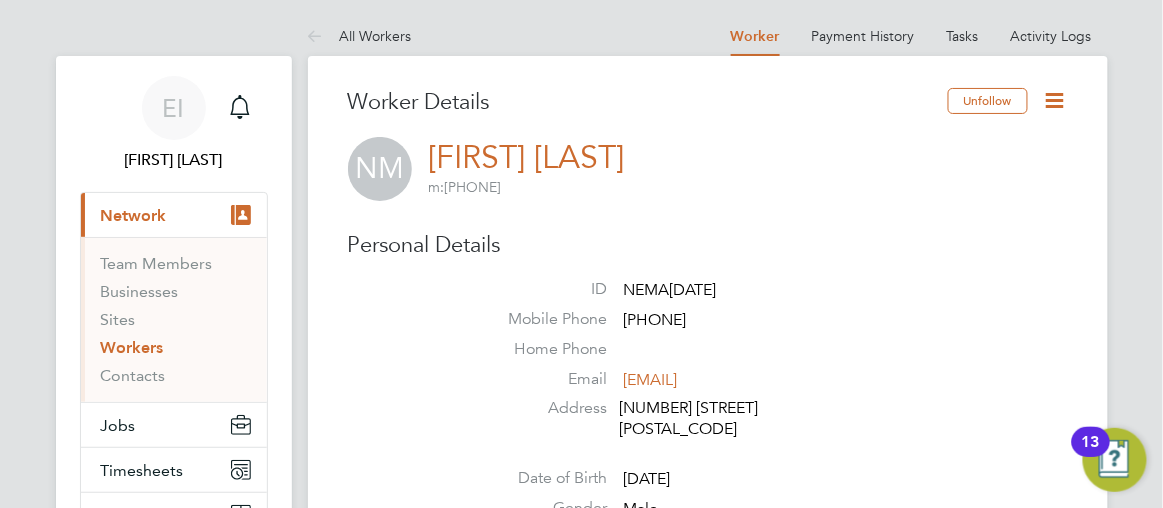 click 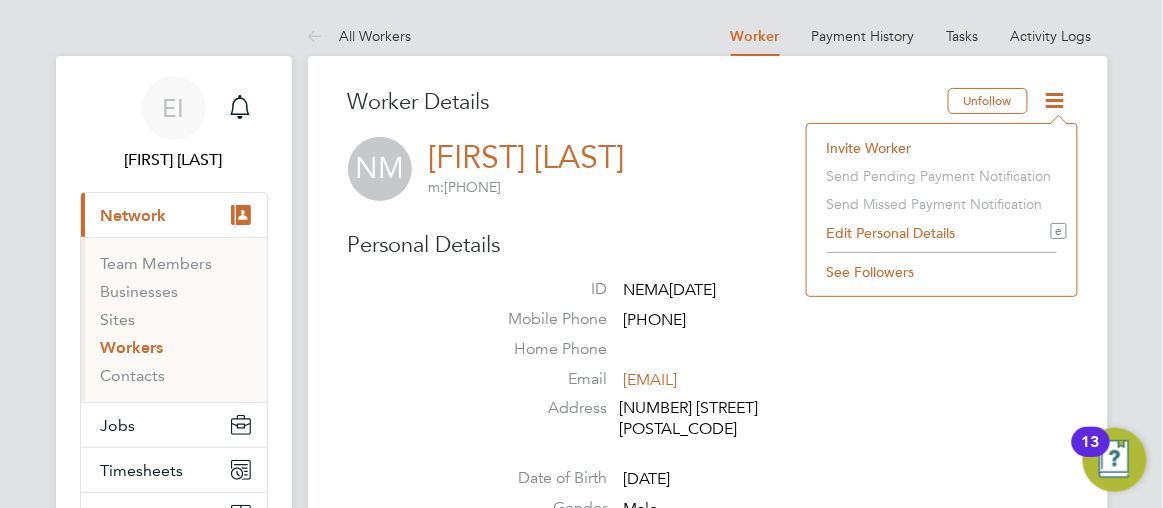 click on "Edit Personal Details e" 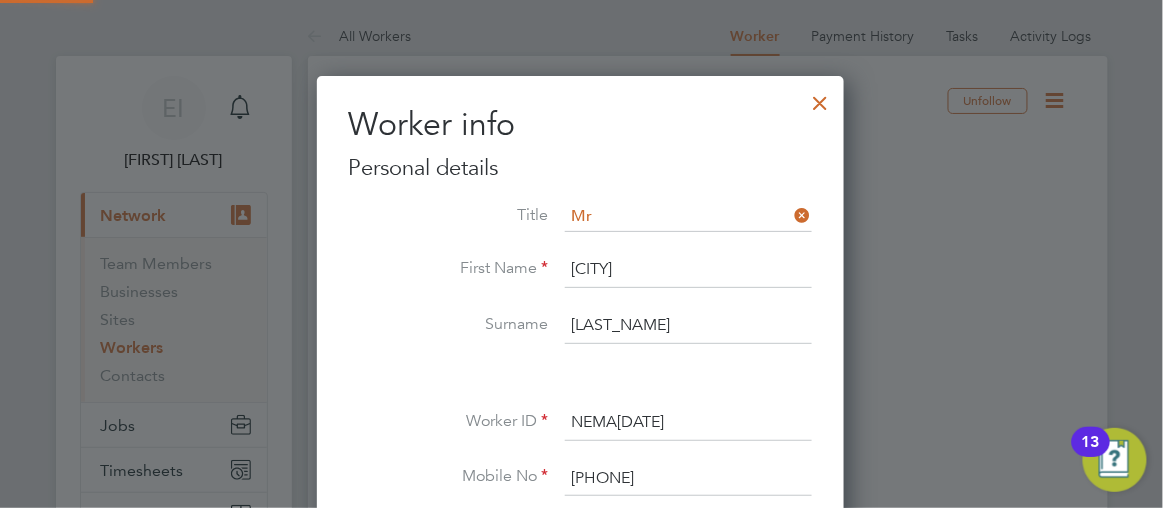 scroll, scrollTop: 9, scrollLeft: 9, axis: both 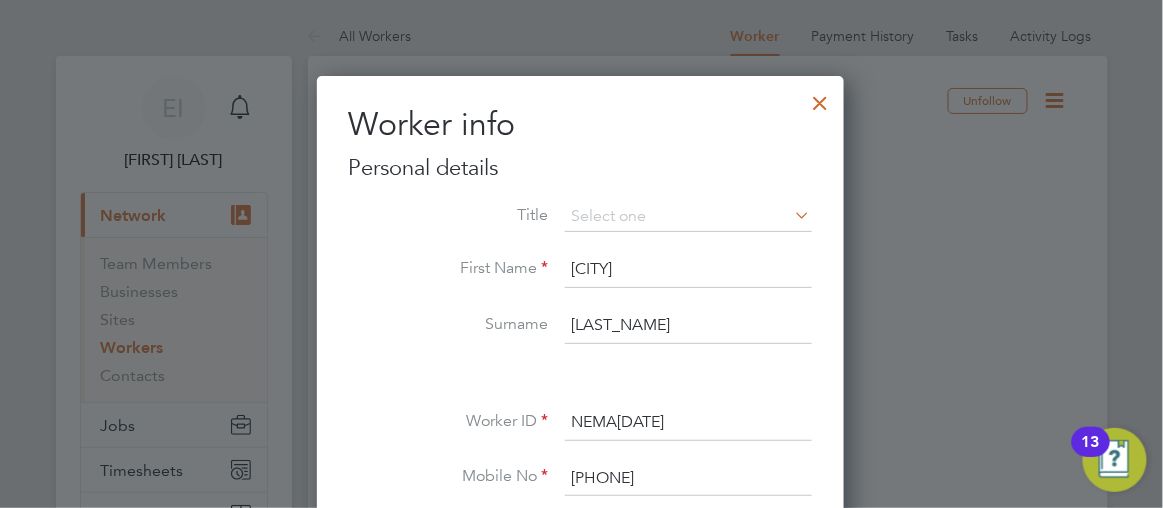 click on "All Workers Worker   Payment History   Tasks   Activity Logs   Worker Payment History Tasks Activity Logs All Workers Worker Details   Unfollow NM Nelson Martins     m:  07387758228   Personal Details ID     NEMA04082025 Mobile Phone   07387758228 Home Phone   Email   nelmartins2001@gmail.com Address 50 Southwell Road NR1 3HS Date of Birth   08 Feb 2001 Gender   Male Nationality   National Ins. No.   SK912461B Right To Work Showing   00 Documents DOCUMENT  / DOCUMENT NO. EXPIRY  / ISSUED SUBMITTED  / METHOD STATUS  / TIMESTAMP DOWNLOAD This worker needs to supply evidence for their Right To Work. Compliance Documents Showing   00 Documents DOCUMENT  / DOC. SETTINGS EXPIRY  / ISSUED SUBMITTED  / METHOD STATUS  / TIMESTAMP ACCESS This worker does not need to supply additional documents.  Create New Document Engagement Type Engagement Type PAYE Direct / PAYE Start Date 04 Aug 2025 End Date - Status Current Industry   Customer Service Payment Details P45 Certificate   No, worker doesn't have a P45 certificate" 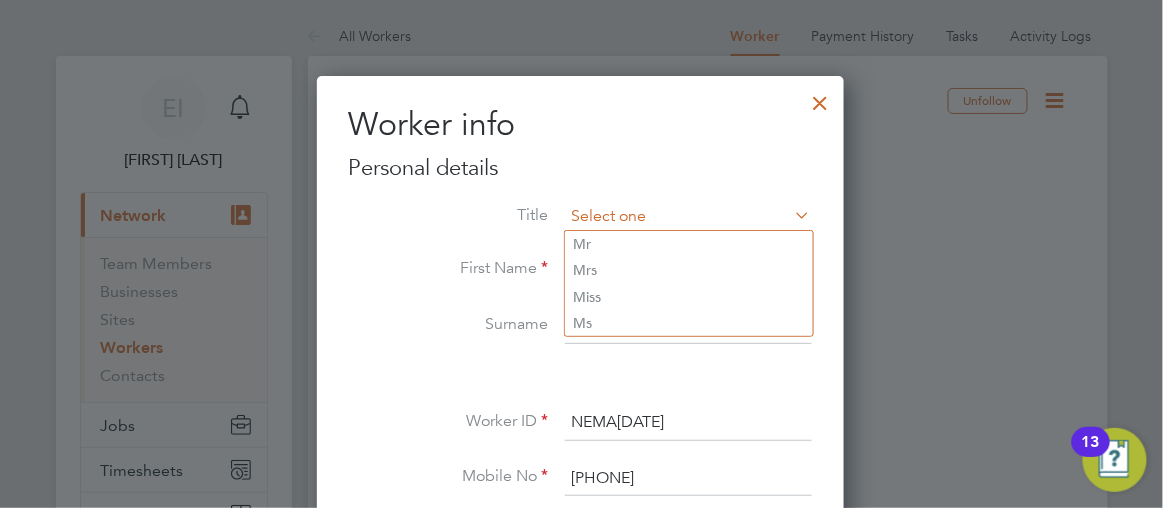 click at bounding box center (688, 217) 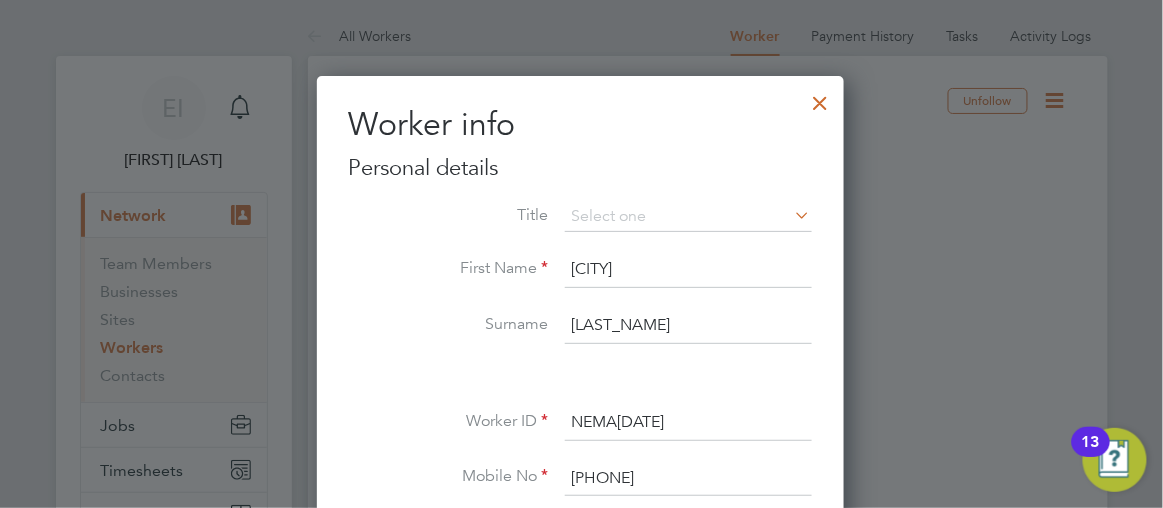 click on "Mr" 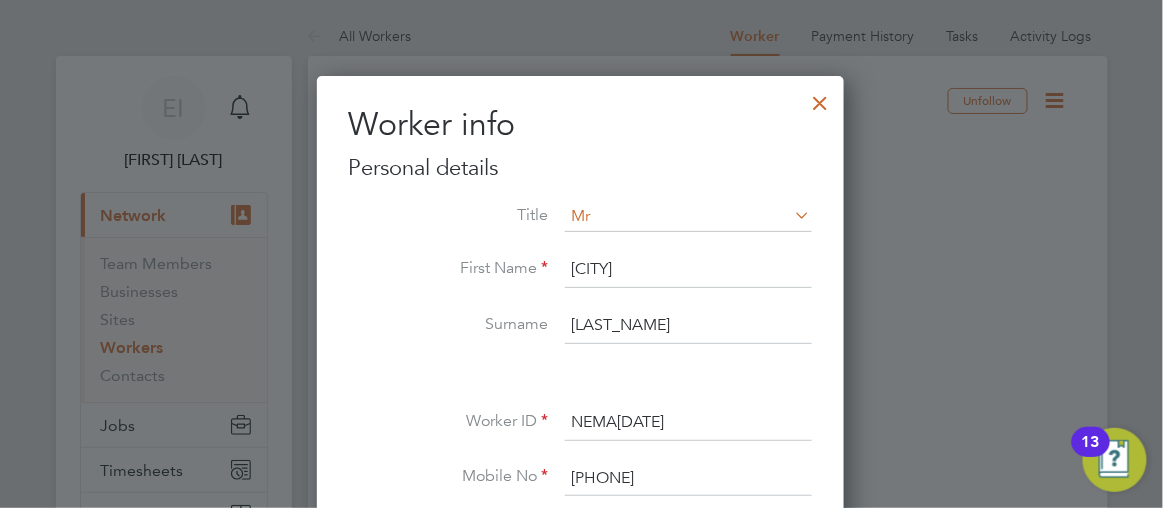 scroll, scrollTop: 1123, scrollLeft: 528, axis: both 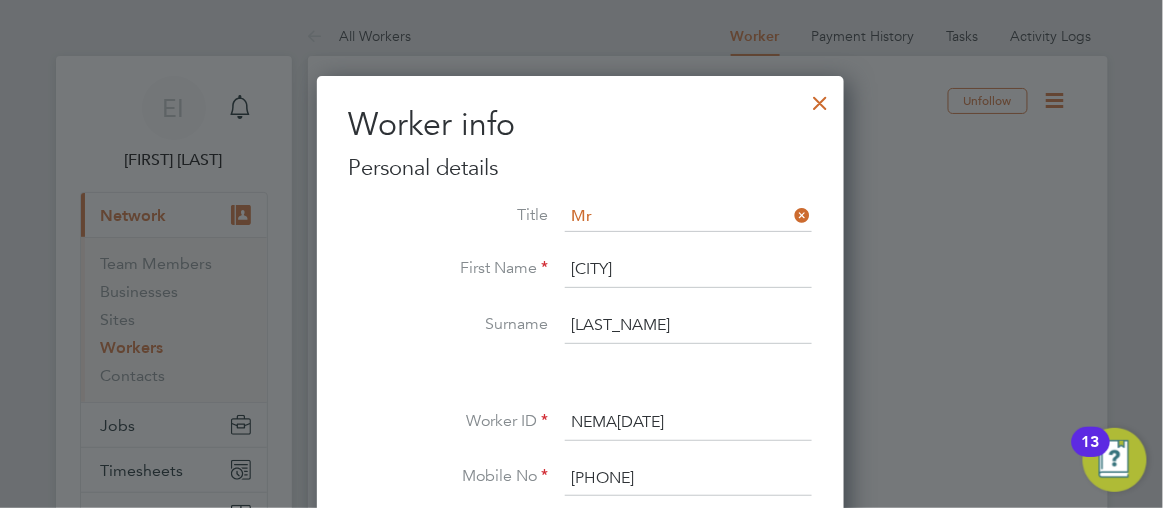 click 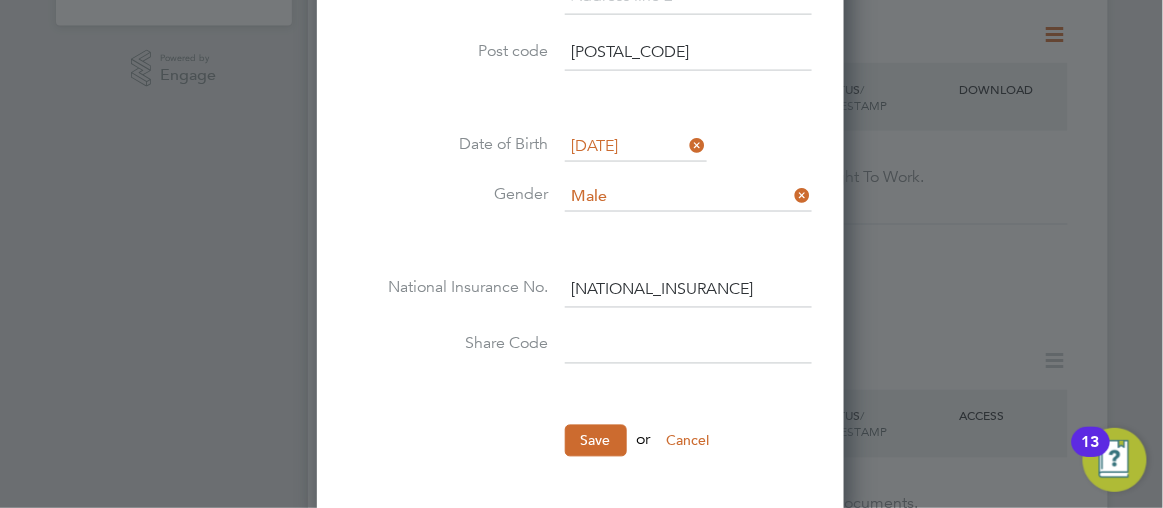 scroll, scrollTop: 799, scrollLeft: 0, axis: vertical 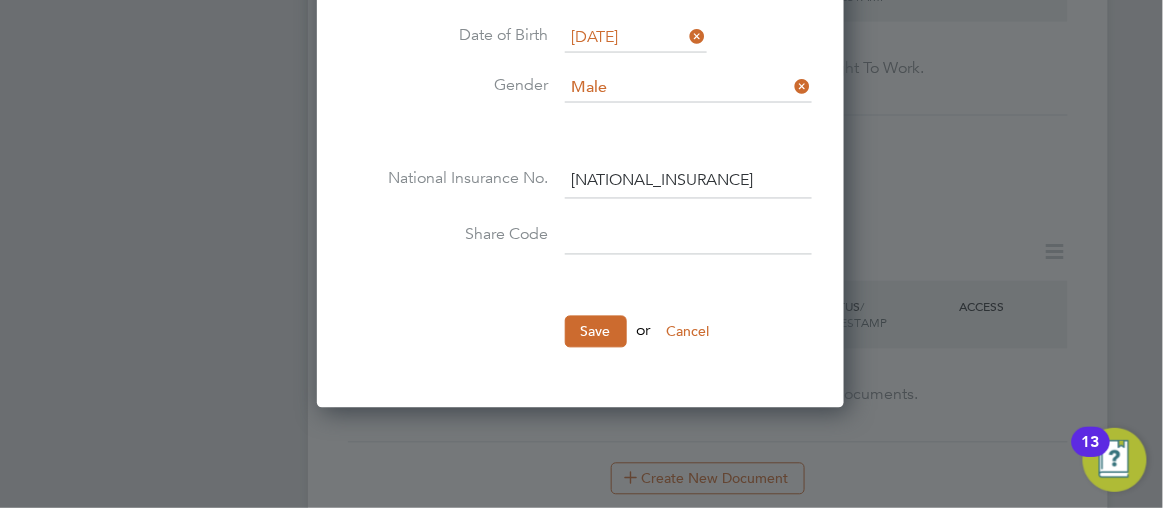 click at bounding box center (688, 237) 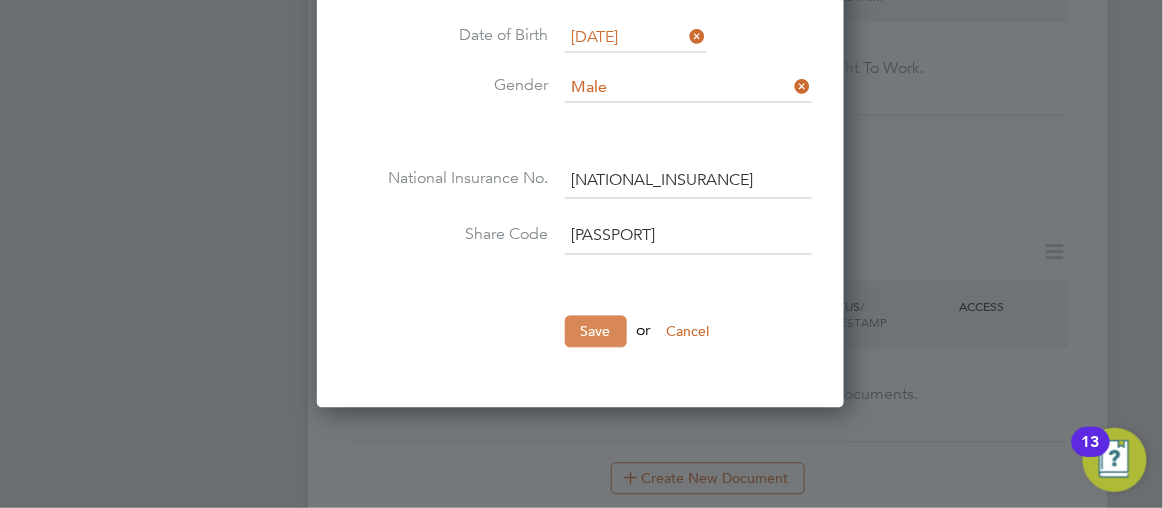 type on "W7F9596GK" 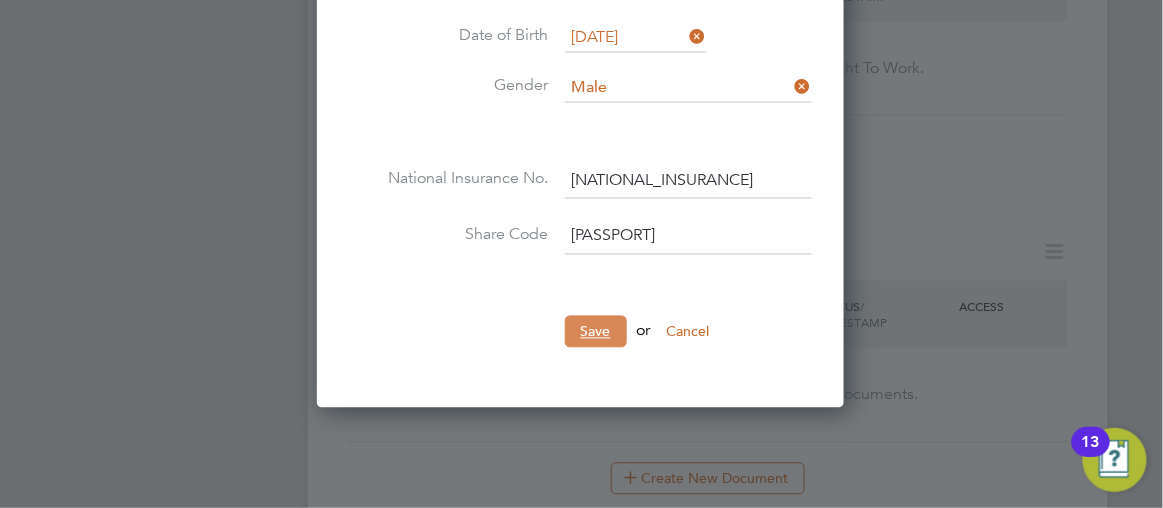 click on "Save" at bounding box center [596, 332] 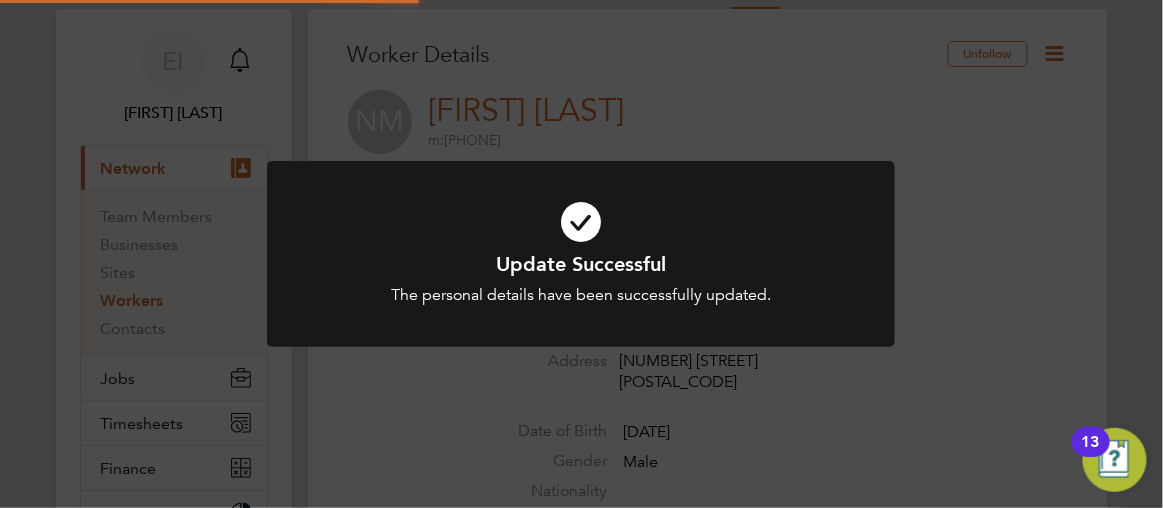 scroll, scrollTop: 0, scrollLeft: 0, axis: both 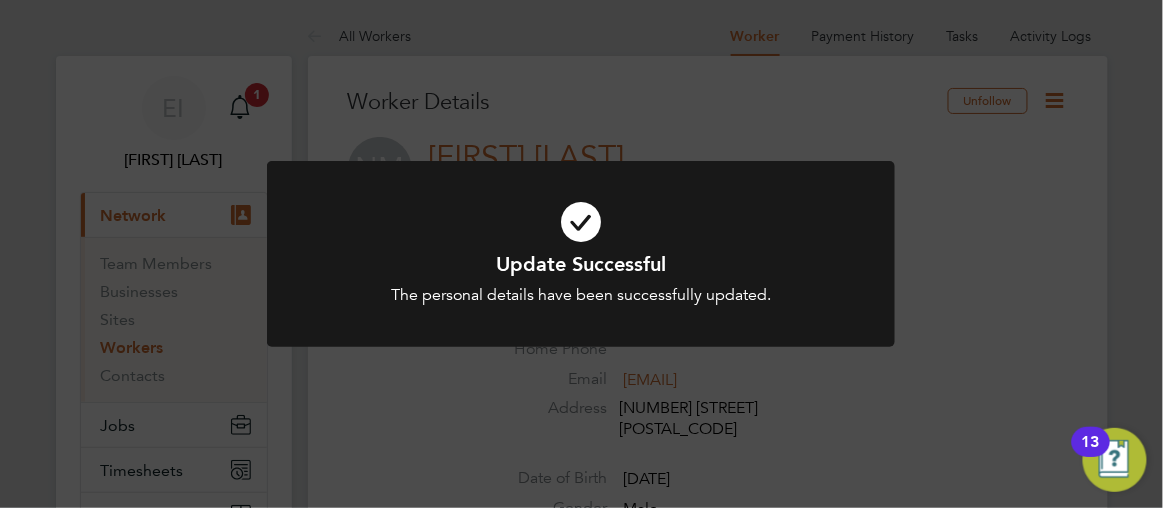 click on "Update Successful The personal details have been successfully updated. Cancel Okay" 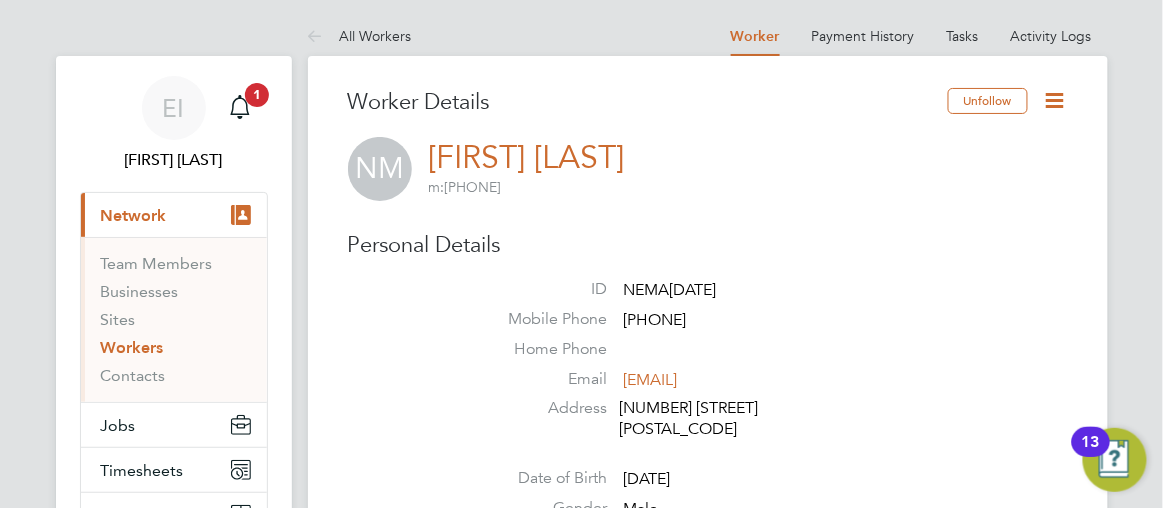 click on "EI   Esther Isaac   Notifications
1   Applications:   Current page:   Network
Team Members   Businesses   Sites   Workers   Contacts   Jobs
Positions   Vacancies   Placements   Timesheets
Timesheets   Expenses   Finance
Invoices & Credit Notes   Statements   Payments   Reports
Margin Report   Report Downloads   Preferences
My Business   Doc. Requirements   VMS Configurations   Notifications   Activity Logs
.st0{fill:#C0C1C2;}
Powered by Engage All Workers Worker   Payment History   Tasks   Activity Logs   Worker Payment History Tasks Activity Logs All Workers Worker Details   Unfollow NM Nelson Martins     m:  07387758228   Personal Details ID     NEMA04082025 Mobile Phone   07387758228 Home Phone   Email   nelmartins2001@gmail.com" at bounding box center [581, 1273] 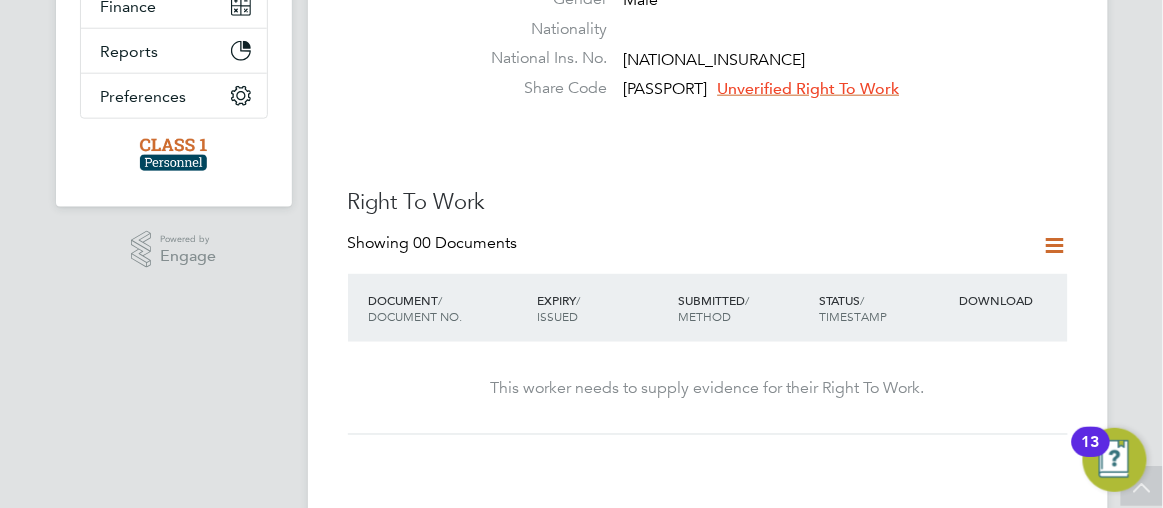 scroll, scrollTop: 581, scrollLeft: 0, axis: vertical 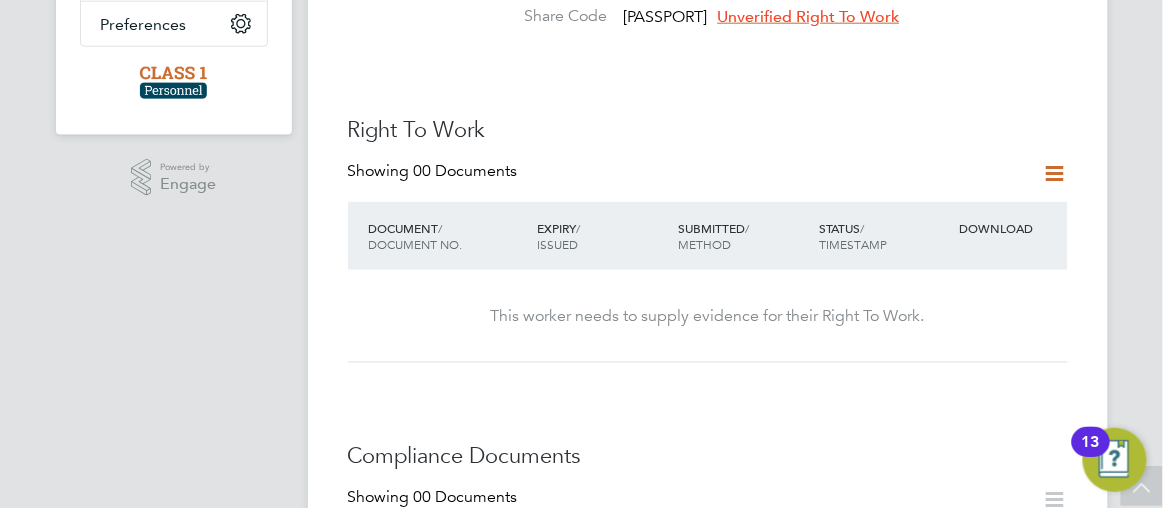 click on "Unverified Right To Work" 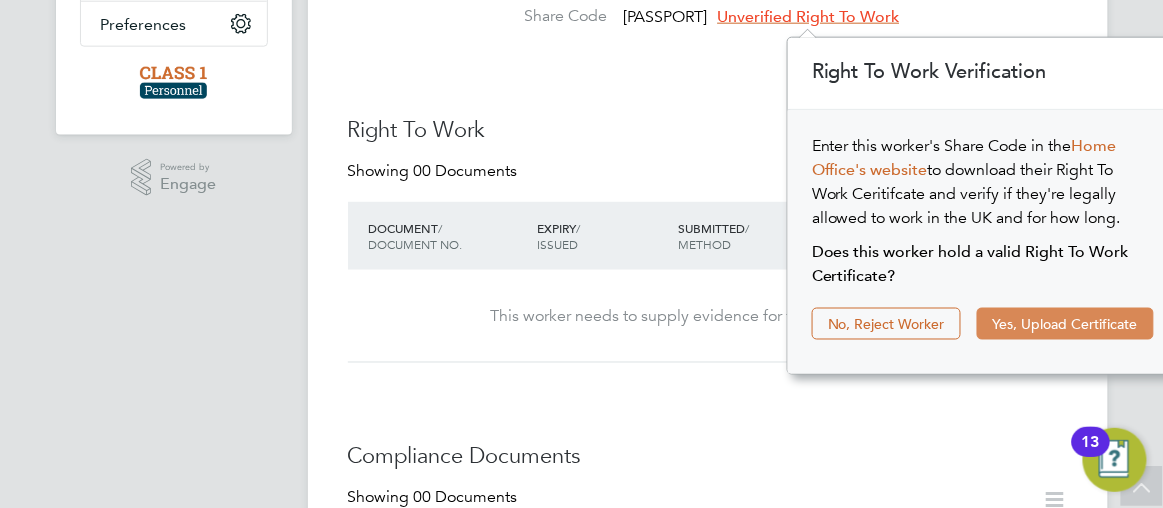 click on "Yes, Upload Certificate" 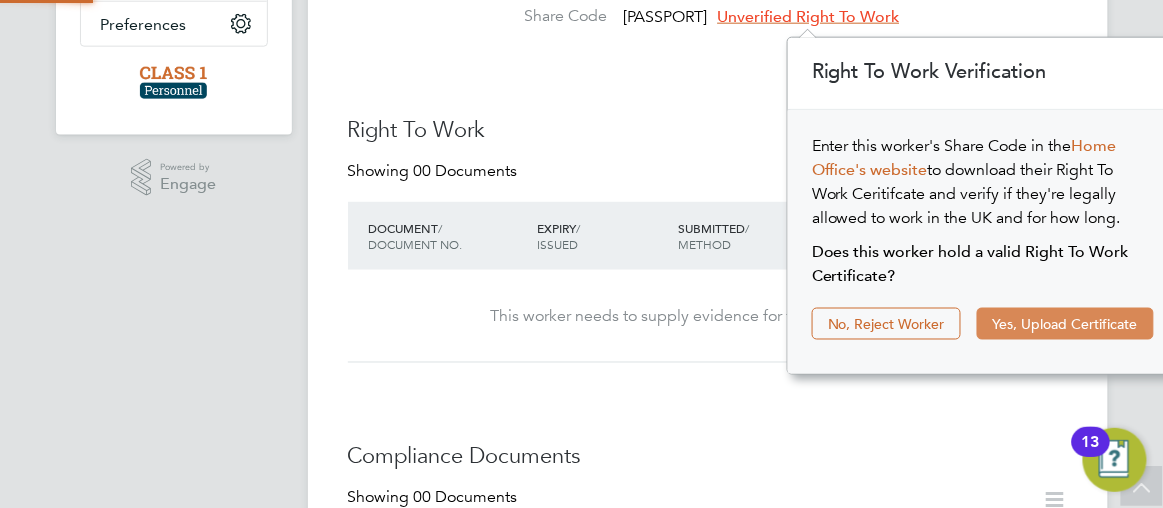 scroll, scrollTop: 10, scrollLeft: 9, axis: both 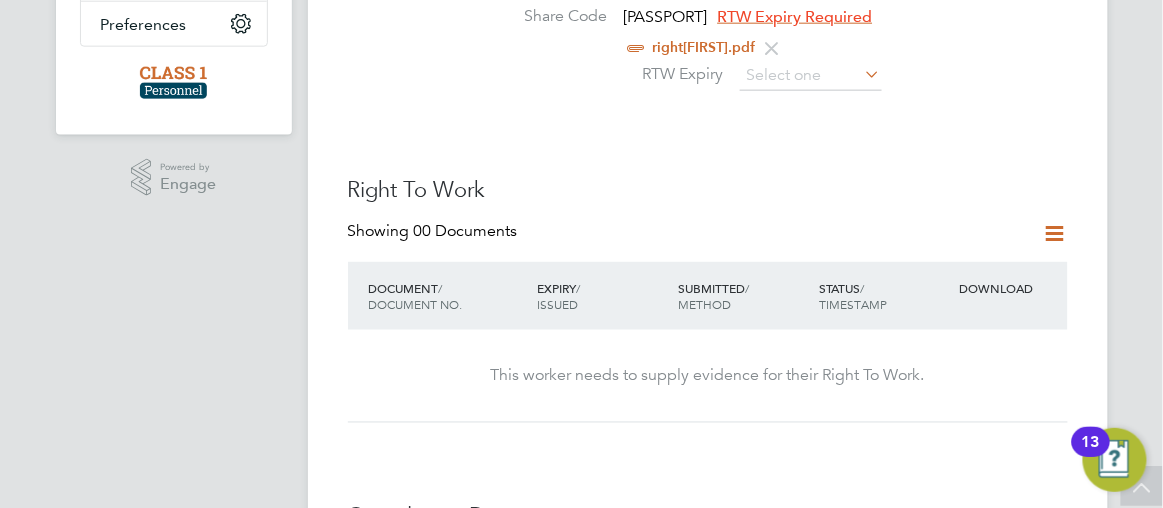click on "EI   Esther Isaac   Notifications
2   Applications:   Current page:   Network
Team Members   Businesses   Sites   Workers   Contacts   Jobs
Positions   Vacancies   Placements   Timesheets
Timesheets   Expenses   Finance
Invoices & Credit Notes   Statements   Payments   Reports
Margin Report   Report Downloads   Preferences
My Business   Doc. Requirements   VMS Configurations   Notifications   Activity Logs
.st0{fill:#C0C1C2;}
Powered by Engage All Workers Worker   Payment History   Tasks   Activity Logs   Worker Payment History Tasks Activity Logs All Workers Worker Details   Unfollow NM Nelson Martins     m:  07387758228   Personal Details ID     NEMA04082025 Mobile Phone   07387758228 Home Phone   Email   nelmartins2001@gmail.com" at bounding box center [581, 722] 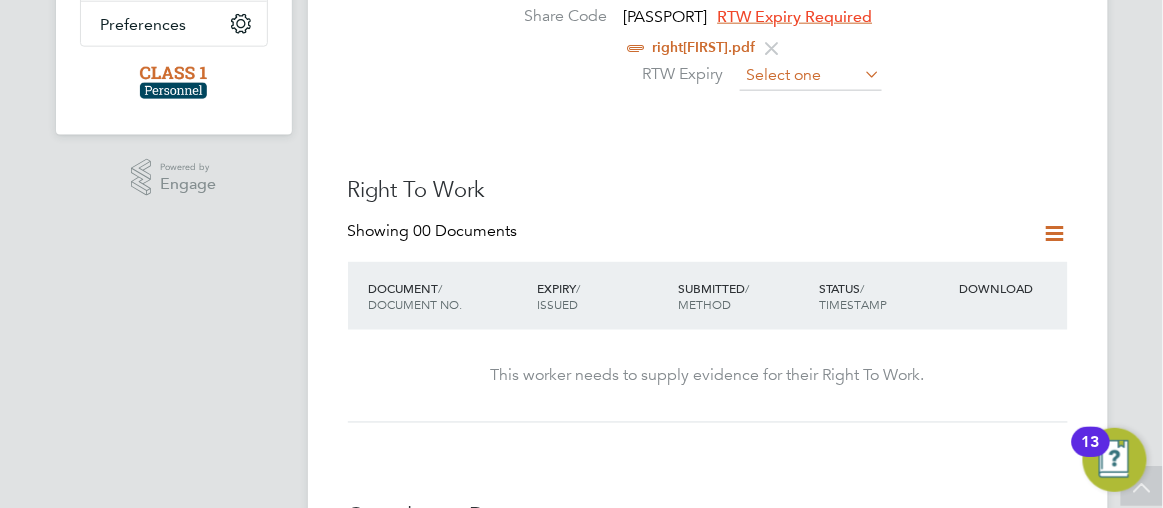 scroll, scrollTop: 643, scrollLeft: 0, axis: vertical 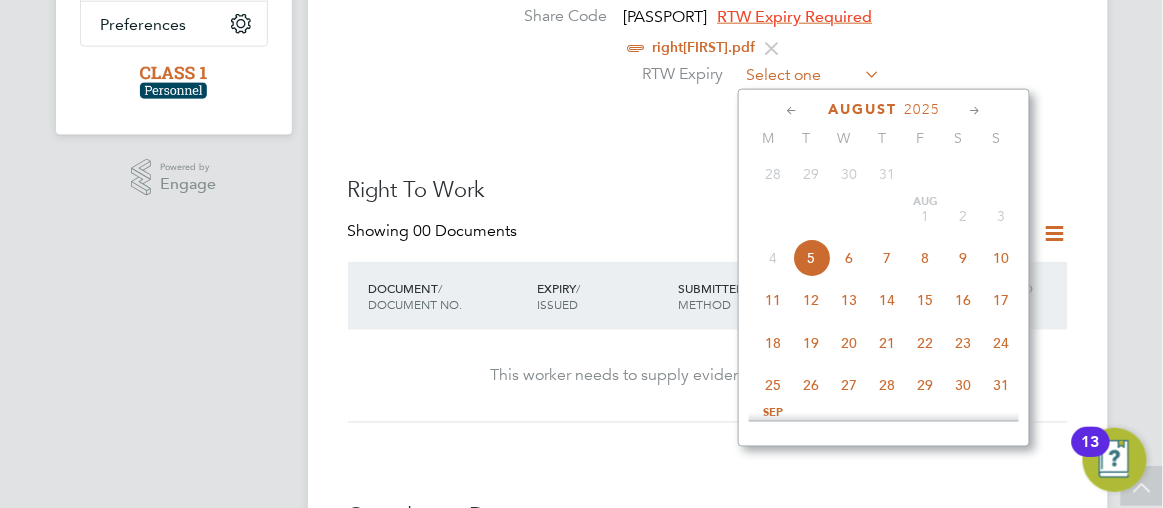 click 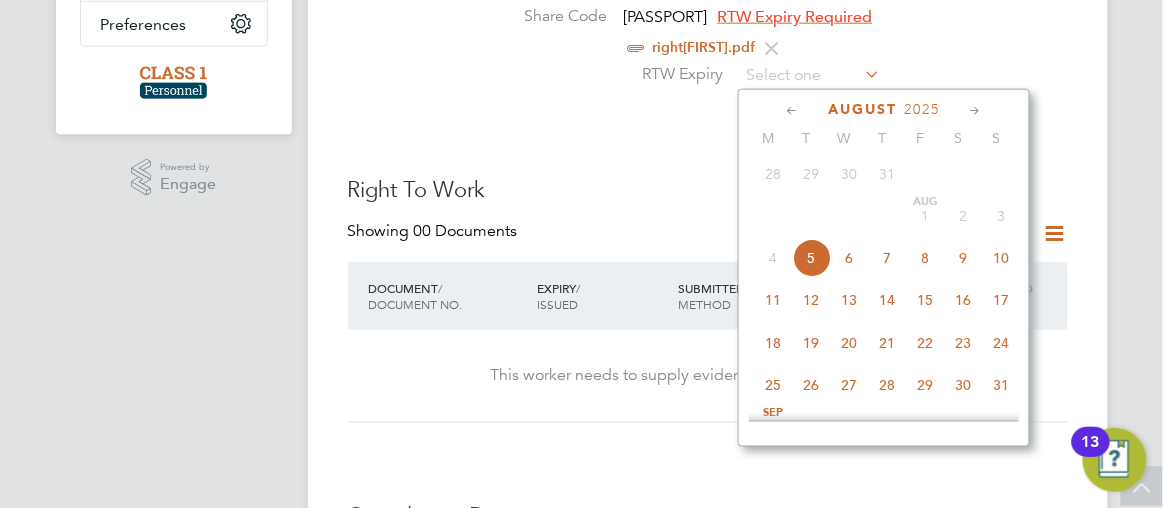 click 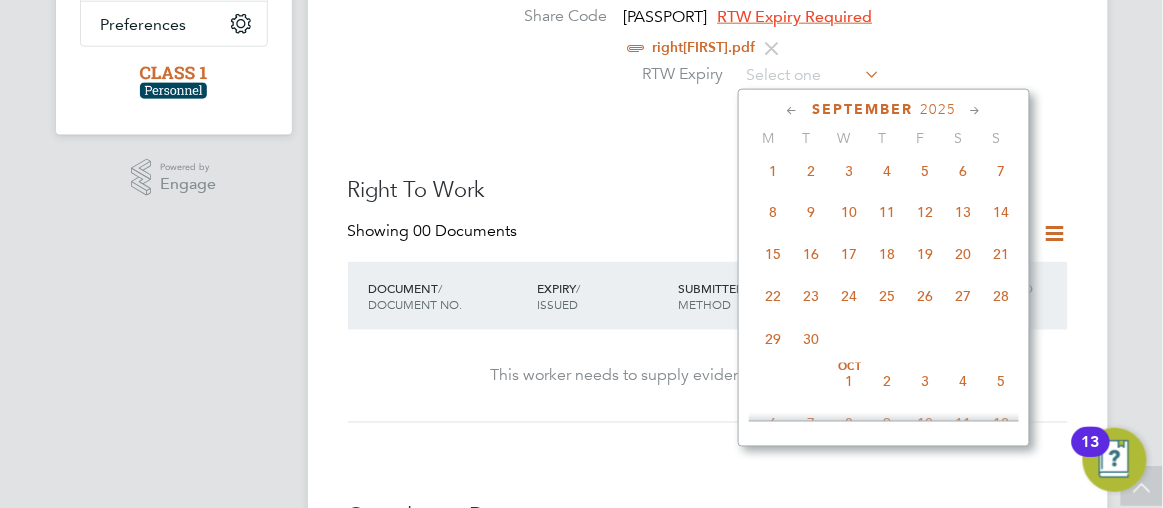 click 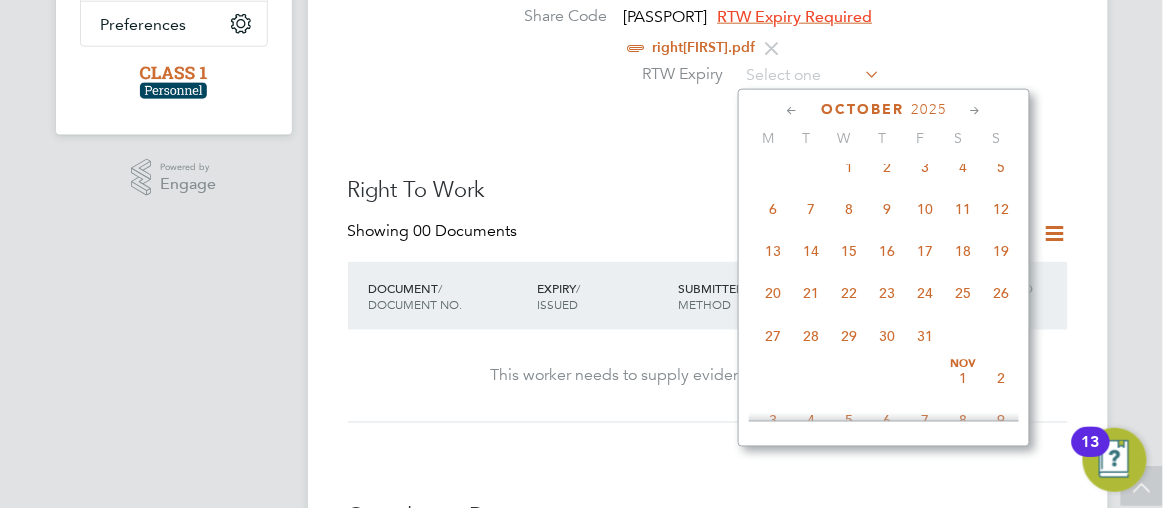 click 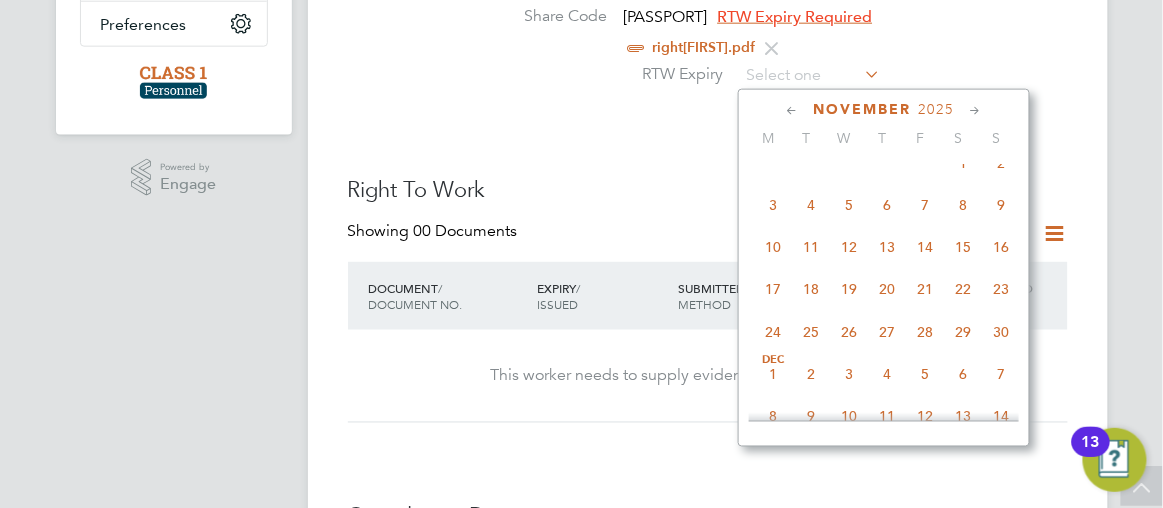 click 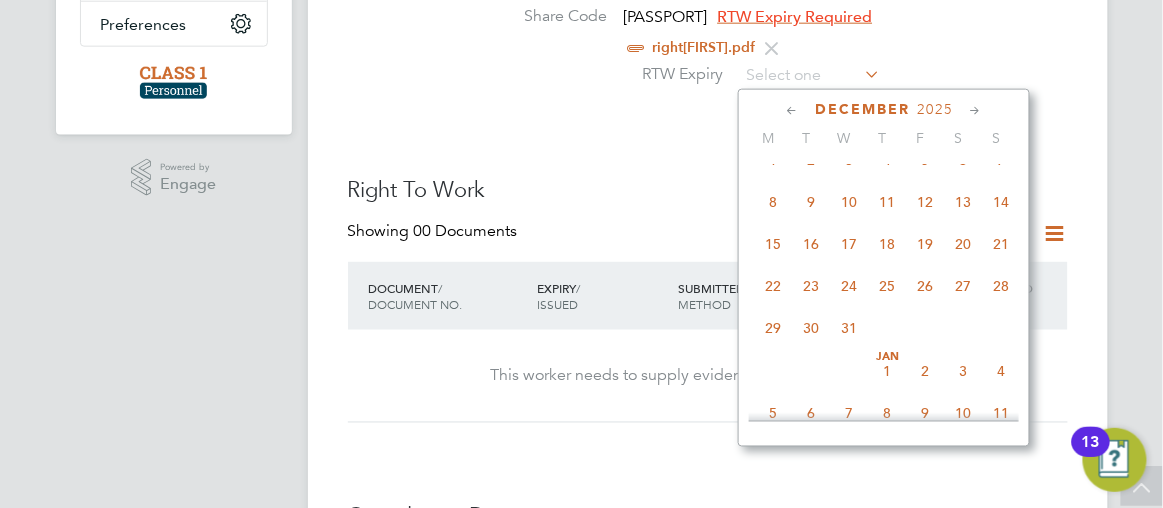 click 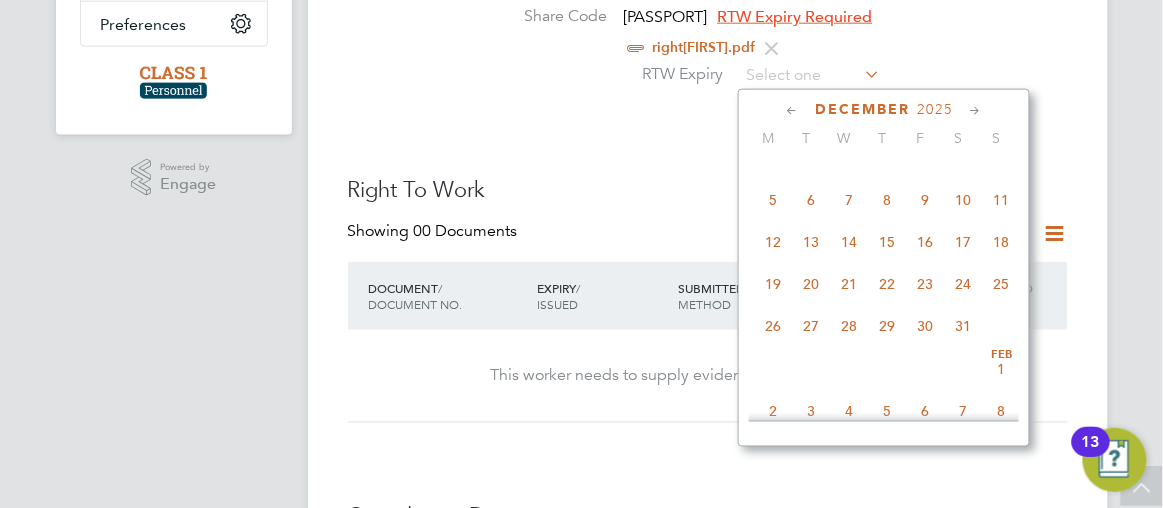 click 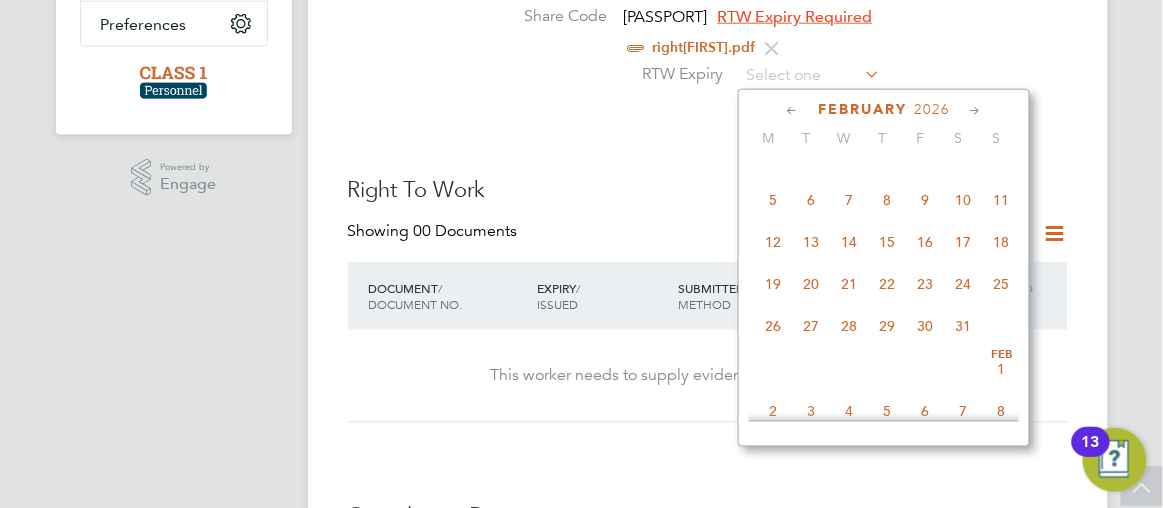 click 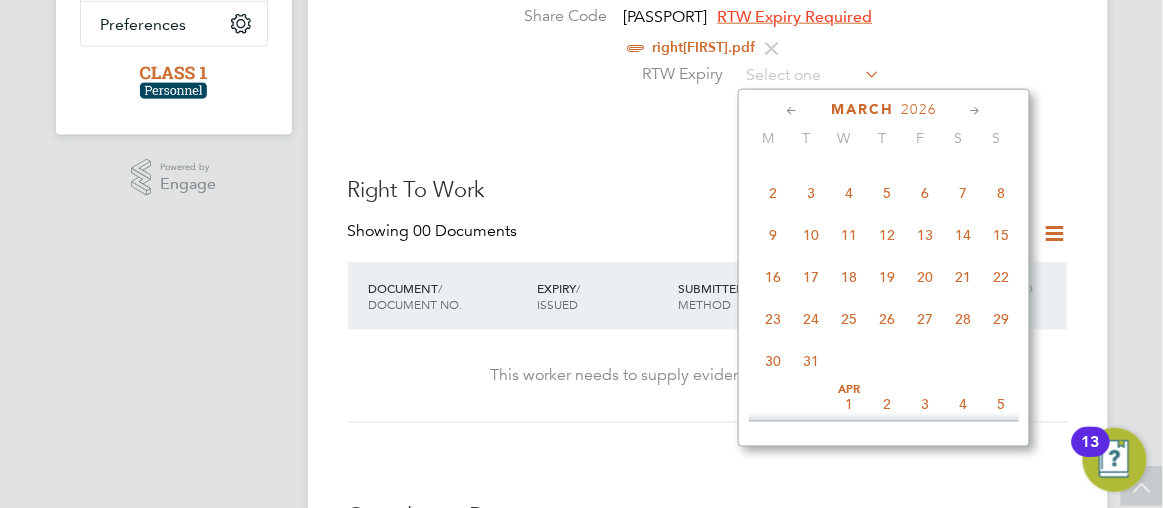click 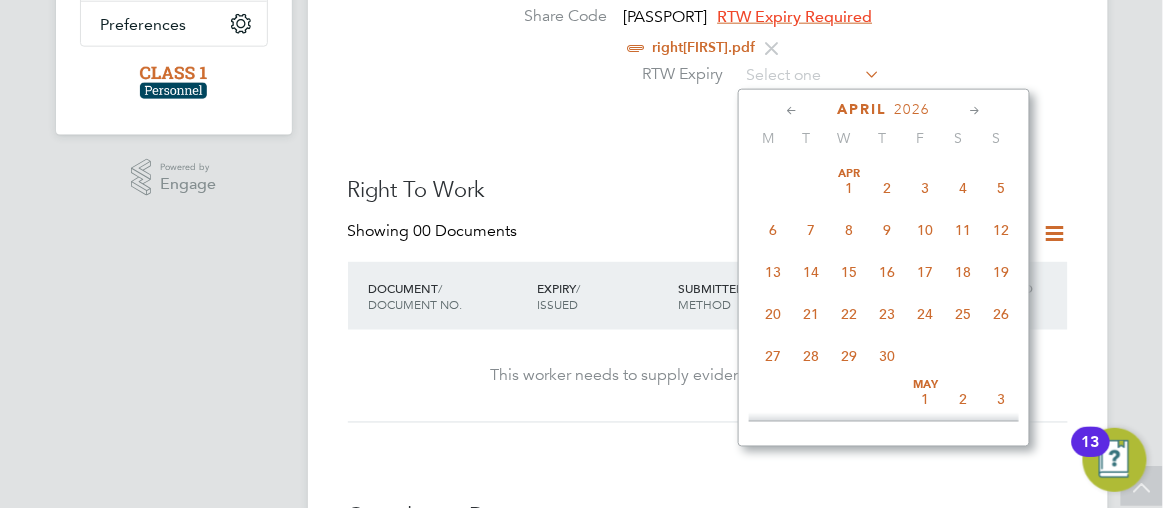 click 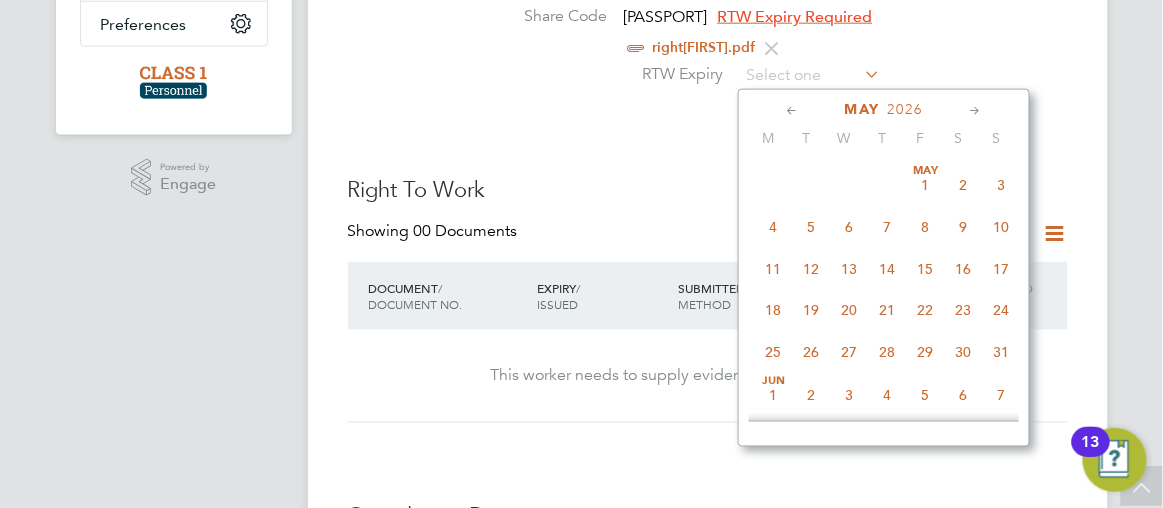 click 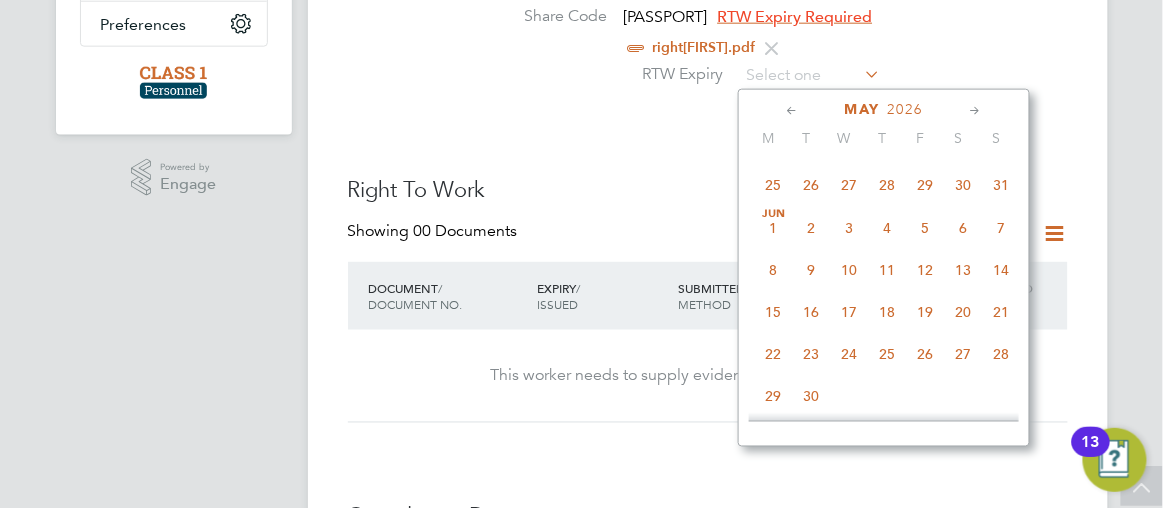 click 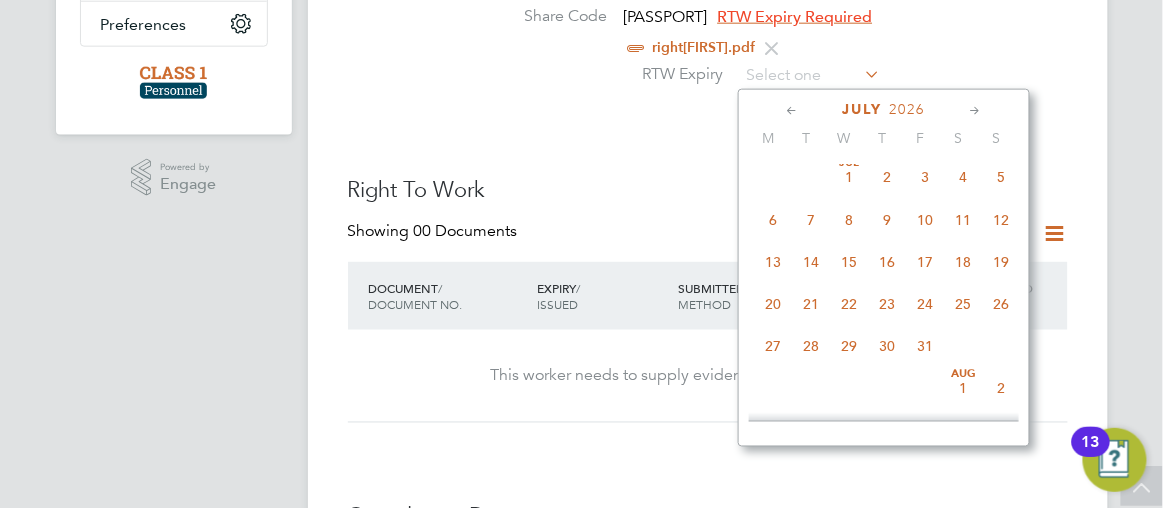 click 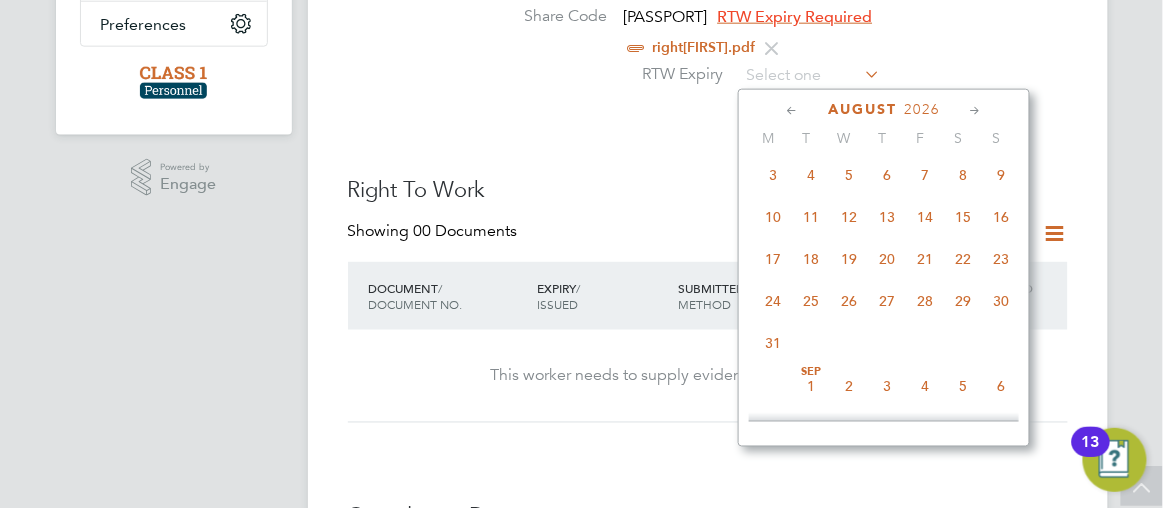 click 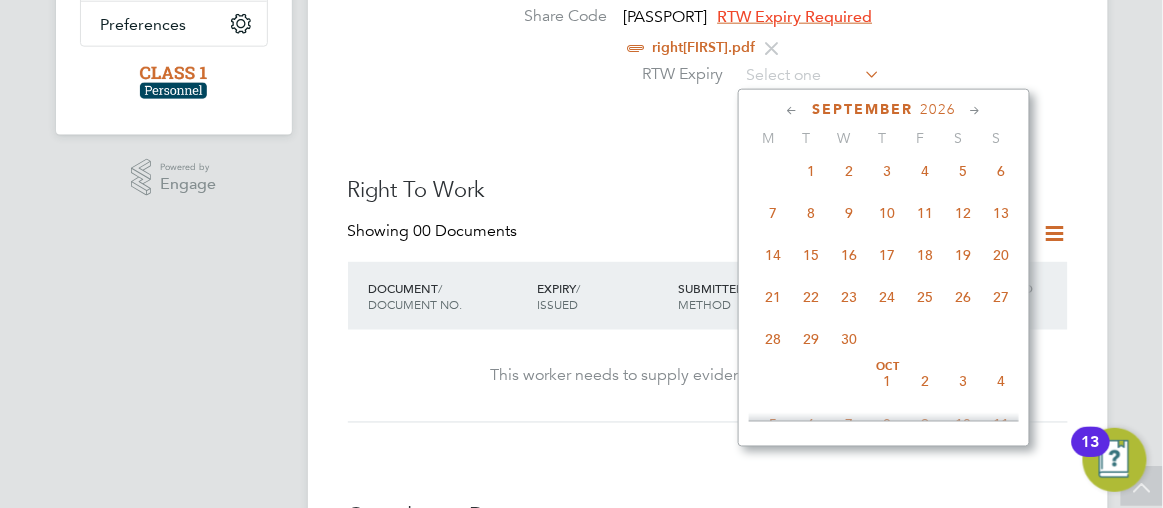 click 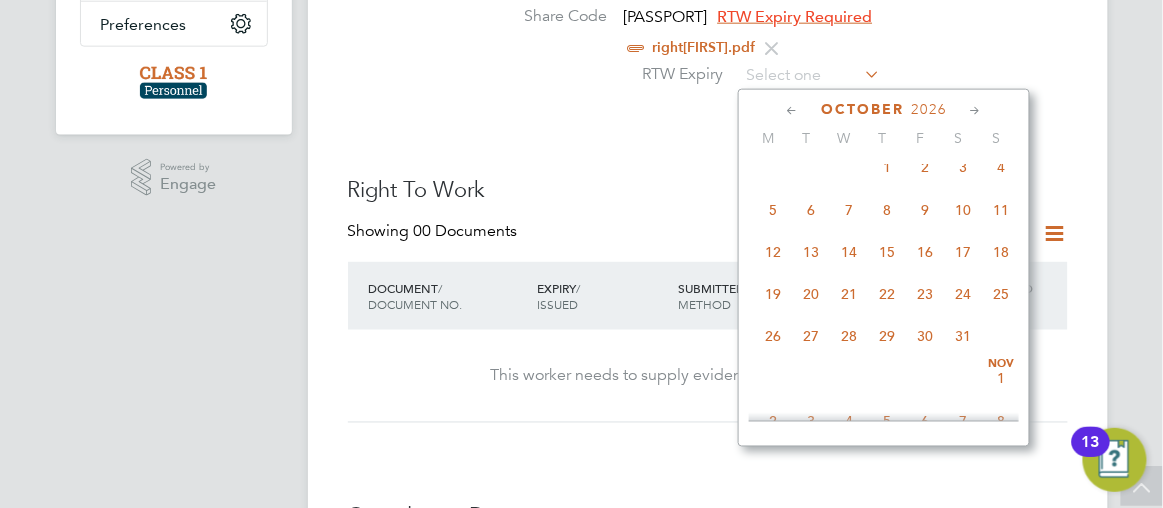 click 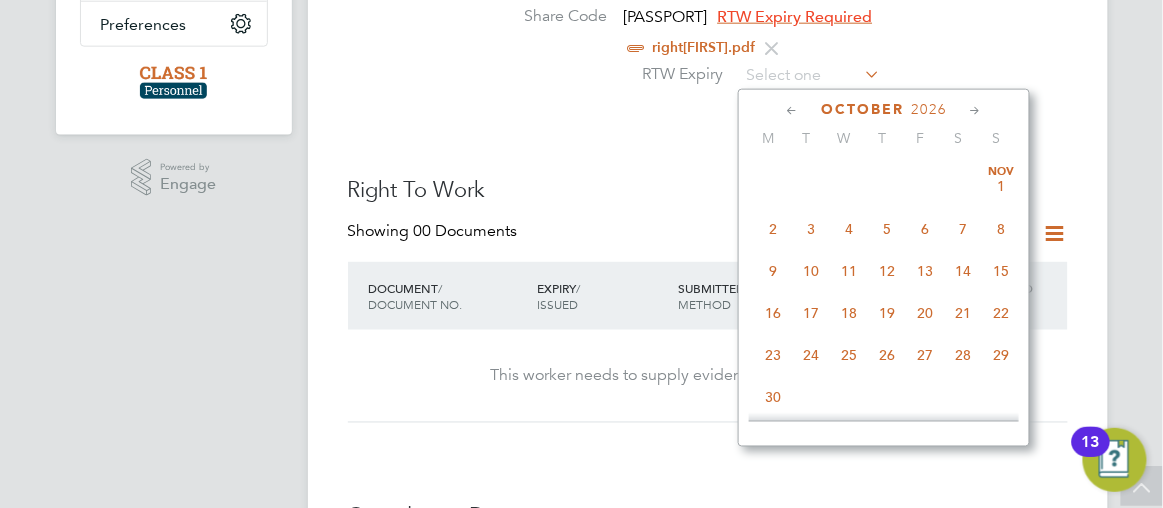 click 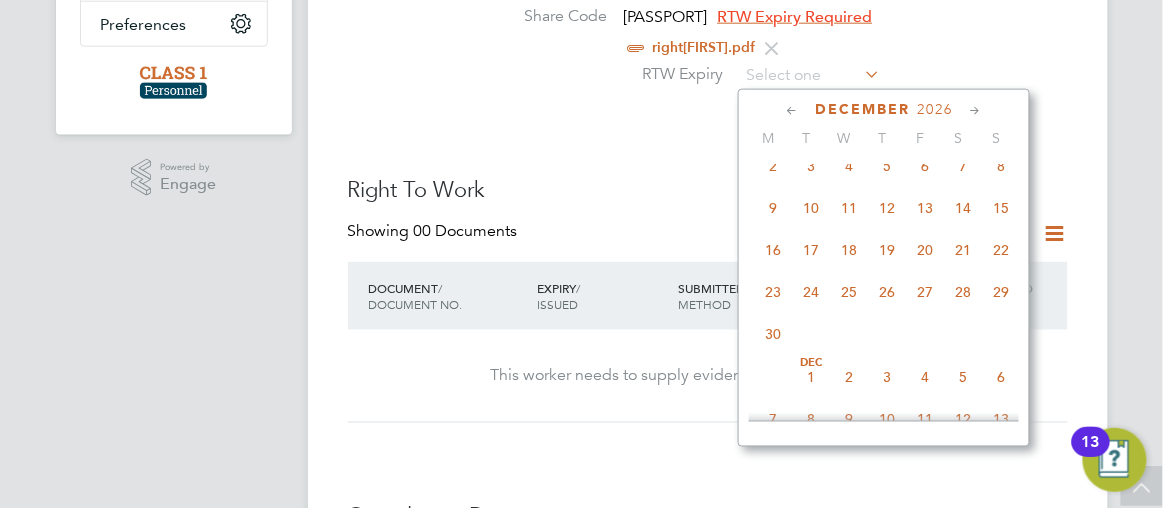 click 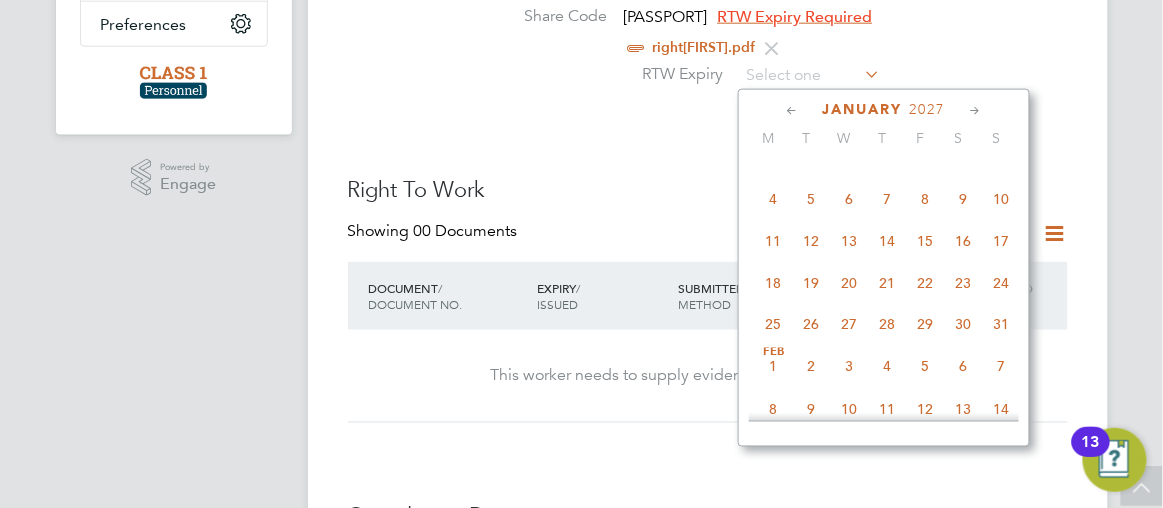 click 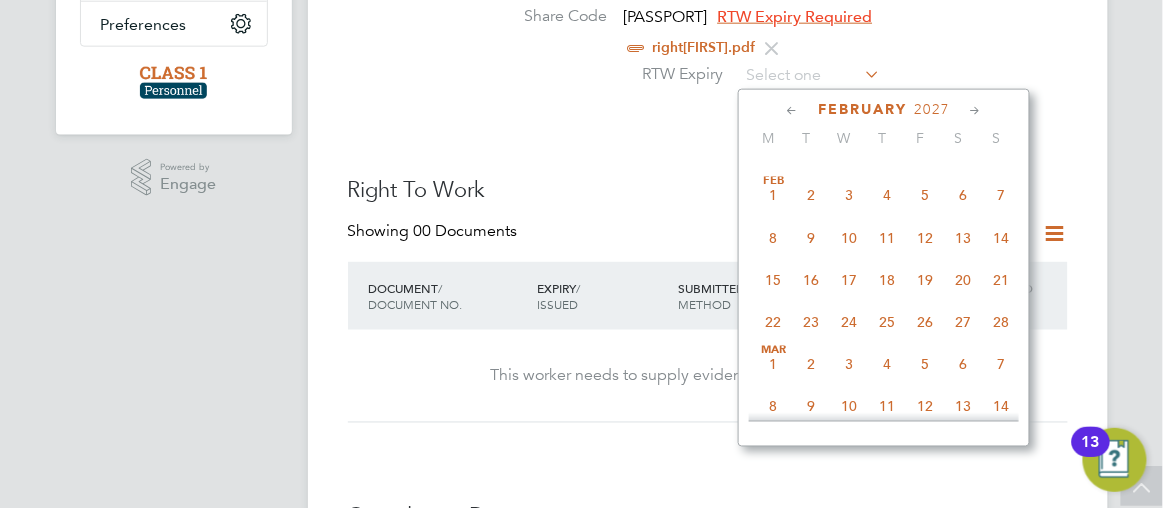 click 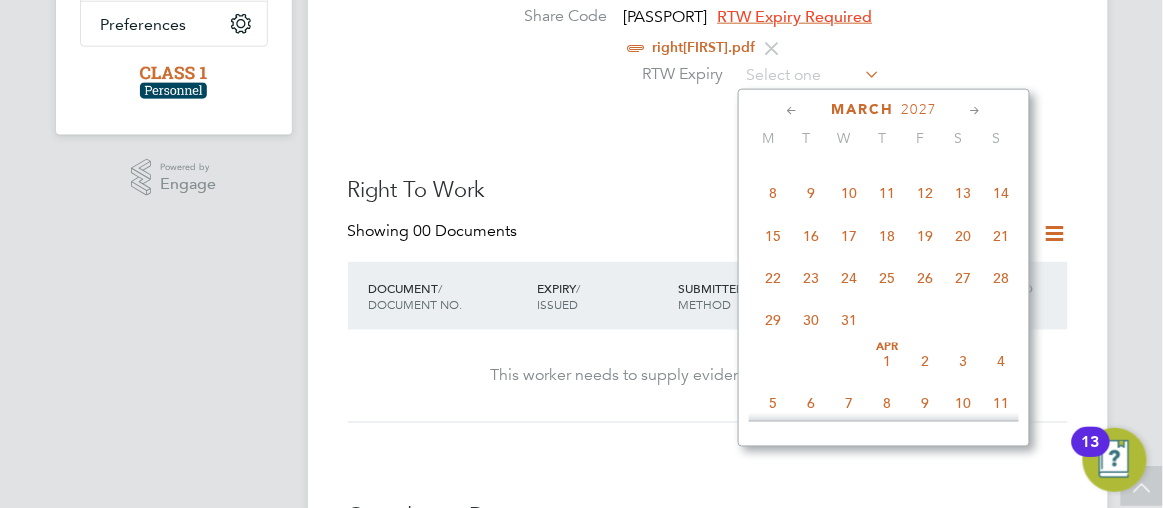 click 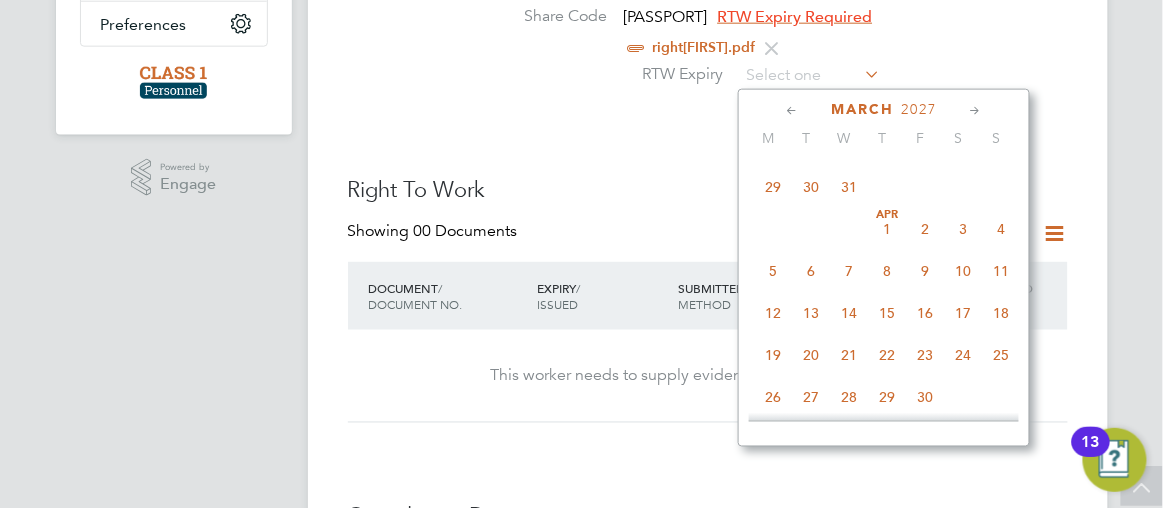click 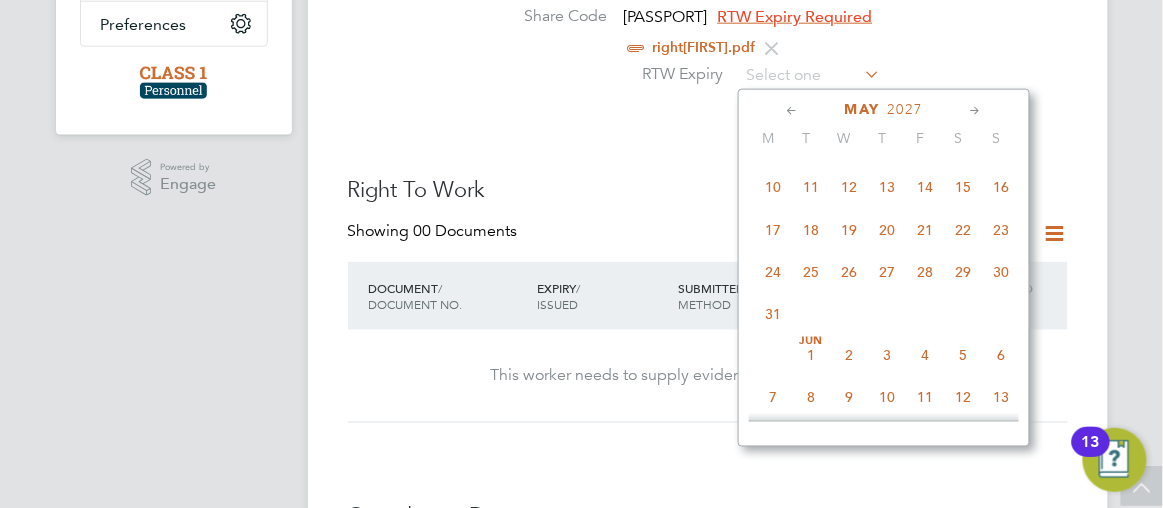 click 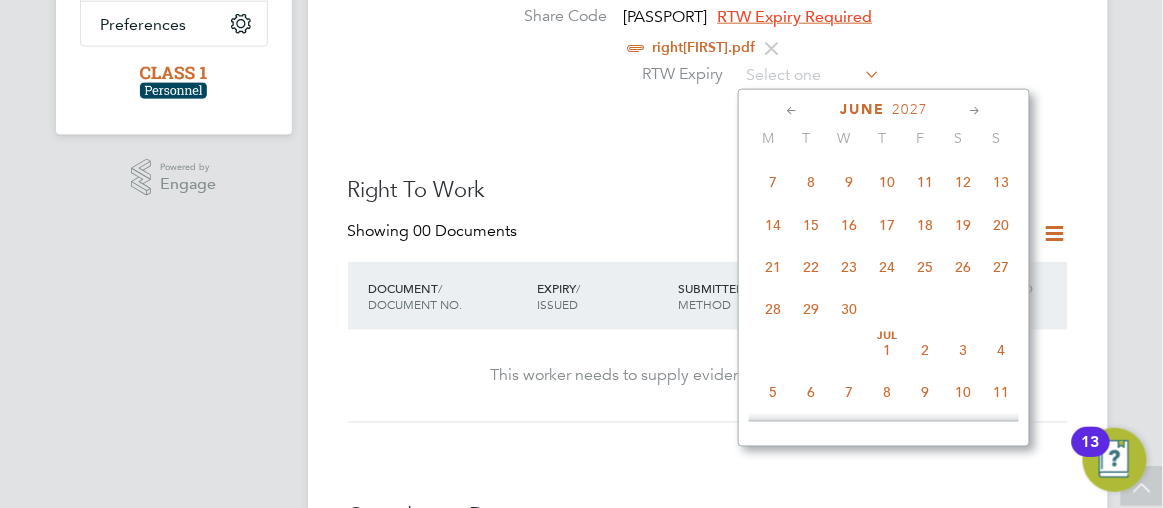 click 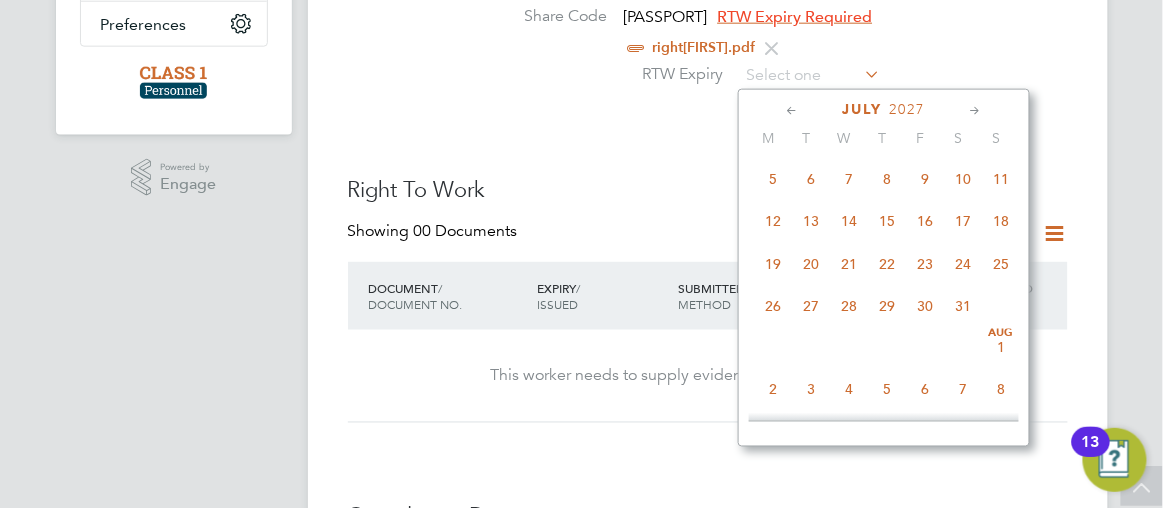 click 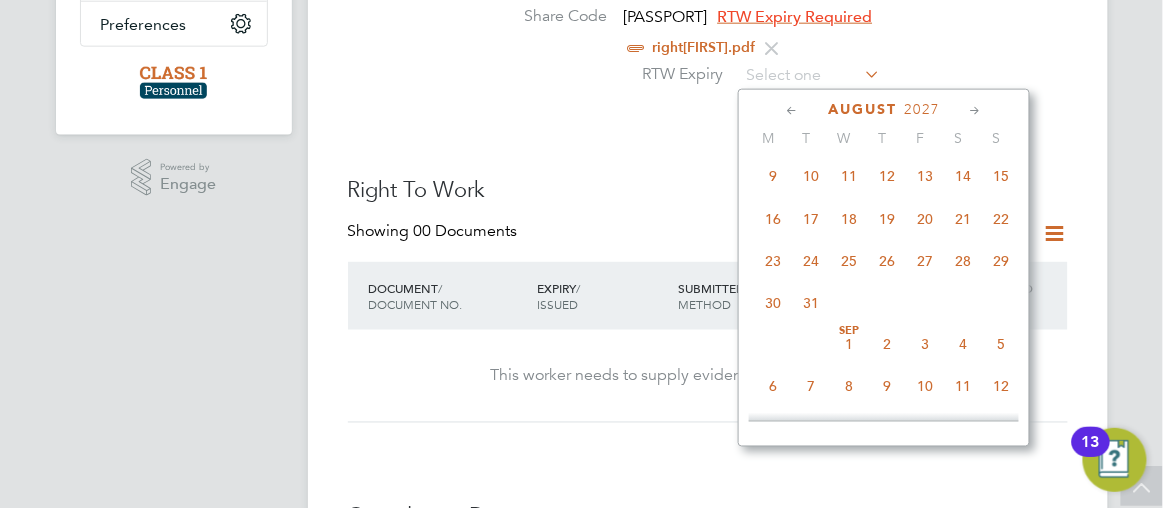 click 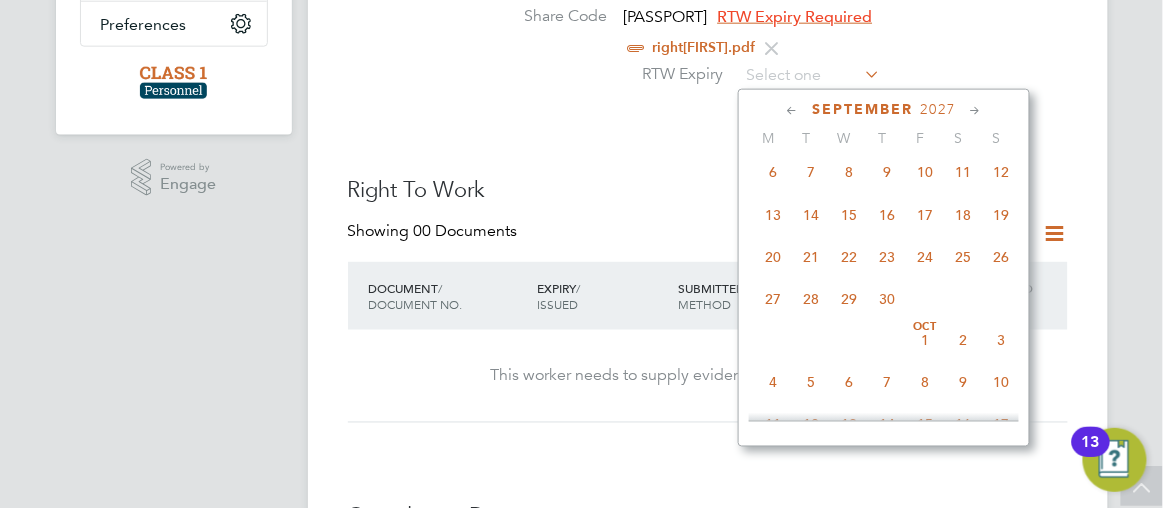 click 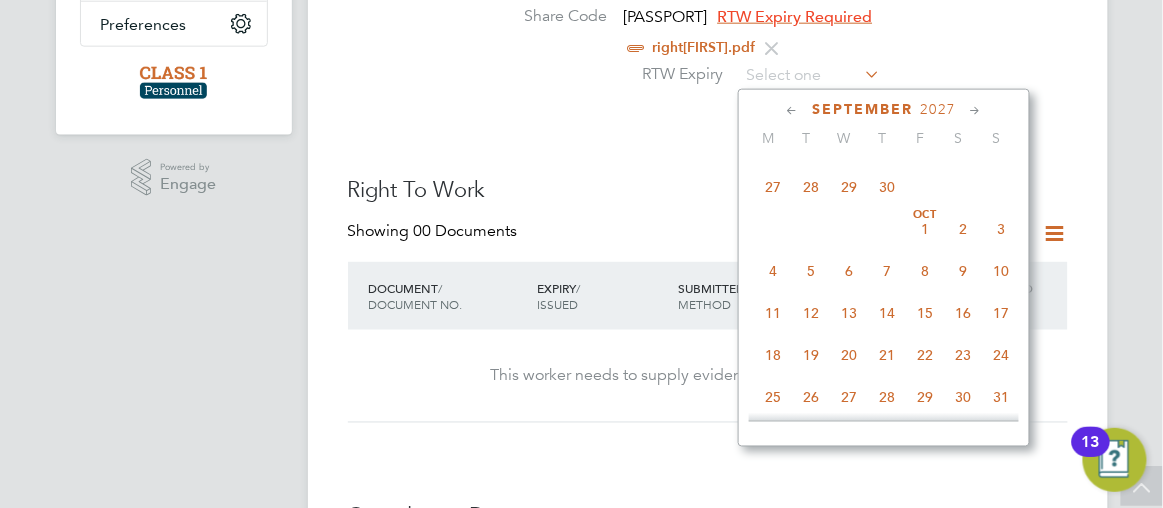 click 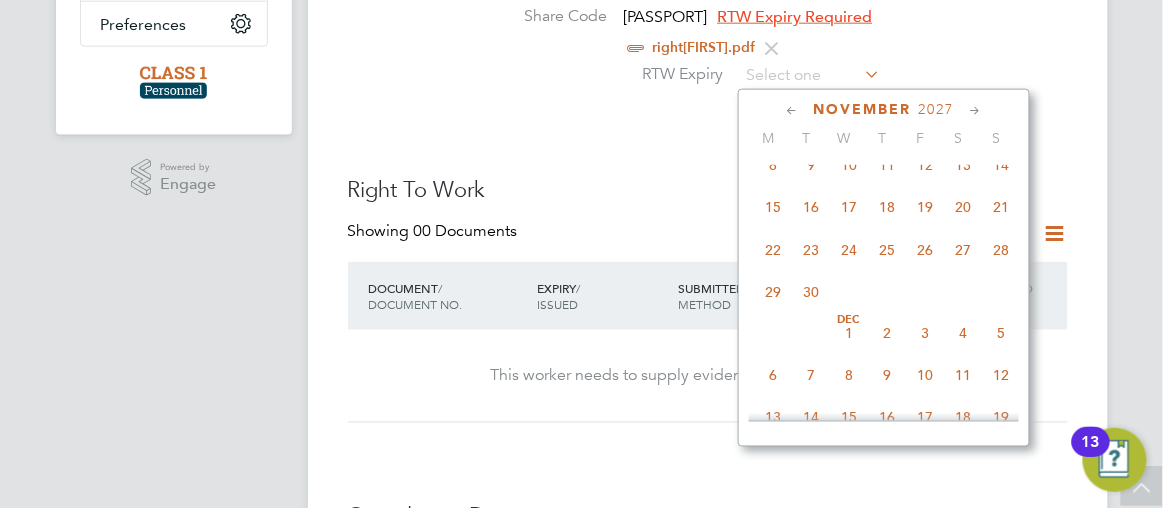 click 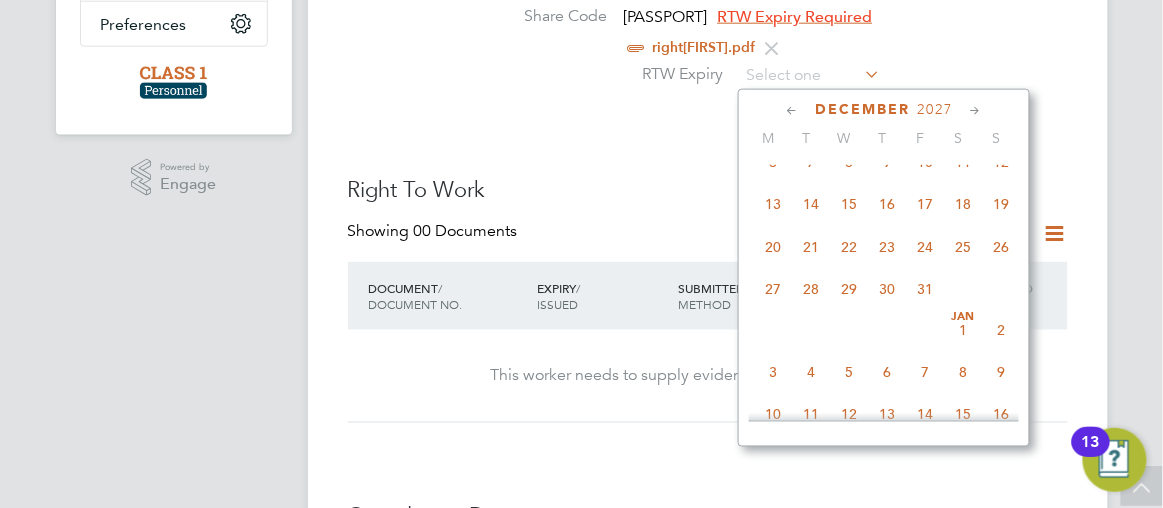 click 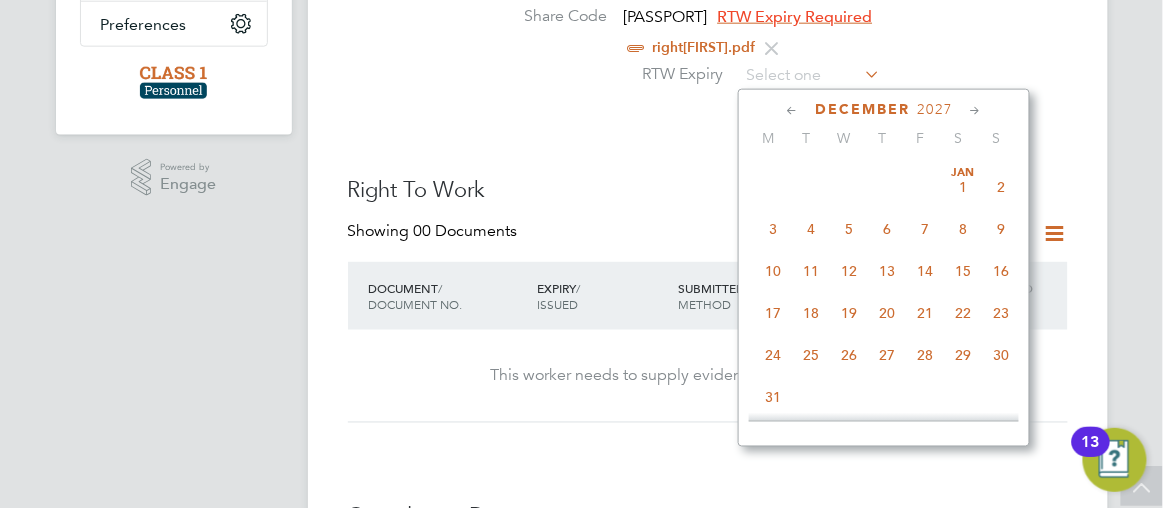 click 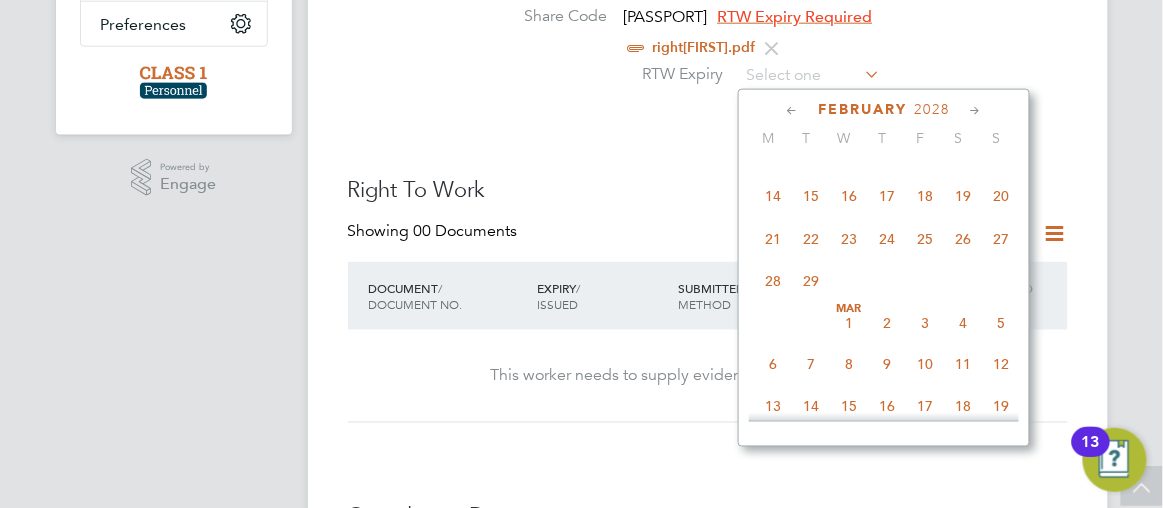 click 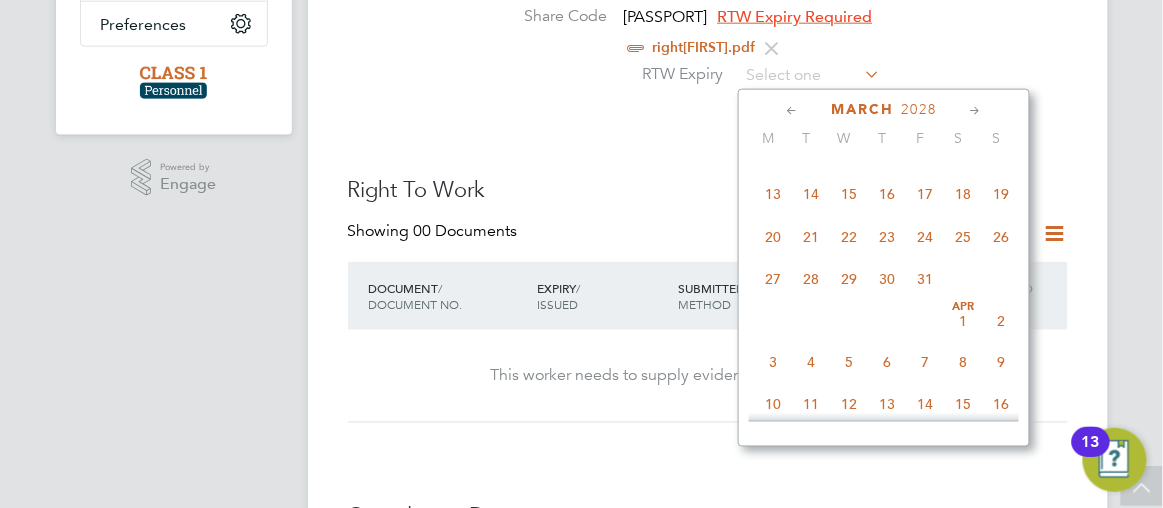 click 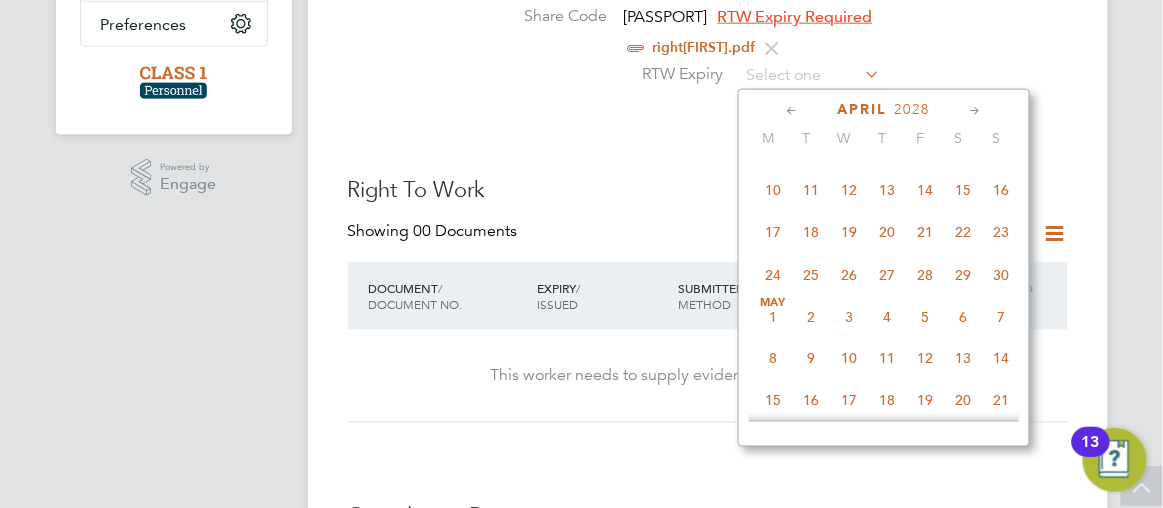 click 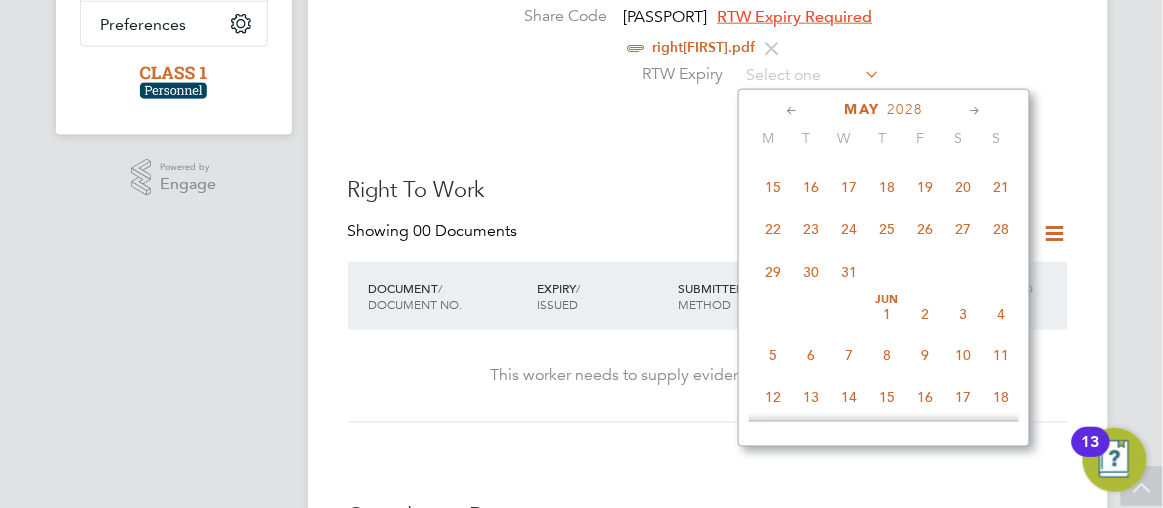 click 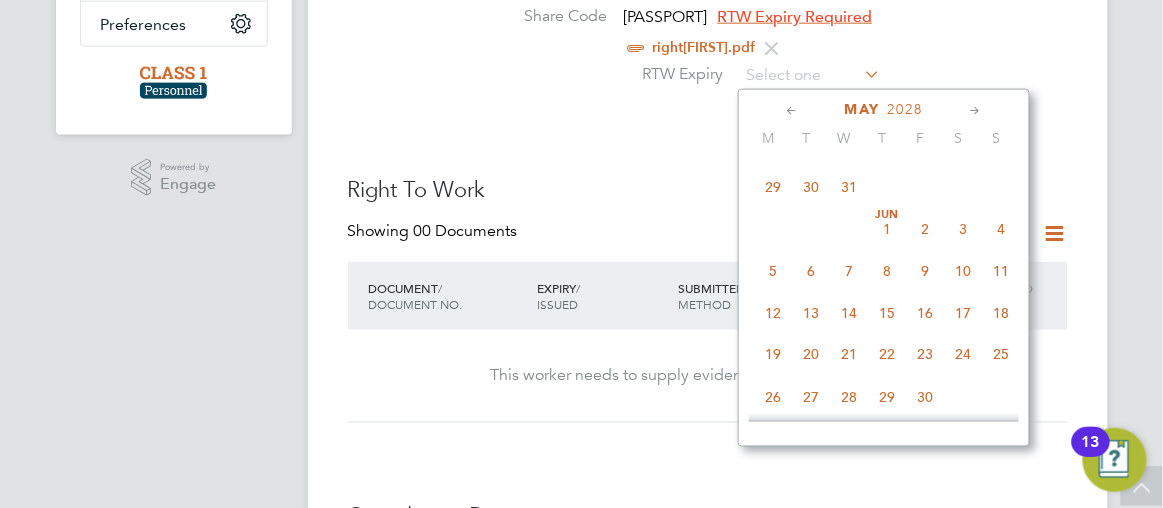 click 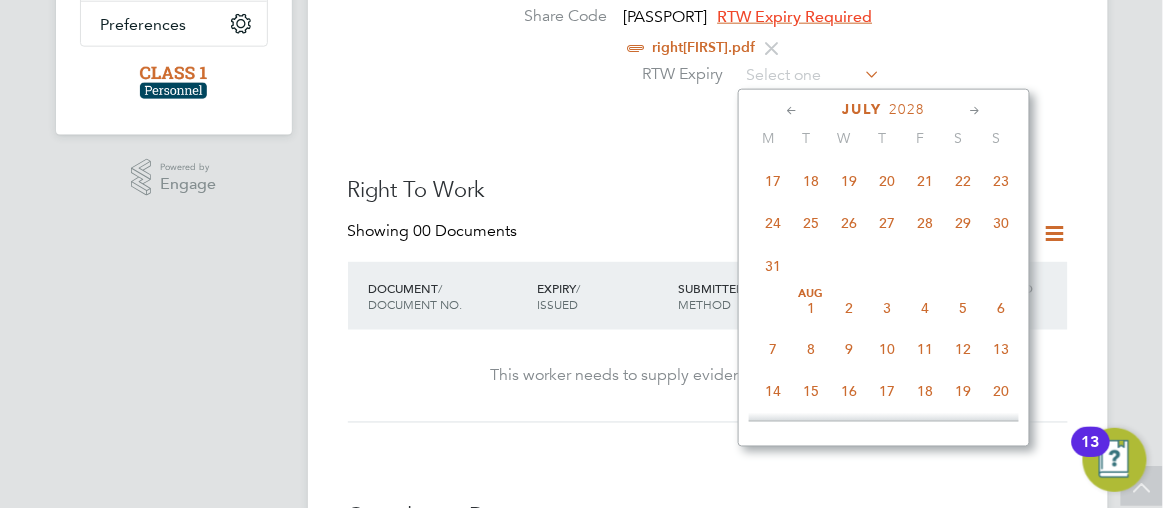 click 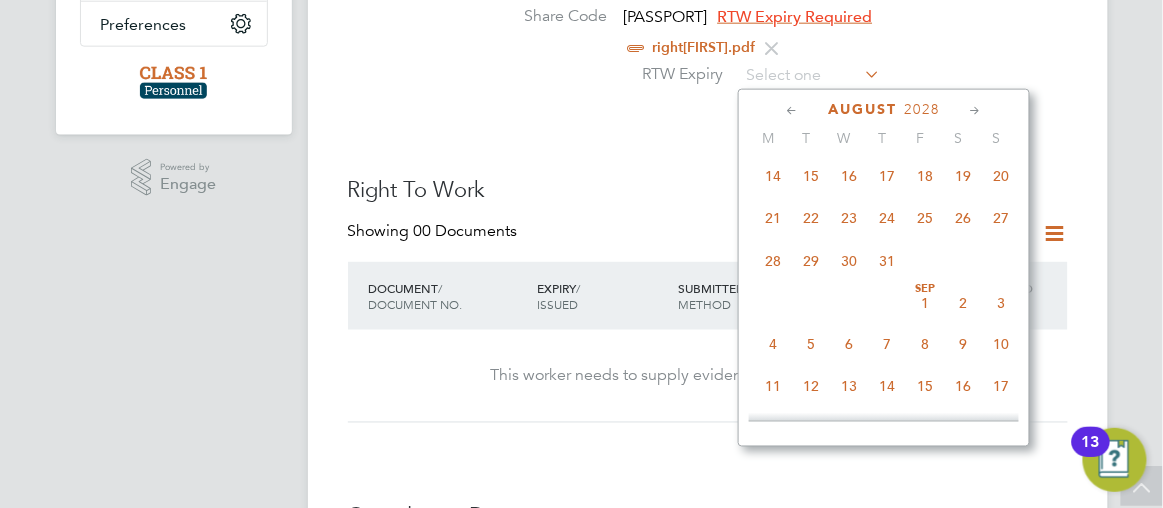 click 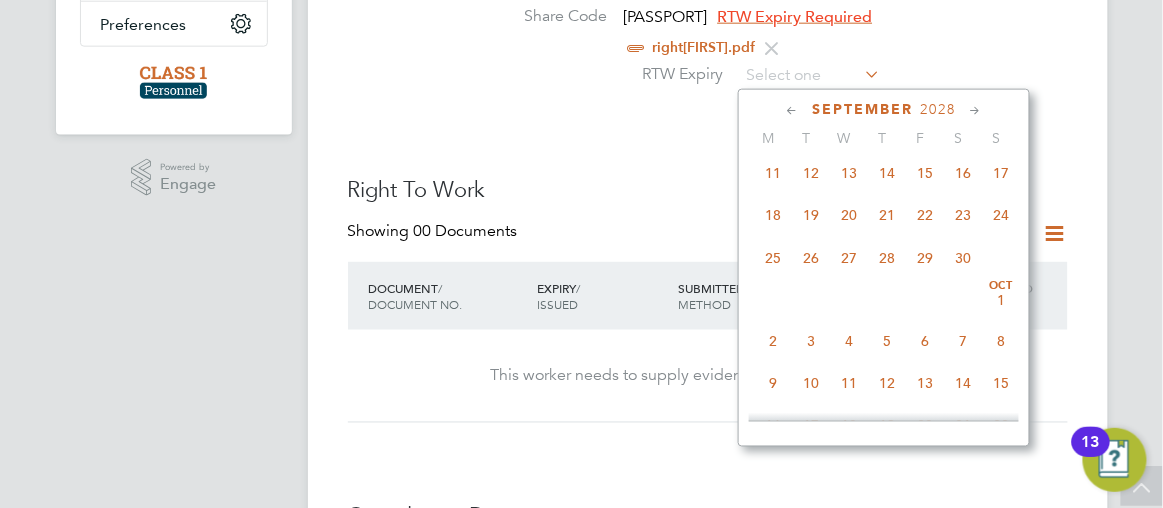 click 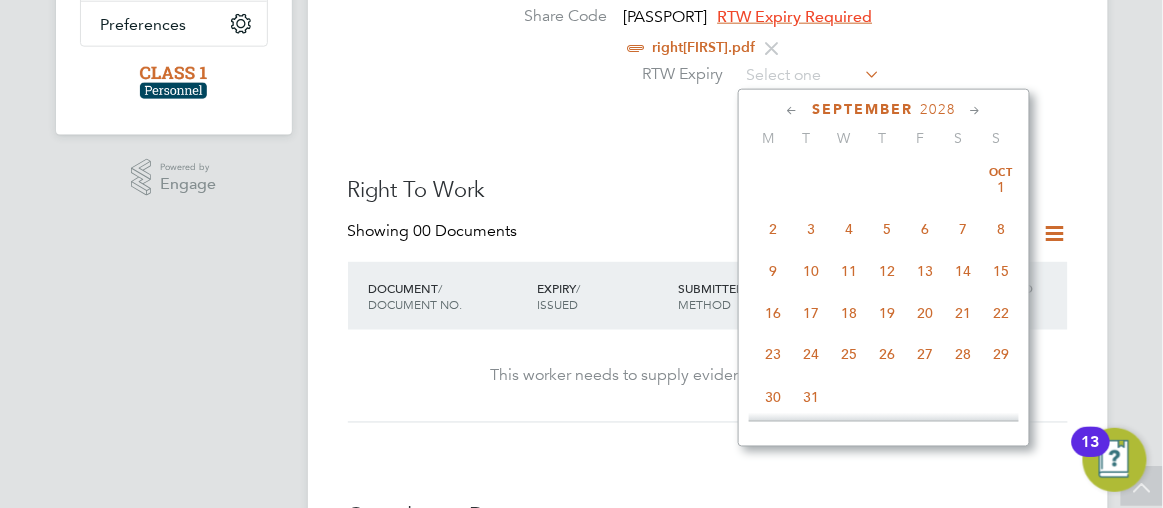 click 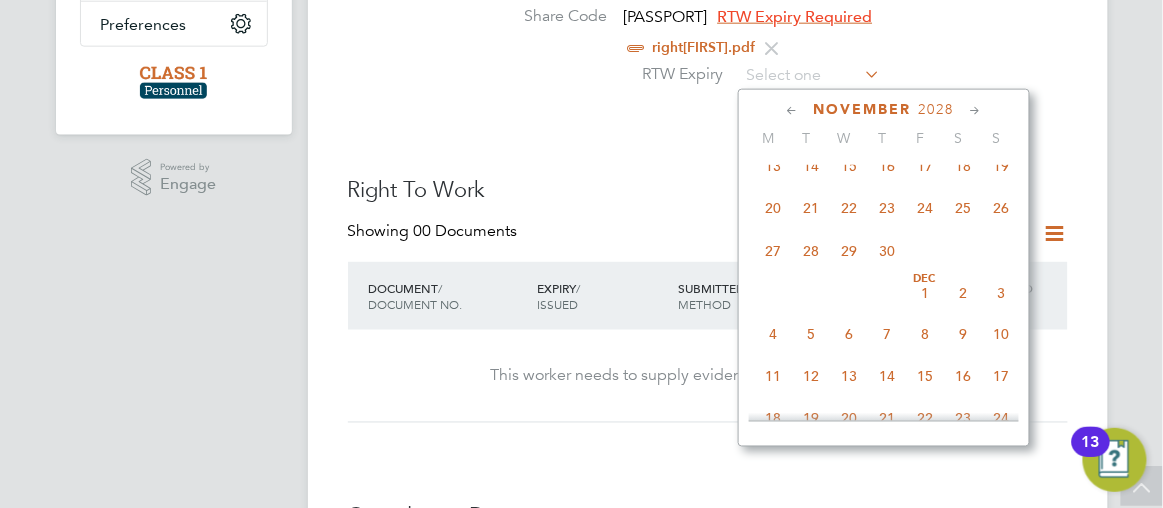 click 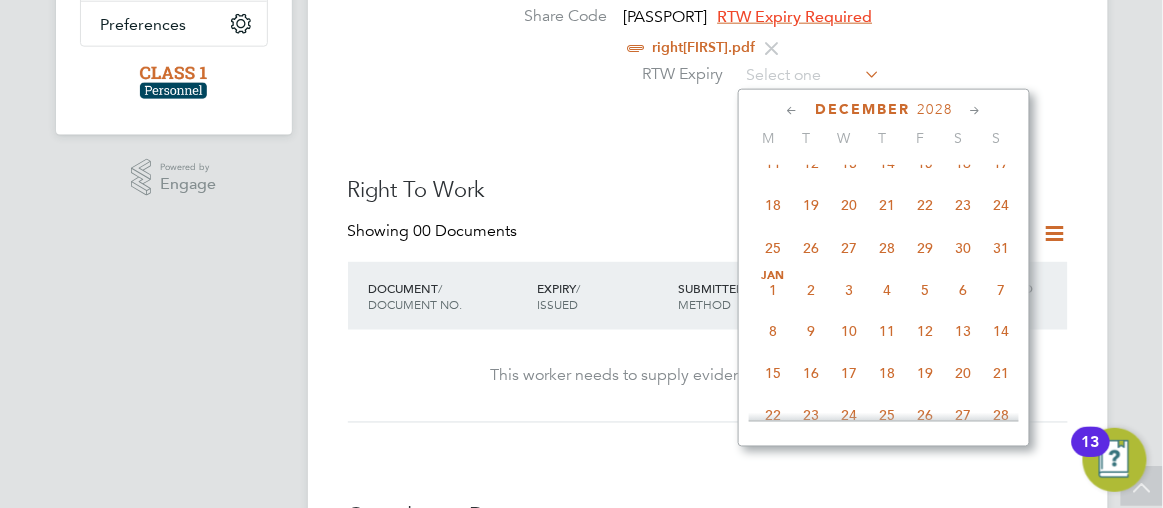 click 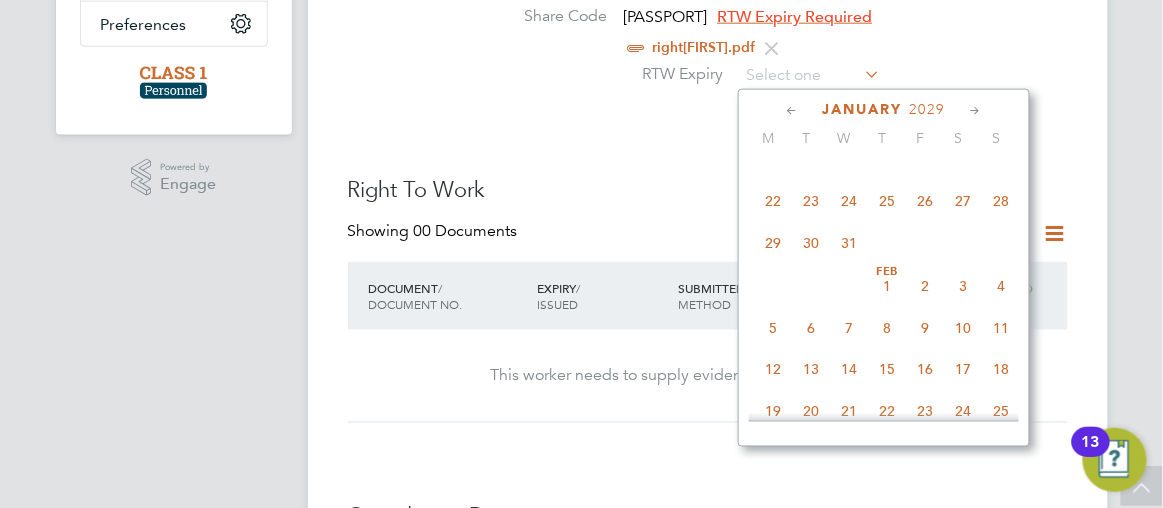 click 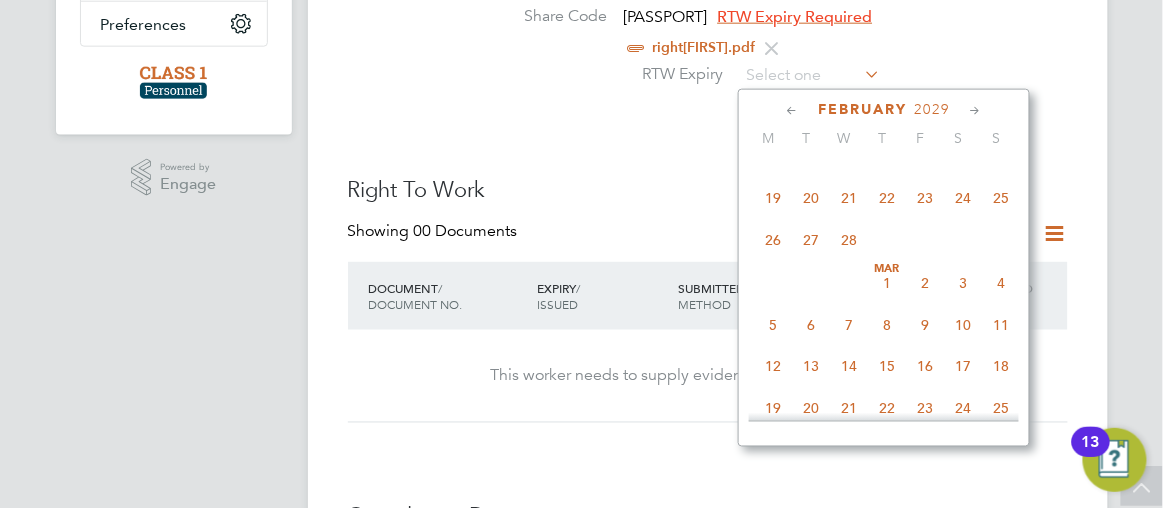 click 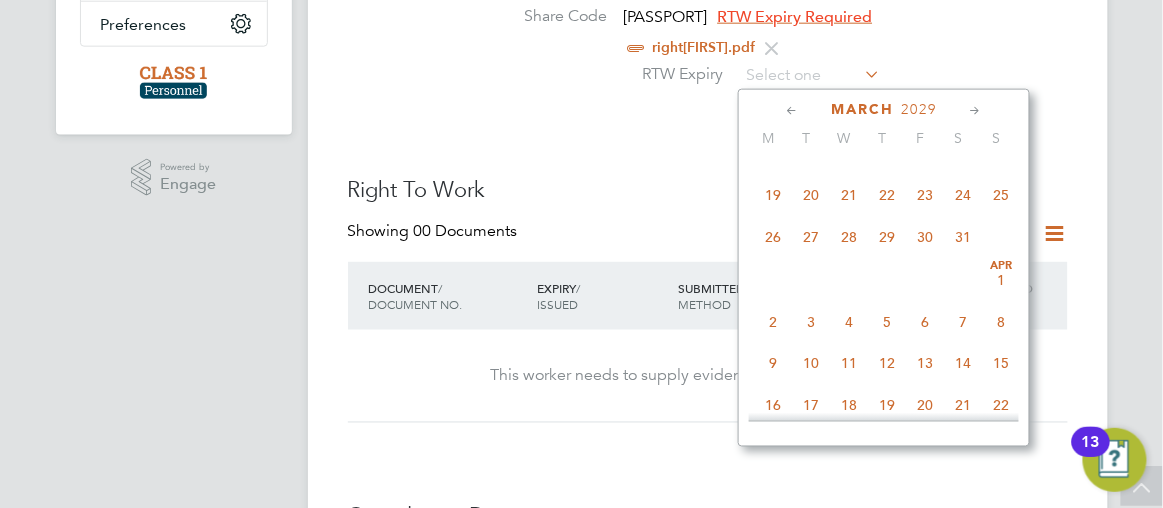 click 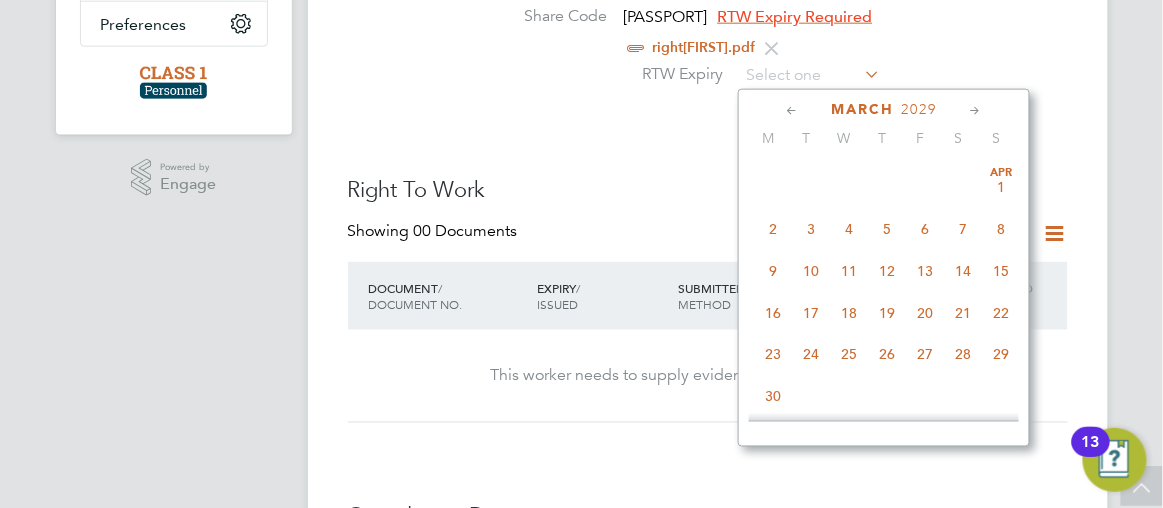 click 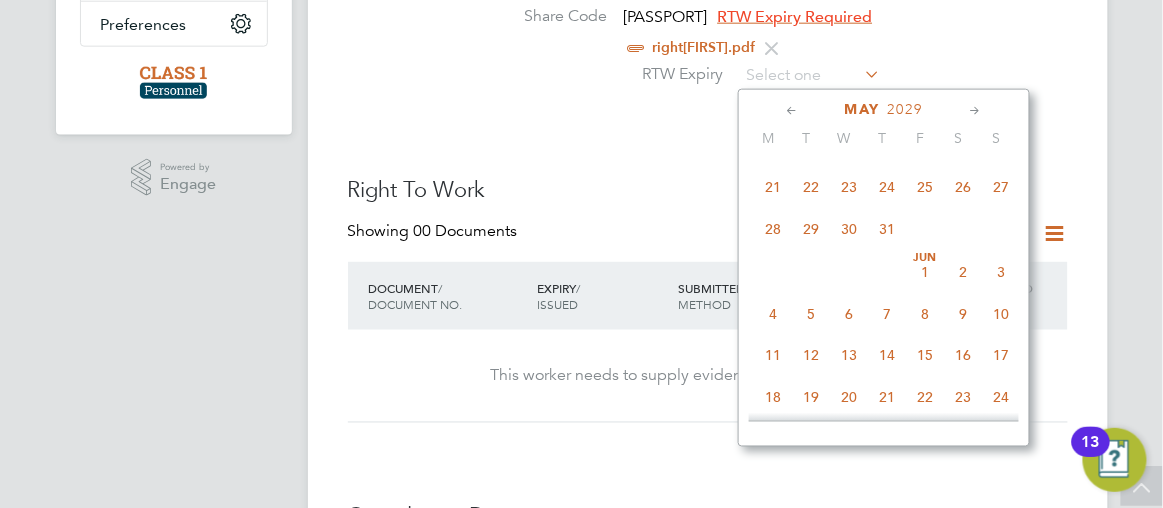 click 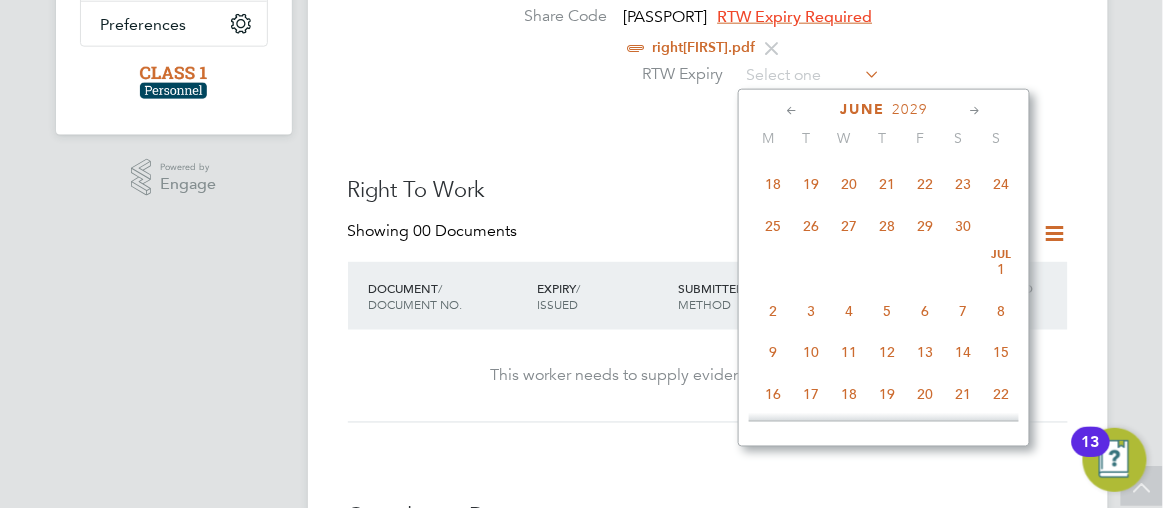click 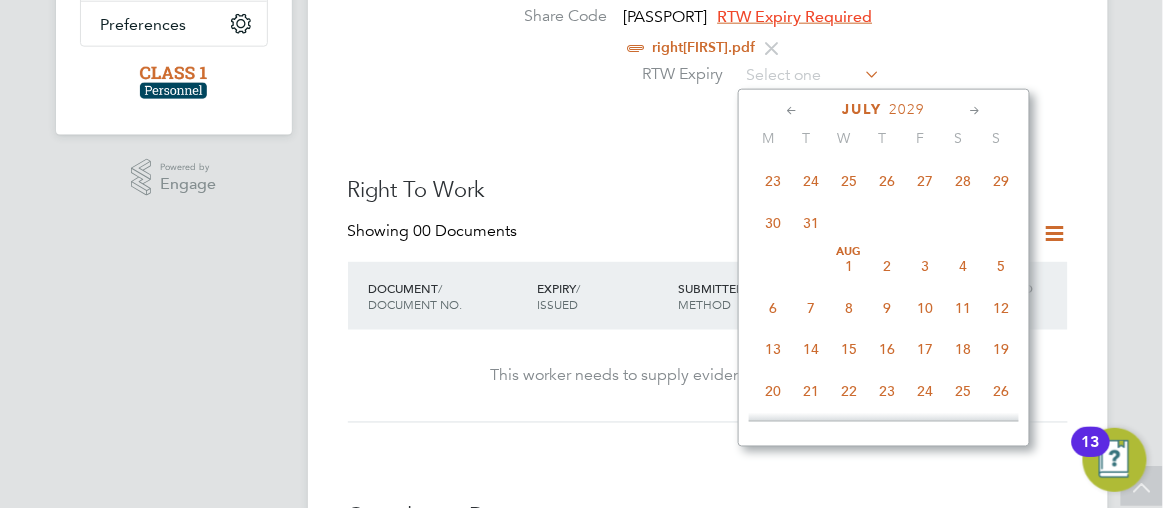 click 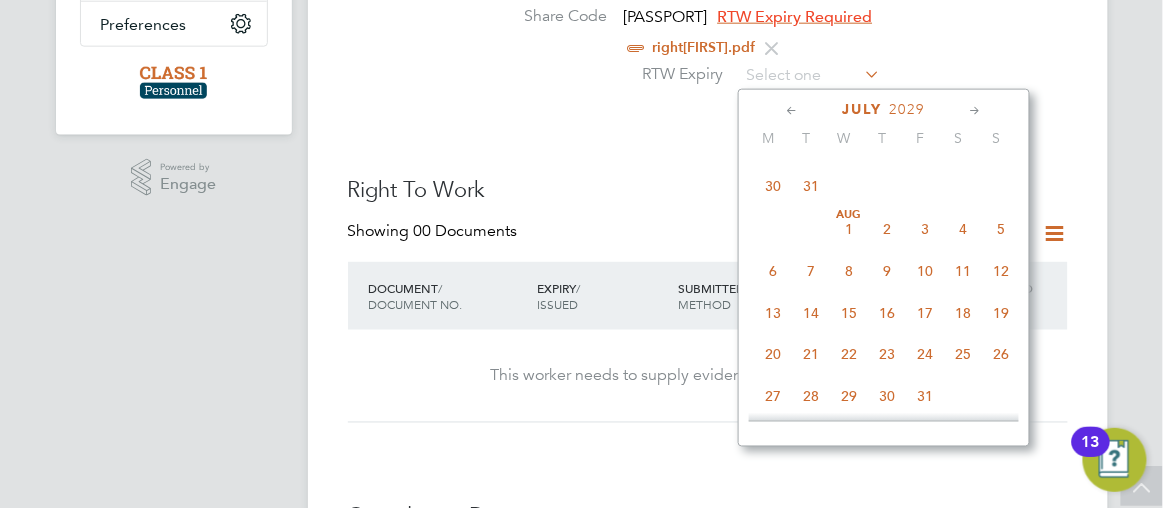 click 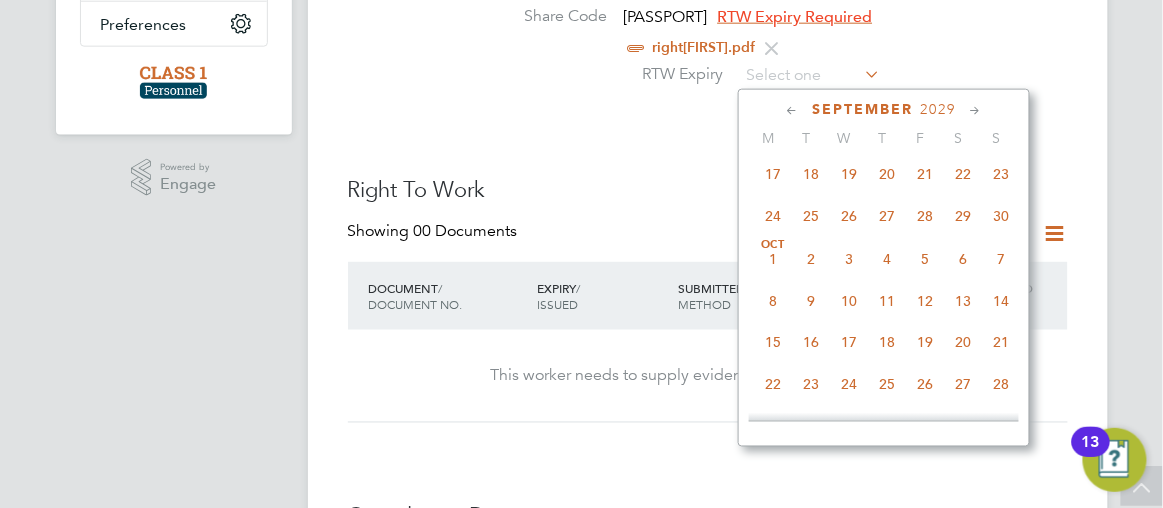 click 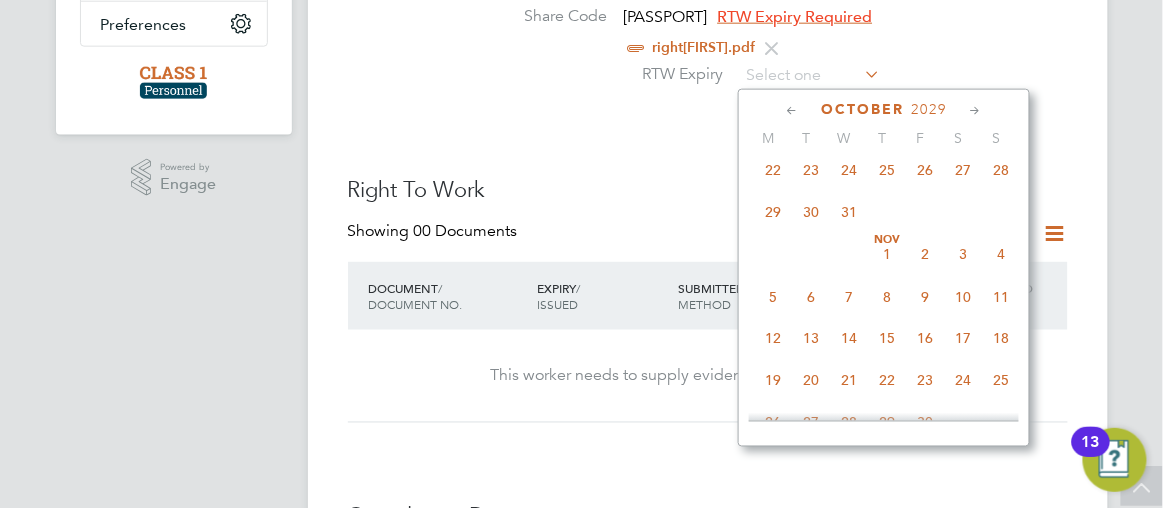 click 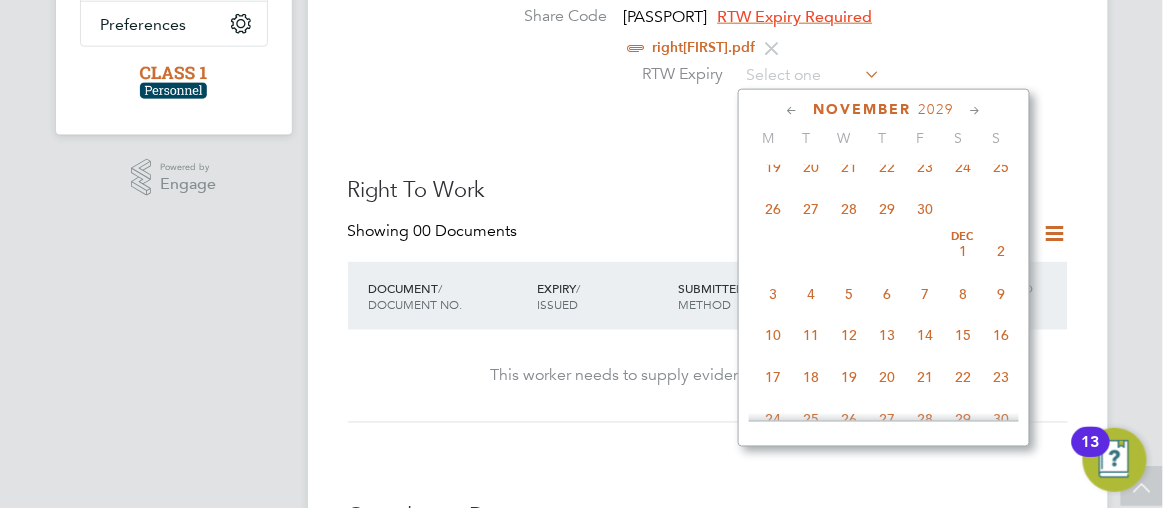 click 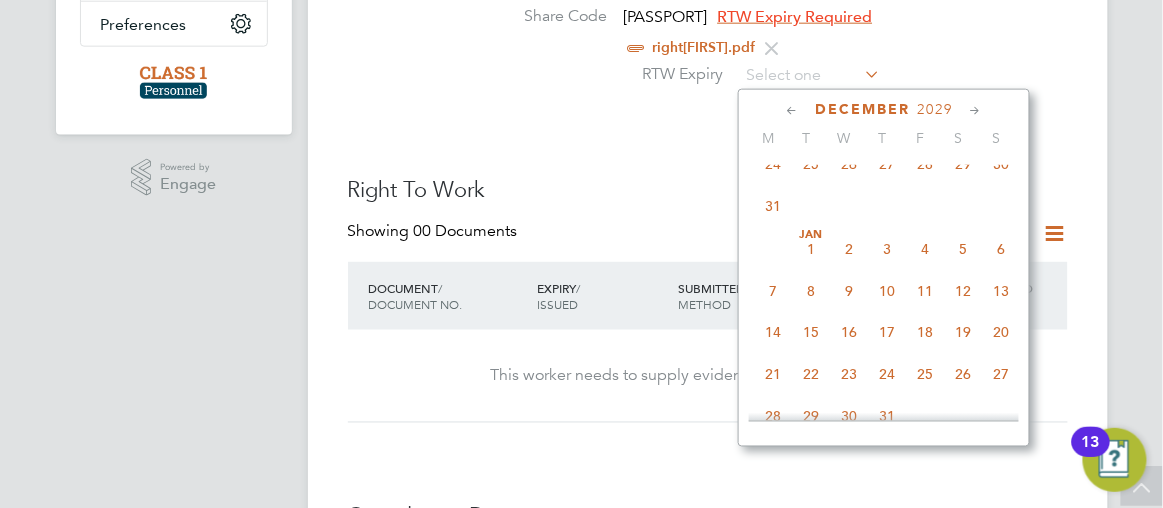 click 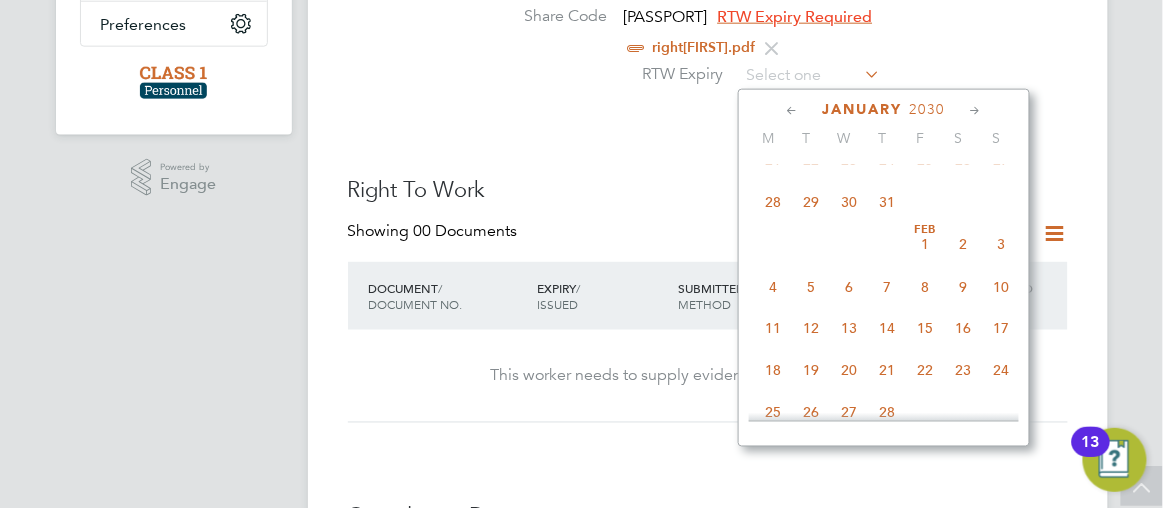 click 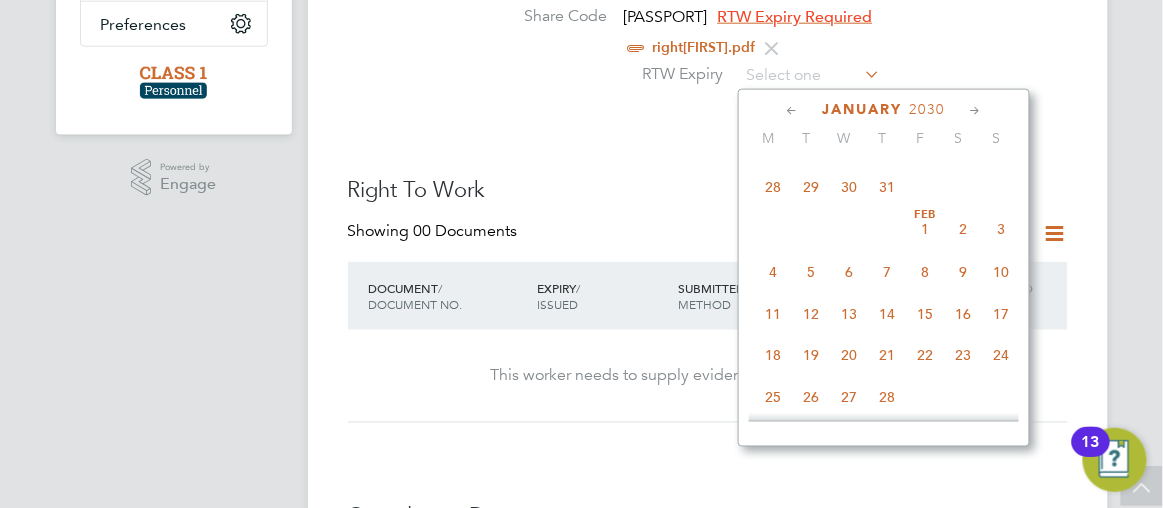 click 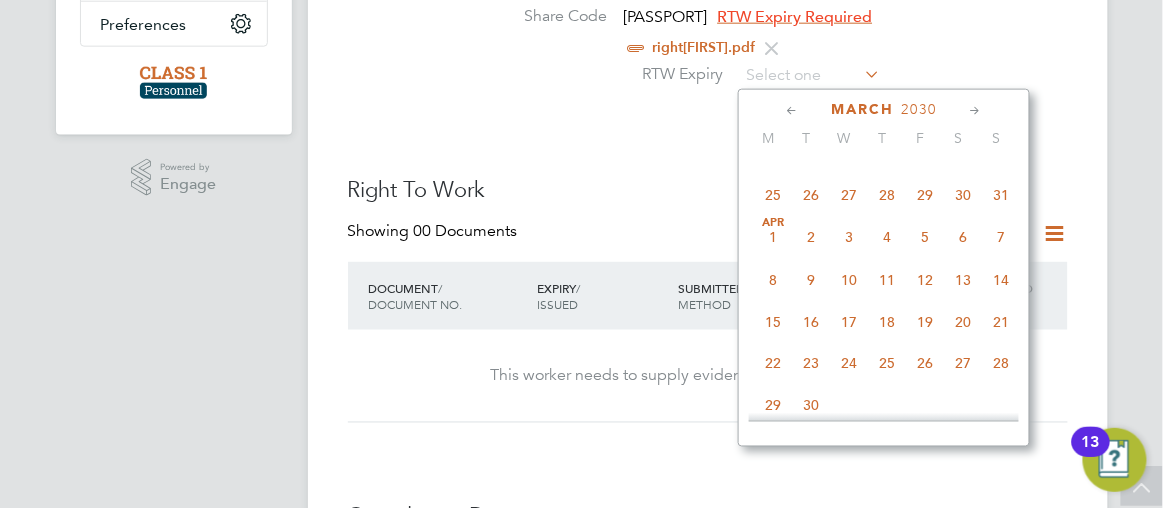 click 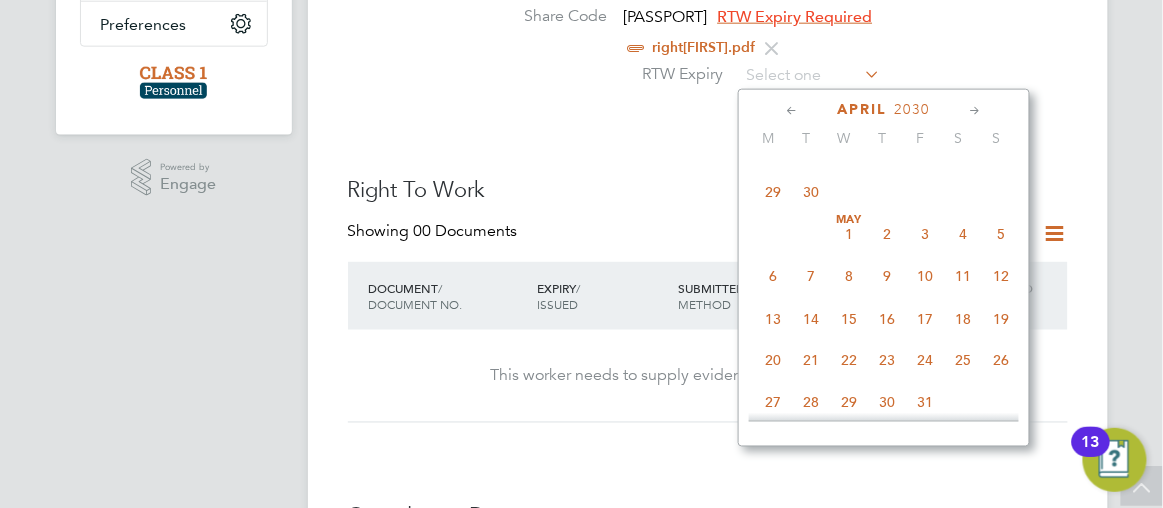 click 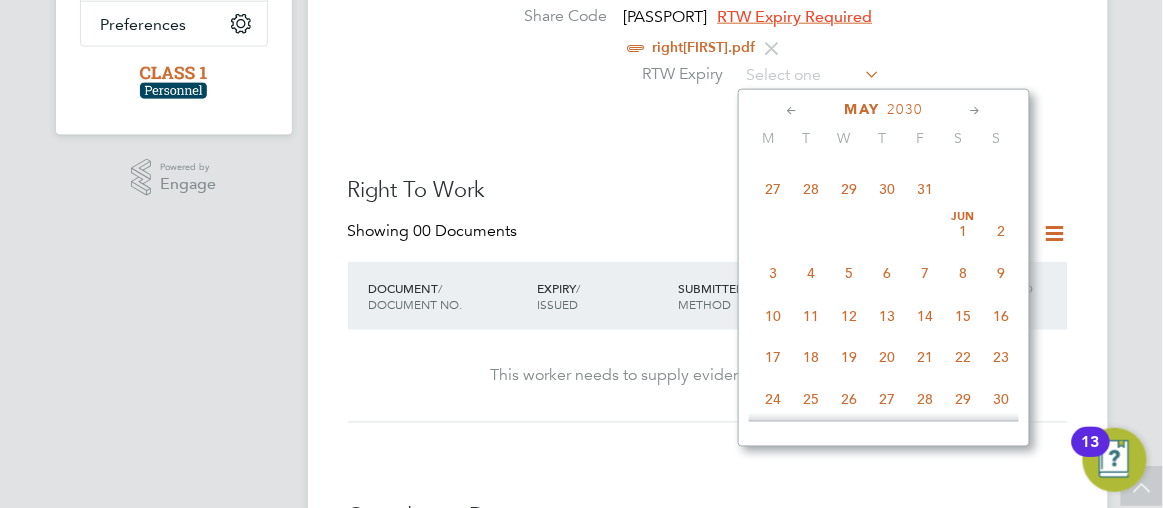 click 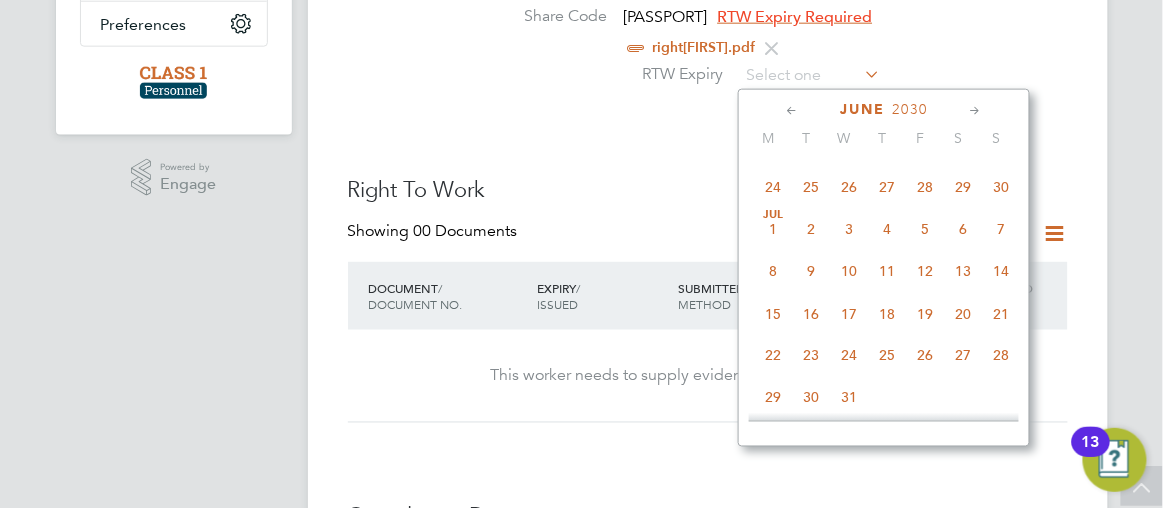 click 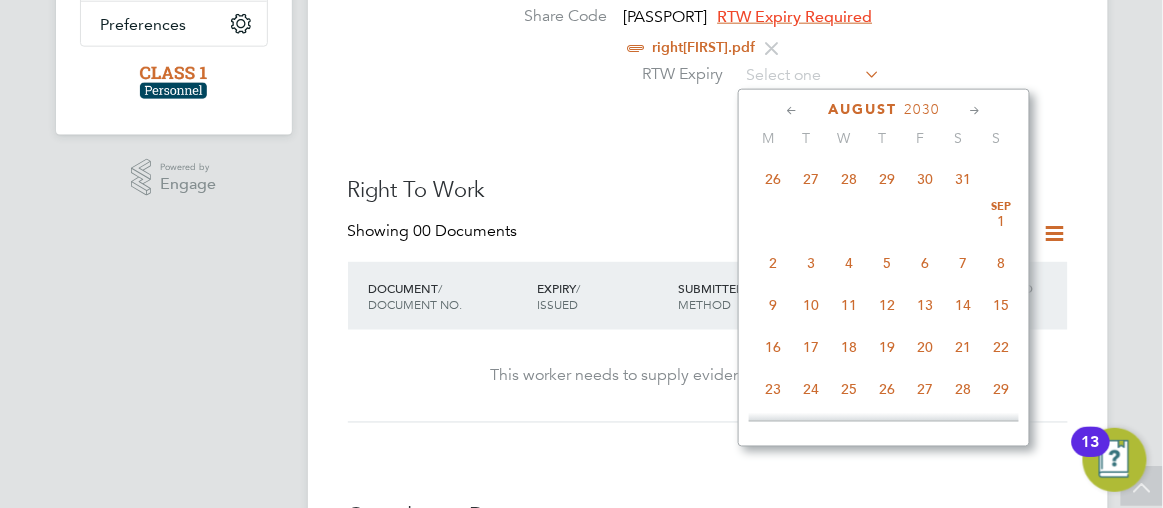 click 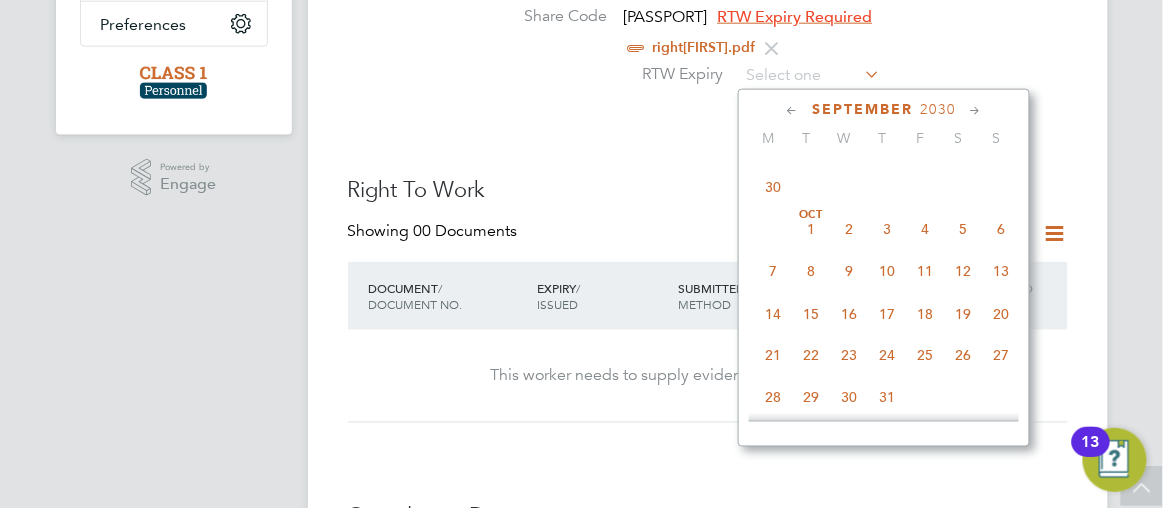 click 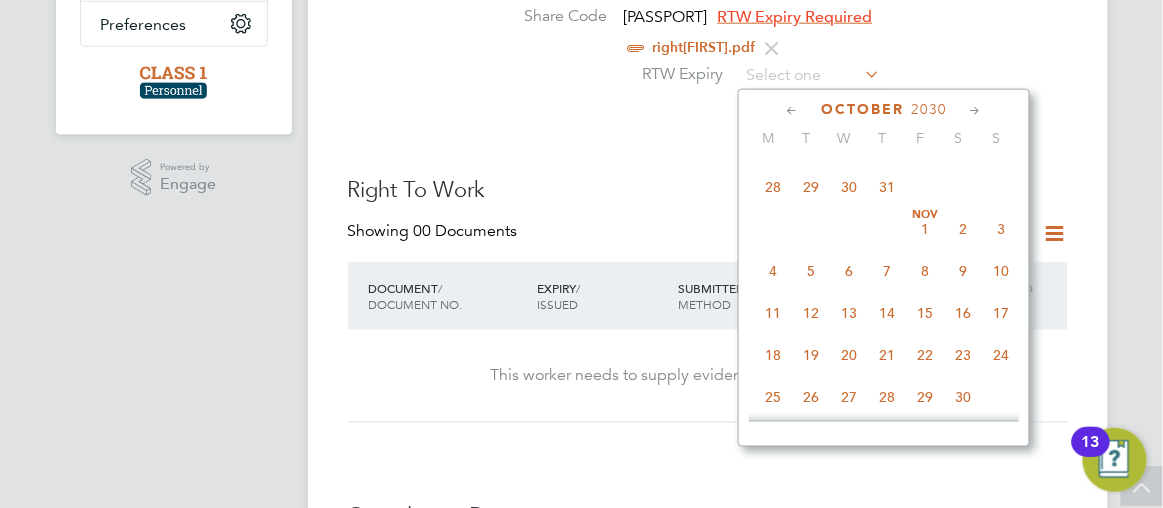 click 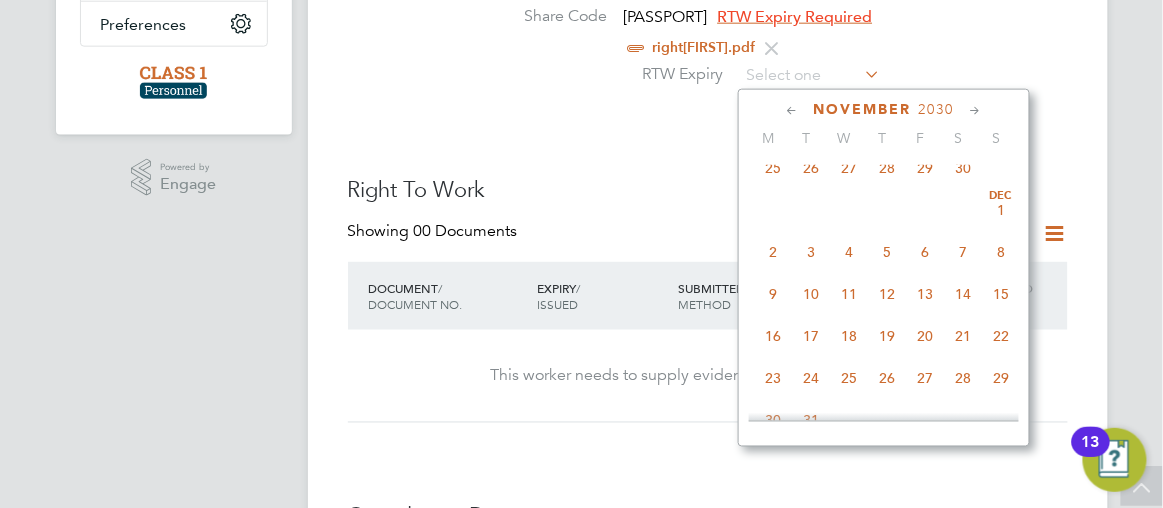 click 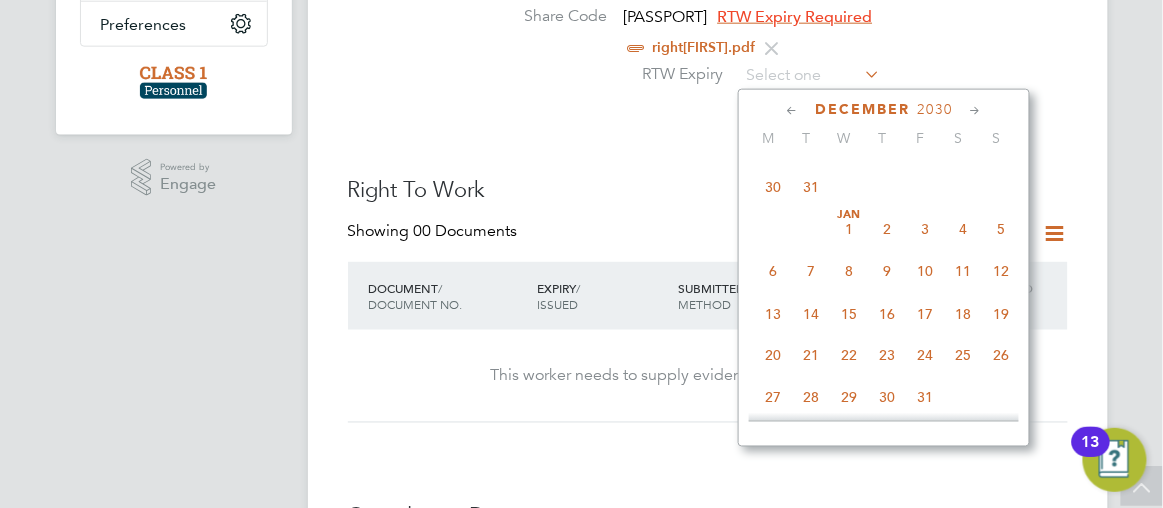 click 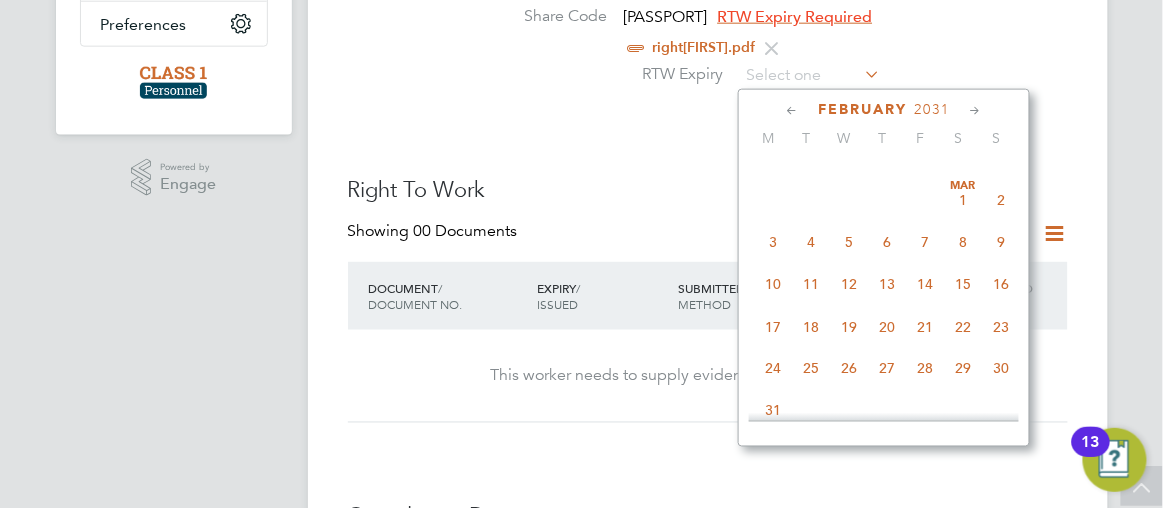 click 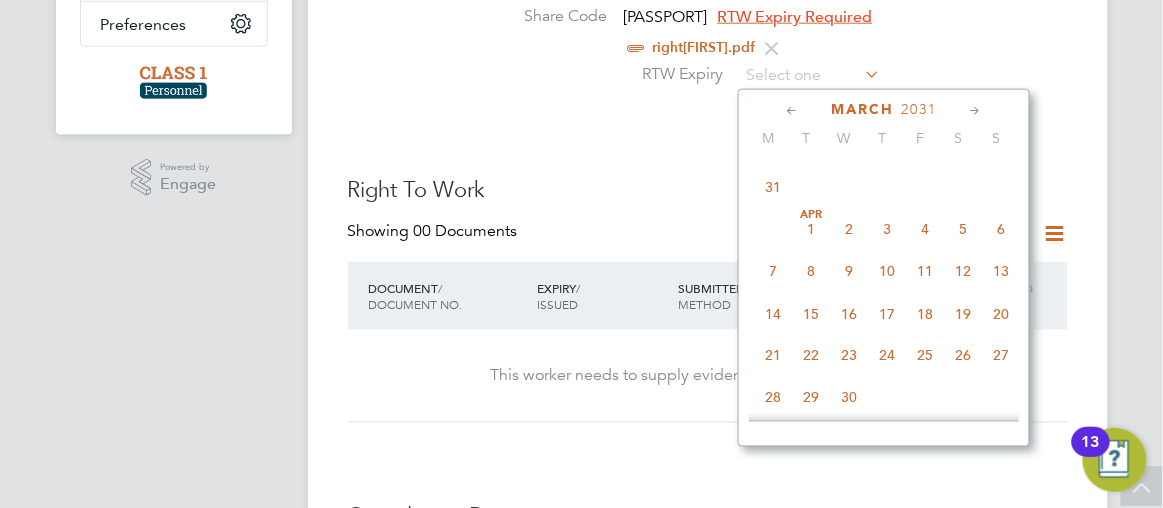 click 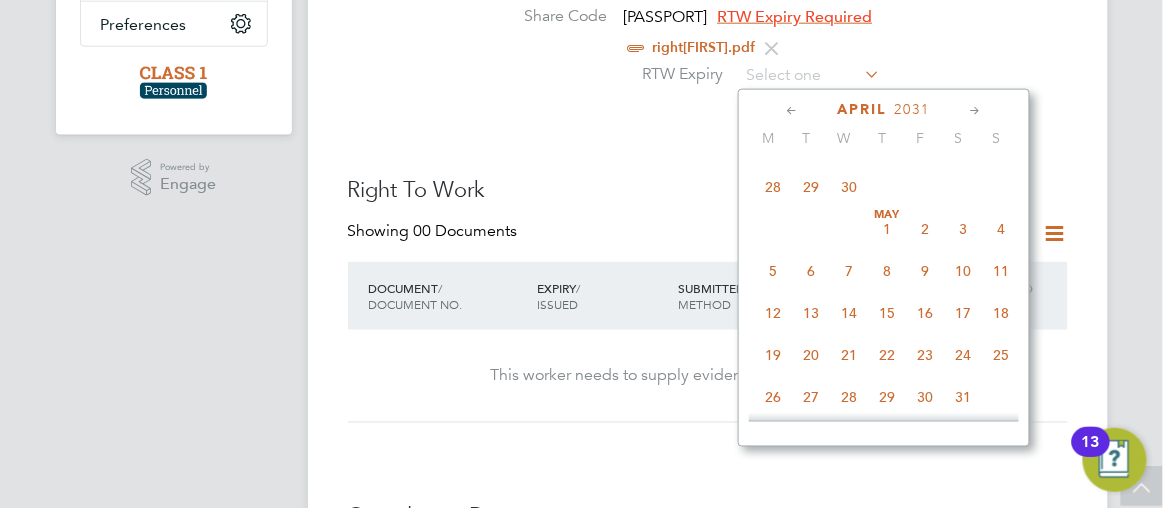 click 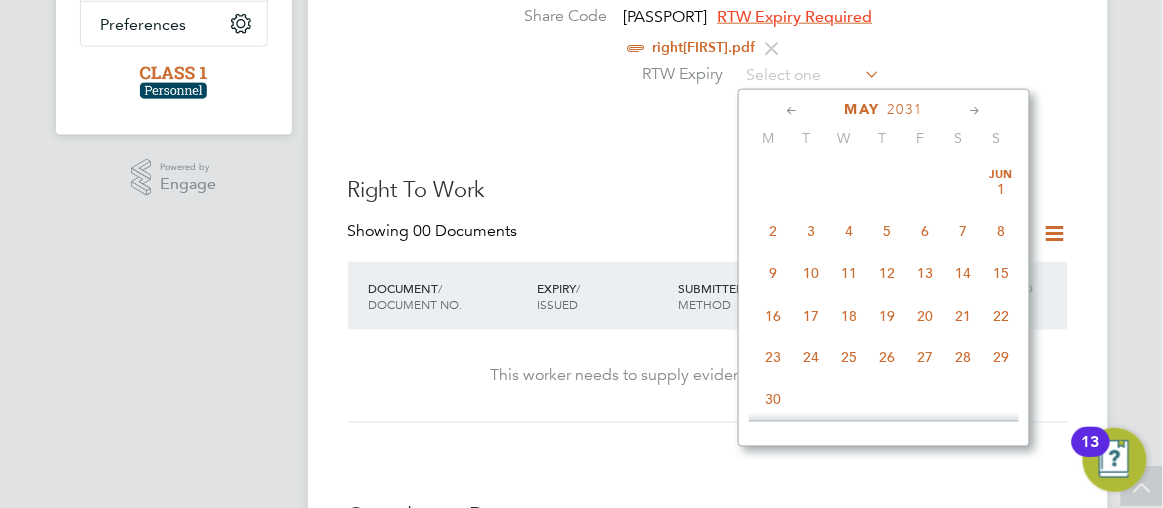 click 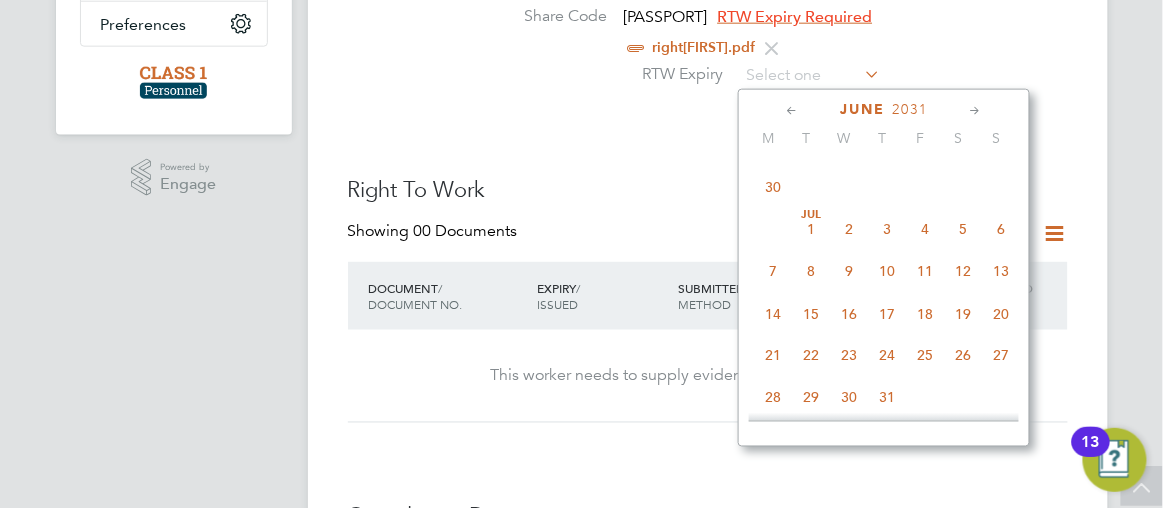 click 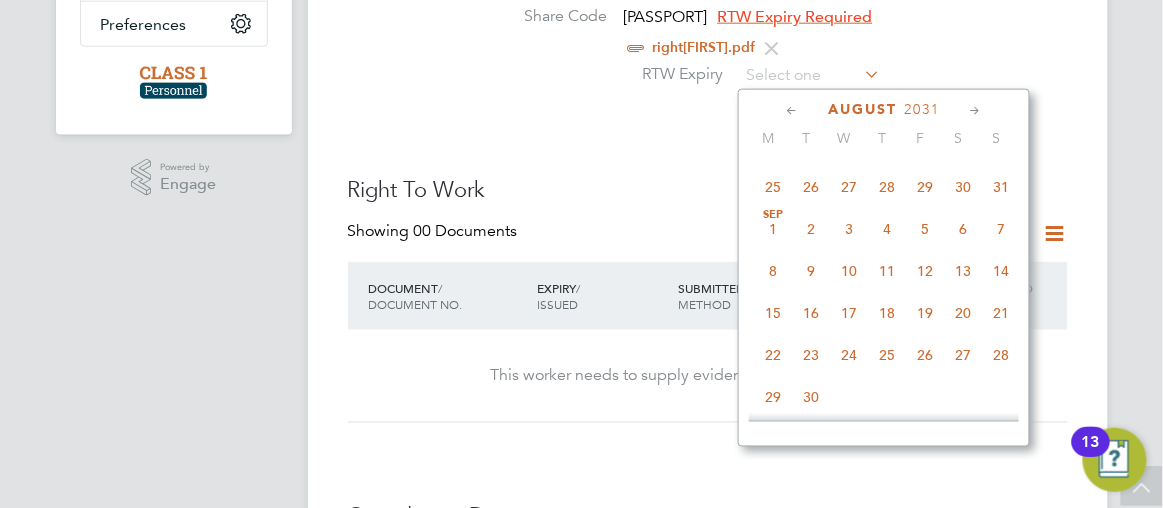 click 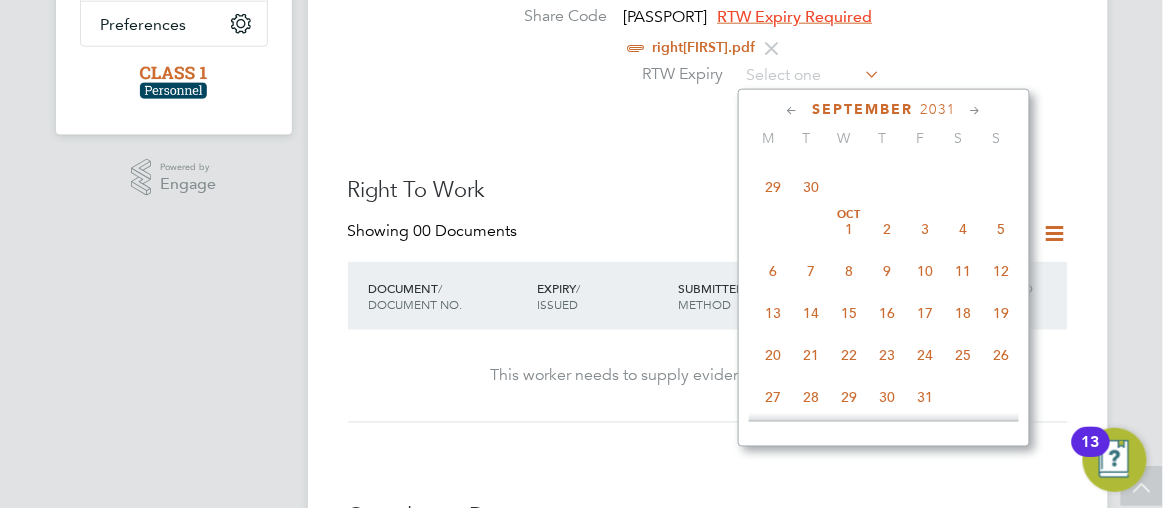 click 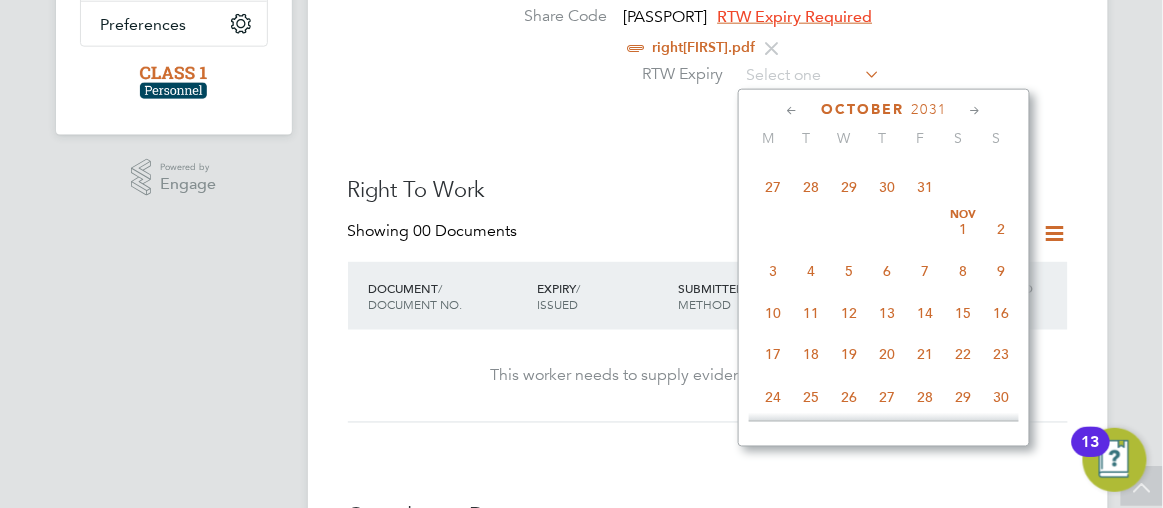click 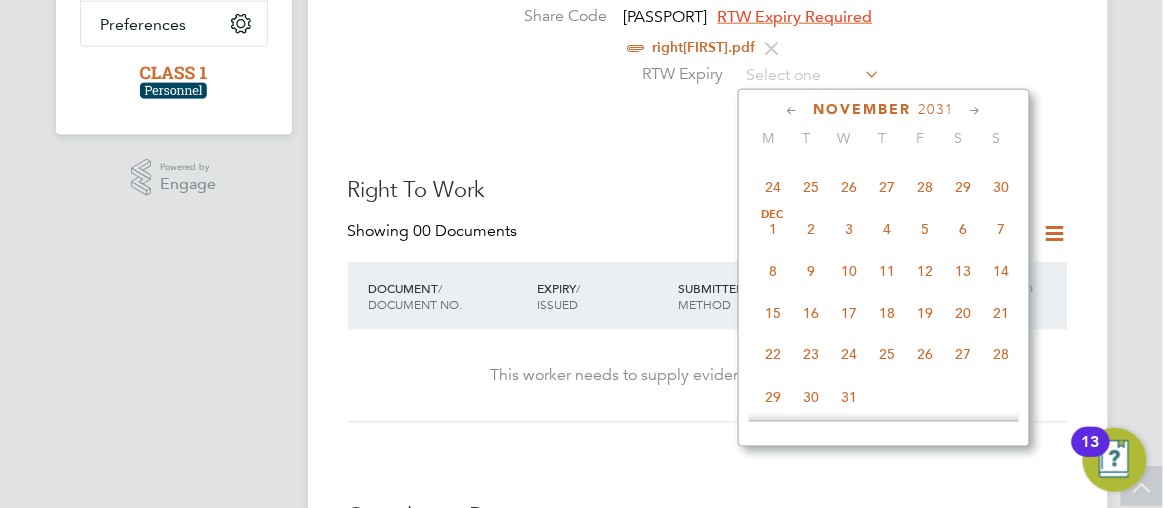click 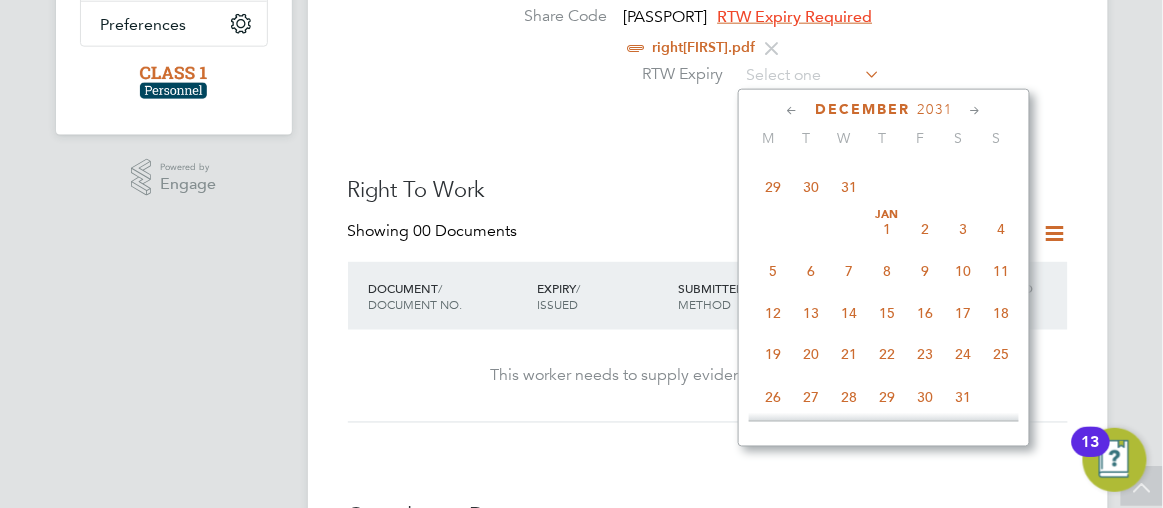 click 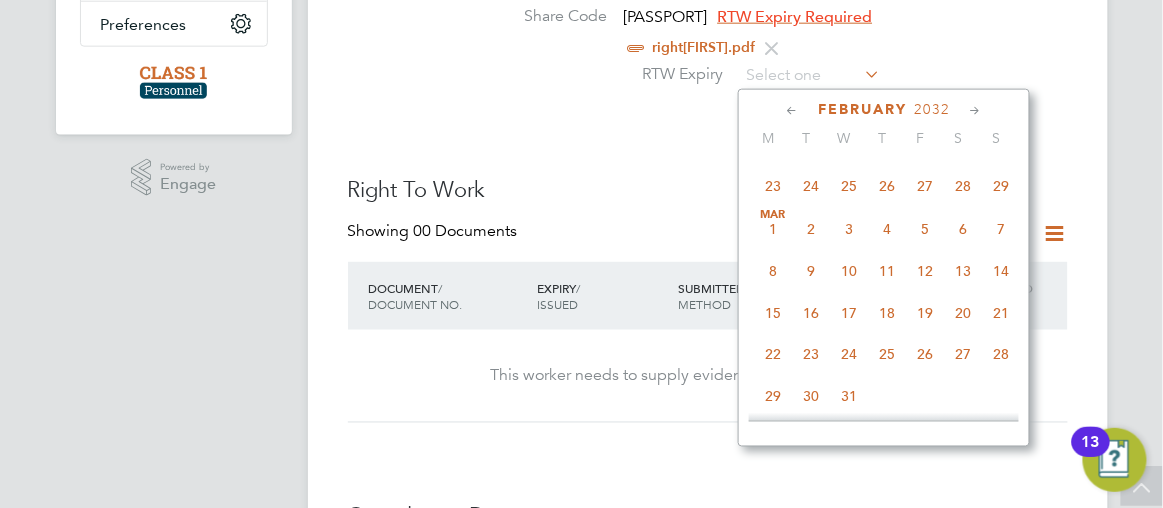 click 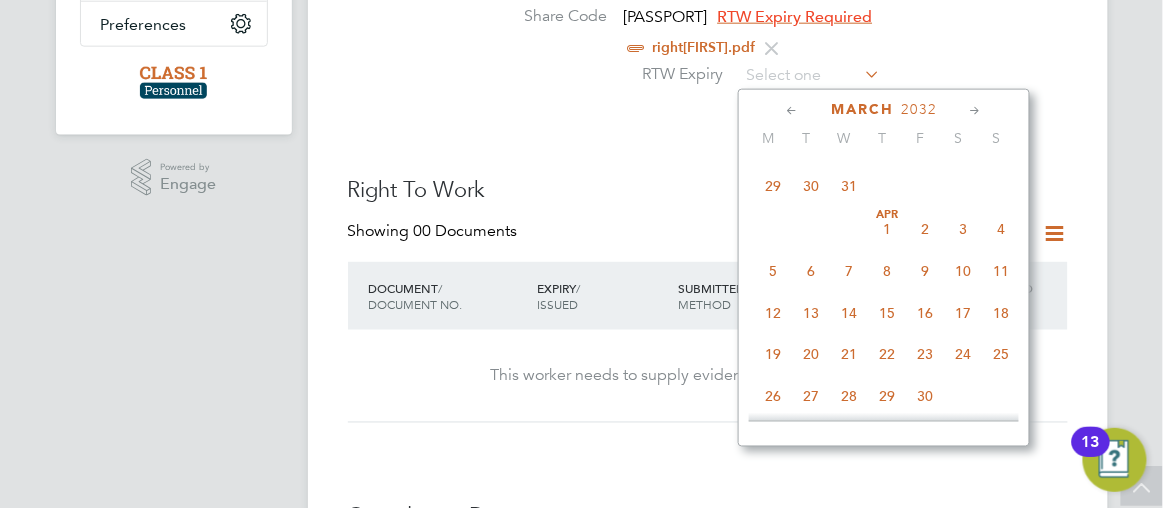 click 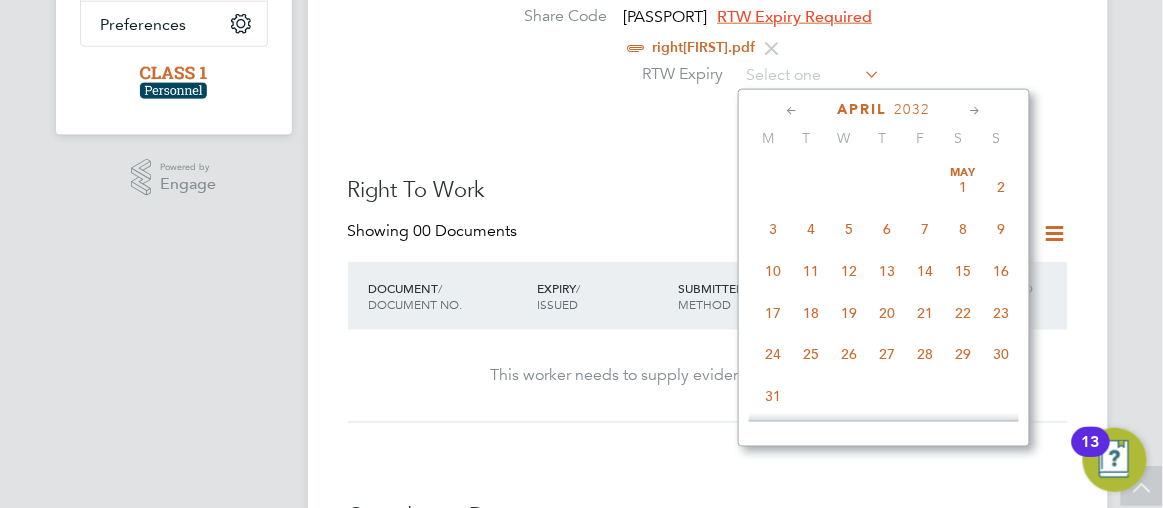 click 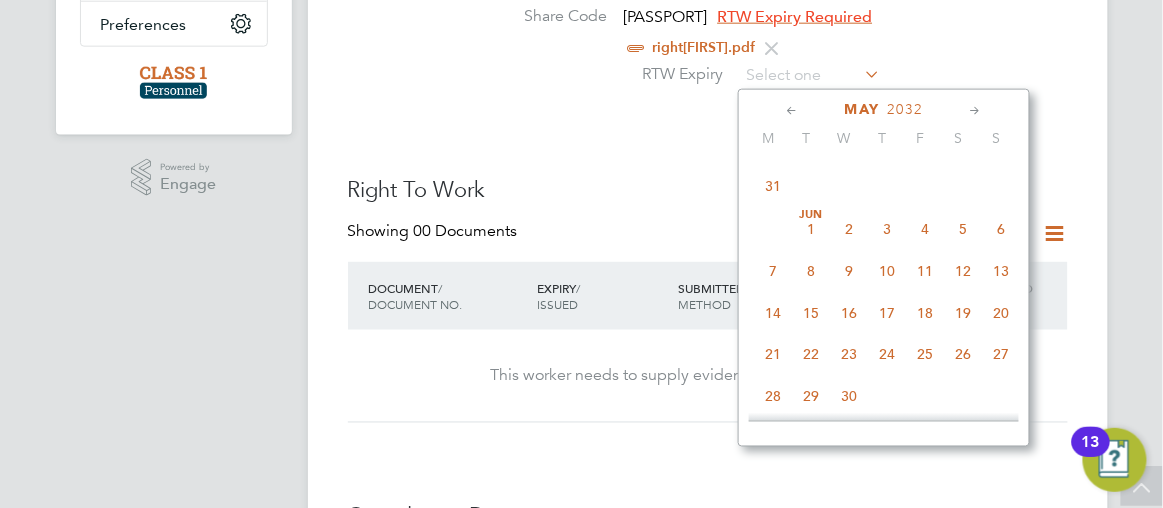 click 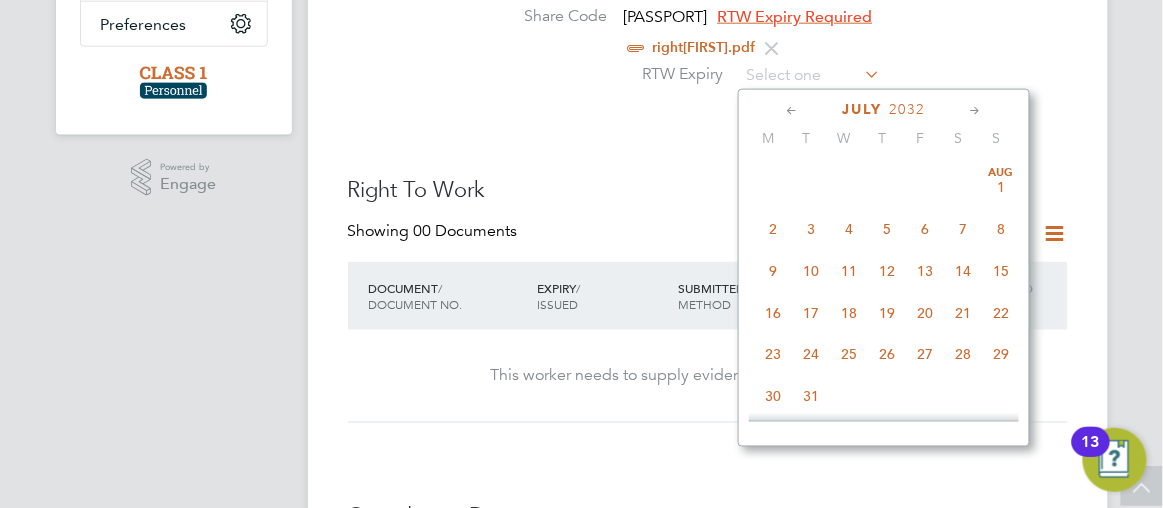 click 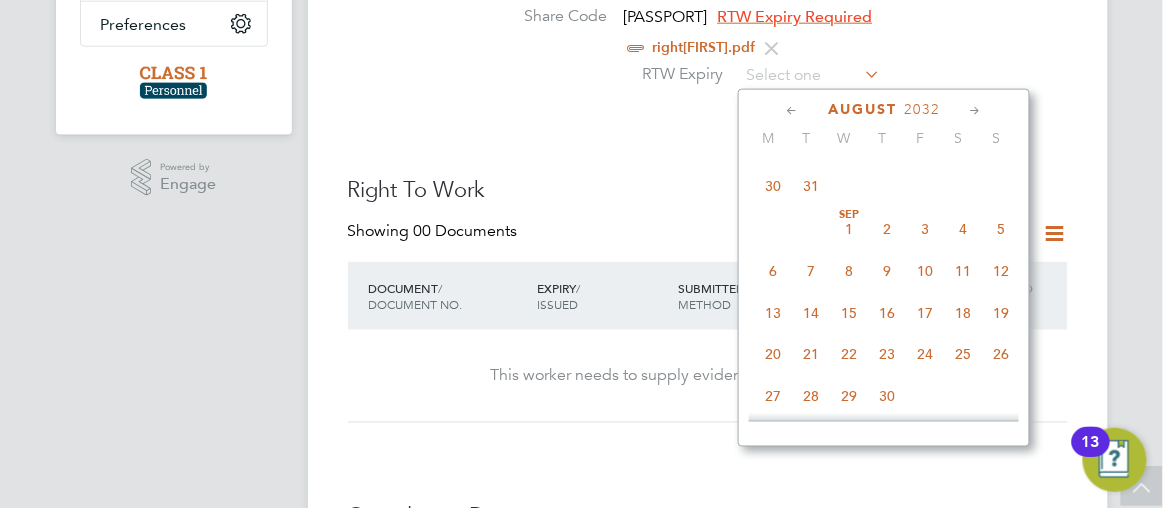 click 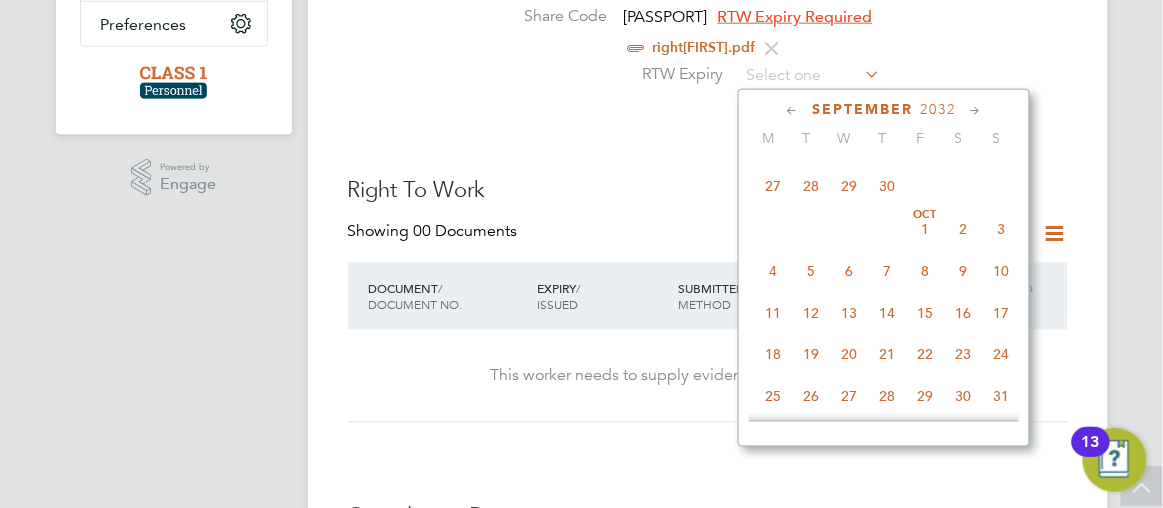 click 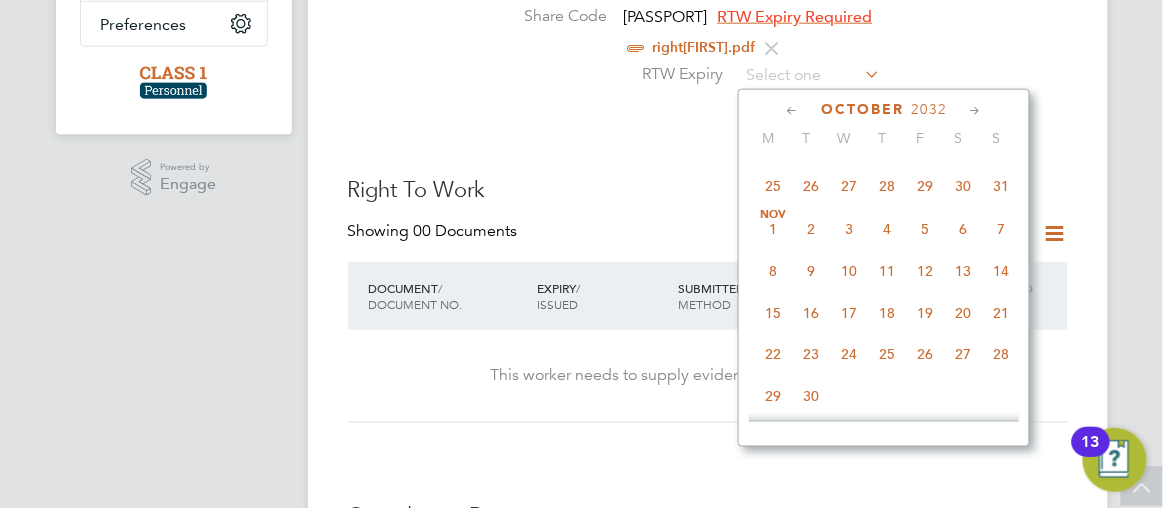 click 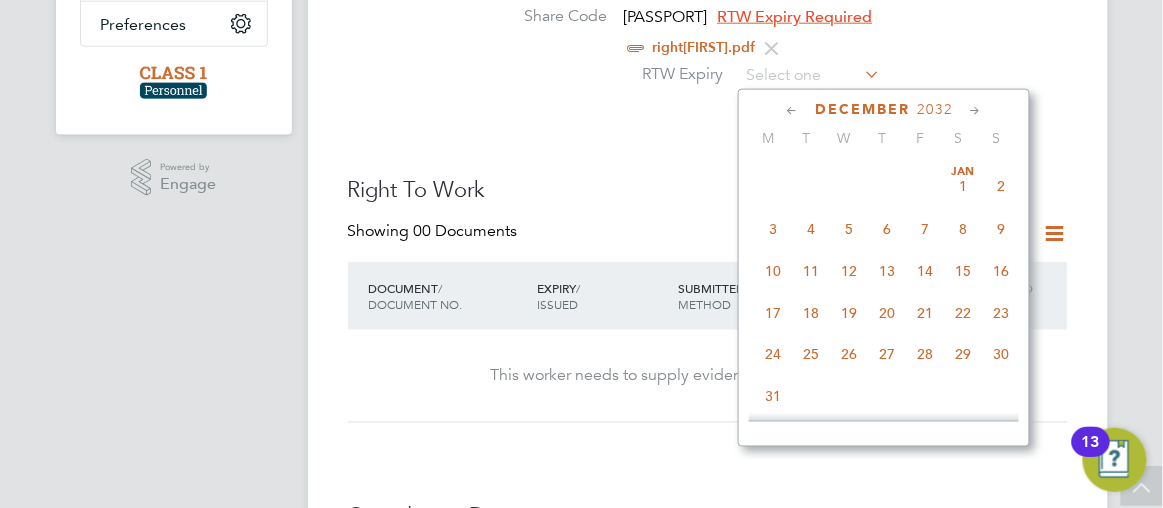 click 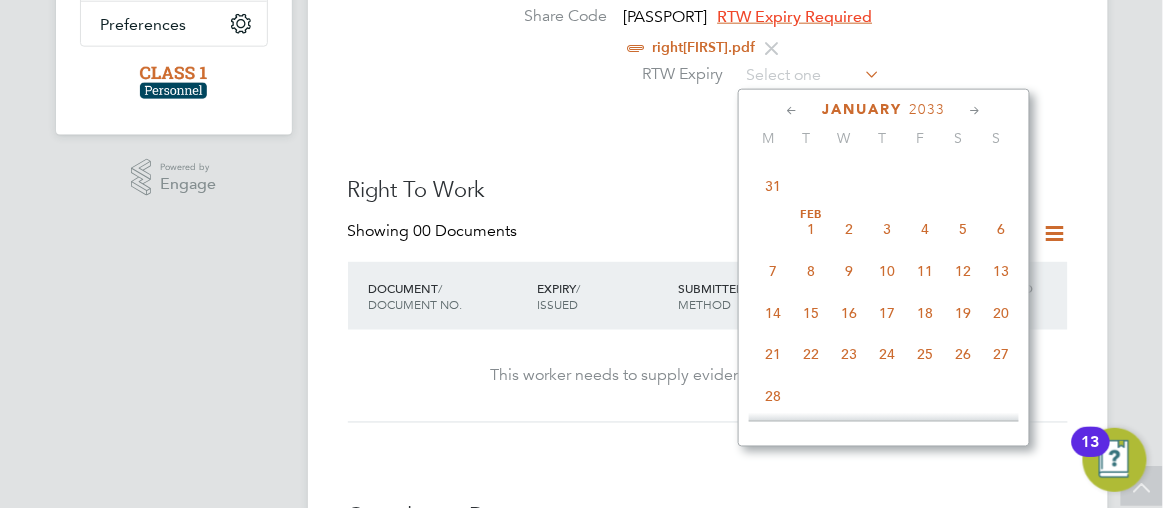 click 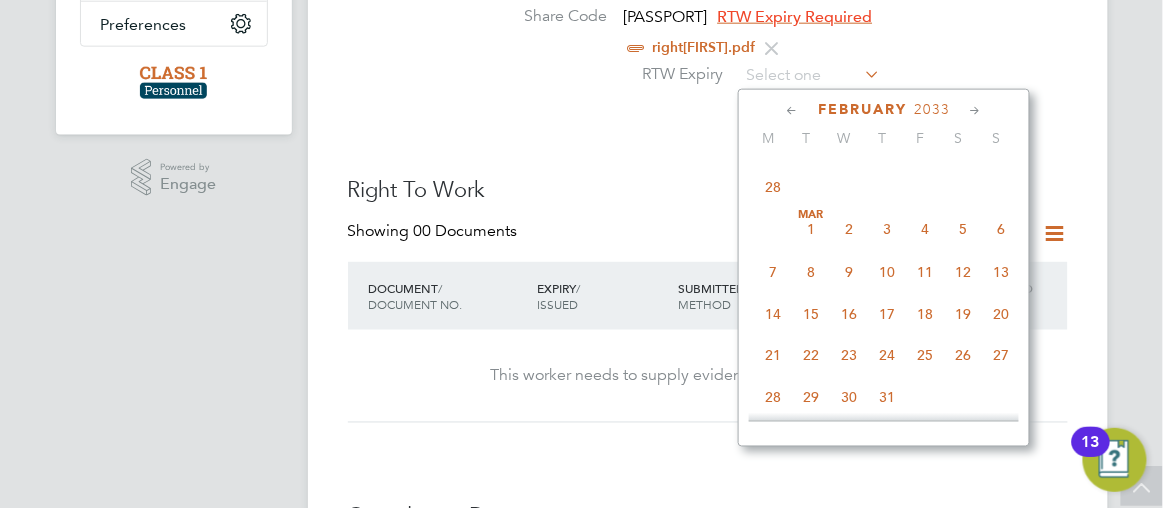 click 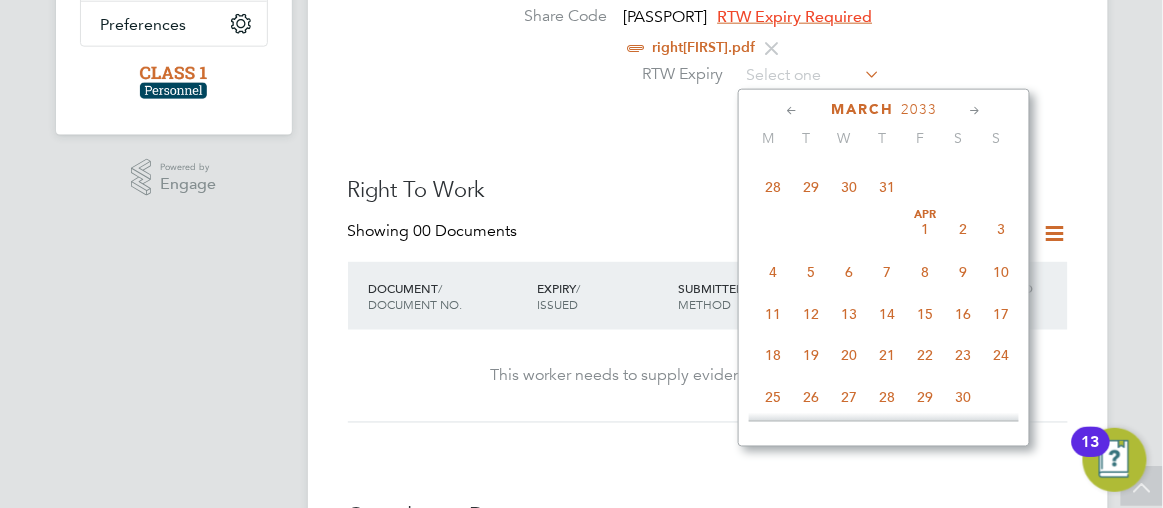 click 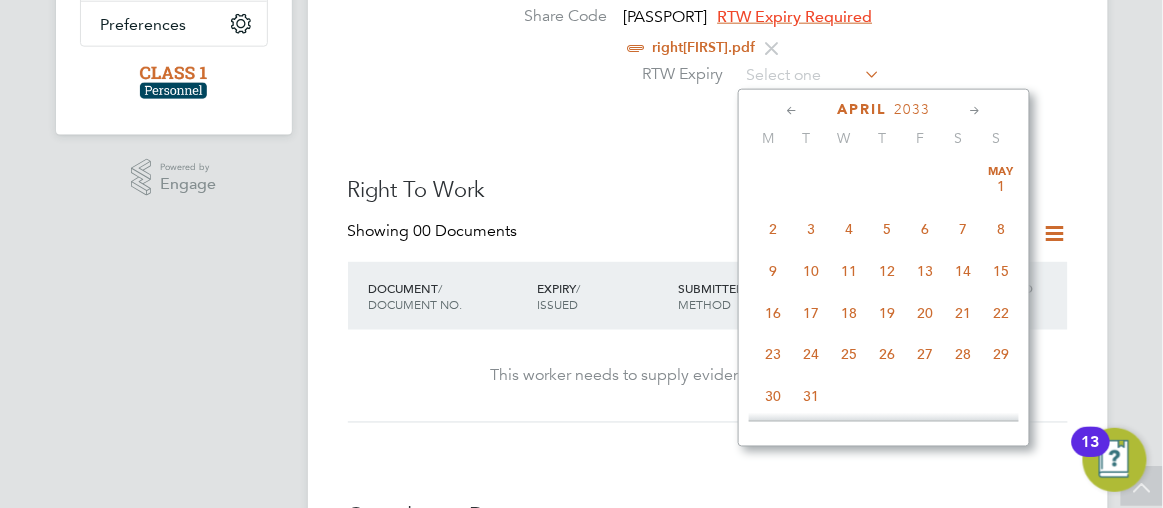 click 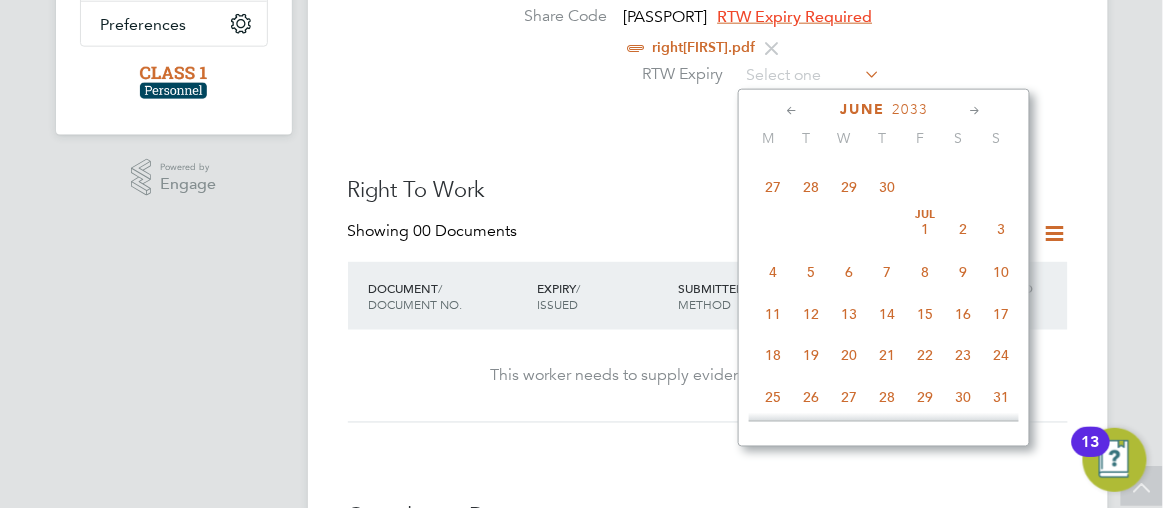click 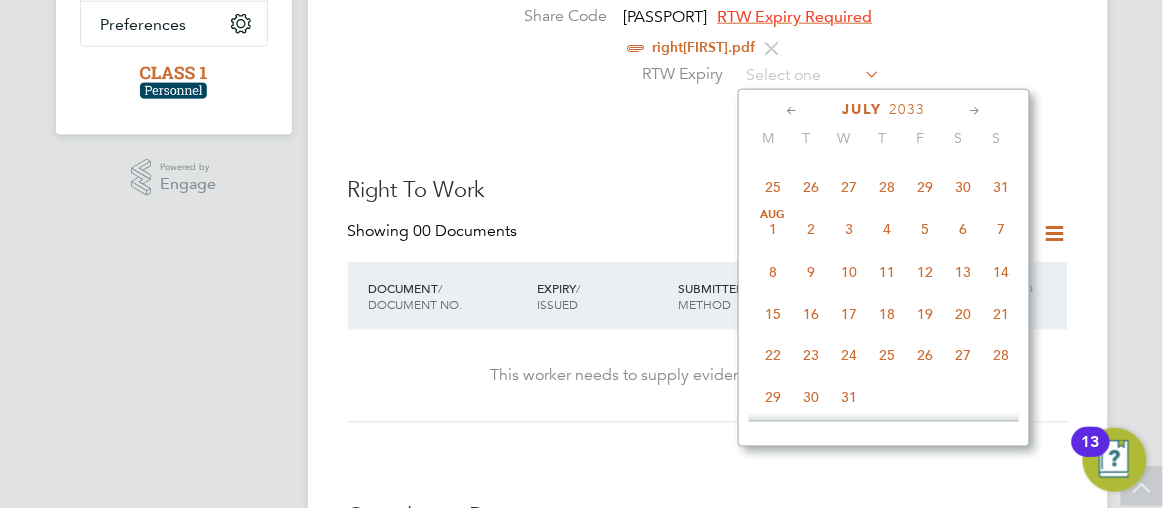 click 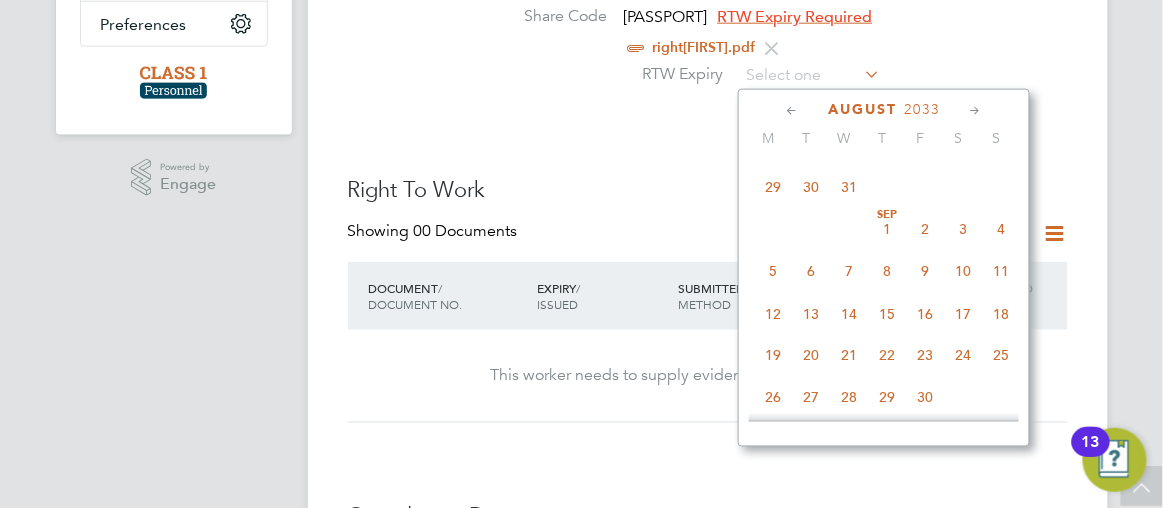 click 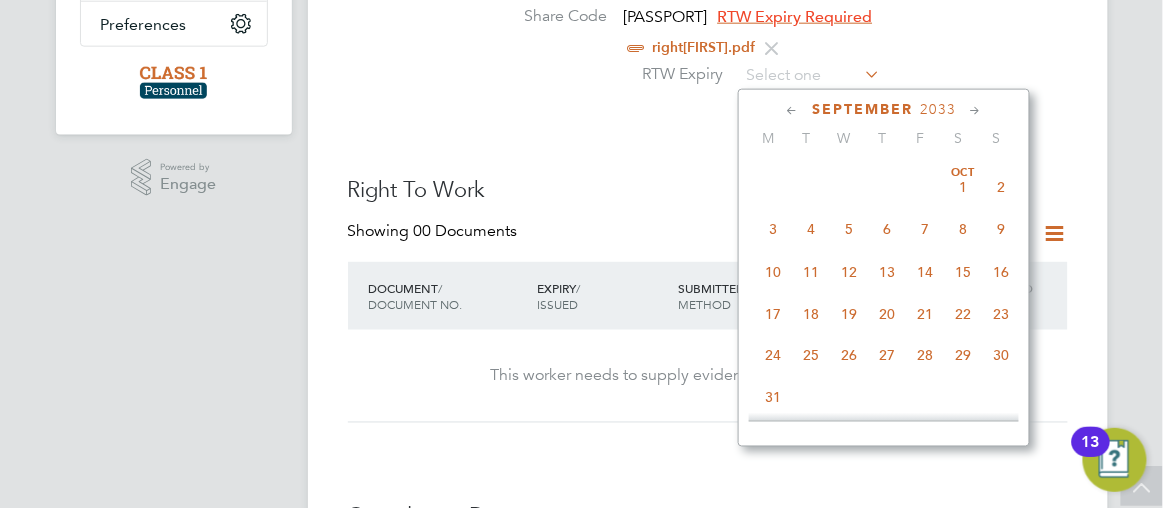 click 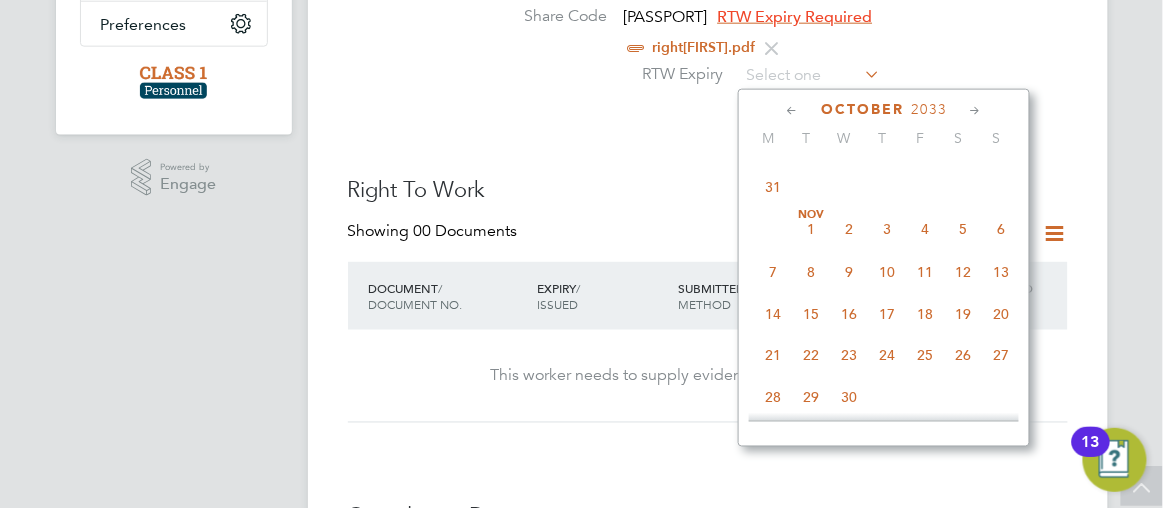 click 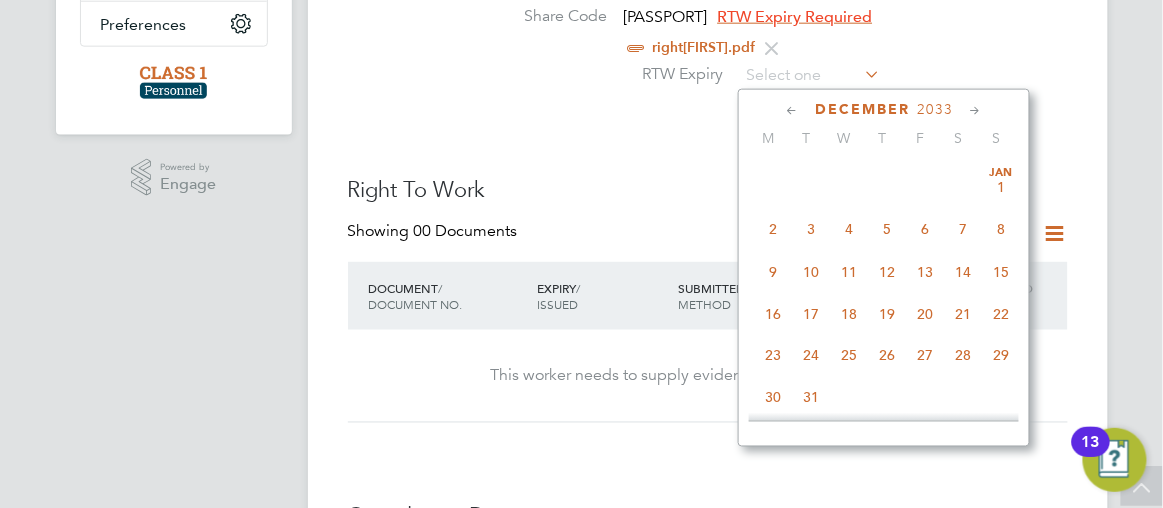 click 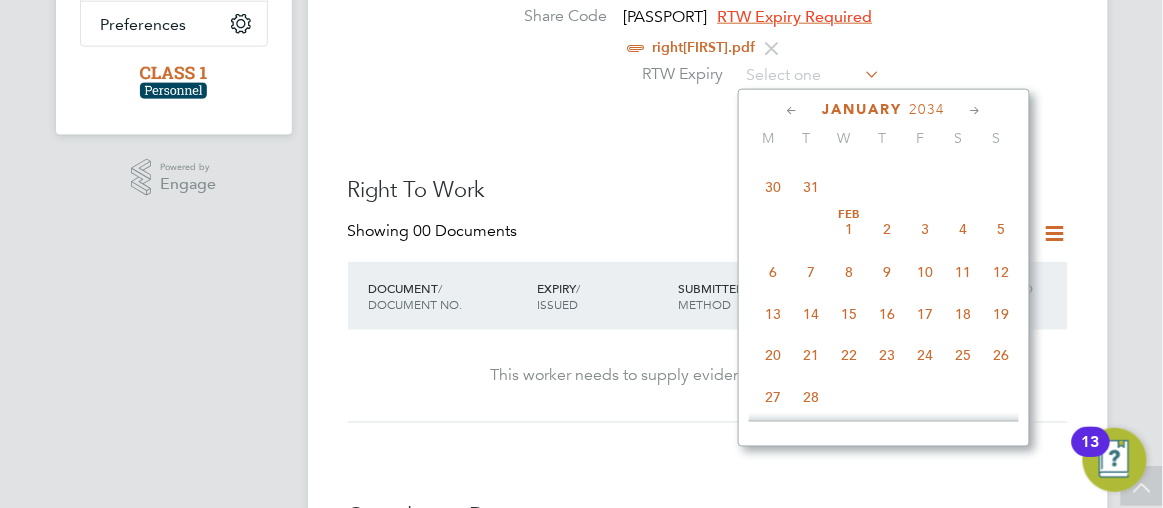 click 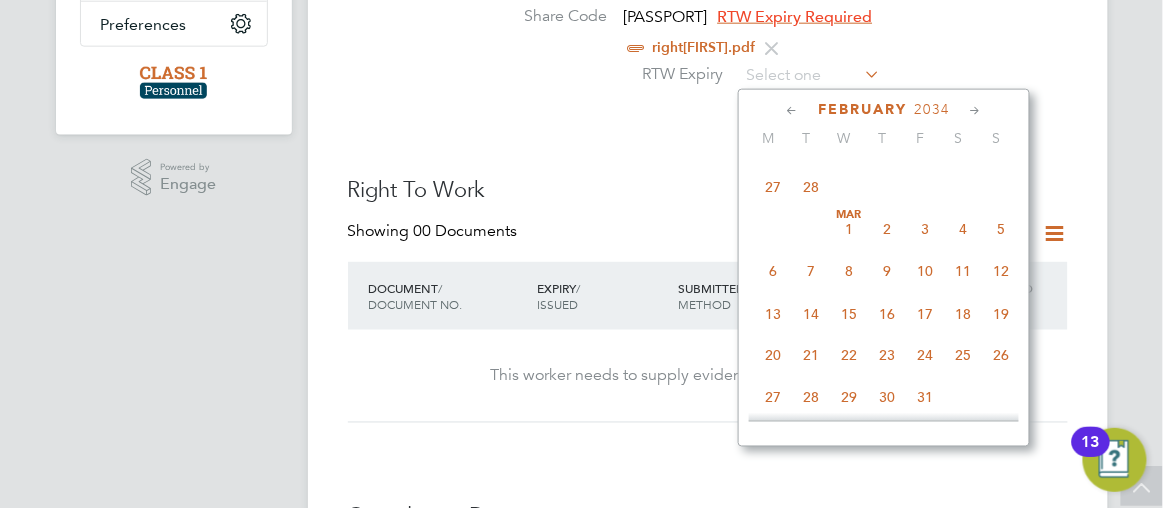 click 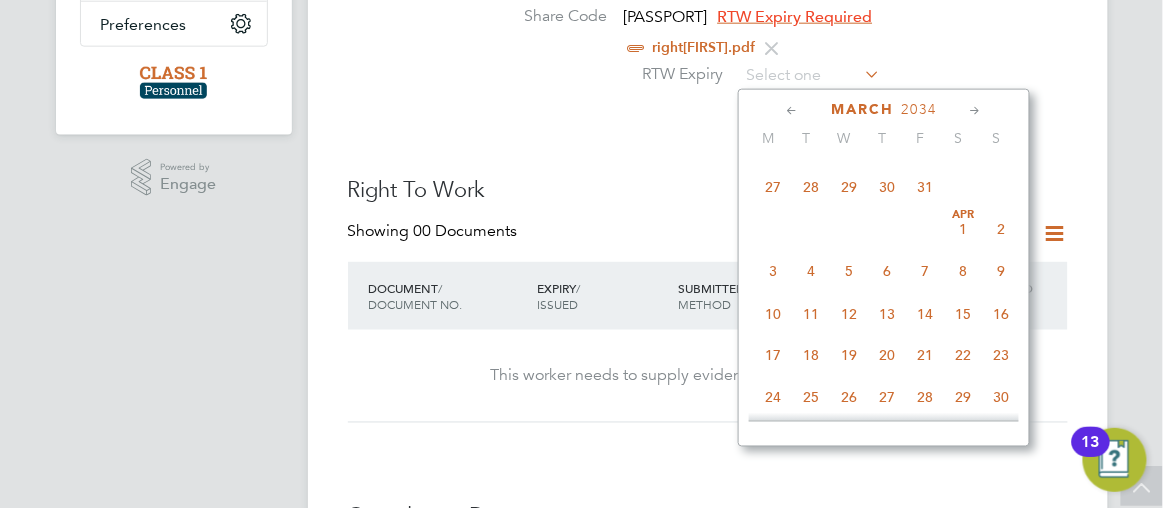 click 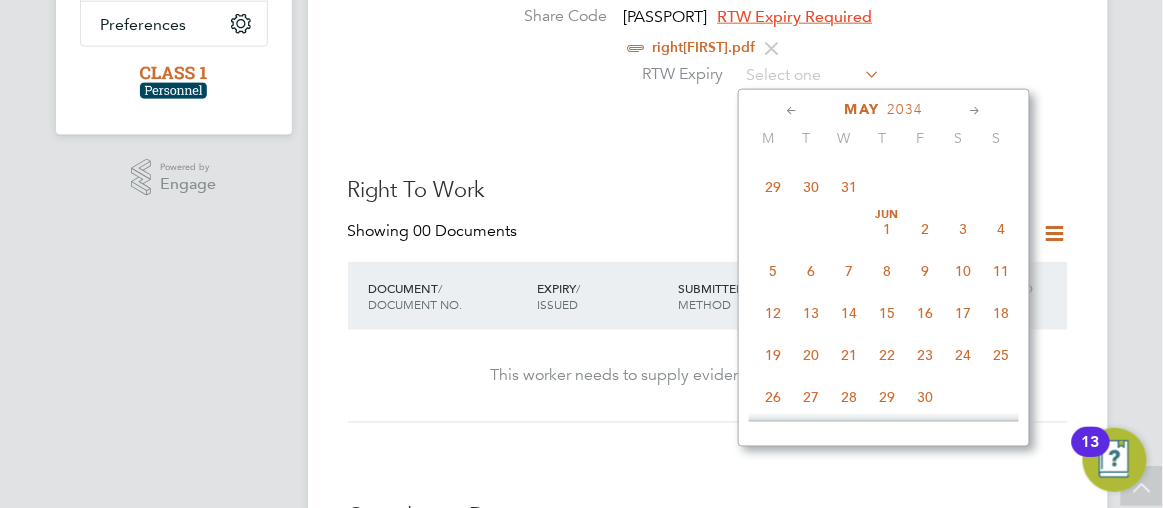 click 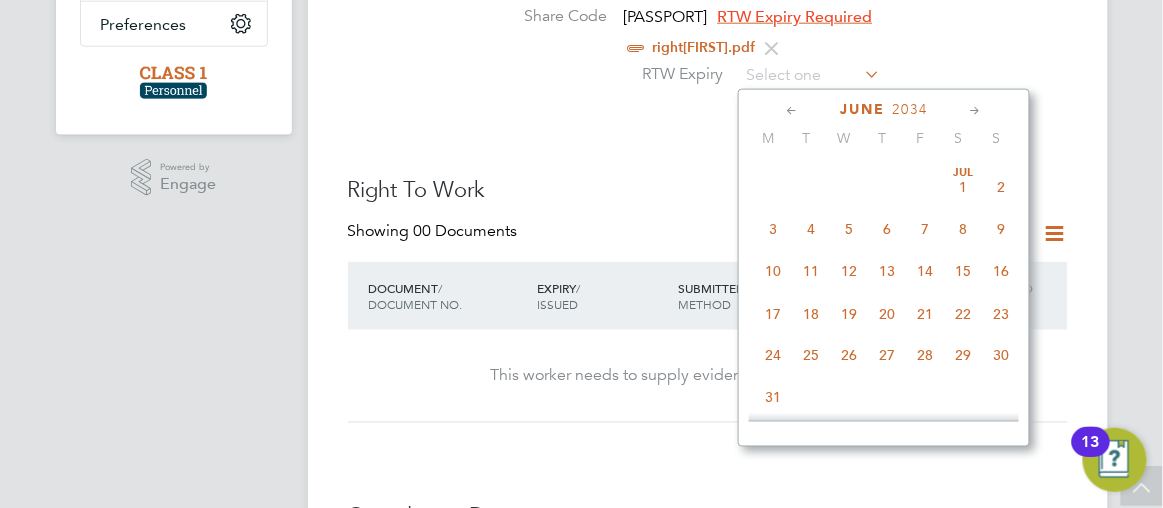 click 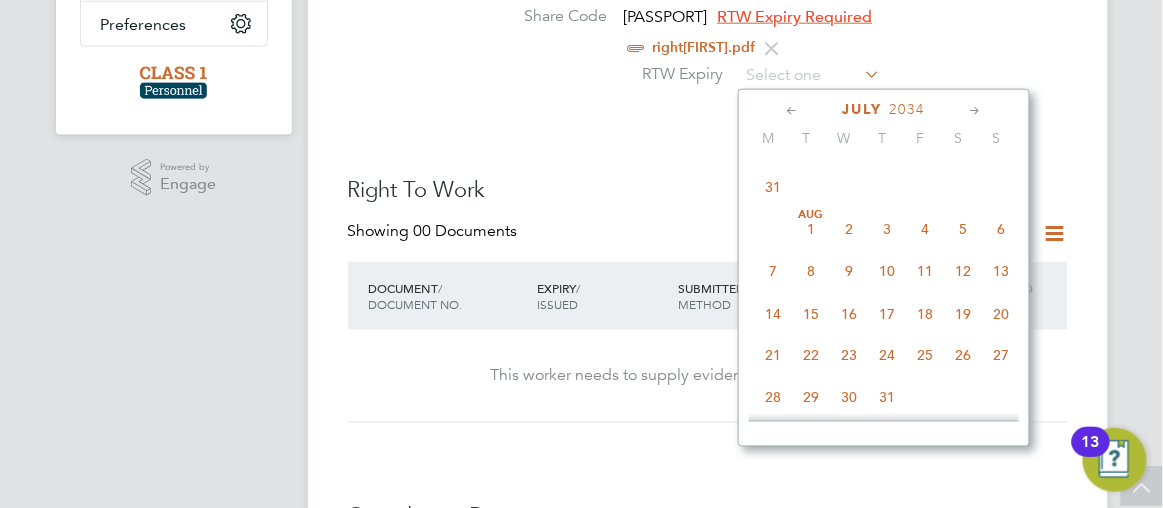 click 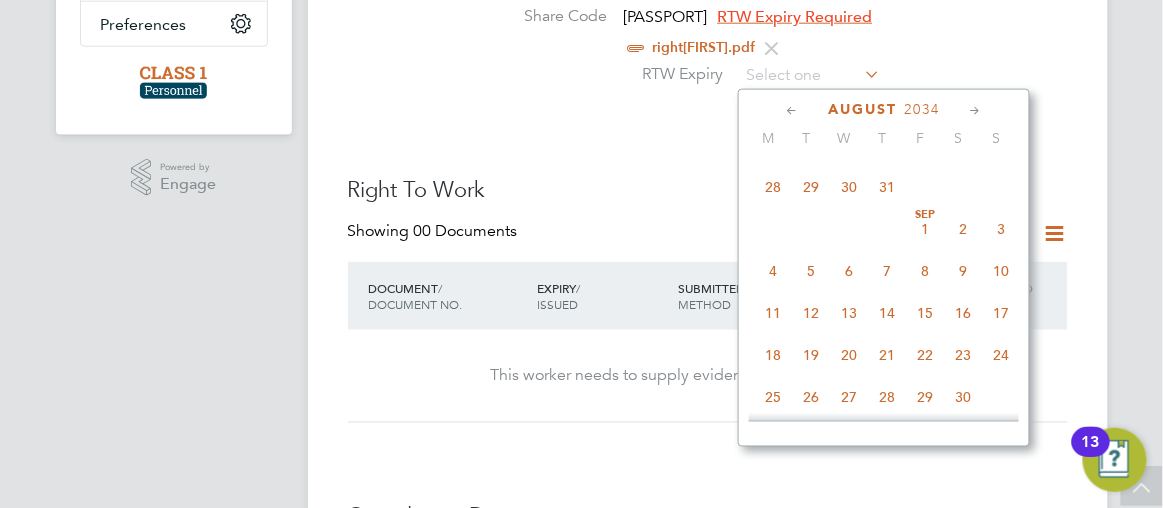click 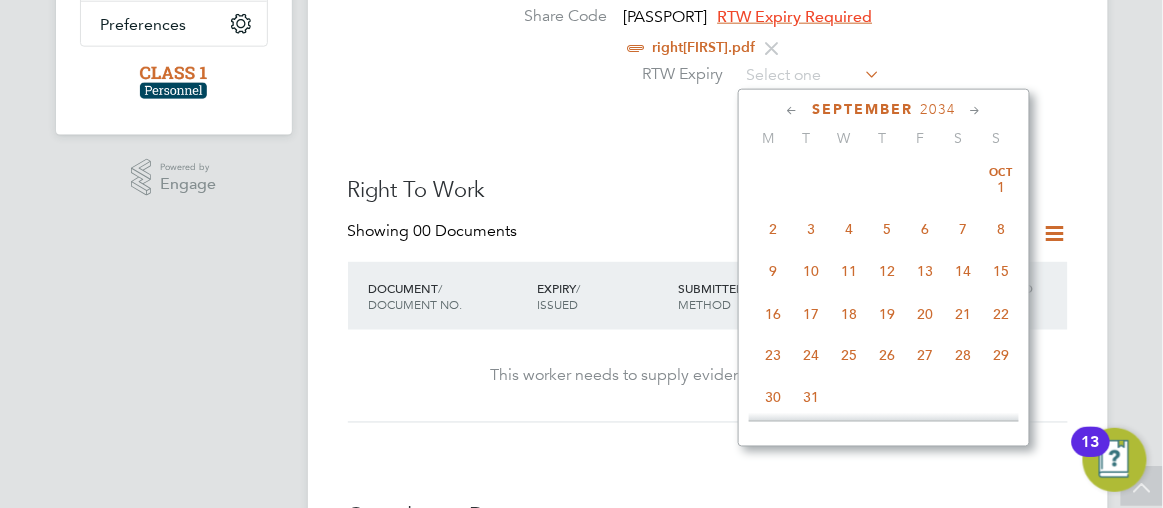 click 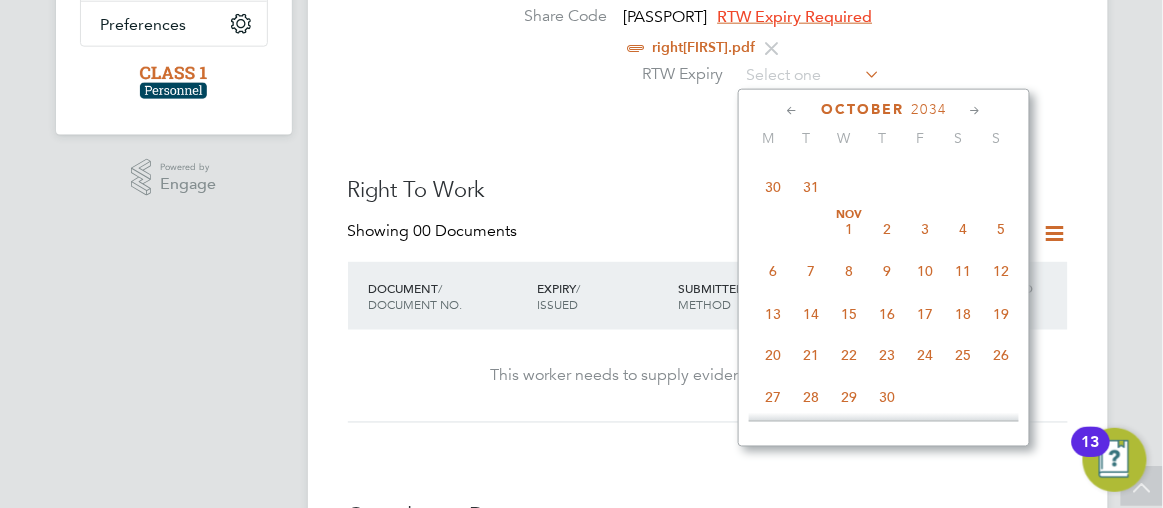 click 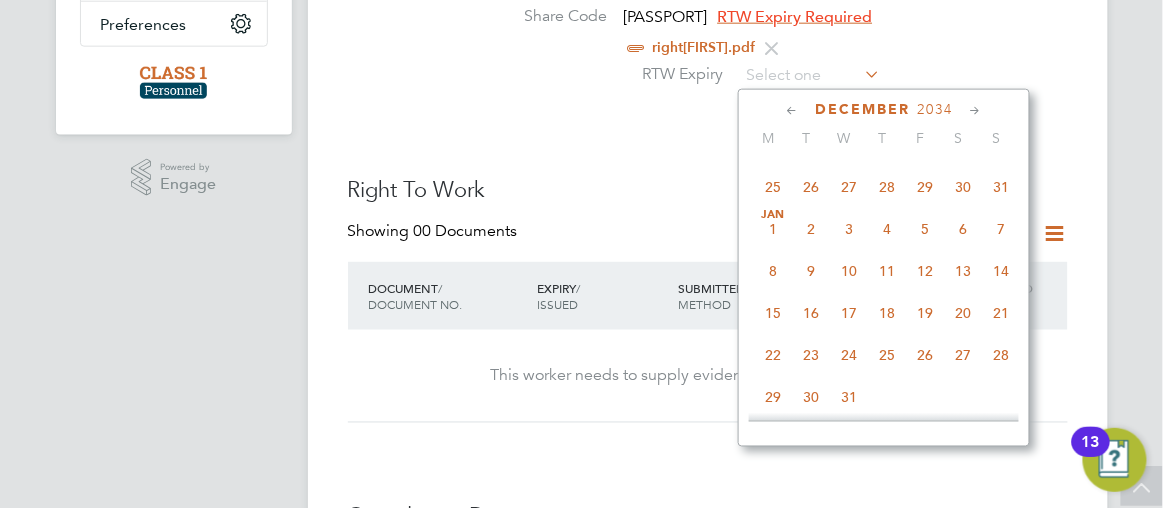 click 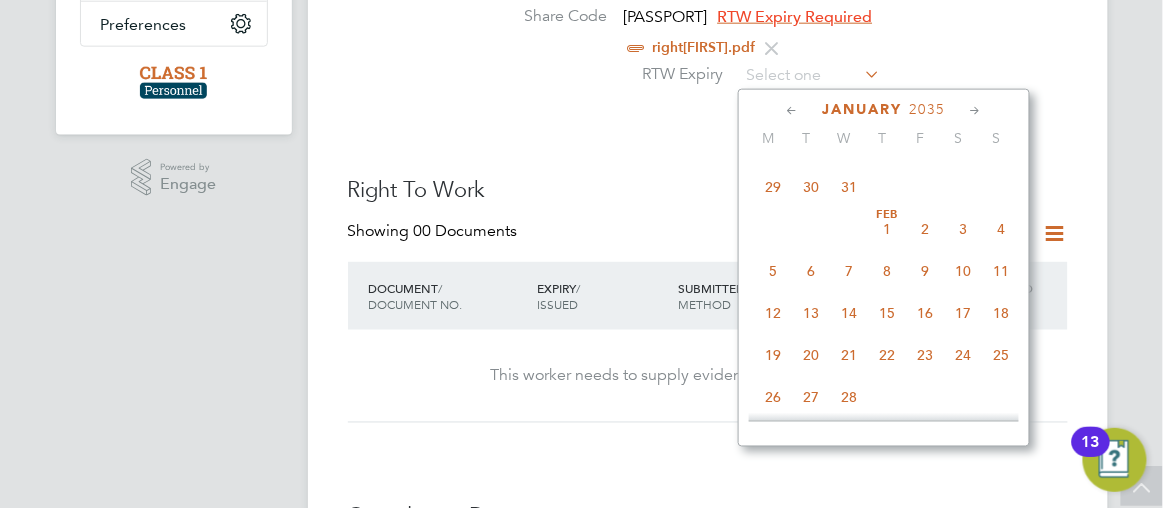 click 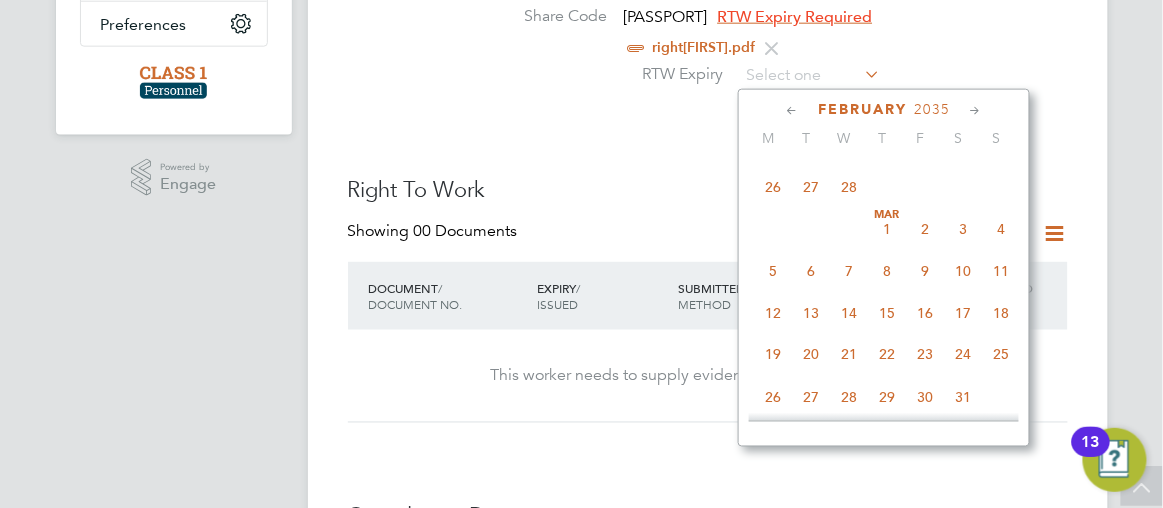 click 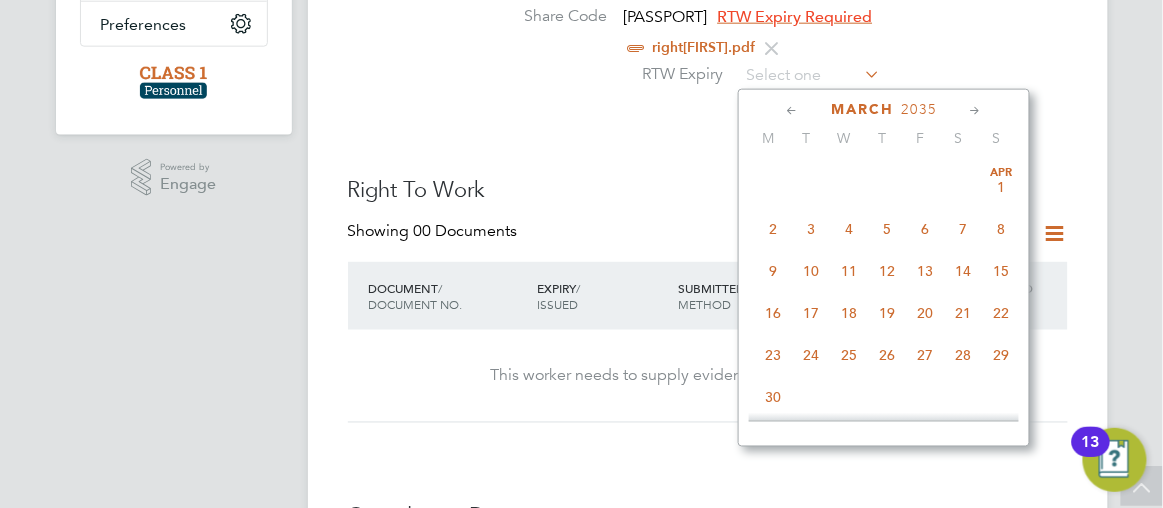 click 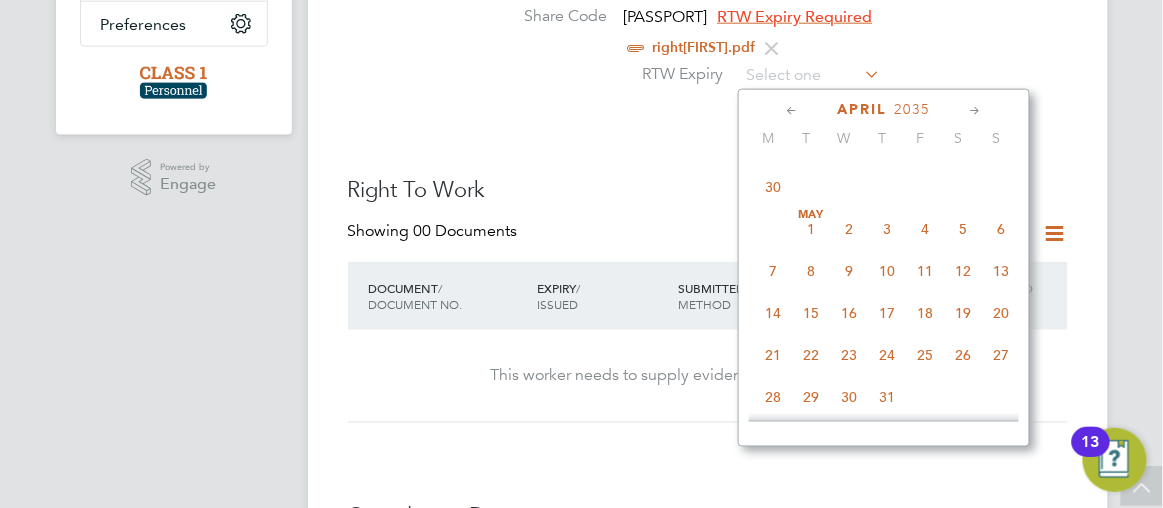 click 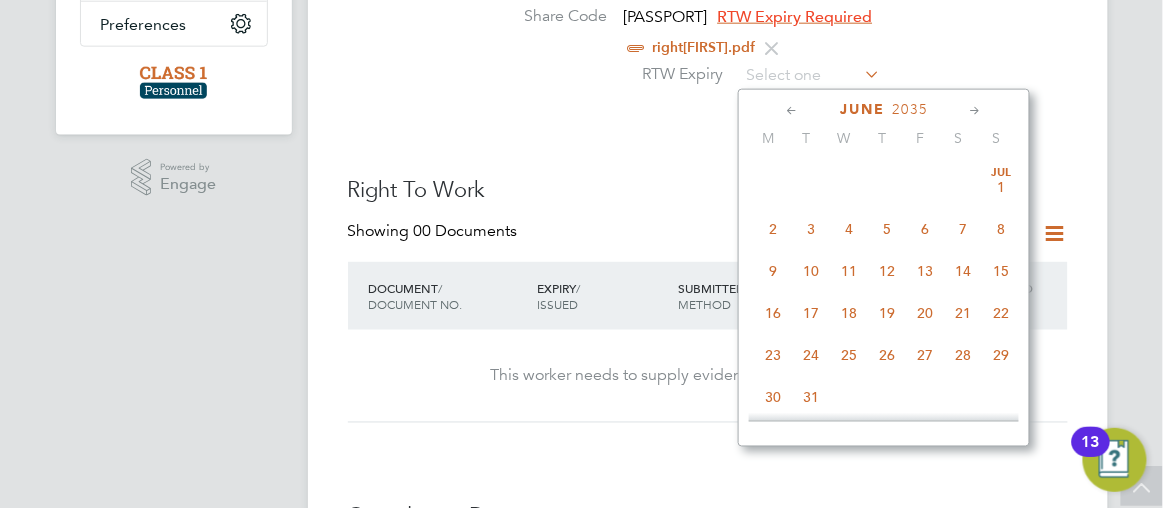 click 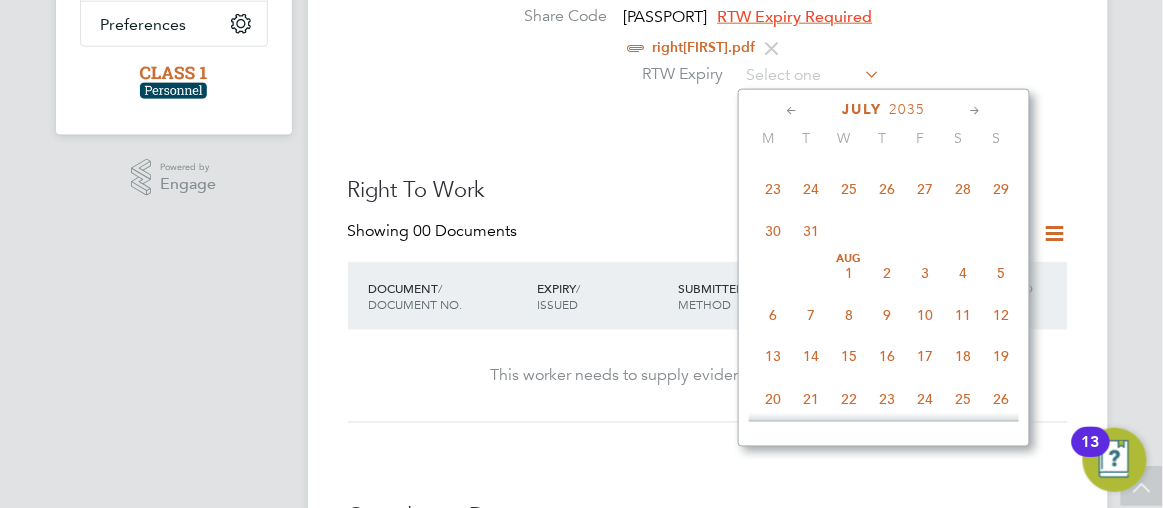 scroll, scrollTop: 27167, scrollLeft: 0, axis: vertical 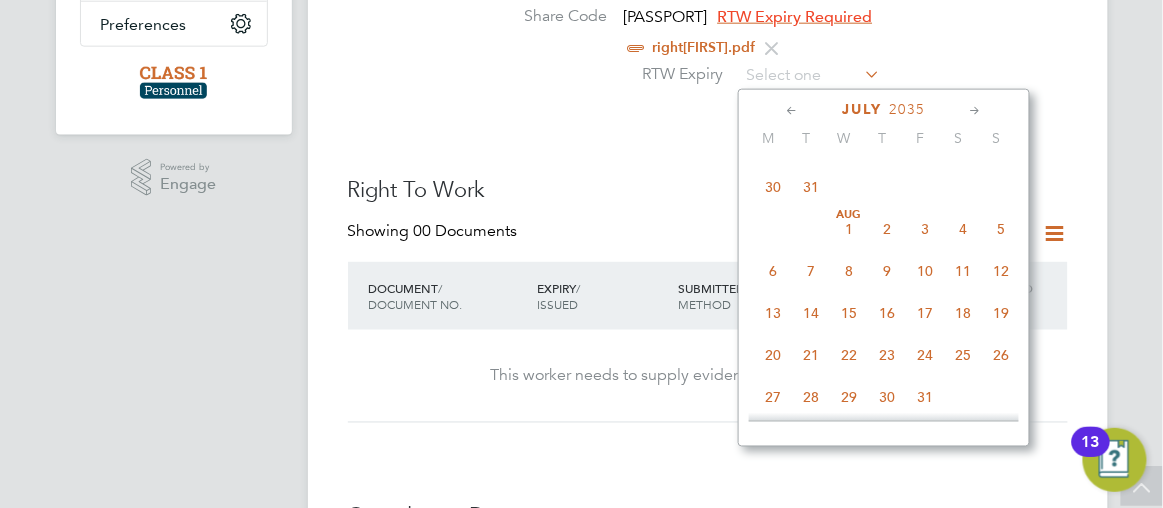 click 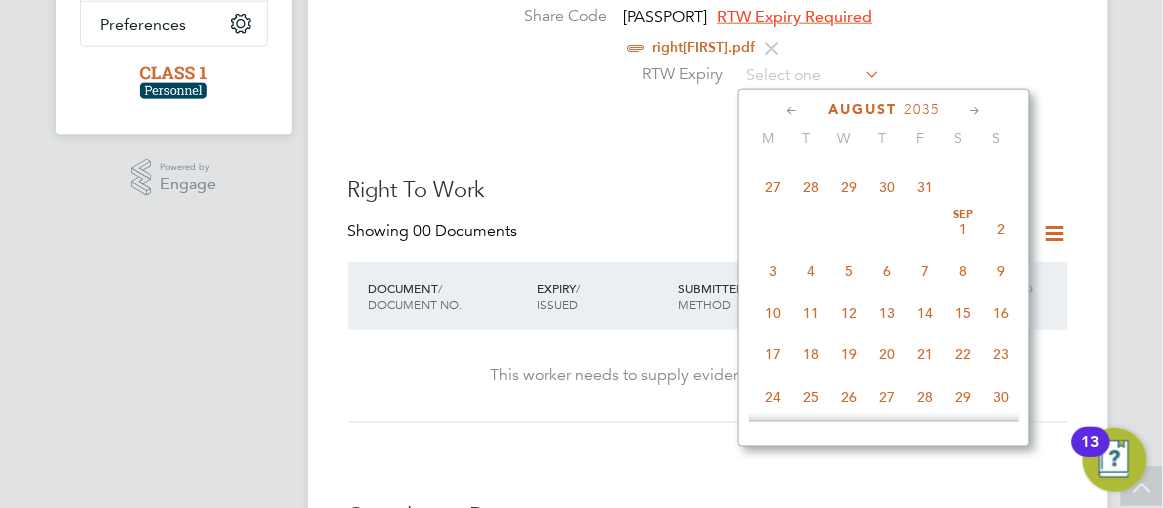 click on "5" 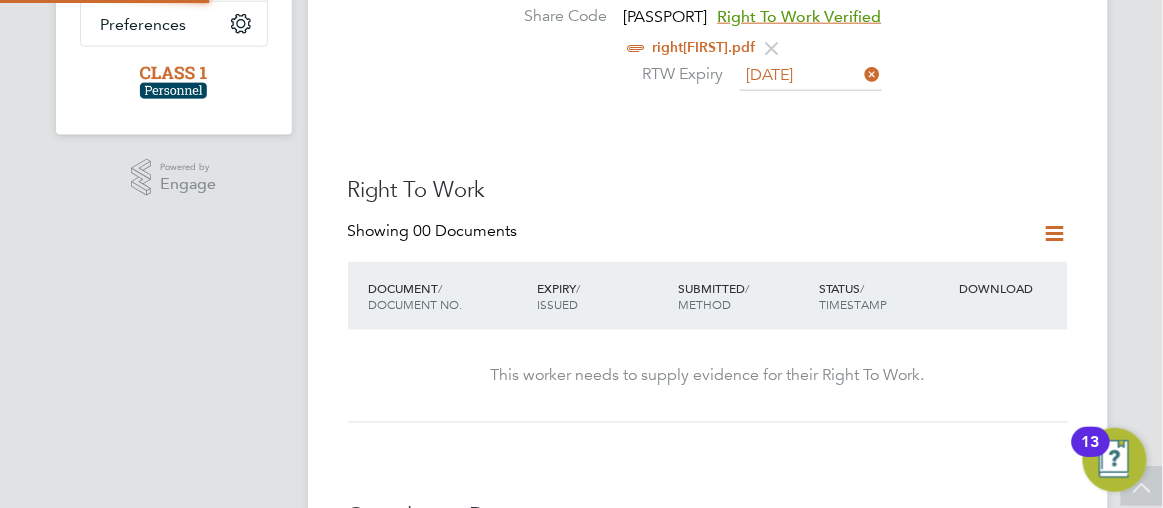 scroll, scrollTop: 10, scrollLeft: 10, axis: both 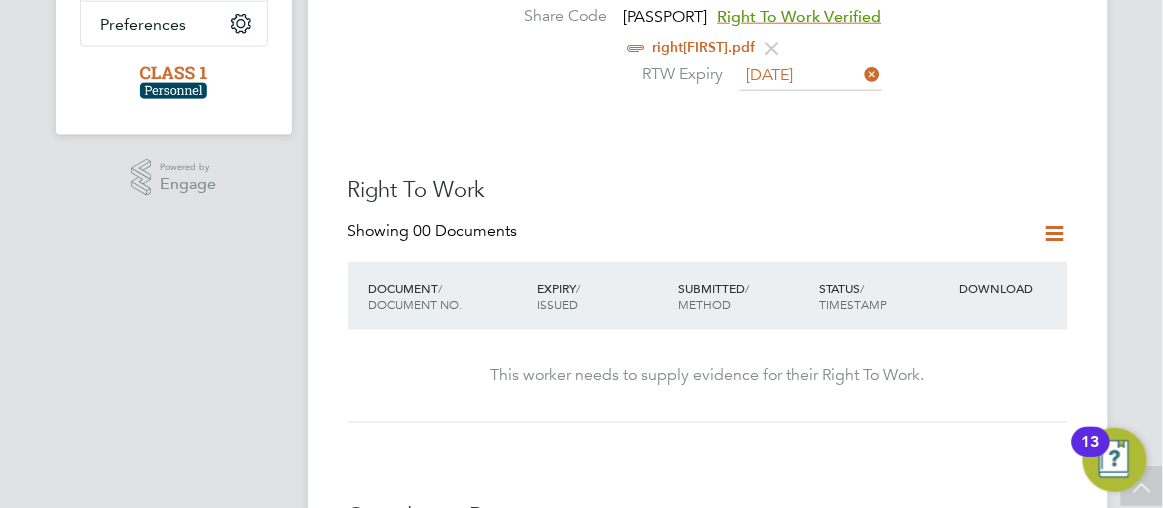 click on "All Workers Worker   Payment History   Tasks   Activity Logs   Worker Payment History Tasks Activity Logs All Workers Worker Details   Unfollow NM Nelson Martins     m:  07387758228   Personal Details ID     NEMA04082025 Mobile Phone   07387758228 Home Phone   Email   nelmartins2001@gmail.com Address 50 Southwell Road NR1 3HS Date of Birth   08 Feb 2001 Gender   Male Nationality   National Ins. No.   SK912461B Share Code   W7F9596GK Right To Work Verified     rightnelson.pdf     RTW Expiry   05 Aug 2035 Right To Work Showing   00 Documents DOCUMENT  / DOCUMENT NO. EXPIRY  / ISSUED SUBMITTED  / METHOD STATUS  / TIMESTAMP DOWNLOAD This worker needs to supply evidence for their Right To Work. Compliance Documents Showing   00 Documents DOCUMENT  / DOC. SETTINGS EXPIRY  / ISSUED SUBMITTED  / METHOD STATUS  / TIMESTAMP ACCESS This worker does not need to supply additional documents.  Create New Document Engagement Type Engagement Type PAYE Direct / PAYE Start Date 04 Aug 2025 End Date - Status Current Industry" 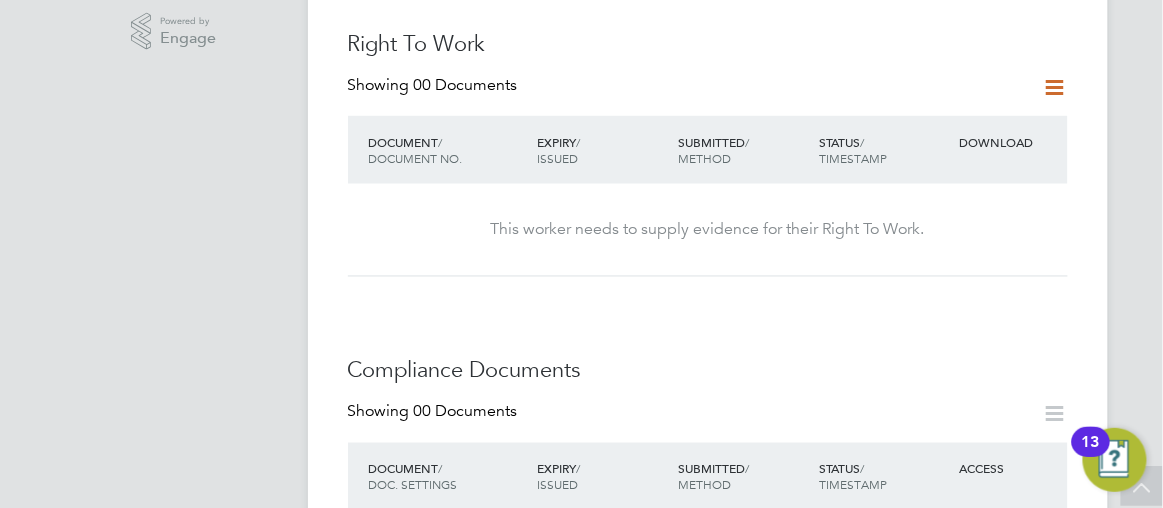 scroll, scrollTop: 690, scrollLeft: 0, axis: vertical 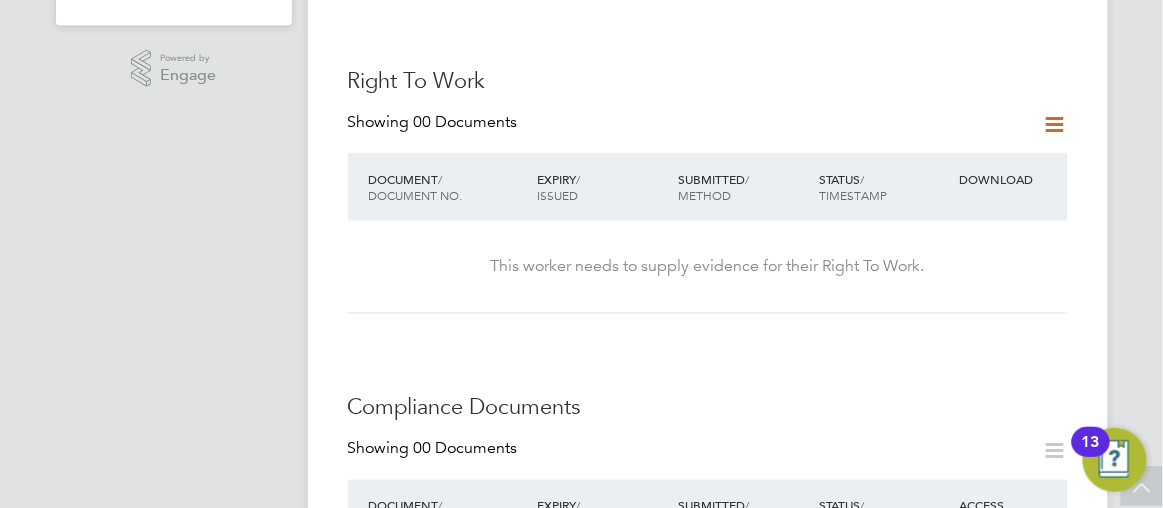 click 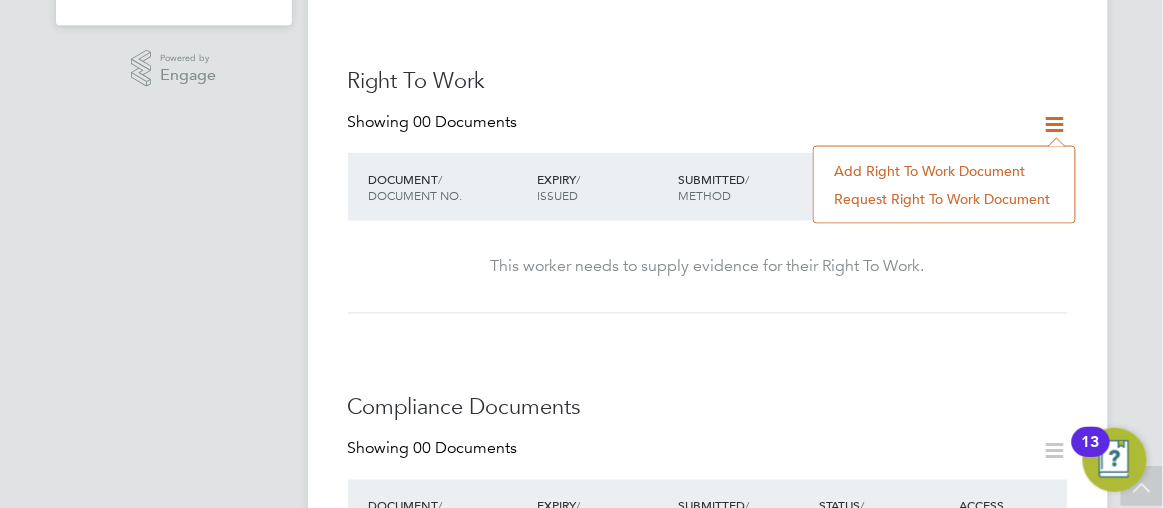 click on "Add Right To Work Document" 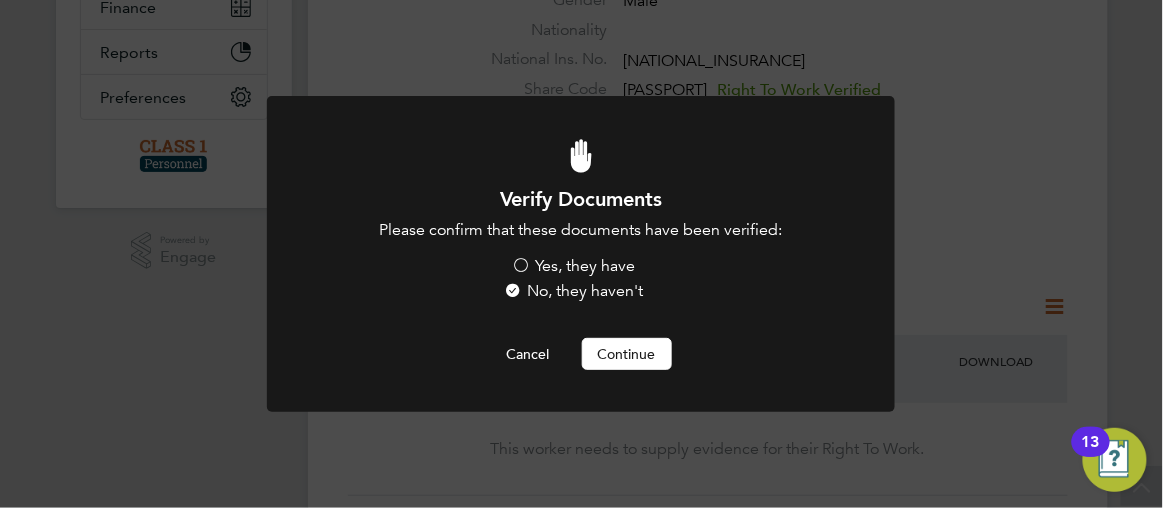 click on "Yes, they have" at bounding box center (574, 266) 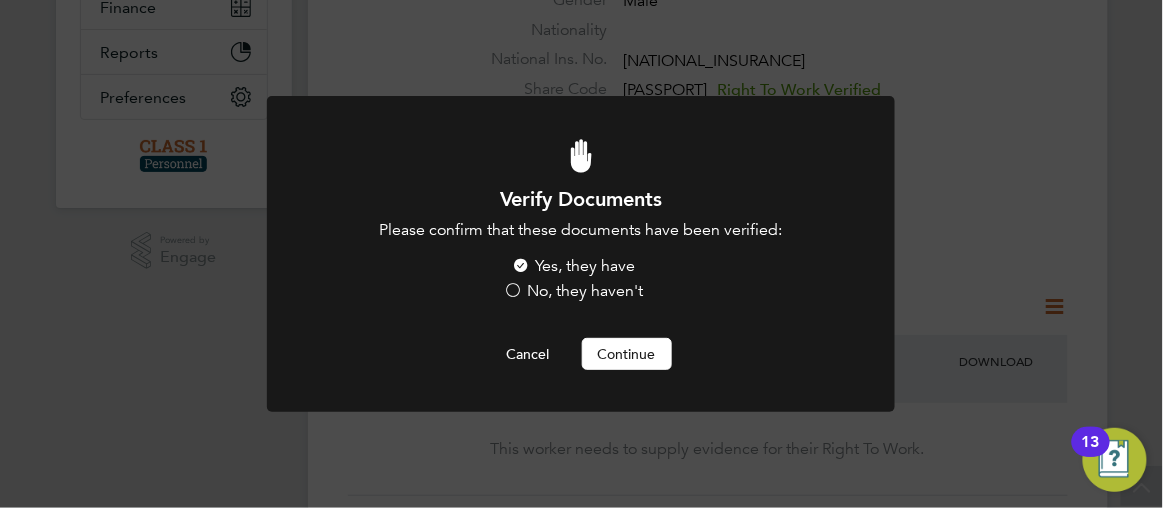click on "Continue" at bounding box center (627, 354) 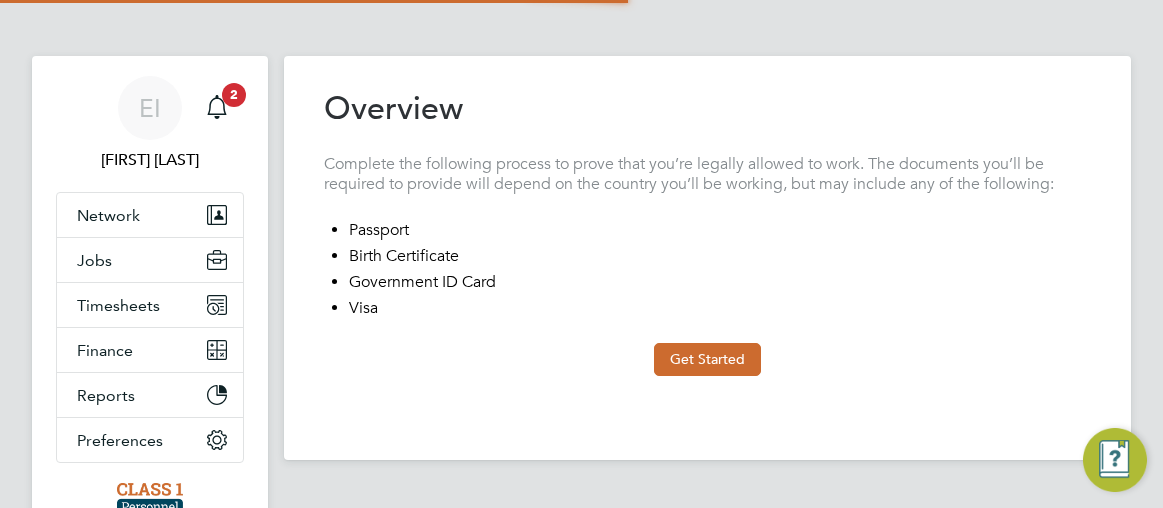 scroll, scrollTop: 0, scrollLeft: 0, axis: both 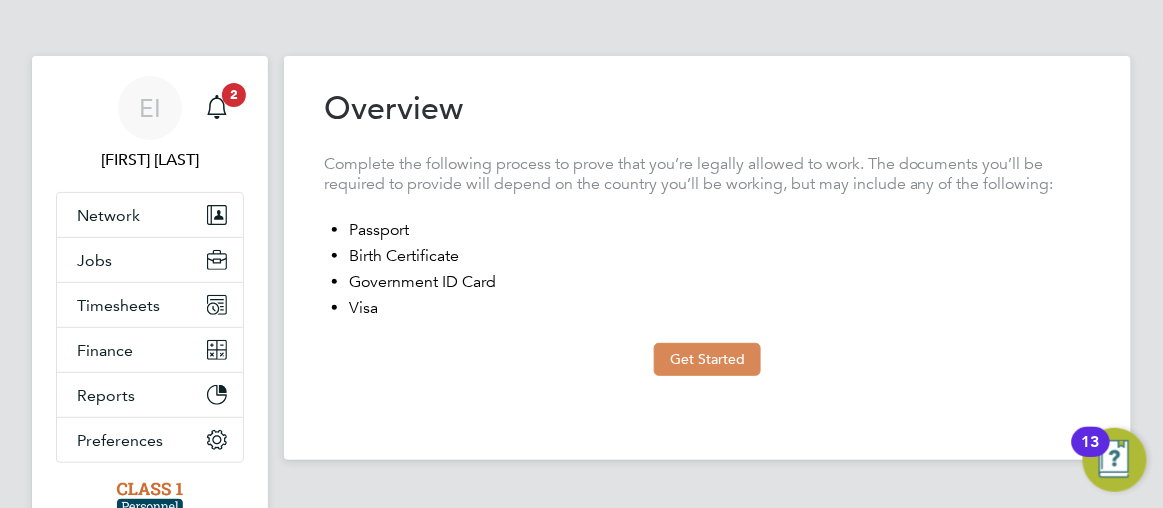 click on "Get Started" at bounding box center [707, 359] 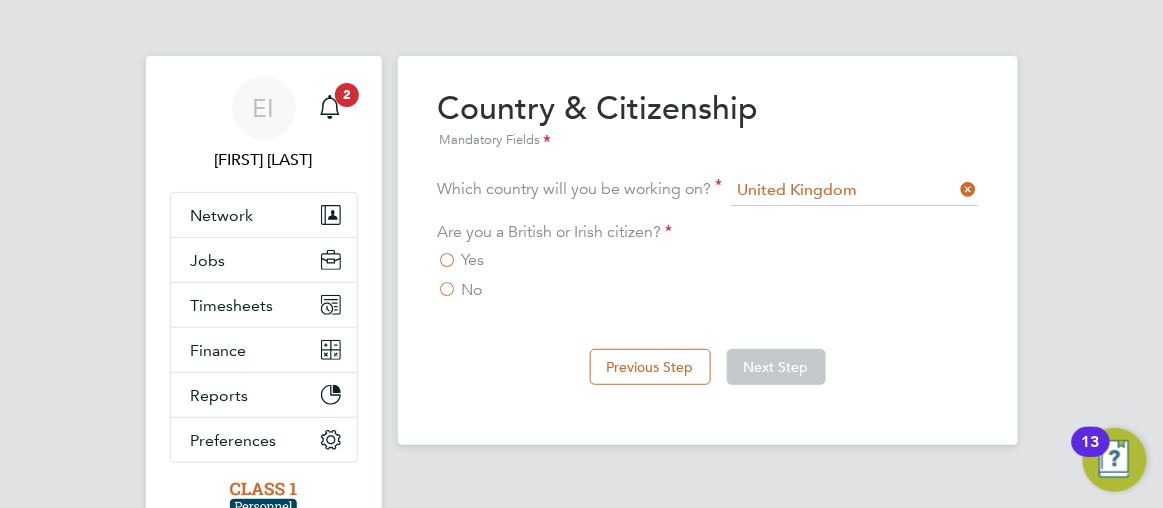 click on "No" at bounding box center [460, 290] 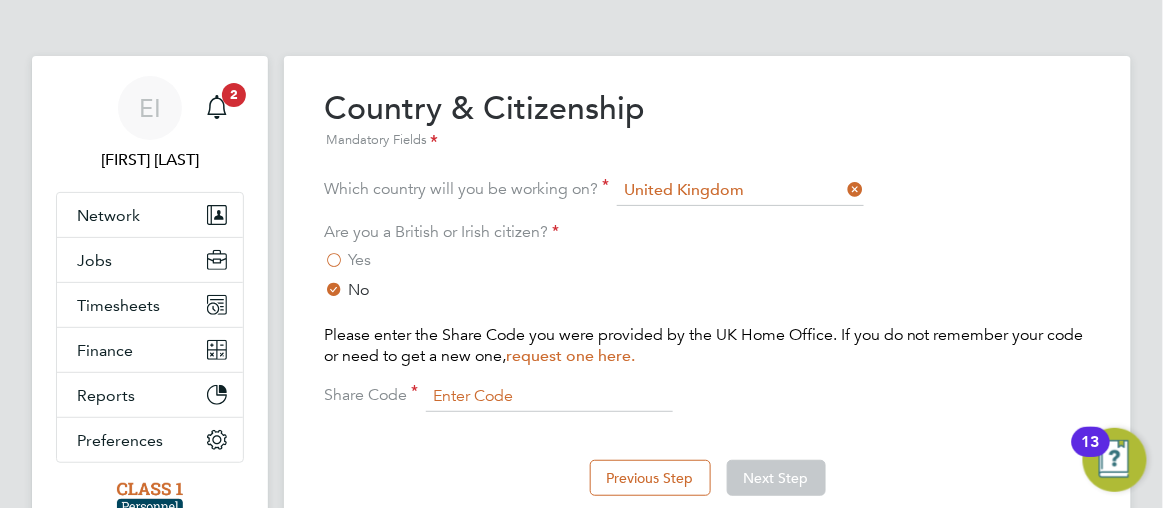 click at bounding box center (549, 397) 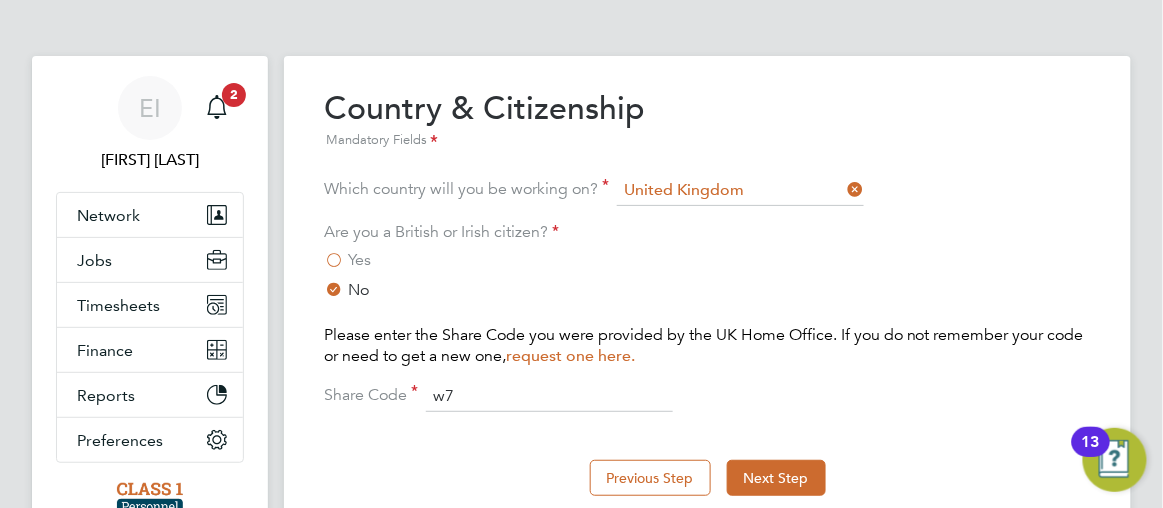 type on "W7F9596GK" 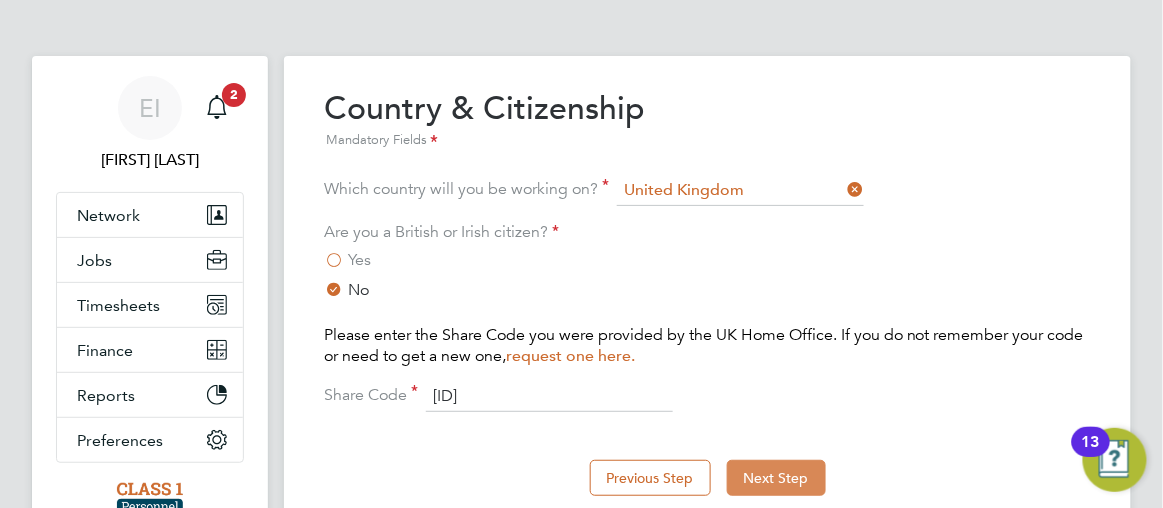 click on "Next Step" 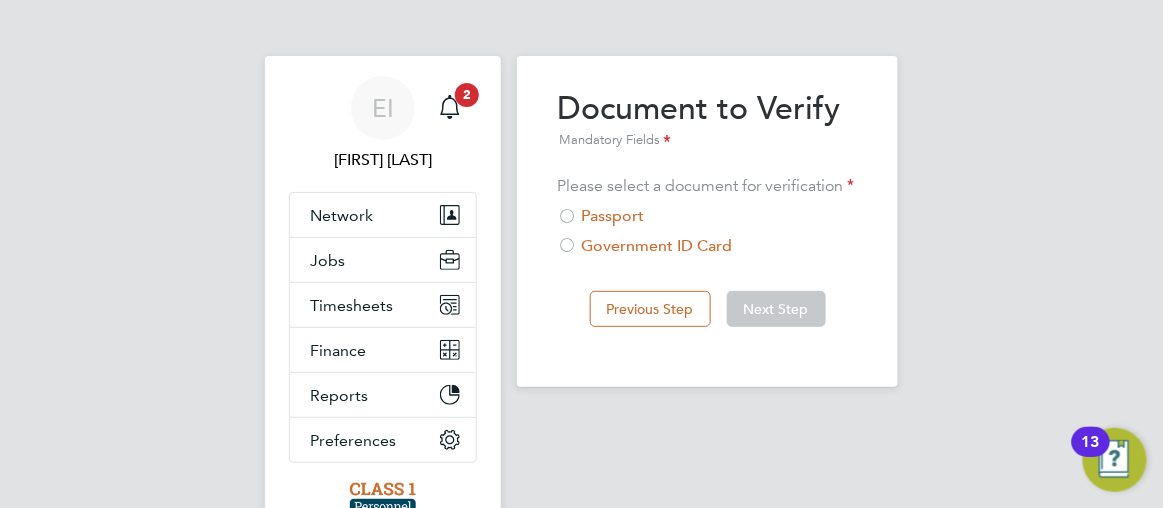 click at bounding box center (567, 247) 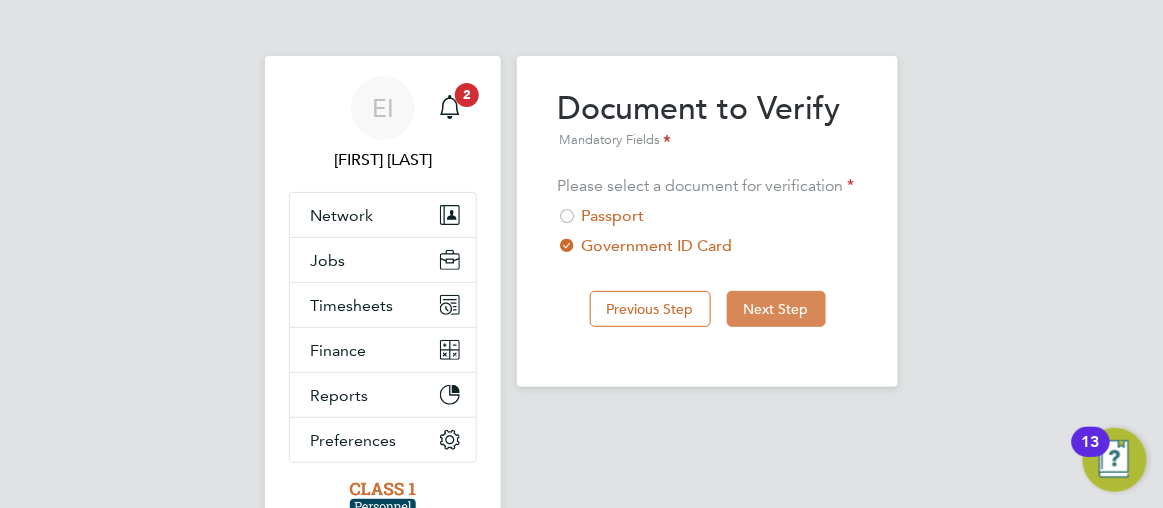 click on "Next Step" 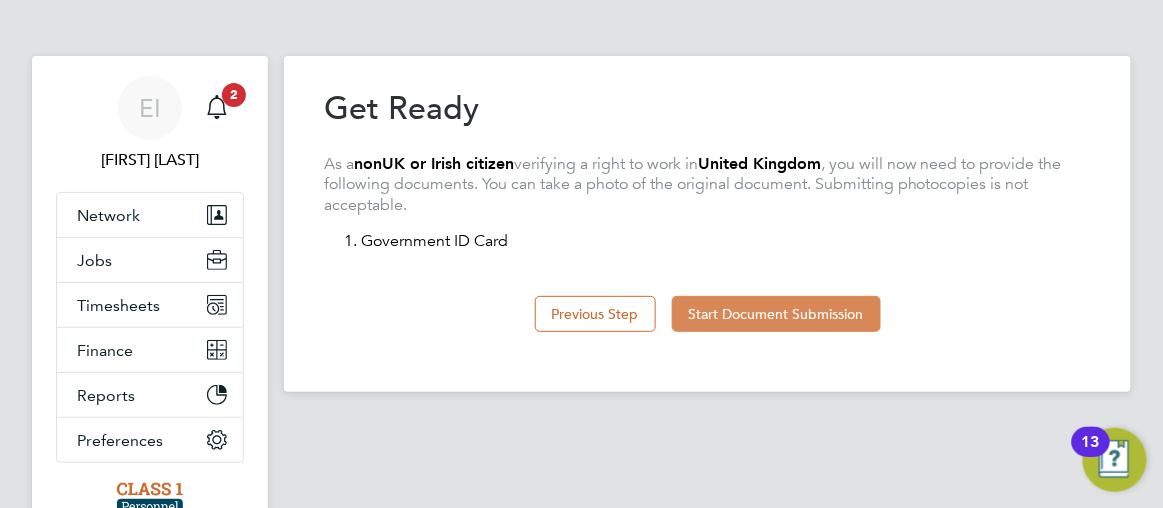 click on "Start Document Submission" 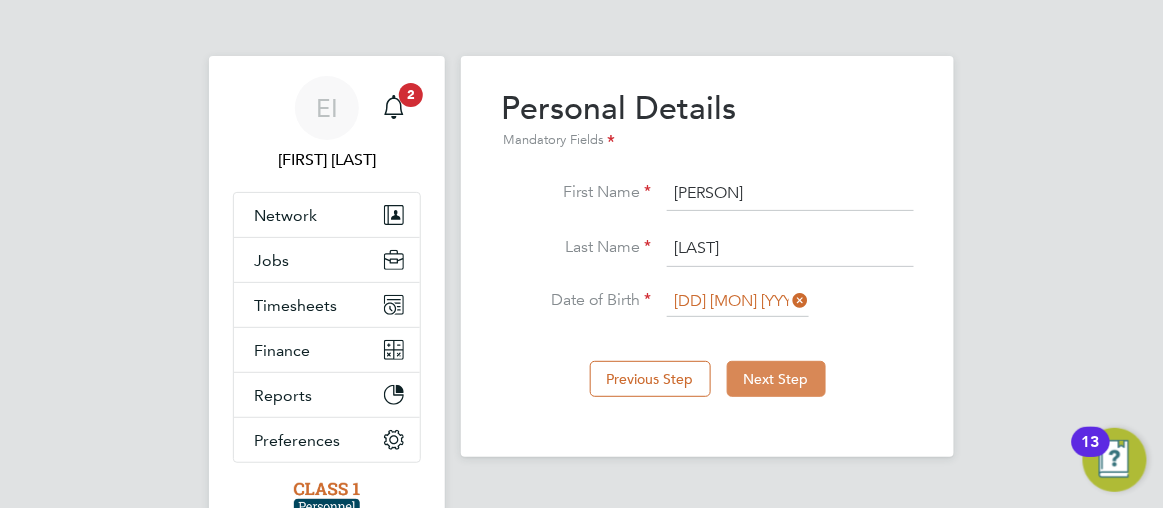 click on "Next Step" 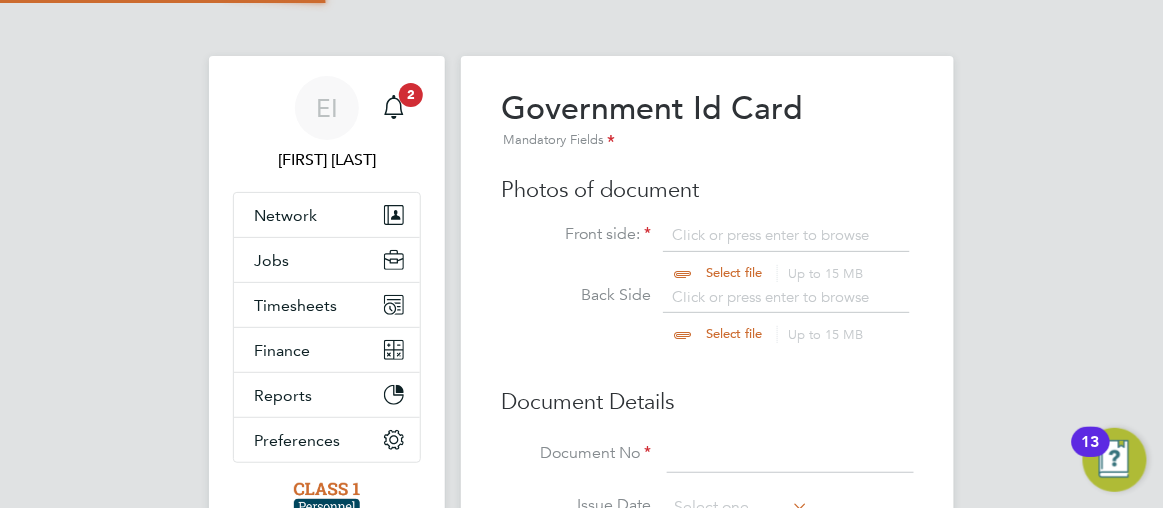 scroll, scrollTop: 10, scrollLeft: 10, axis: both 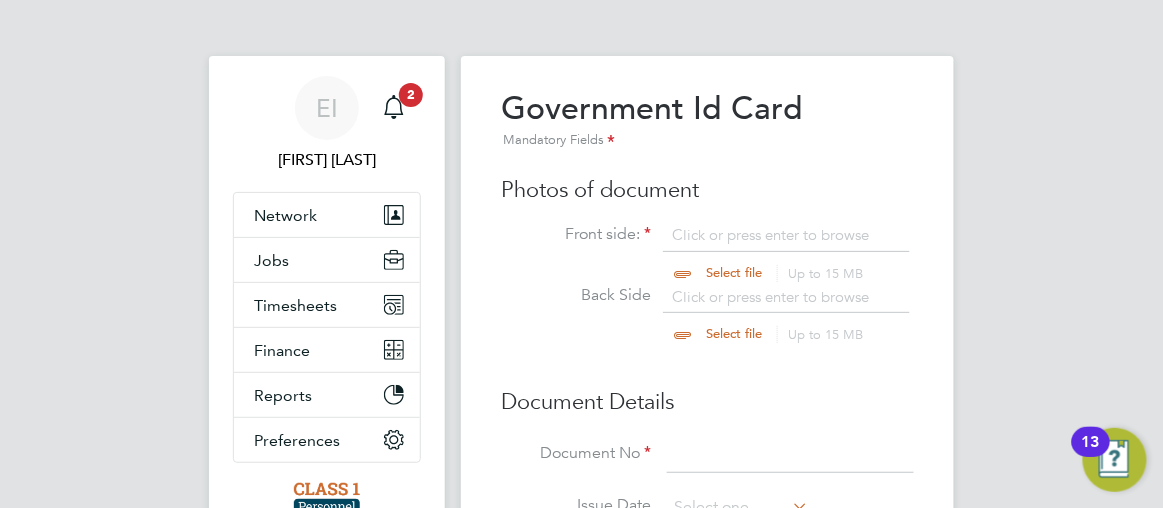 click 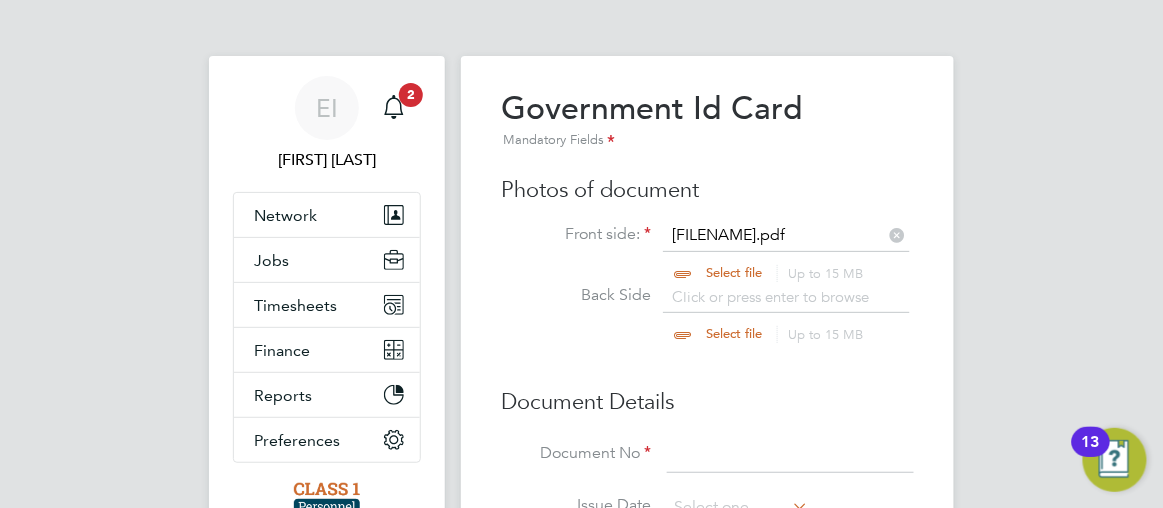 click 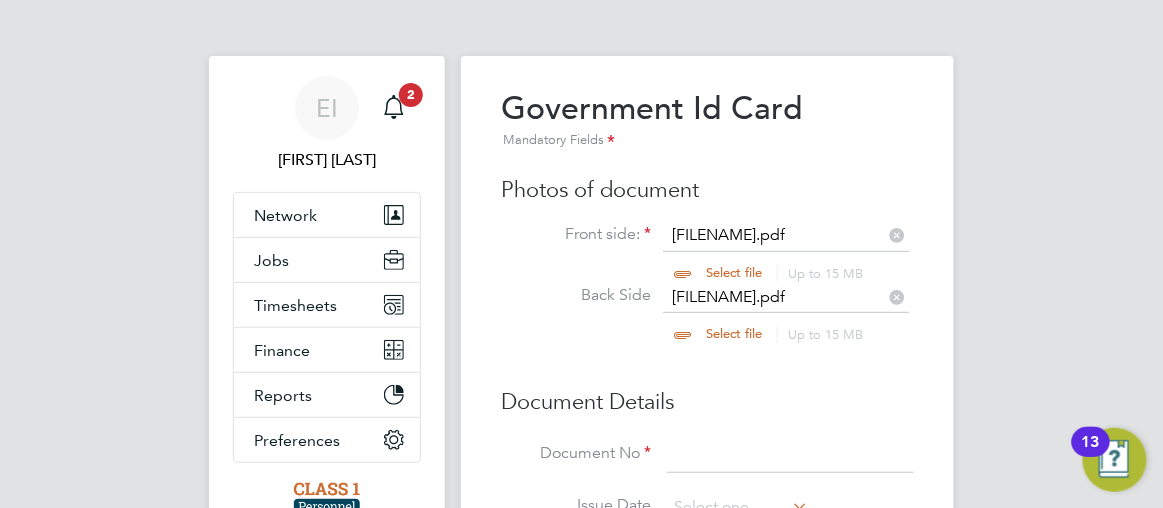 click on "EI   Esther Isaac   Notifications
2   Applications:   Network
Team Members   Businesses   Sites   Workers   Contacts   Jobs
Positions   Vacancies   Placements   Timesheets
Timesheets   Expenses   Finance
Invoices & Credit Notes   Statements   Payments   Reports
Margin Report   Report Downloads   Preferences
My Business   Doc. Requirements   VMS Configurations   Notifications   Activity Logs
.st0{fill:#C0C1C2;}
Powered by Engage Overview Complete the following process to prove that you’re legally allowed to work. The documents you’ll be required to provide will depend on the country you’ll be working, but may include any of the following: Passport Birth Certificate Government ID Card Visa Get Started Country & Citizenship" at bounding box center [581, 397] 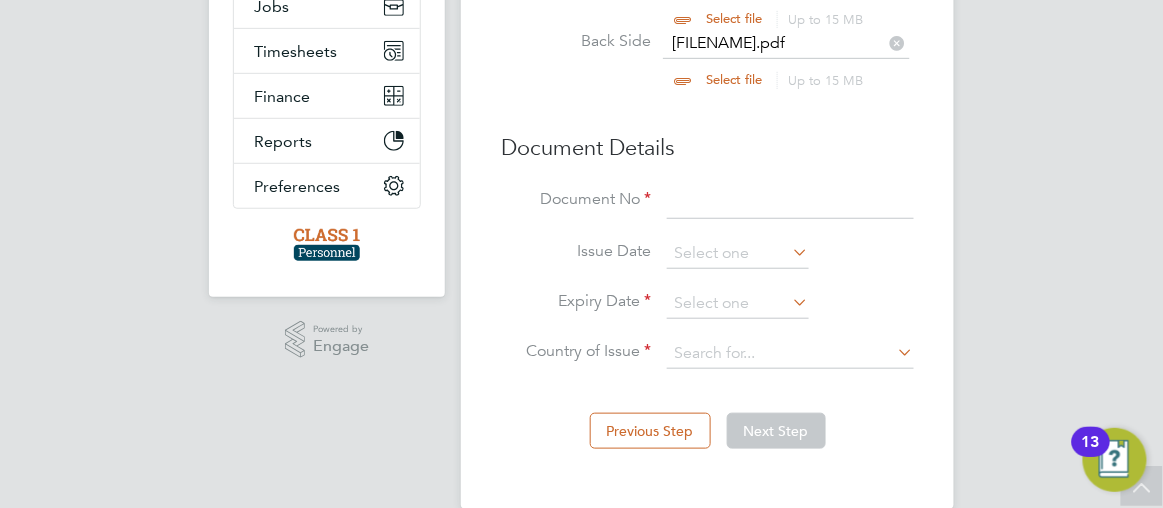 scroll, scrollTop: 281, scrollLeft: 0, axis: vertical 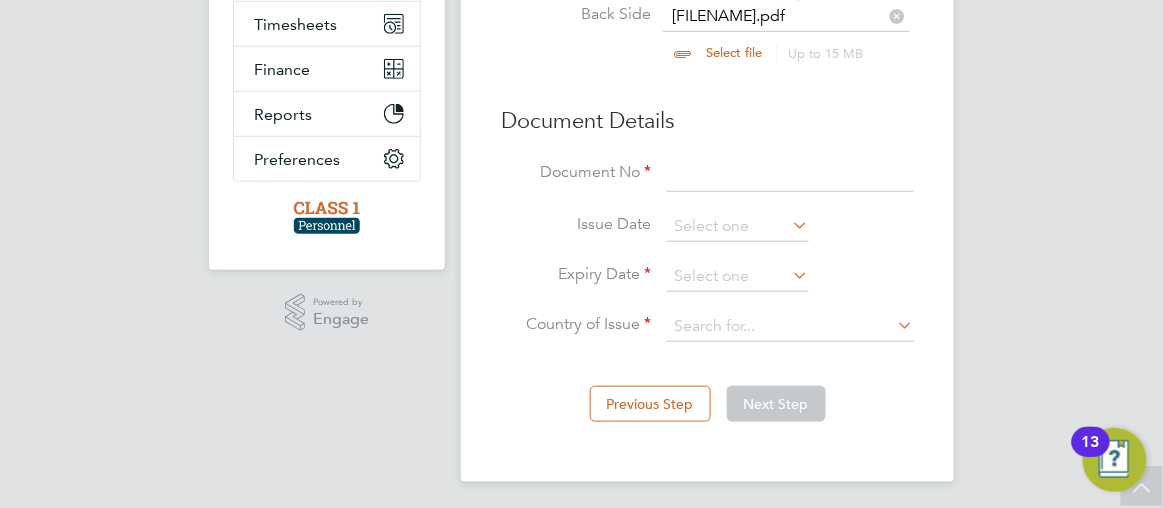 click 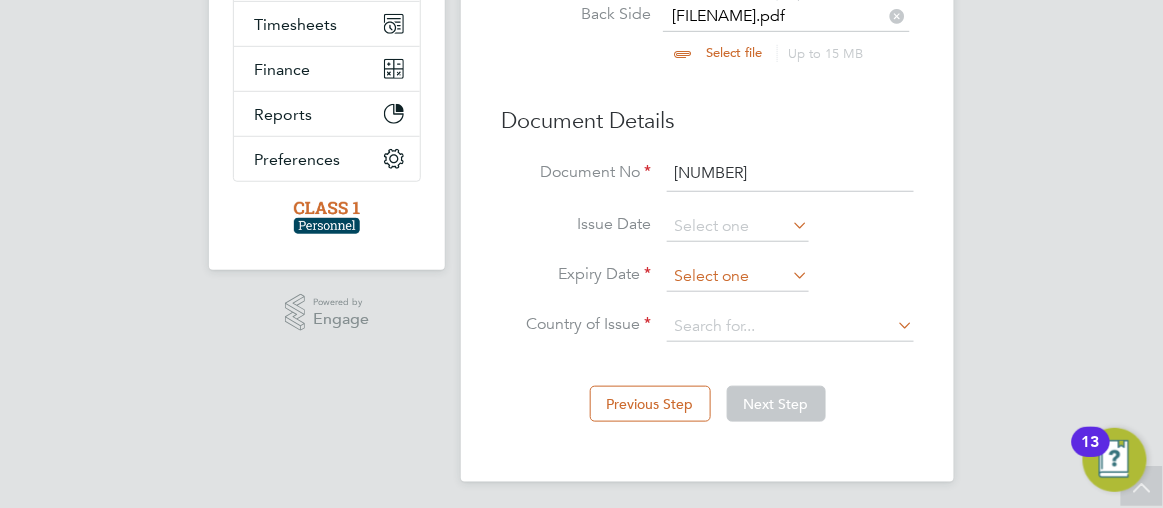 type on "15809470" 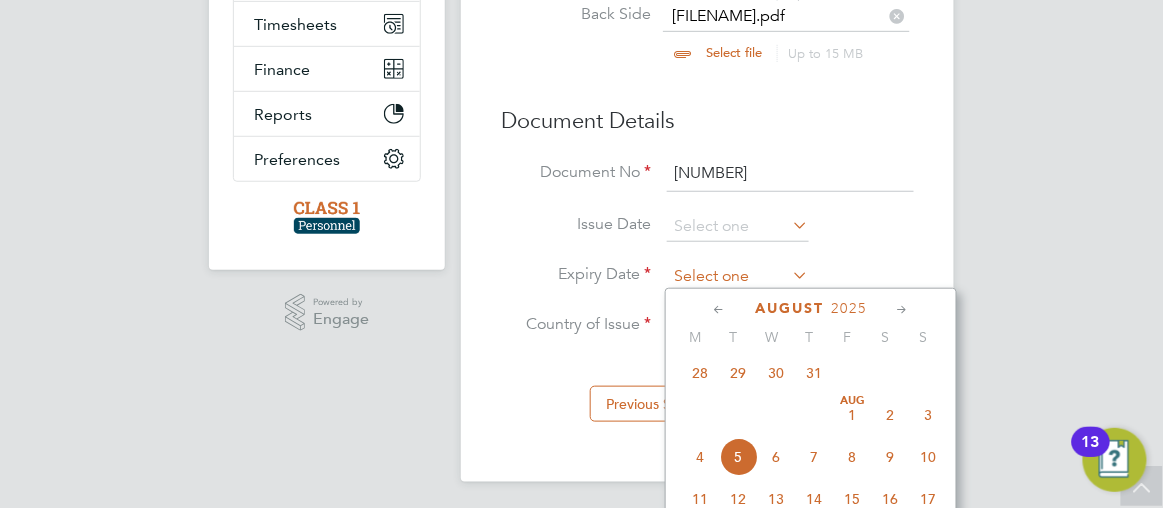 click 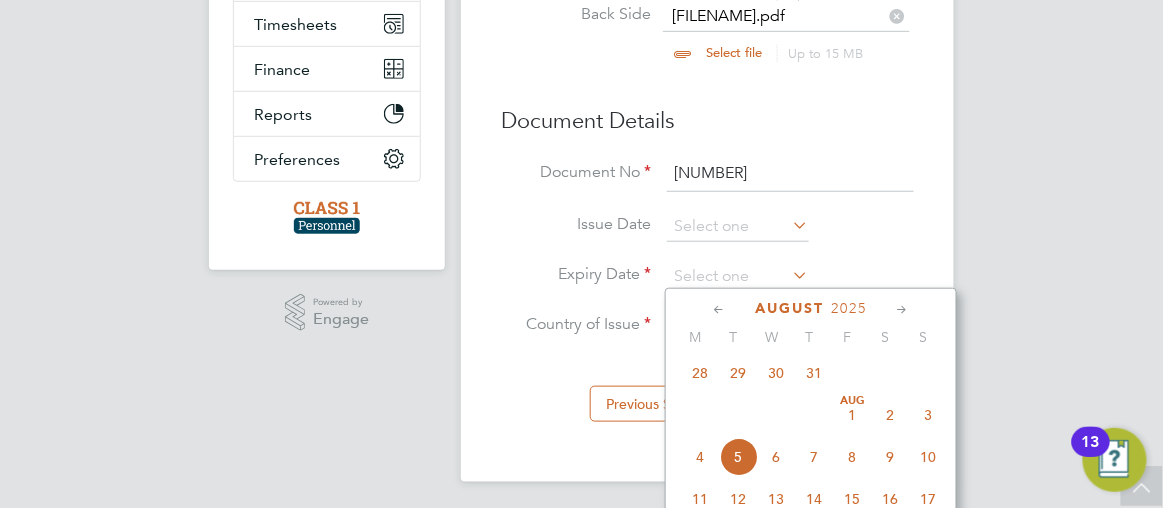 click on "EI   Esther Isaac   Notifications
2   Applications:   Network
Team Members   Businesses   Sites   Workers   Contacts   Jobs
Positions   Vacancies   Placements   Timesheets
Timesheets   Expenses   Finance
Invoices & Credit Notes   Statements   Payments   Reports
Margin Report   Report Downloads   Preferences
My Business   Doc. Requirements   VMS Configurations   Notifications   Activity Logs
.st0{fill:#C0C1C2;}
Powered by Engage Overview Complete the following process to prove that you’re legally allowed to work. The documents you’ll be required to provide will depend on the country you’ll be working, but may include any of the following: Passport Birth Certificate Government ID Card Visa Get Started Country & Citizenship" at bounding box center [581, 116] 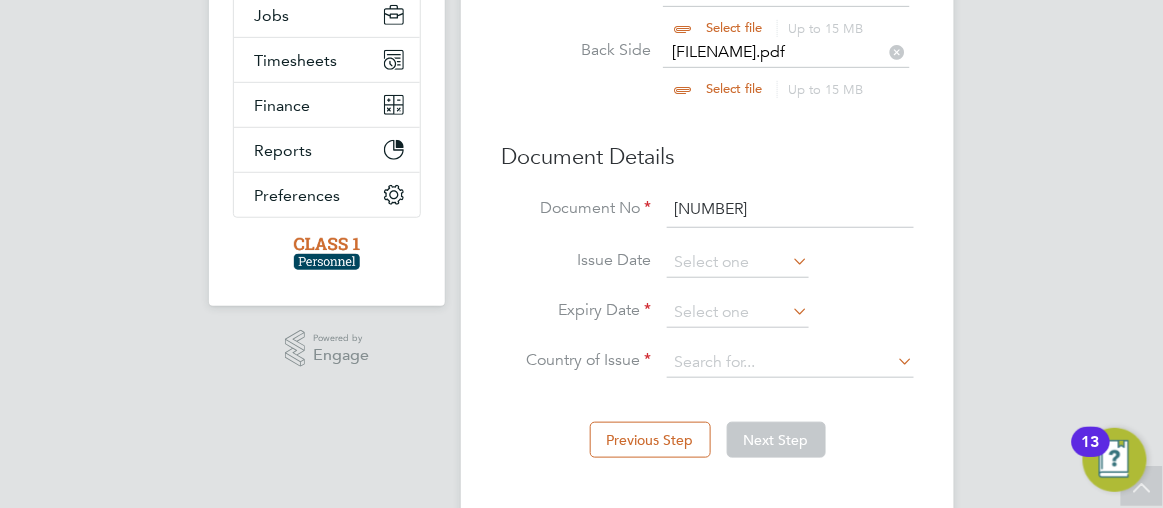 scroll, scrollTop: 209, scrollLeft: 0, axis: vertical 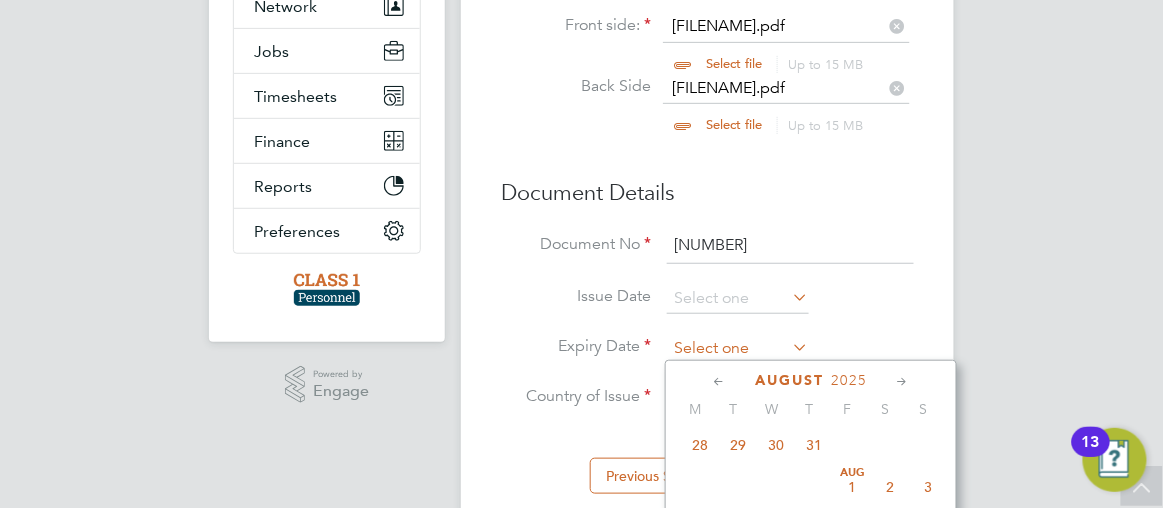 click 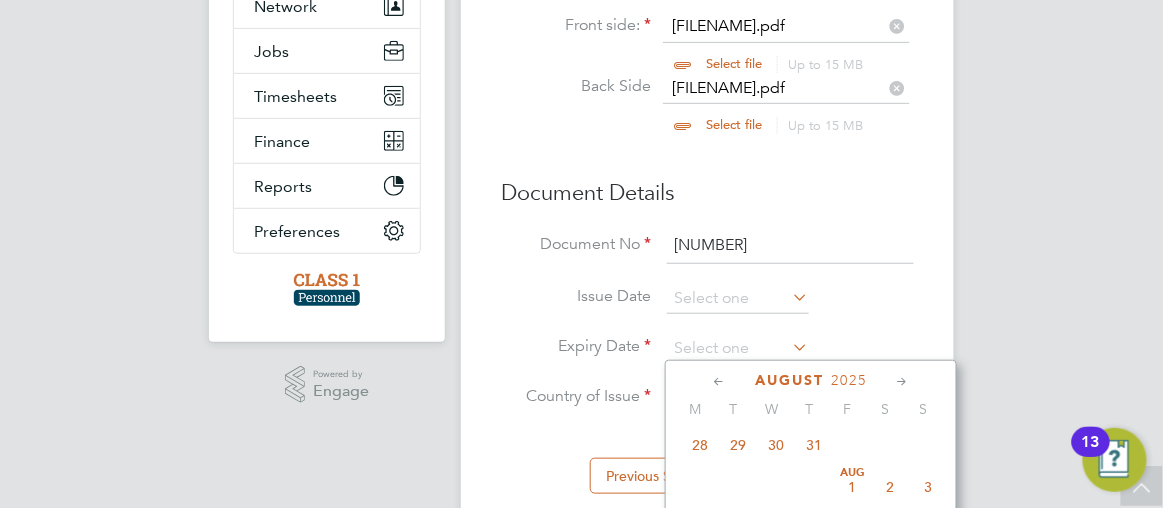 click on "EI   Esther Isaac   Notifications
2   Applications:   Network
Team Members   Businesses   Sites   Workers   Contacts   Jobs
Positions   Vacancies   Placements   Timesheets
Timesheets   Expenses   Finance
Invoices & Credit Notes   Statements   Payments   Reports
Margin Report   Report Downloads   Preferences
My Business   Doc. Requirements   VMS Configurations   Notifications   Activity Logs
.st0{fill:#C0C1C2;}
Powered by Engage Overview Complete the following process to prove that you’re legally allowed to work. The documents you’ll be required to provide will depend on the country you’ll be working, but may include any of the following: Passport Birth Certificate Government ID Card Visa Get Started Country & Citizenship" at bounding box center [581, 188] 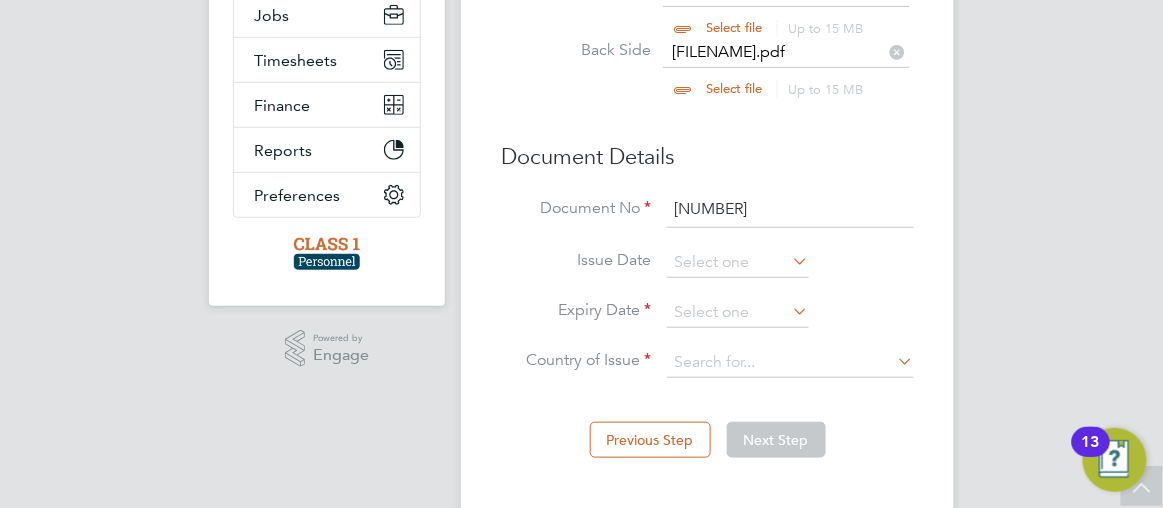 scroll, scrollTop: 281, scrollLeft: 0, axis: vertical 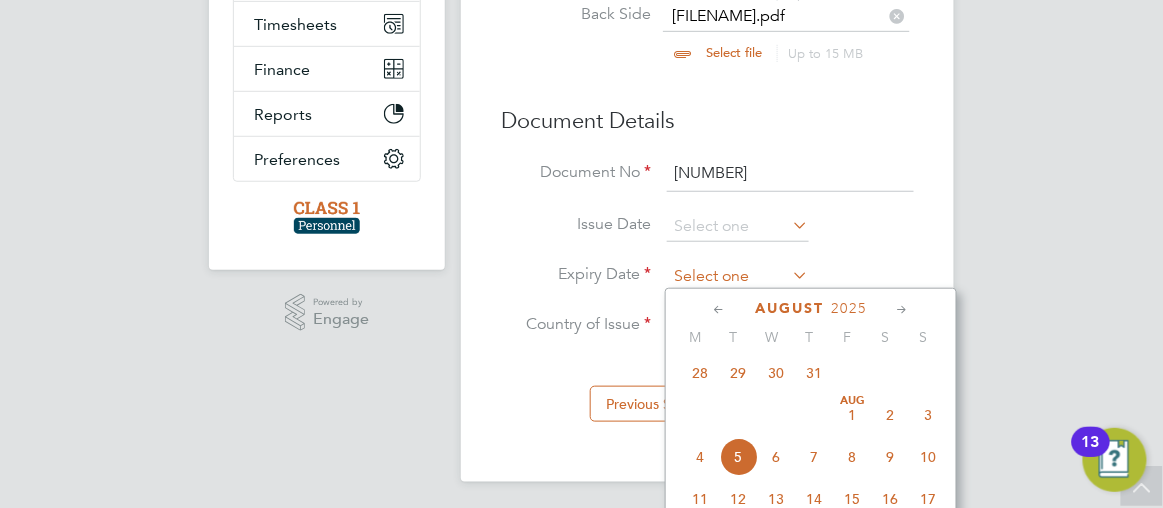 click 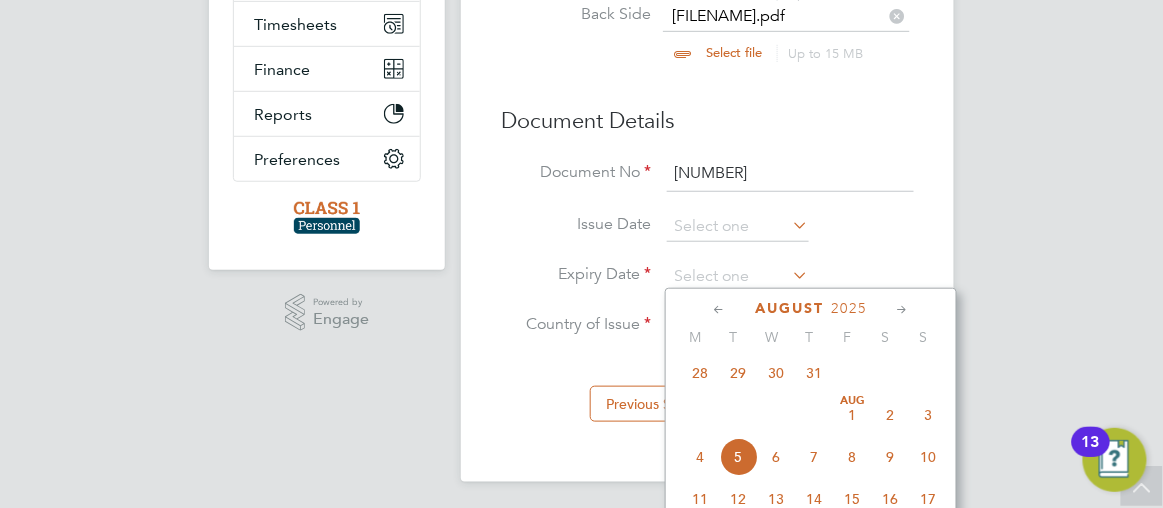 click 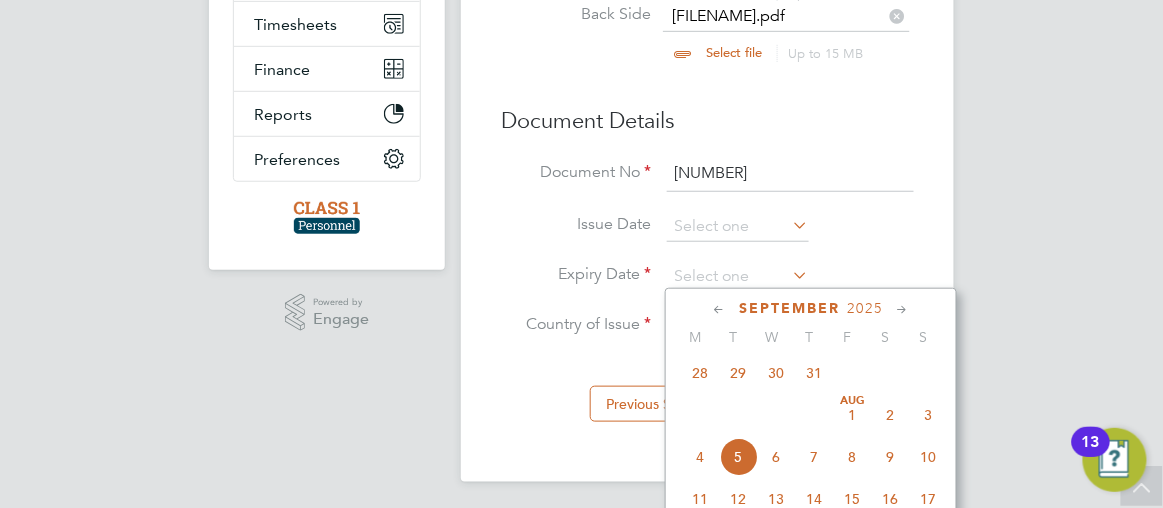 scroll, scrollTop: 899, scrollLeft: 0, axis: vertical 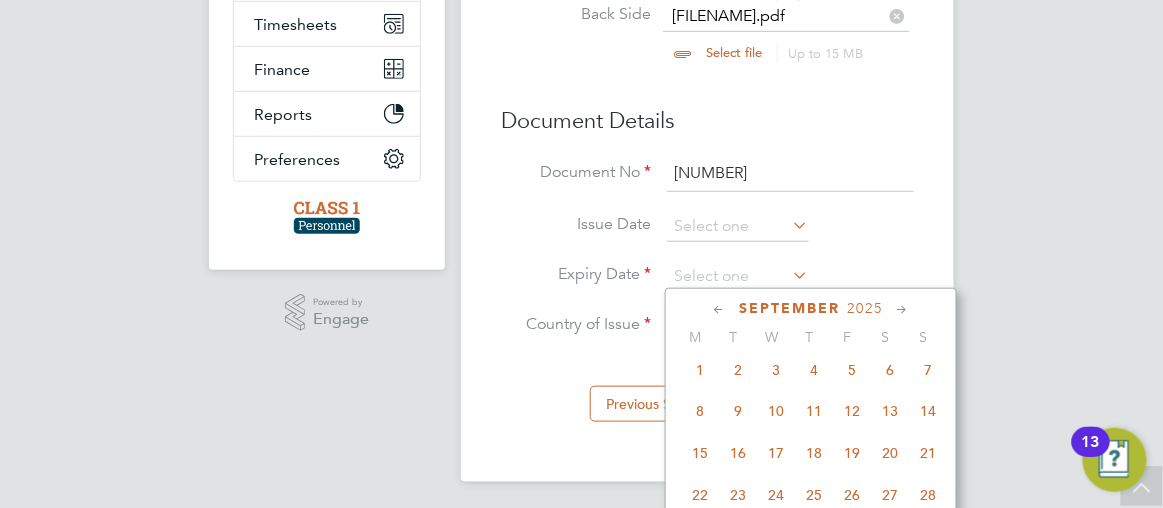 click 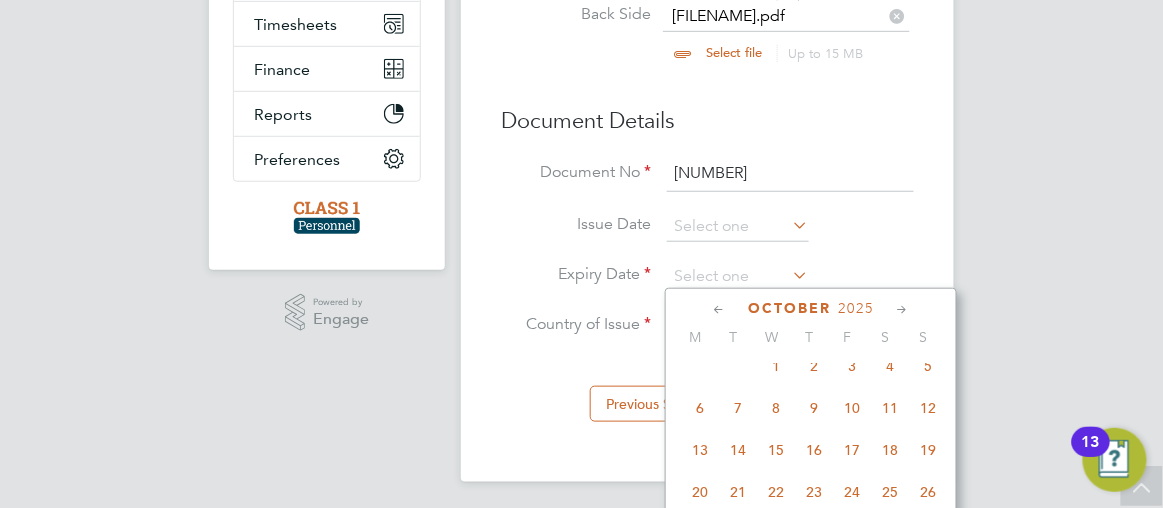 click 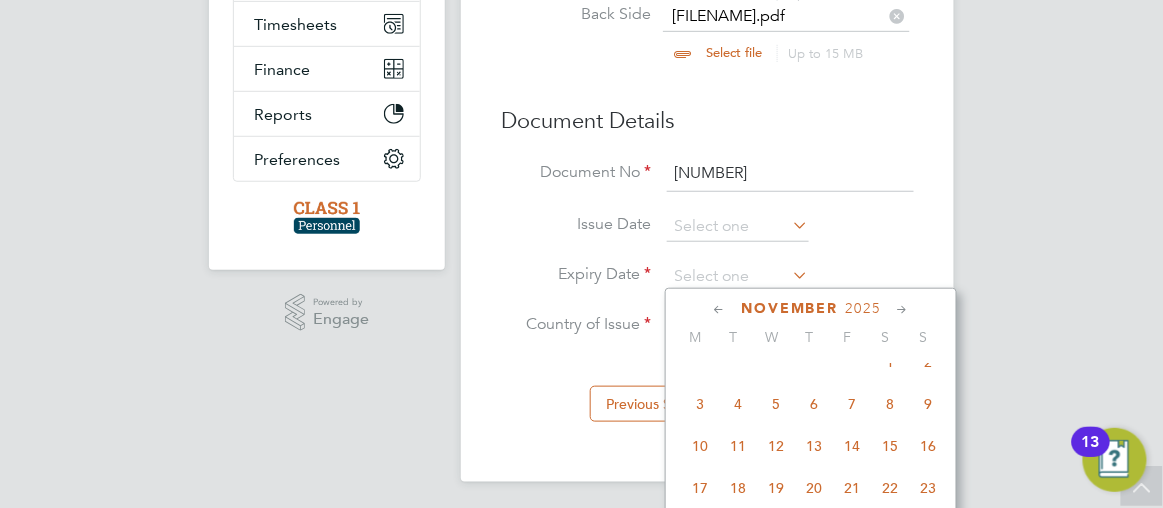 click 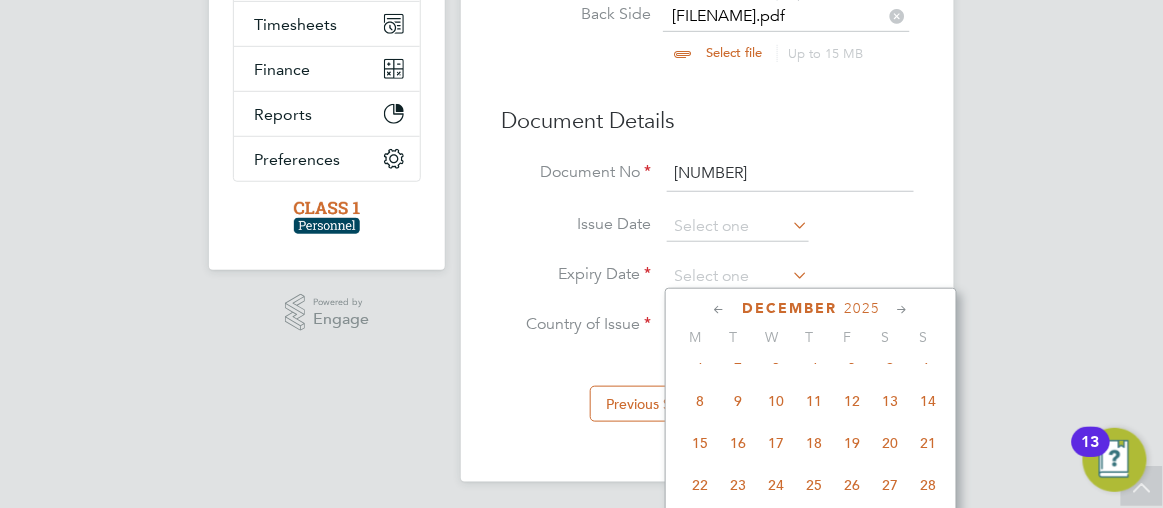click 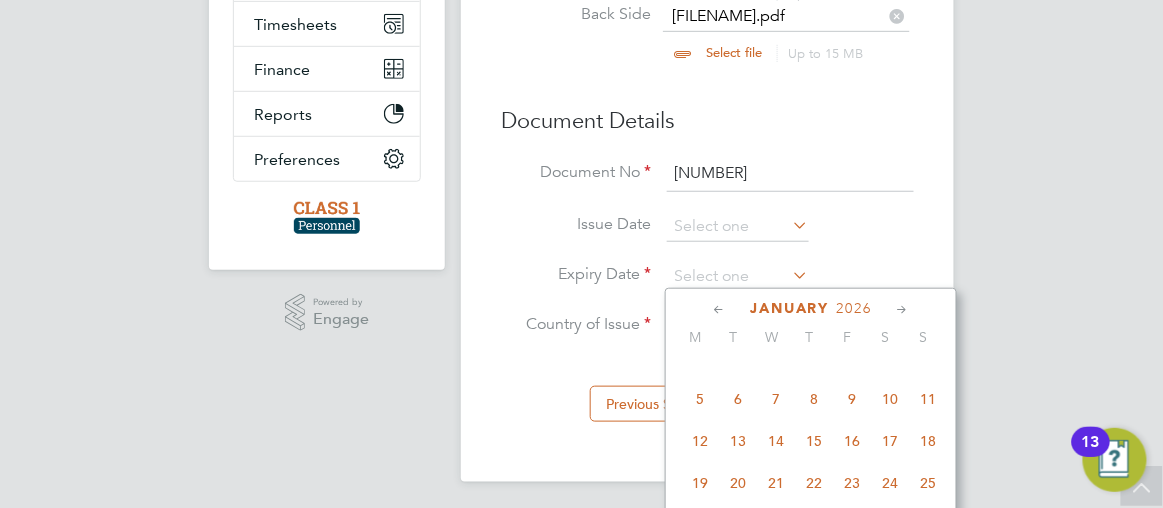 click 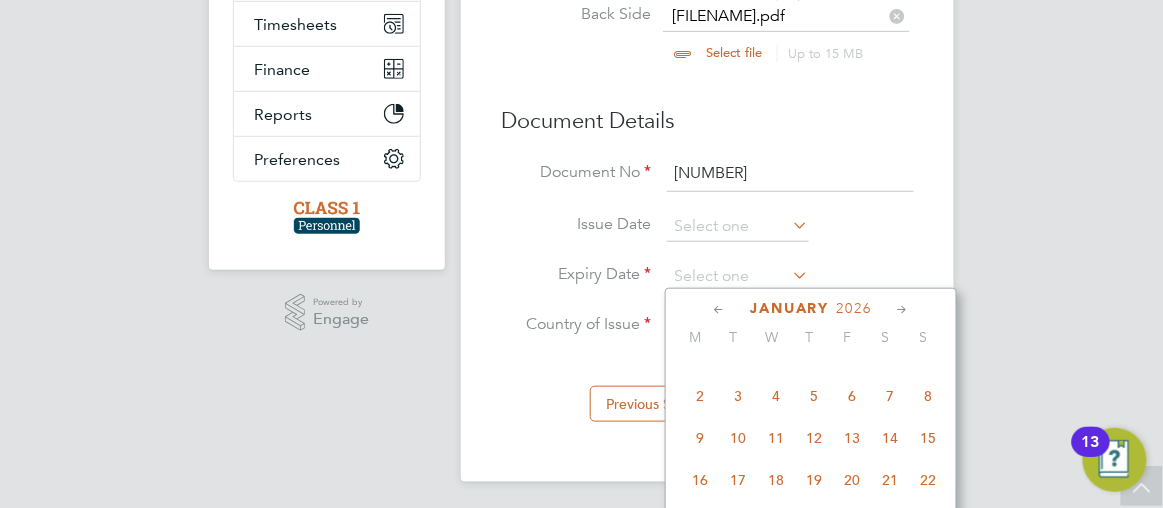 click 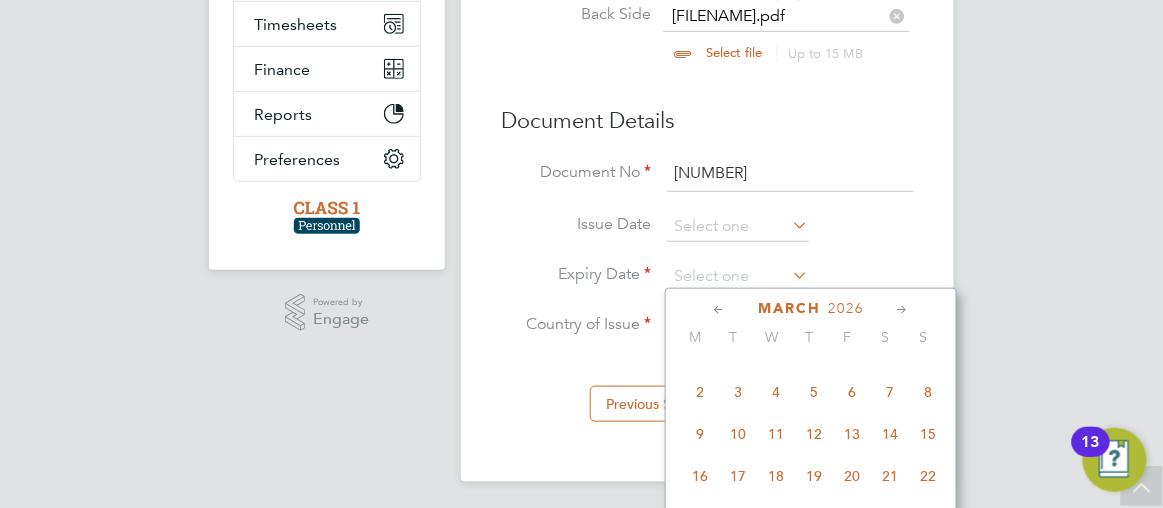 click 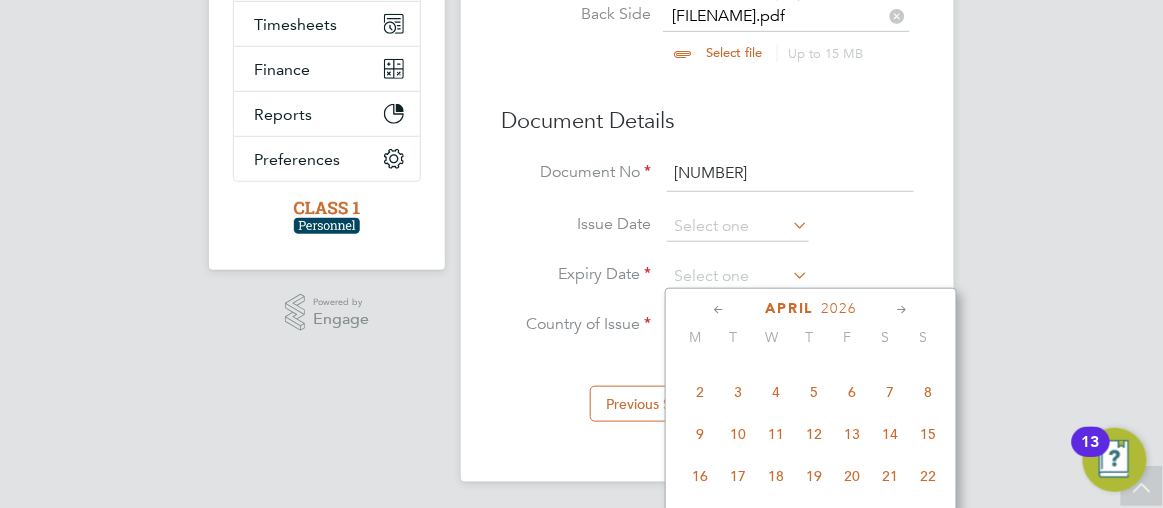 scroll, scrollTop: 2401, scrollLeft: 0, axis: vertical 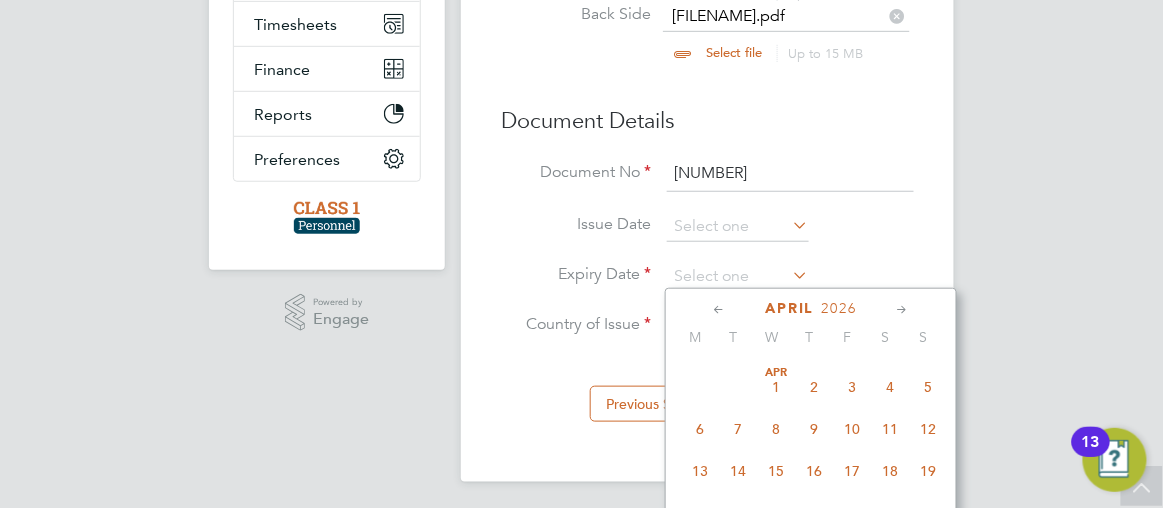 click 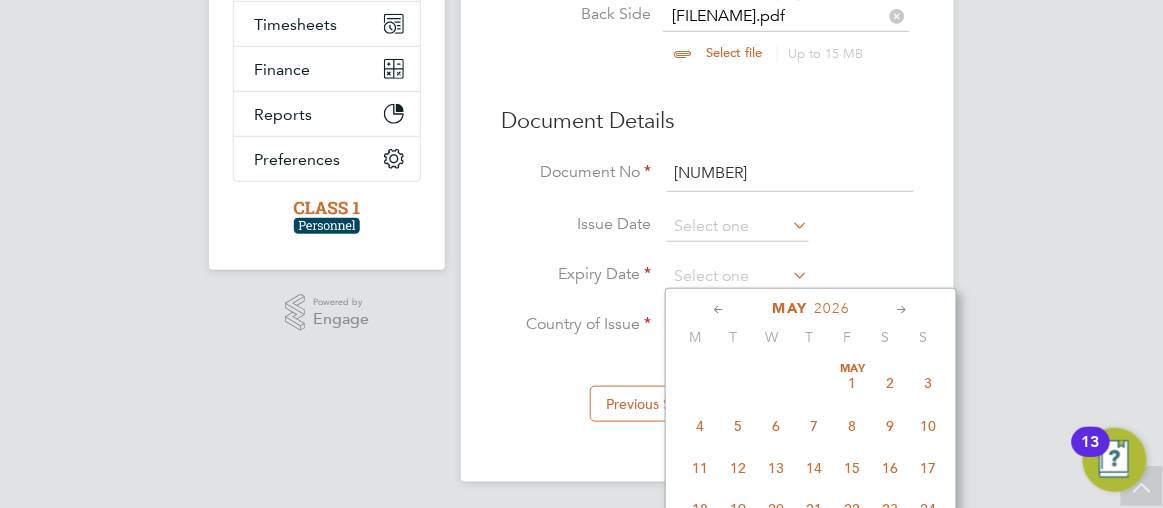 click on "17" 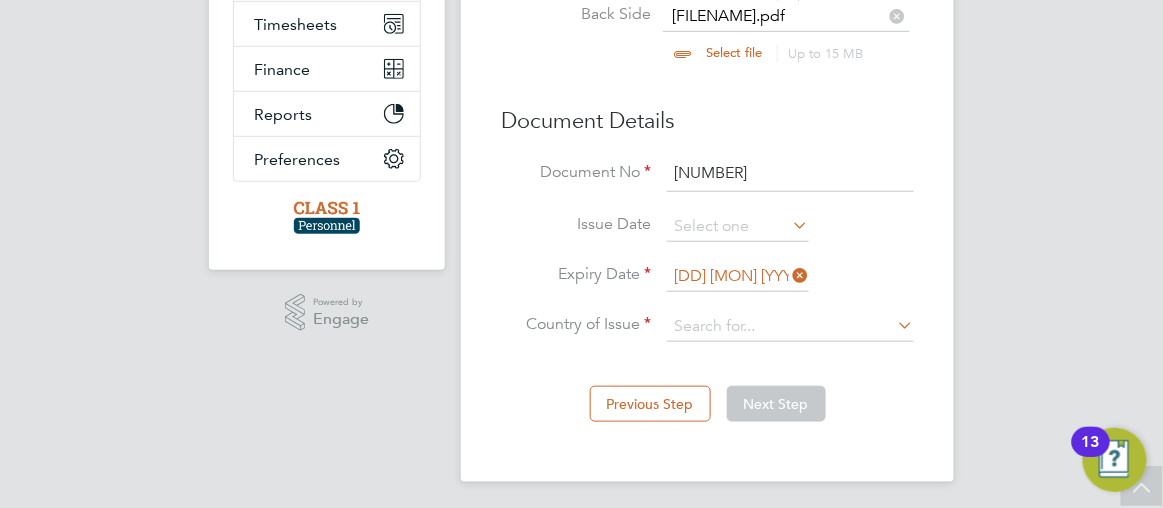click on "EI   Esther Isaac   Notifications
2   Applications:   Network
Team Members   Businesses   Sites   Workers   Contacts   Jobs
Positions   Vacancies   Placements   Timesheets
Timesheets   Expenses   Finance
Invoices & Credit Notes   Statements   Payments   Reports
Margin Report   Report Downloads   Preferences
My Business   Doc. Requirements   VMS Configurations   Notifications   Activity Logs
.st0{fill:#C0C1C2;}
Powered by Engage Overview Complete the following process to prove that you’re legally allowed to work. The documents you’ll be required to provide will depend on the country you’ll be working, but may include any of the following: Passport Birth Certificate Government ID Card Visa Get Started Country & Citizenship" at bounding box center (581, 116) 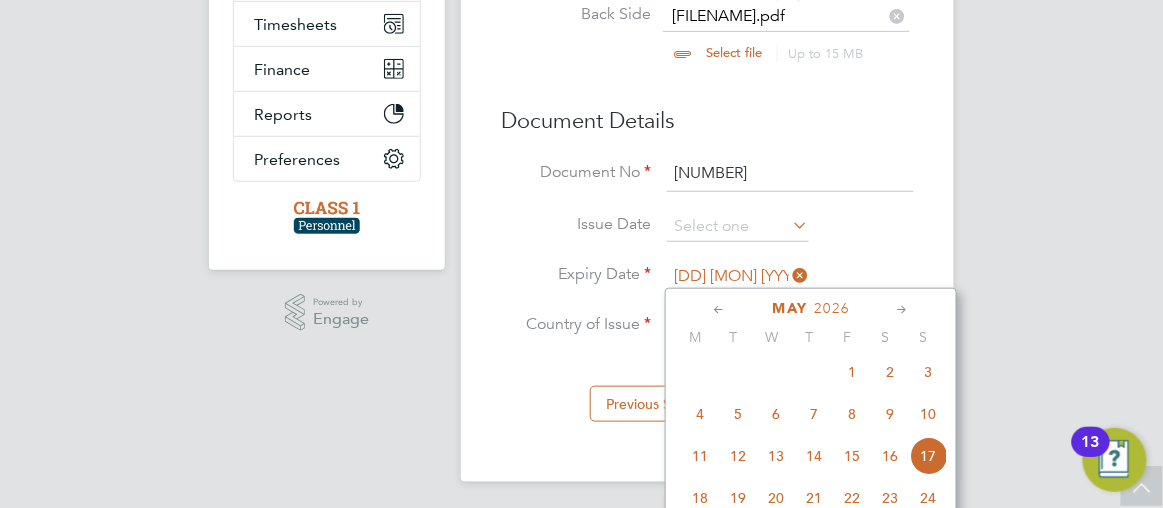 click on "17 May 2026" 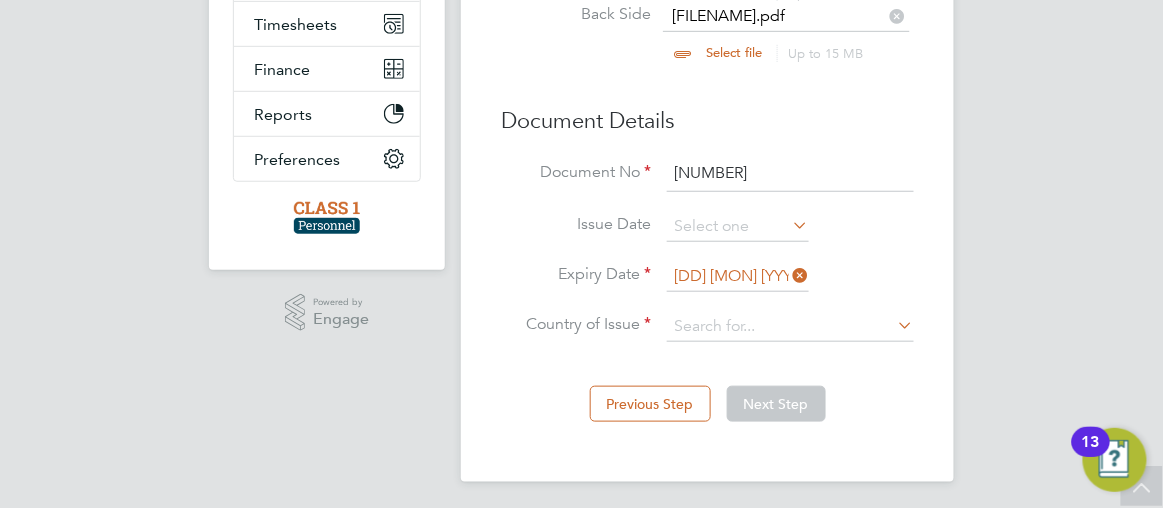 scroll, scrollTop: 729, scrollLeft: 0, axis: vertical 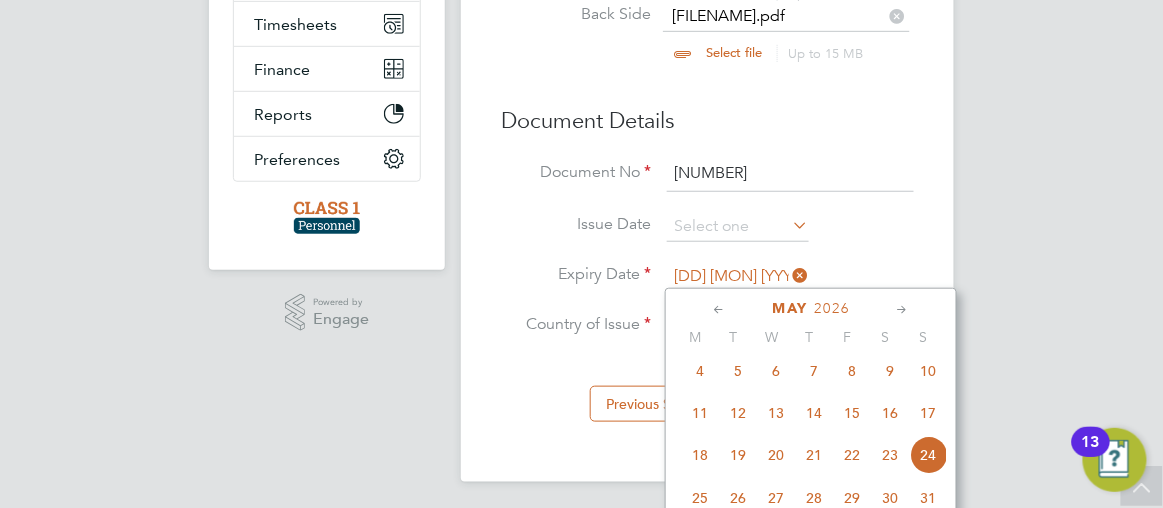 click on "24 May 2026" 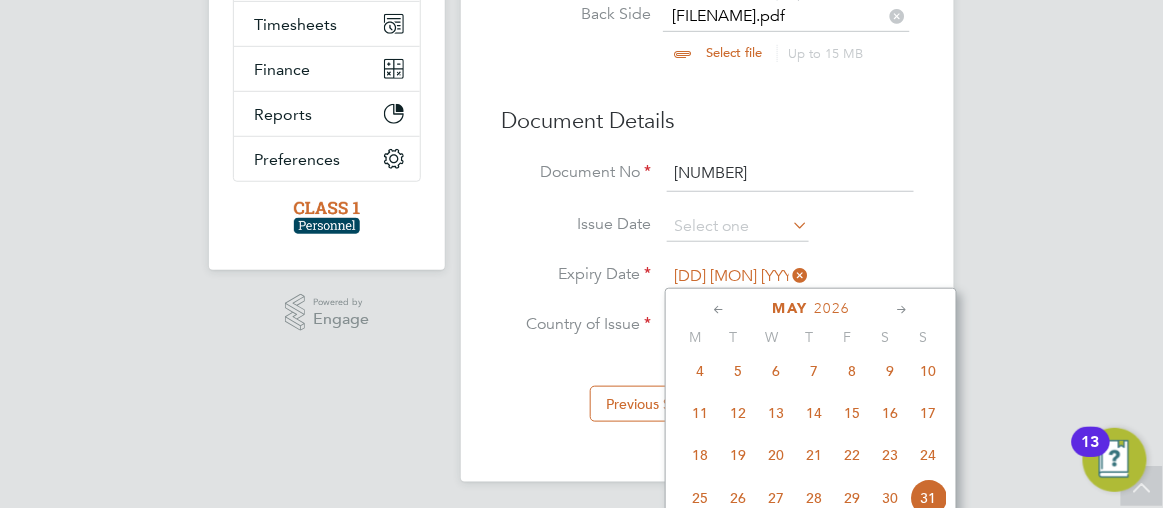 scroll, scrollTop: 772, scrollLeft: 0, axis: vertical 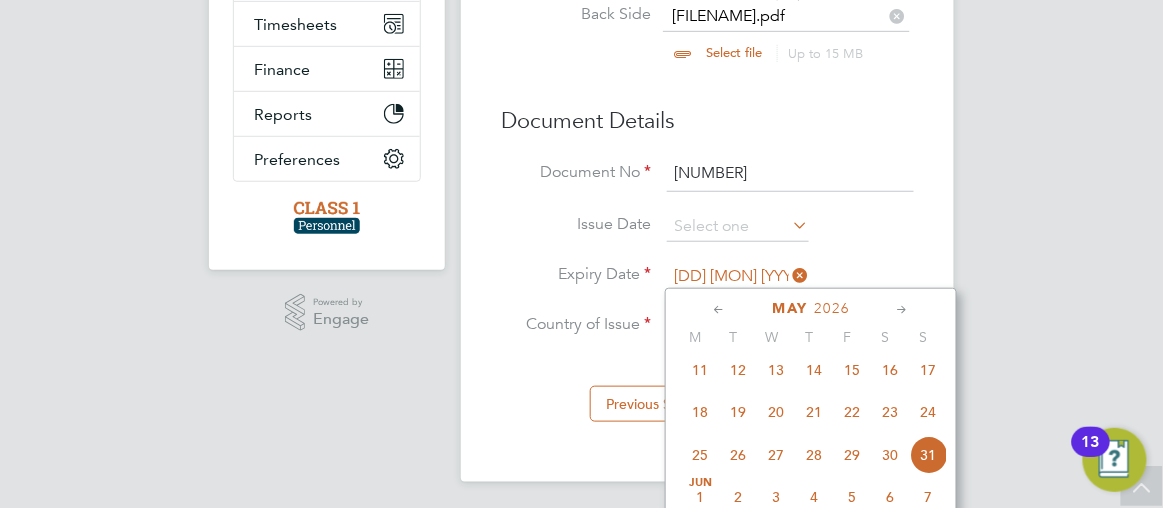 click on "31 May 2026" 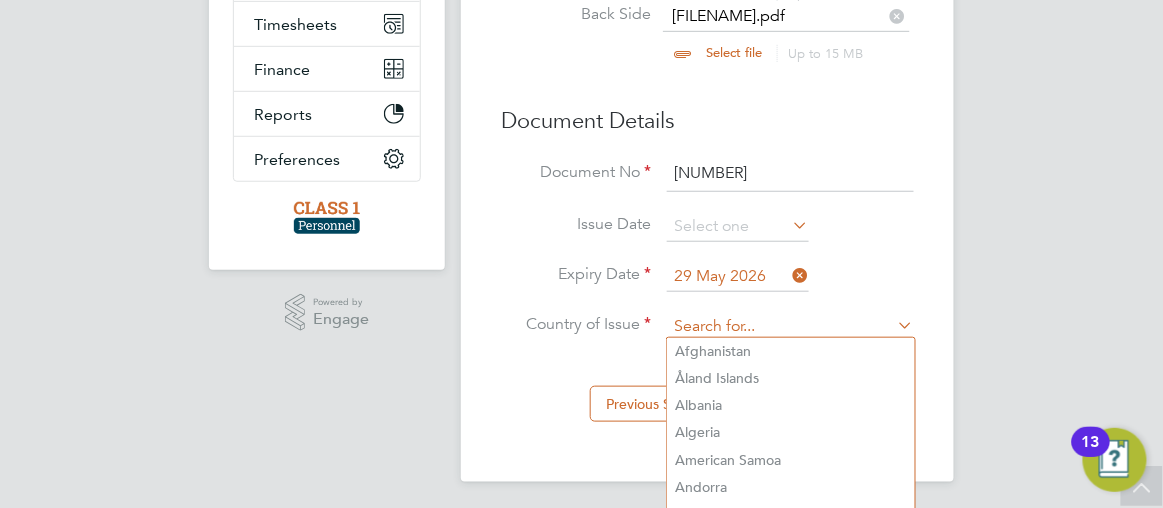 click 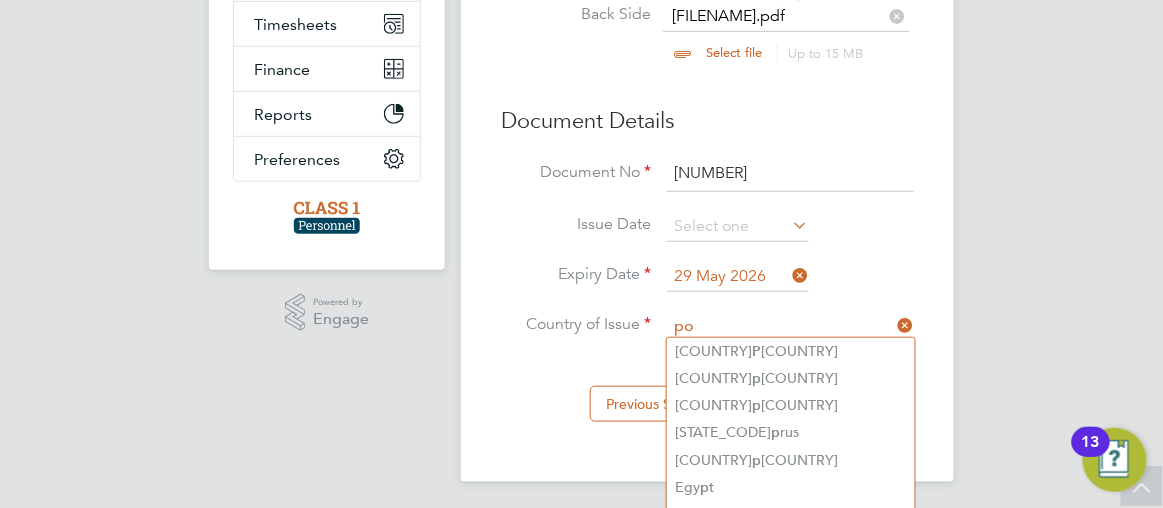 scroll, scrollTop: 281, scrollLeft: 0, axis: vertical 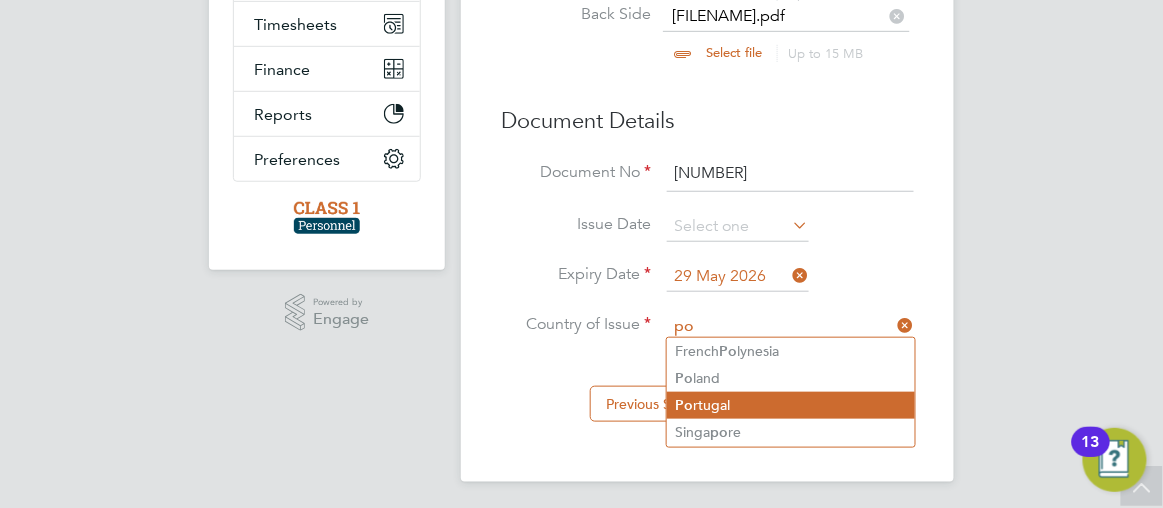 type on "po" 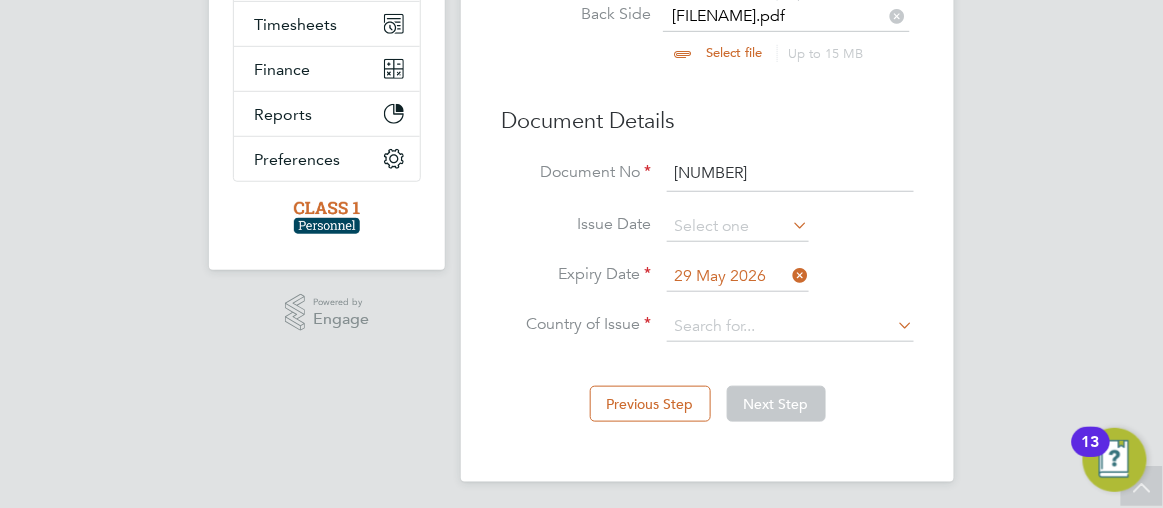 click on "Po rtugal" 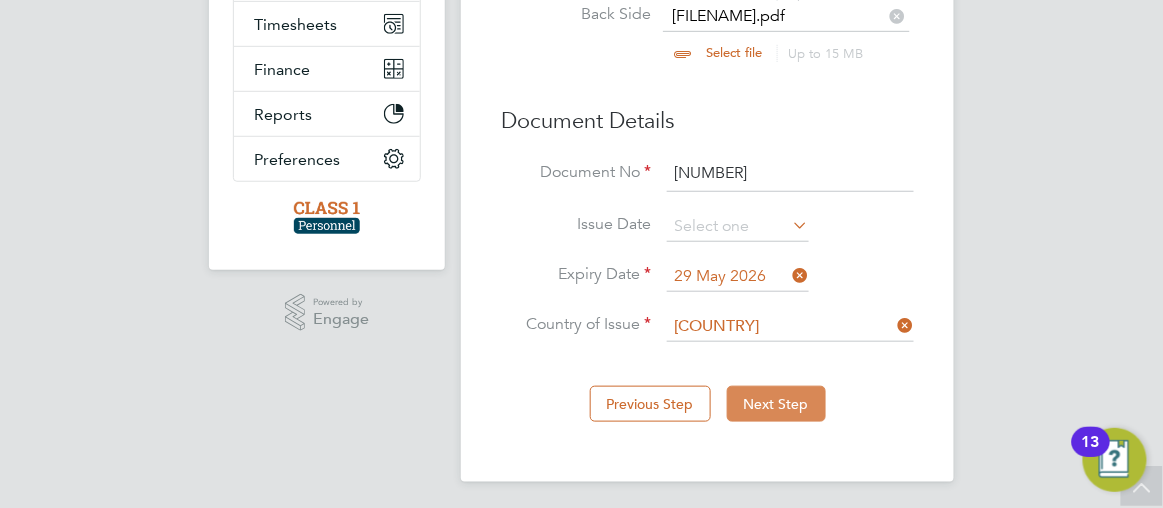 click on "Next Step" 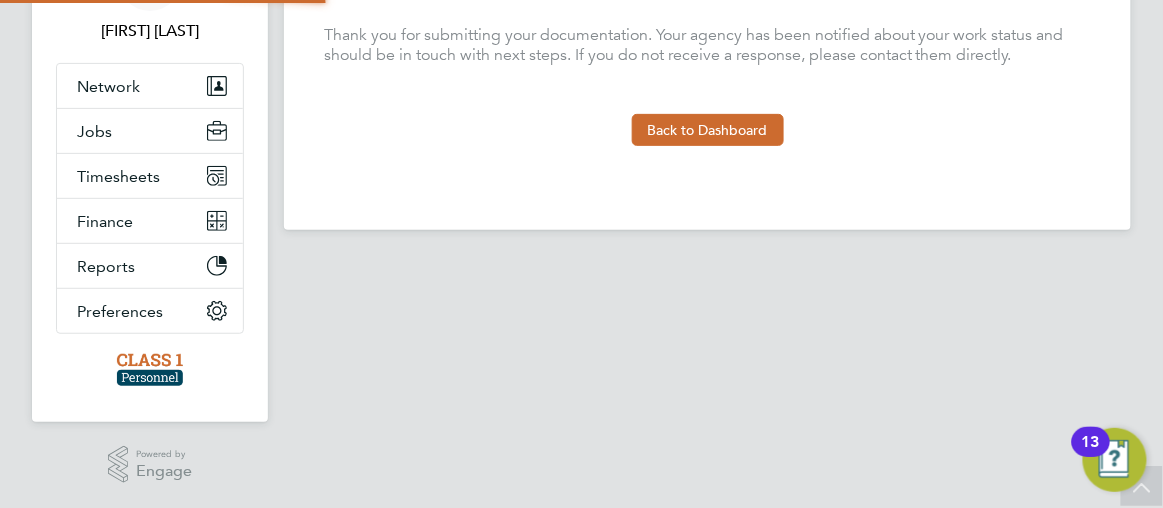 scroll, scrollTop: 125, scrollLeft: 0, axis: vertical 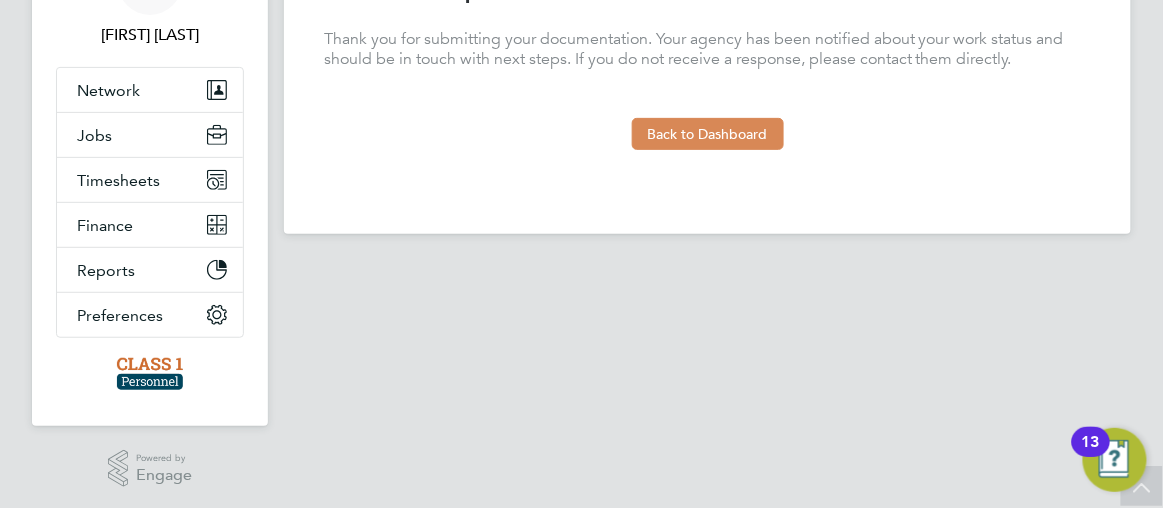 click on "Back to Dashboard" at bounding box center (708, 134) 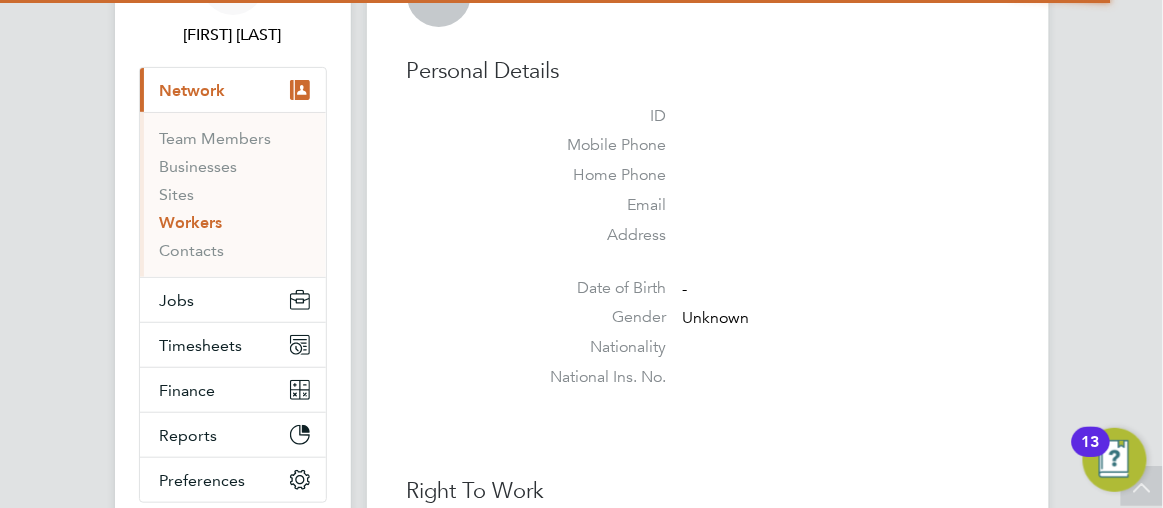 scroll, scrollTop: 0, scrollLeft: 0, axis: both 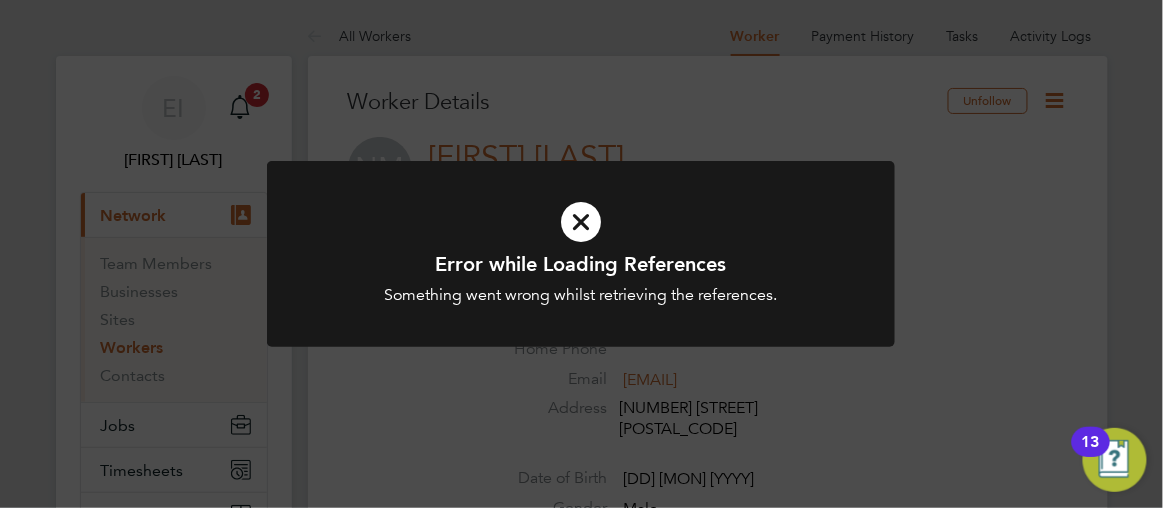 click on "Error while Loading References Something went wrong whilst retrieving the references. Cancel Okay" 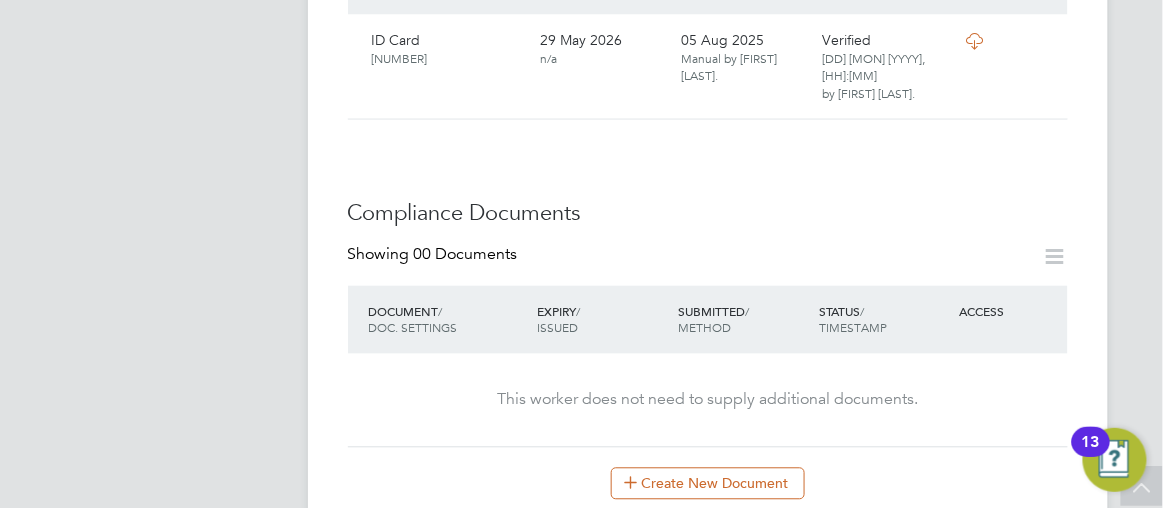 click on "EI   Esther Isaac   Notifications
2   Applications:   Current page:   Network
Team Members   Businesses   Sites   Workers   Contacts   Jobs
Positions   Vacancies   Placements   Timesheets
Timesheets   Expenses   Finance
Invoices & Credit Notes   Statements   Payments   Reports
Margin Report   Report Downloads   Preferences
My Business   Doc. Requirements   VMS Configurations   Notifications   Activity Logs
.st0{fill:#C0C1C2;}
Powered by Engage All Workers Worker   Payment History   Tasks   Activity Logs   Worker Payment History Tasks Activity Logs All Workers Worker Details   Unfollow NM Nelson Martins     m:  07387758228   Personal Details ID     NEMA04082025 Mobile Phone   07387758228 Home Phone   Email   nelmartins2001@gmail.com" at bounding box center (581, 443) 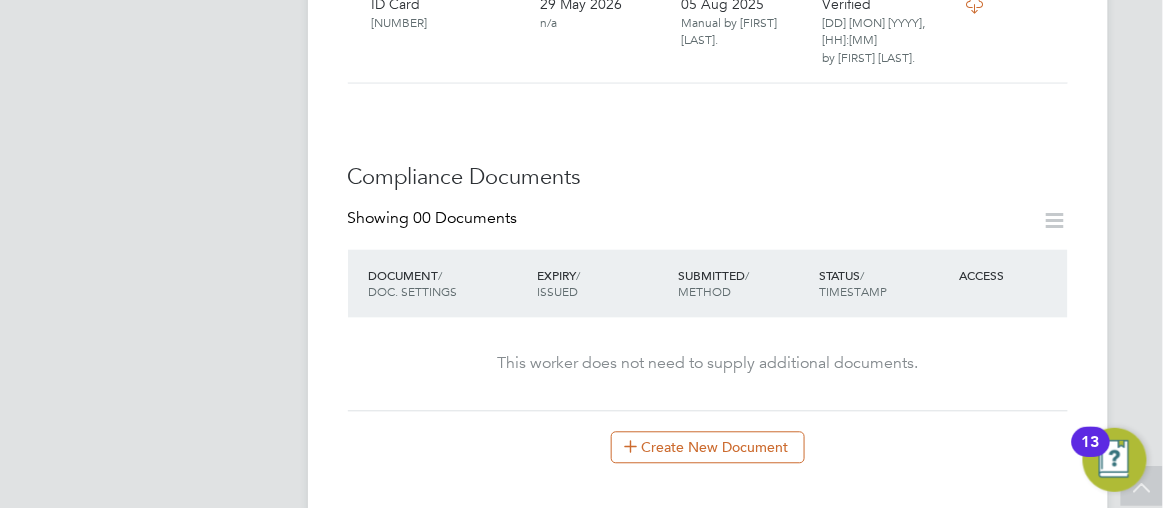 scroll, scrollTop: 909, scrollLeft: 0, axis: vertical 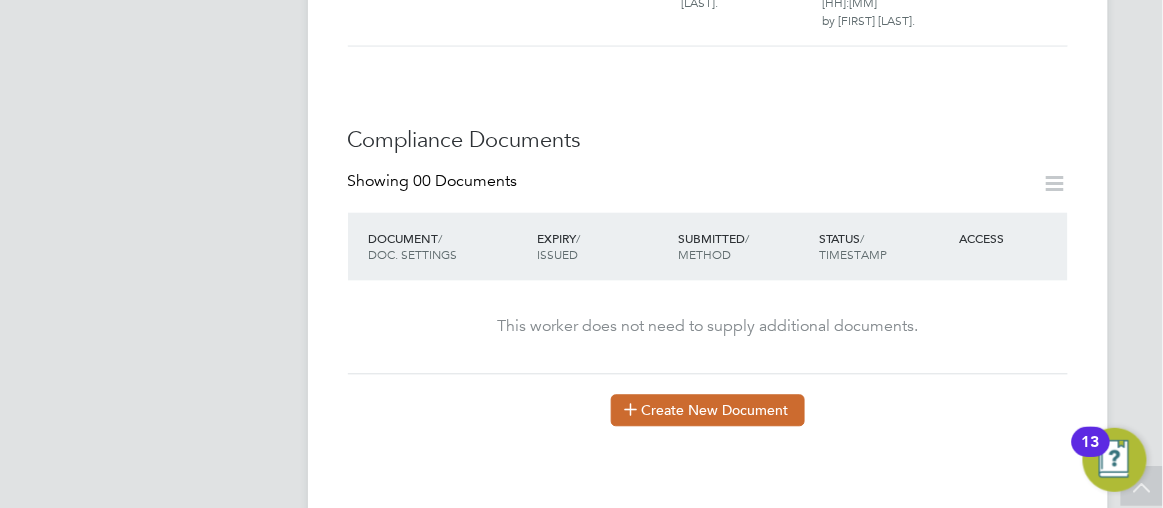 click on "Create New Document" 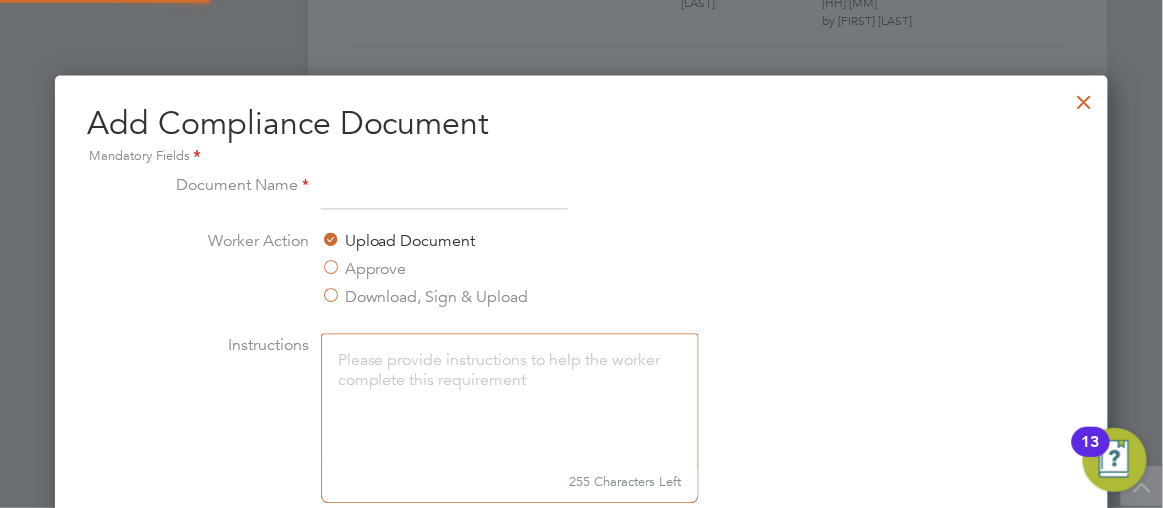 scroll, scrollTop: 10, scrollLeft: 10, axis: both 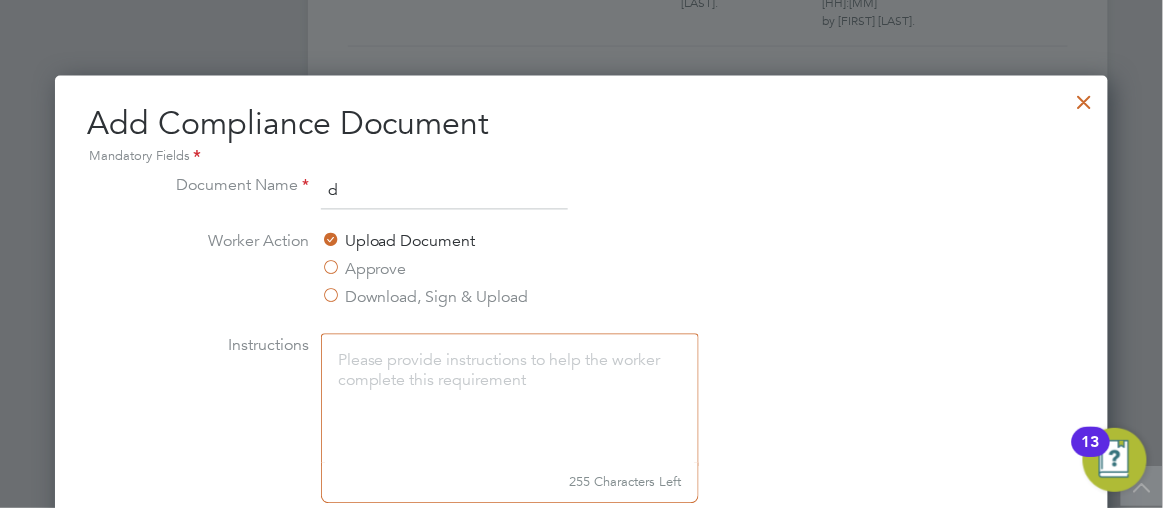 type on "DBS" 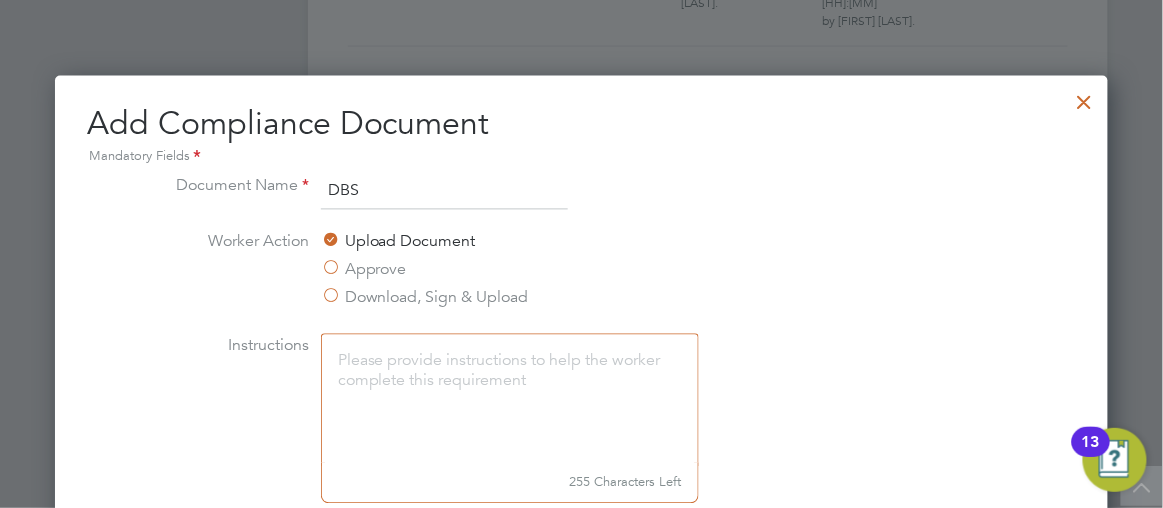 click on "Instructions
255 Characters Left" at bounding box center [581, 429] 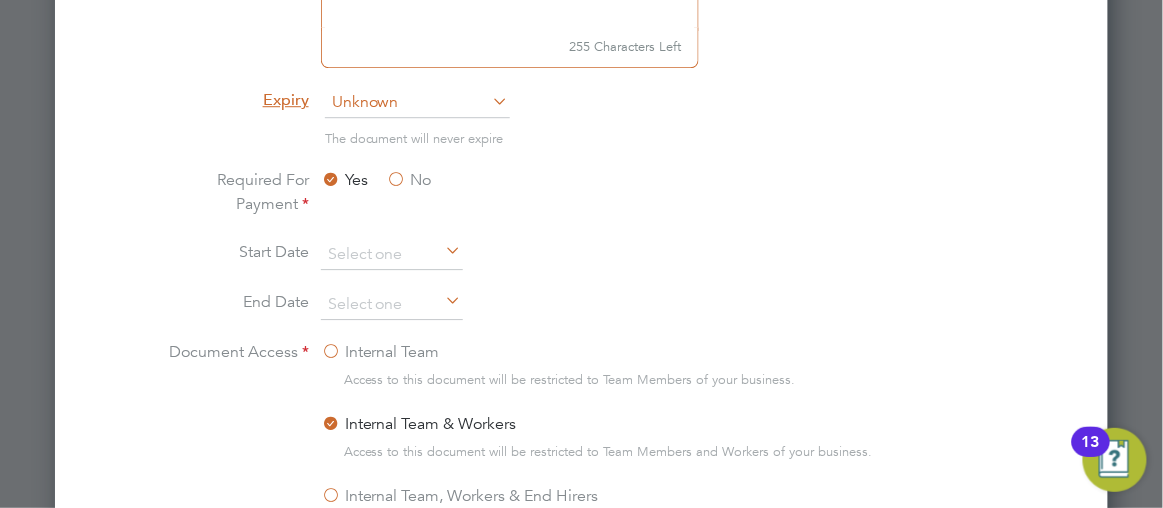 scroll, scrollTop: 1381, scrollLeft: 0, axis: vertical 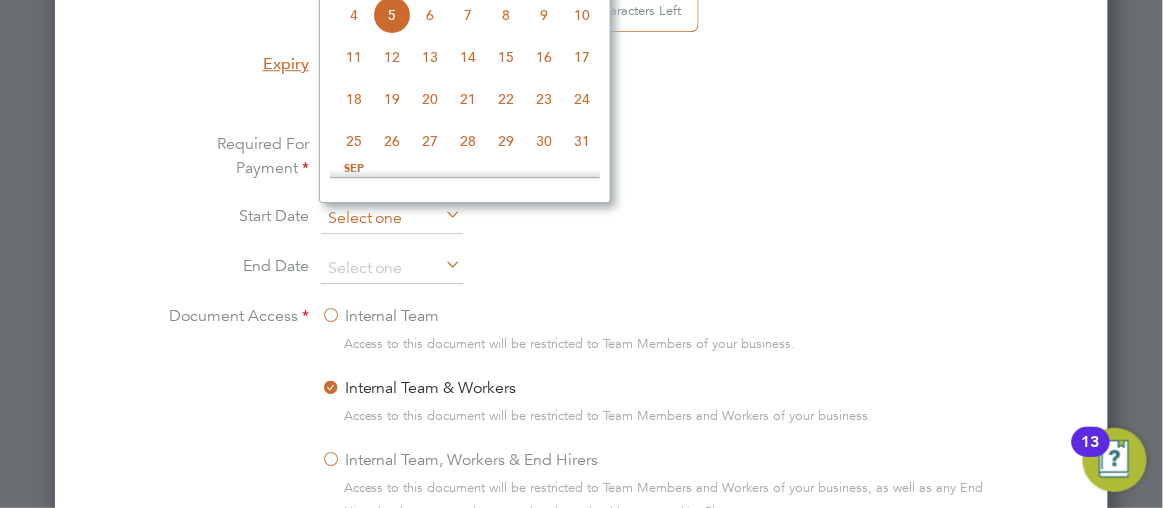 click at bounding box center (392, 219) 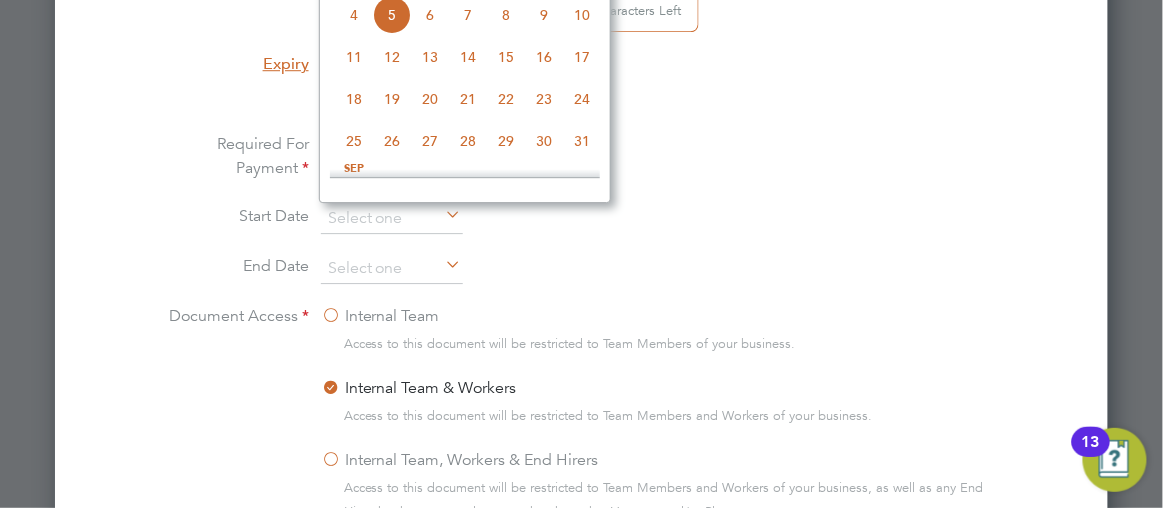 scroll, scrollTop: 557, scrollLeft: 0, axis: vertical 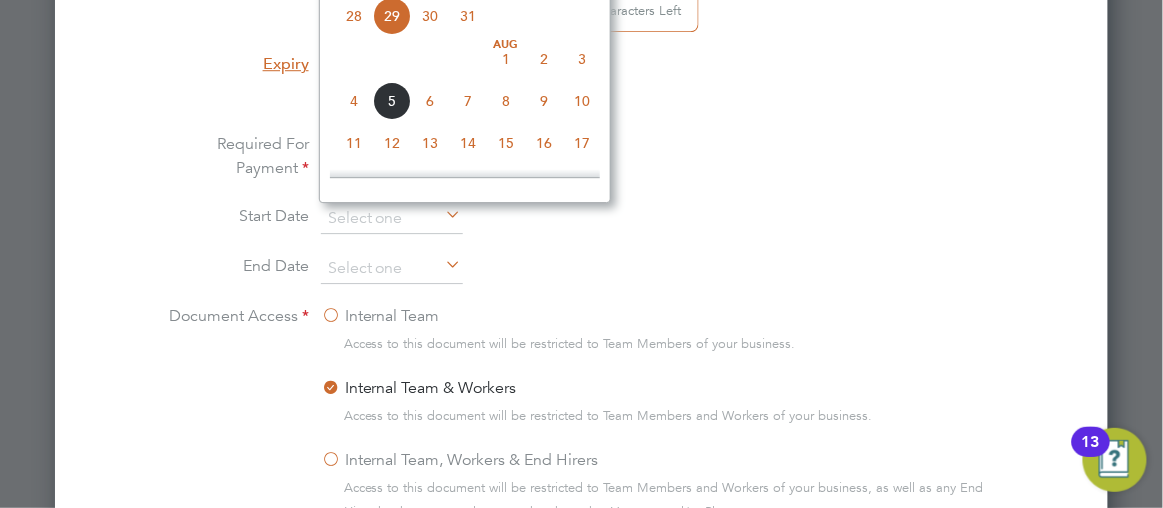 click on "Aug 1" 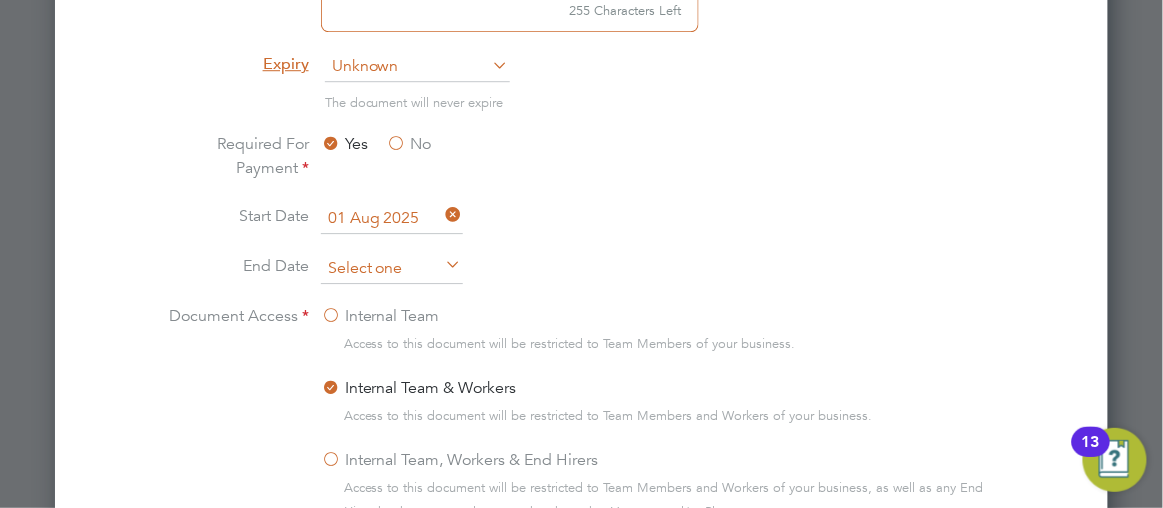 scroll, scrollTop: 643, scrollLeft: 0, axis: vertical 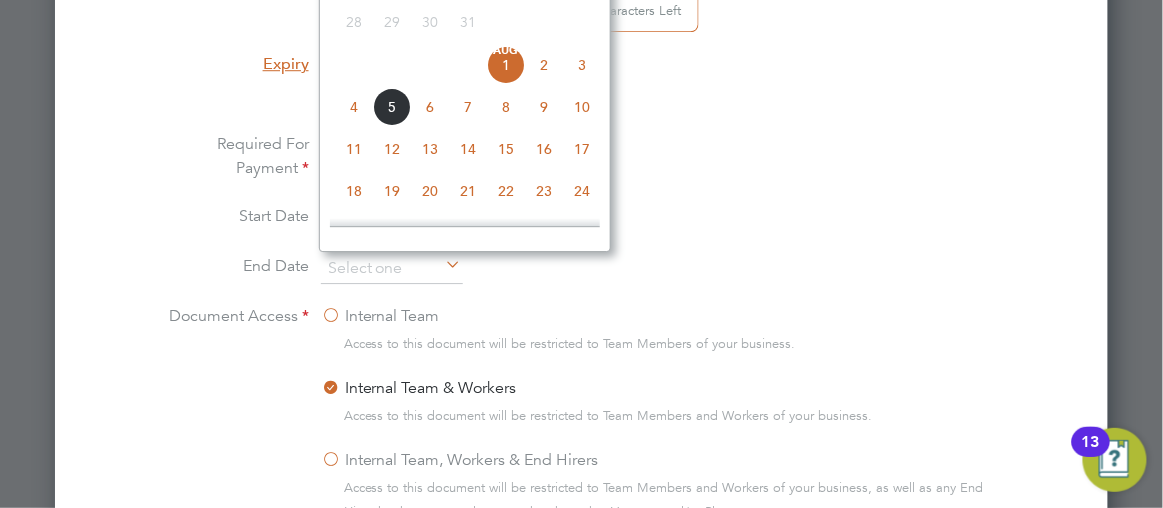 click on "Required For Payment Yes   No" at bounding box center [581, 168] 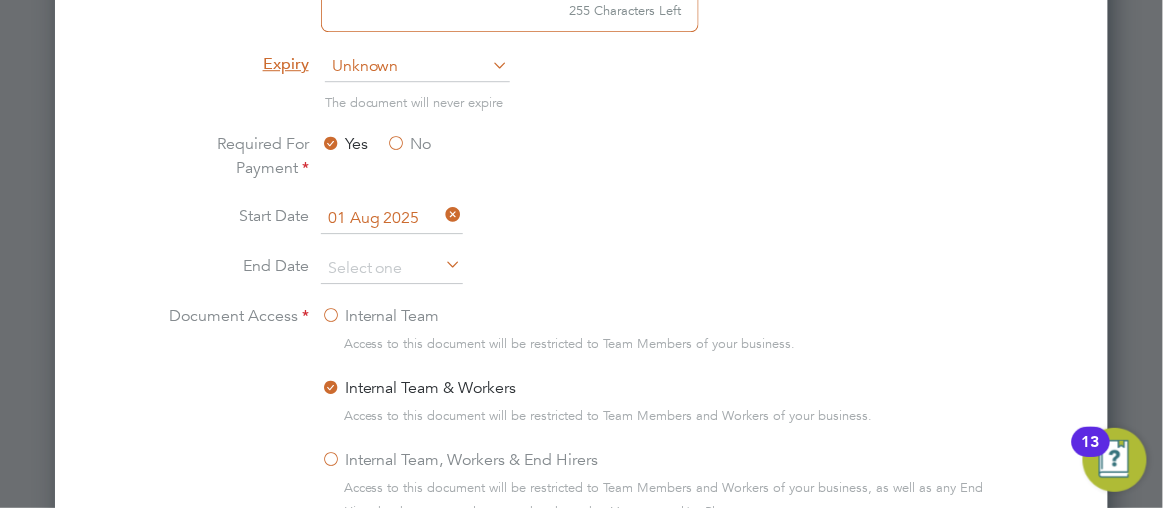 click on "Required For Payment Yes   No" at bounding box center (581, 168) 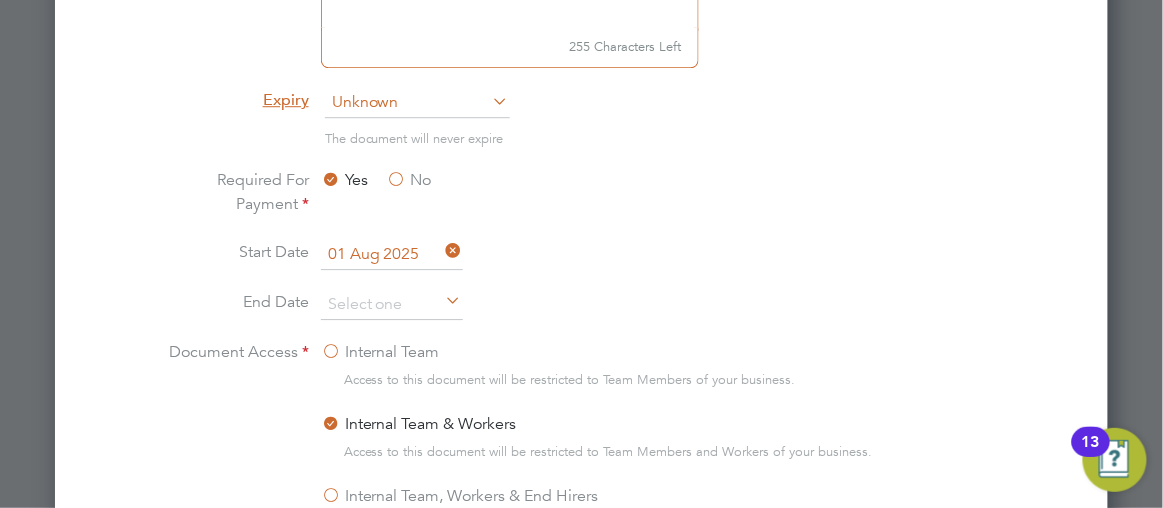 scroll, scrollTop: 1309, scrollLeft: 0, axis: vertical 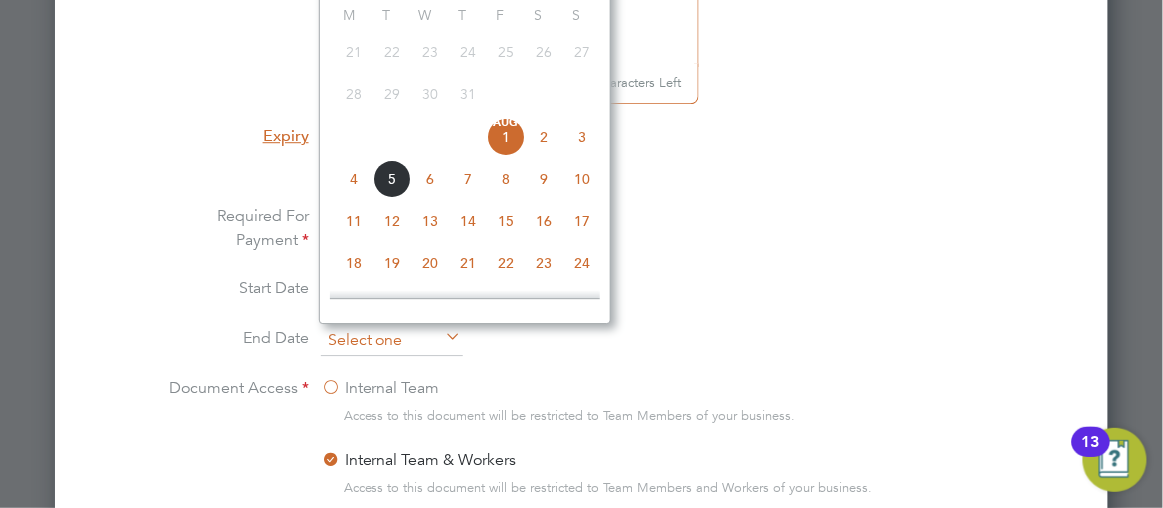 click at bounding box center (392, 341) 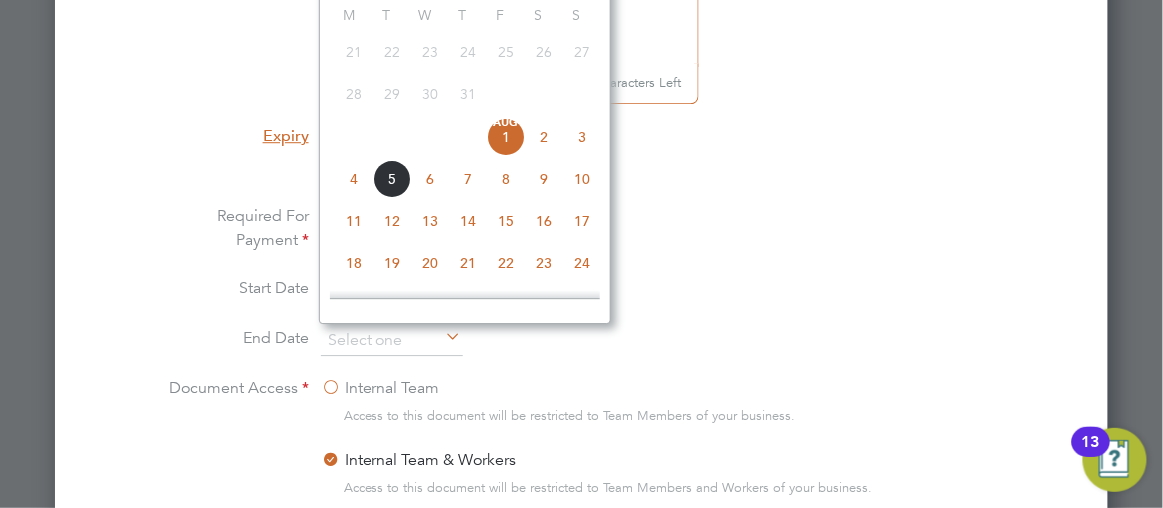 click on "Required For Payment Yes   No" at bounding box center [581, 240] 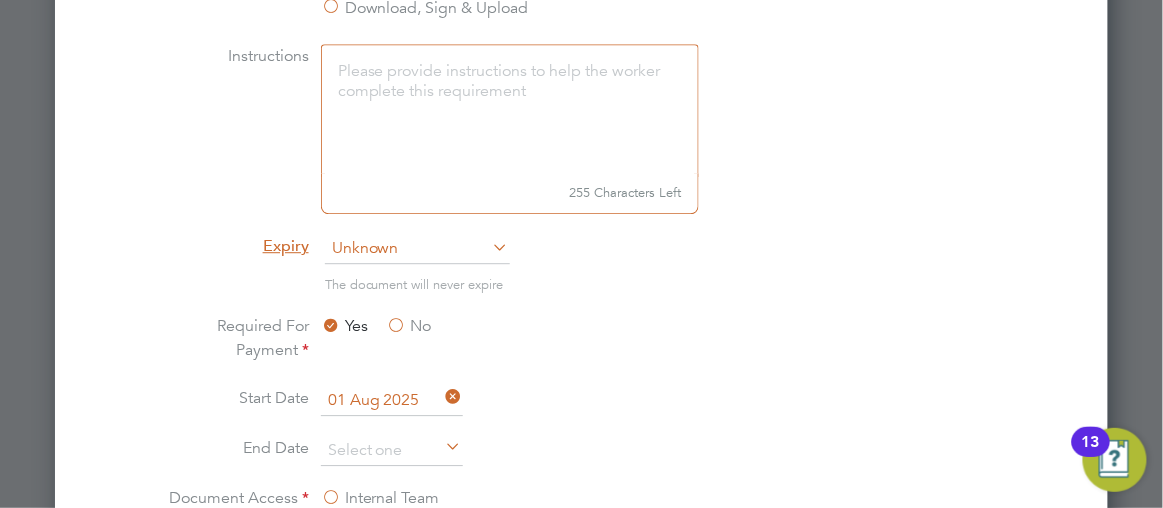 scroll, scrollTop: 1163, scrollLeft: 0, axis: vertical 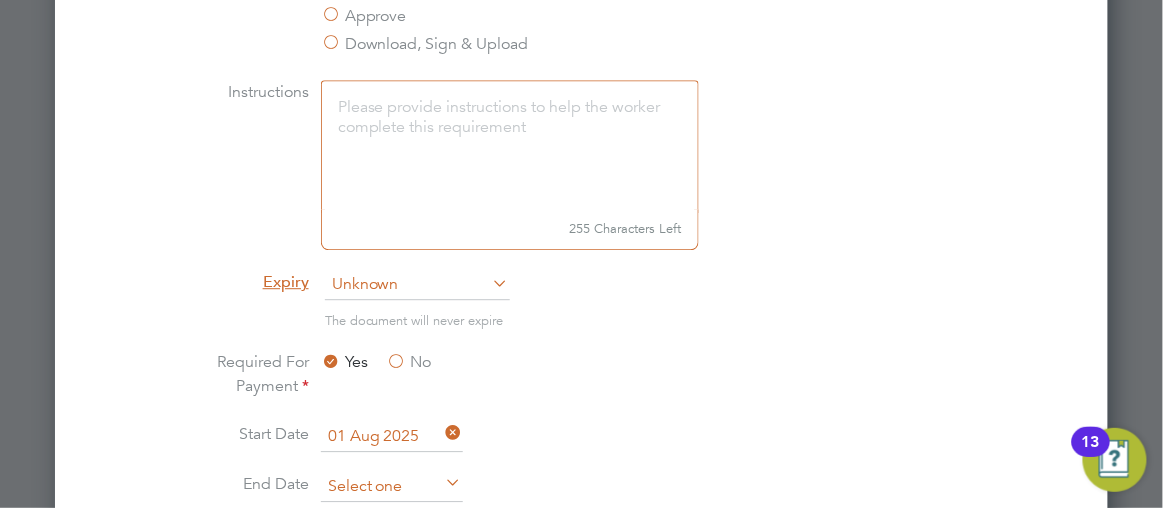 click at bounding box center [392, 487] 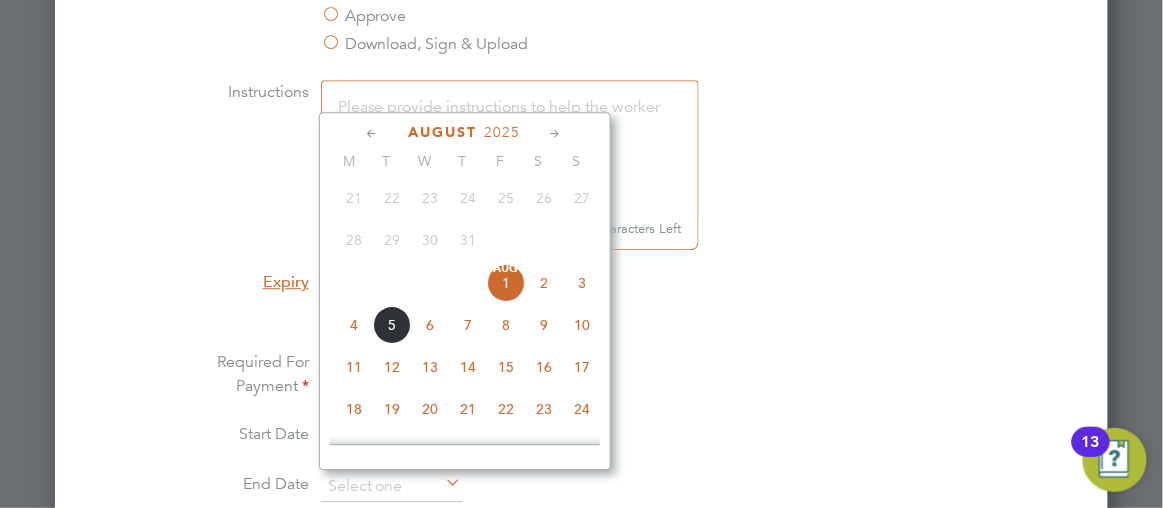click 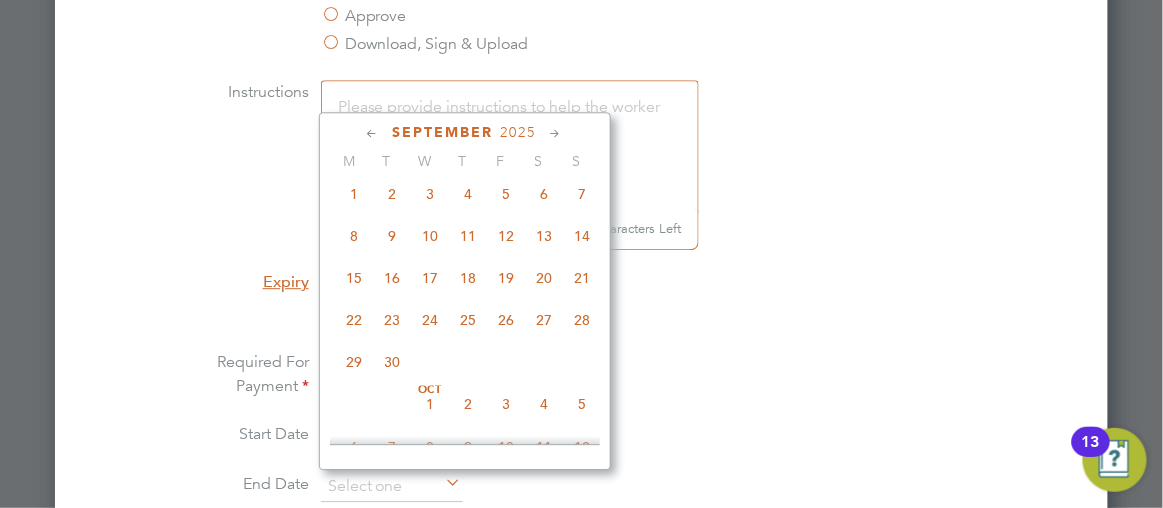 click 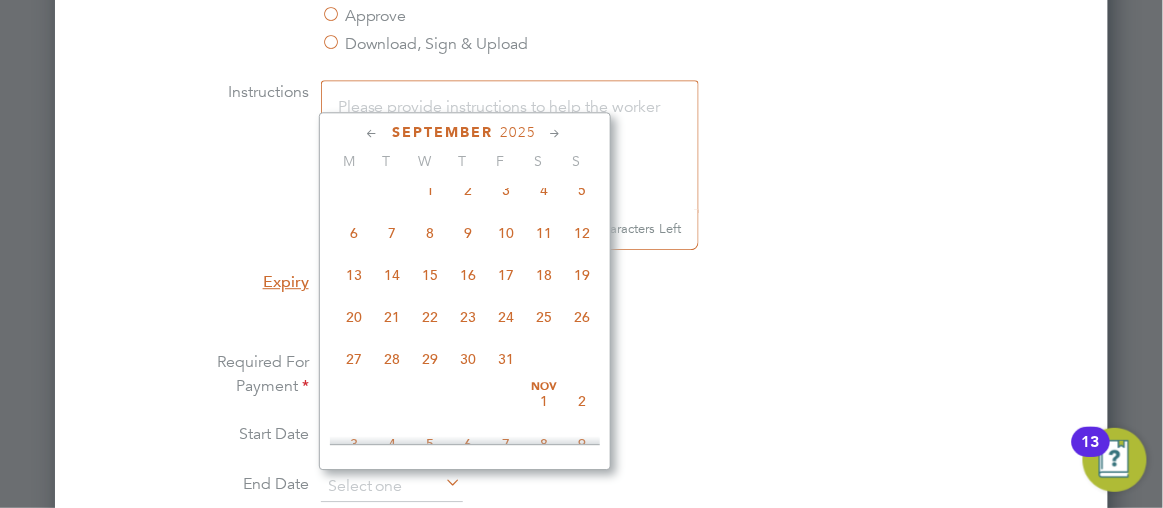 click 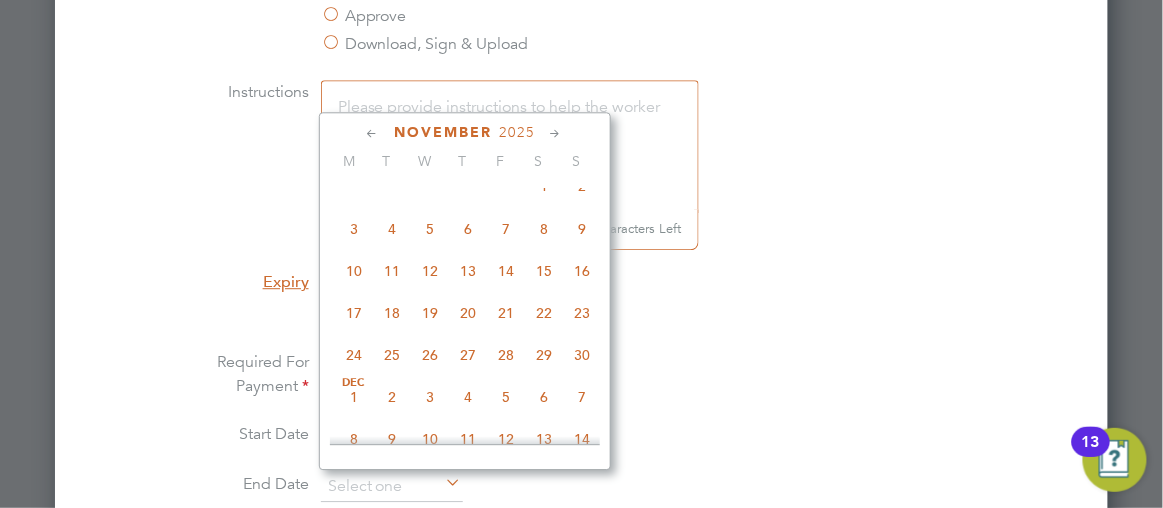 click 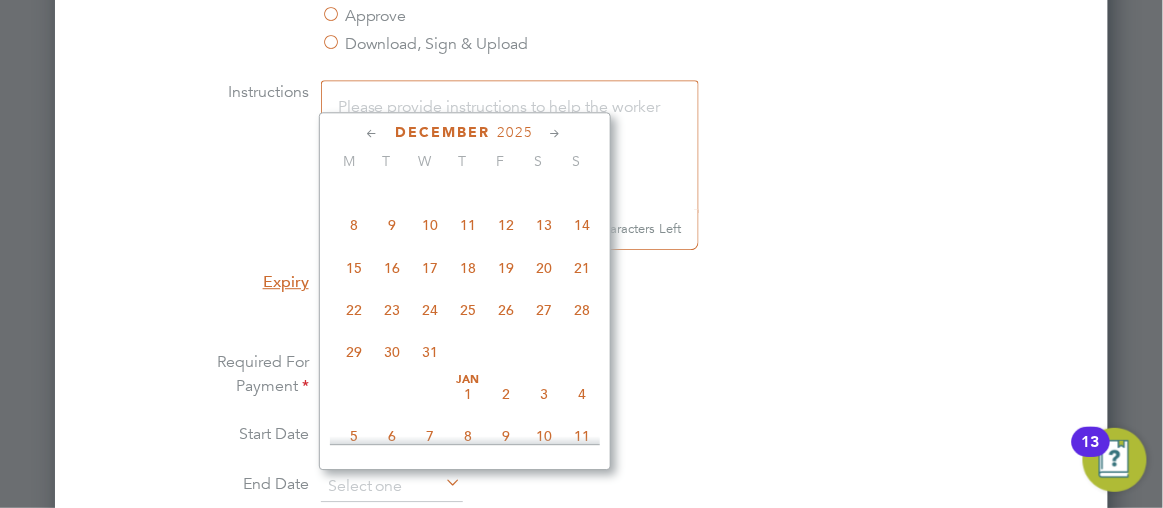 click 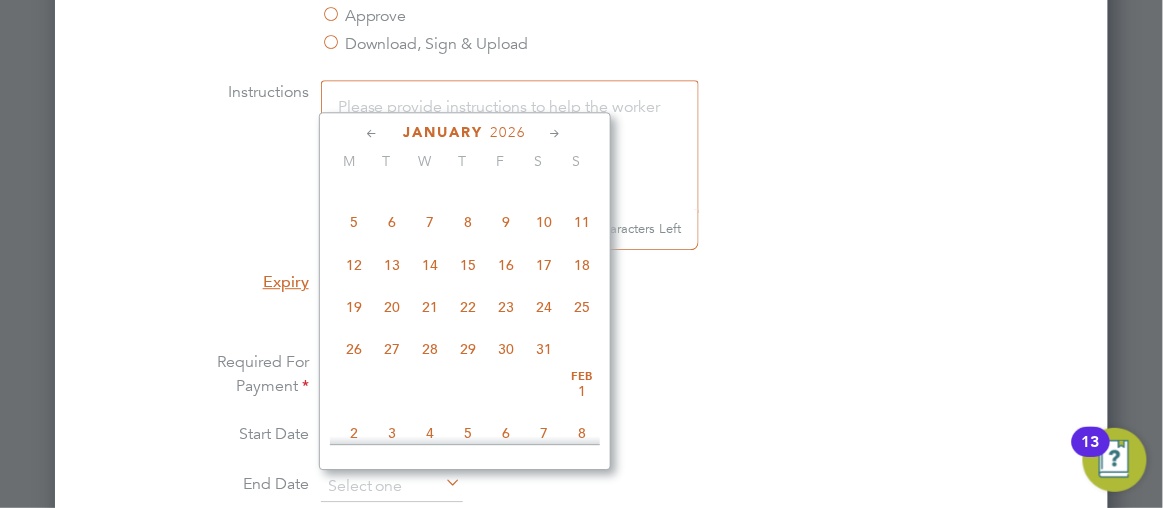 click 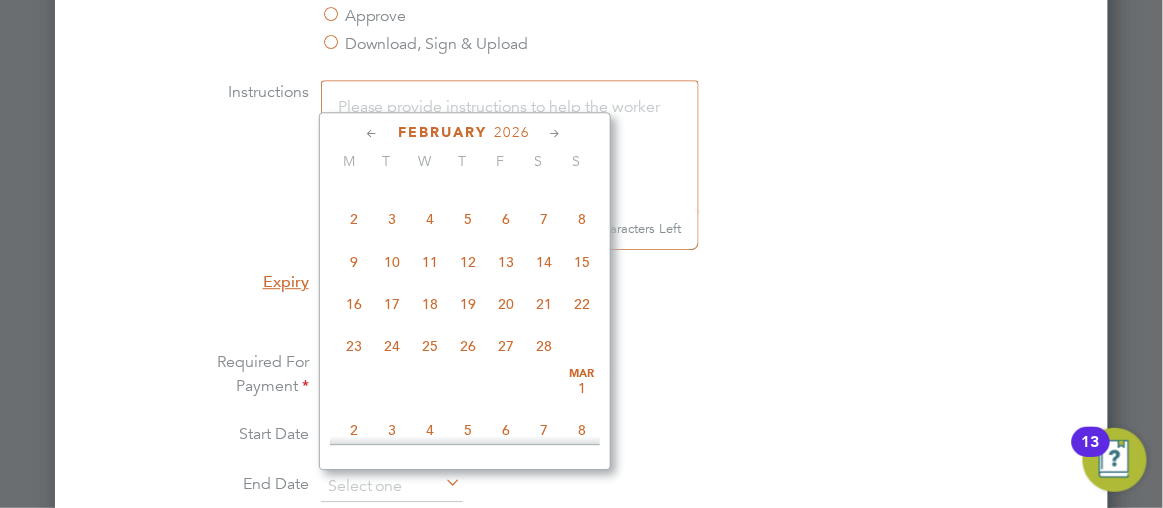 click 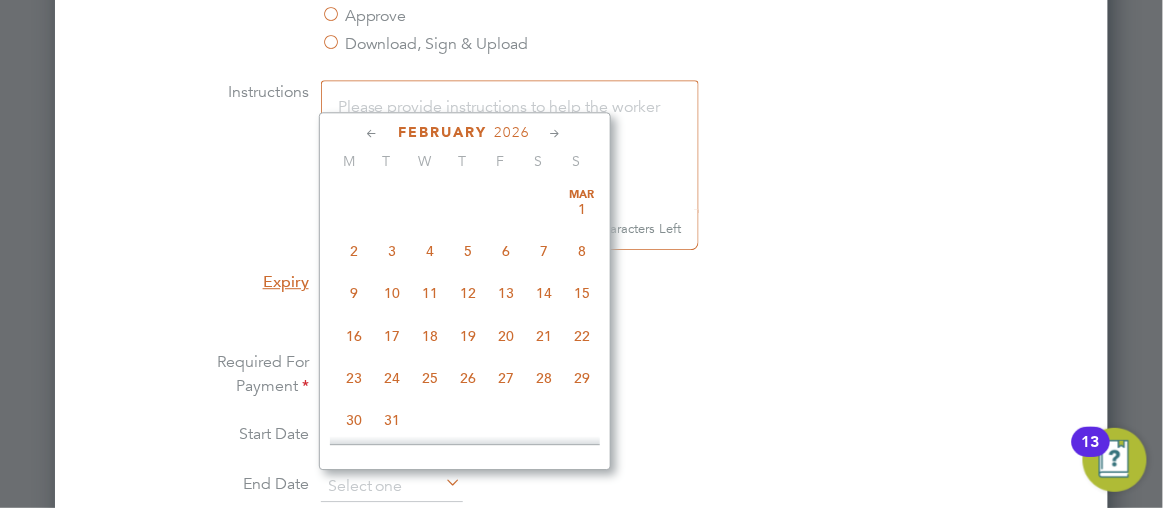 click 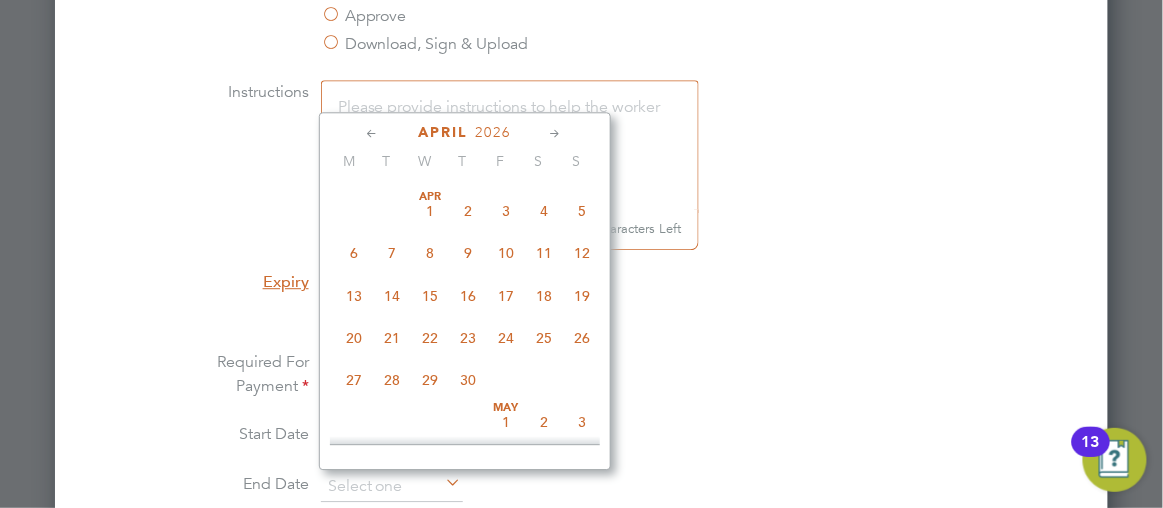 click 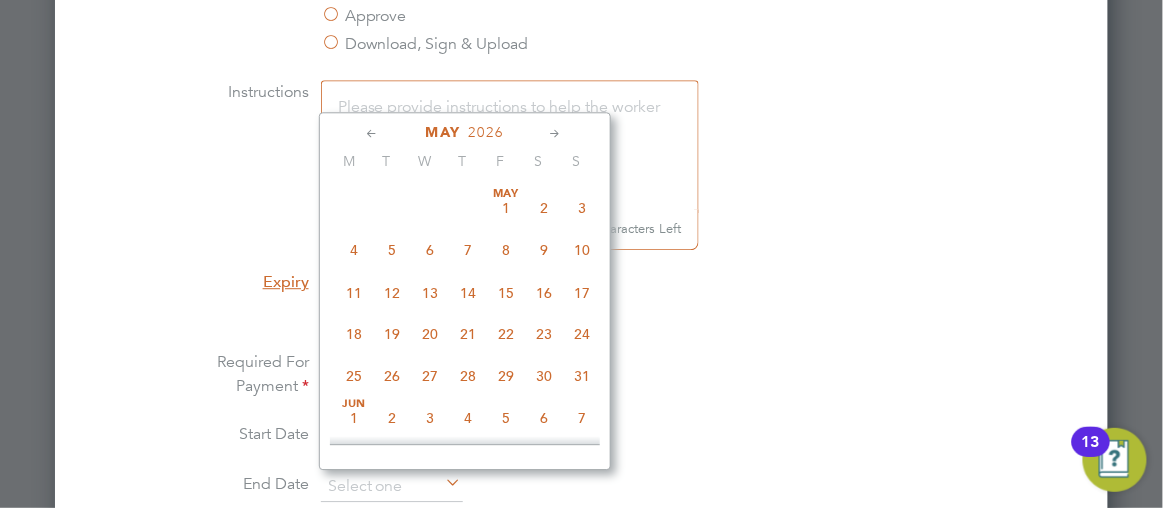 click 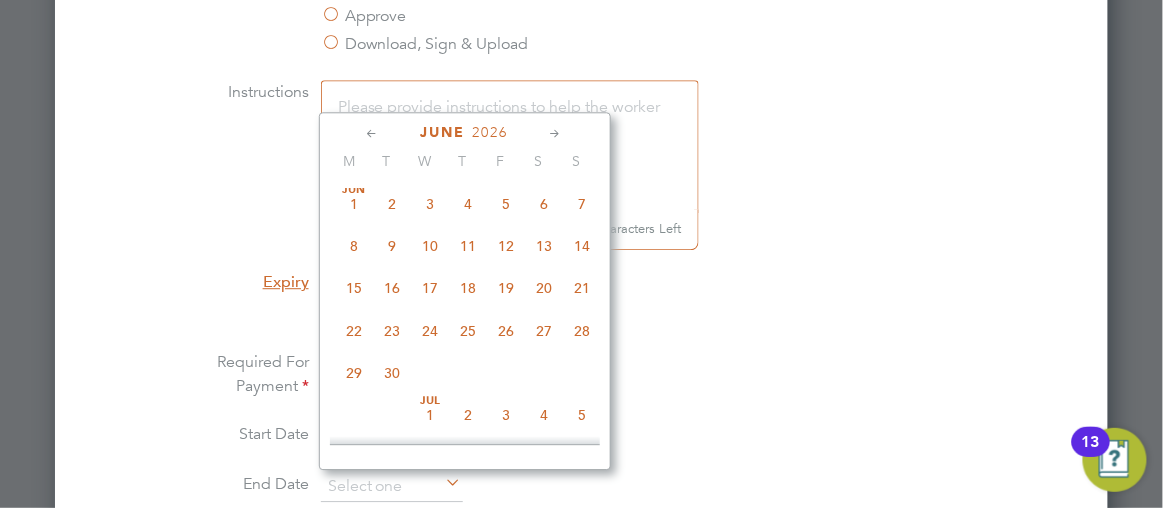 click 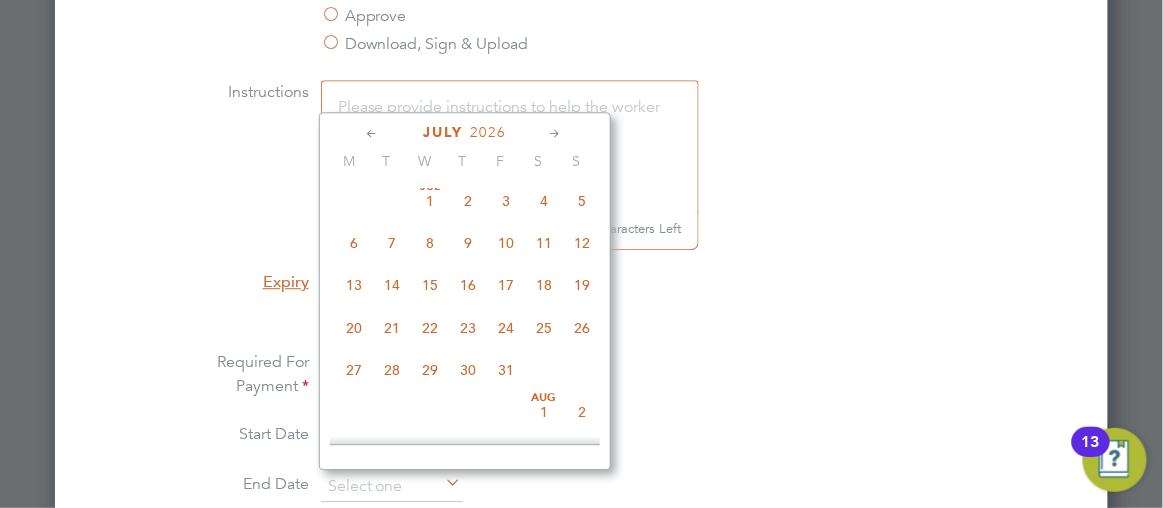 click 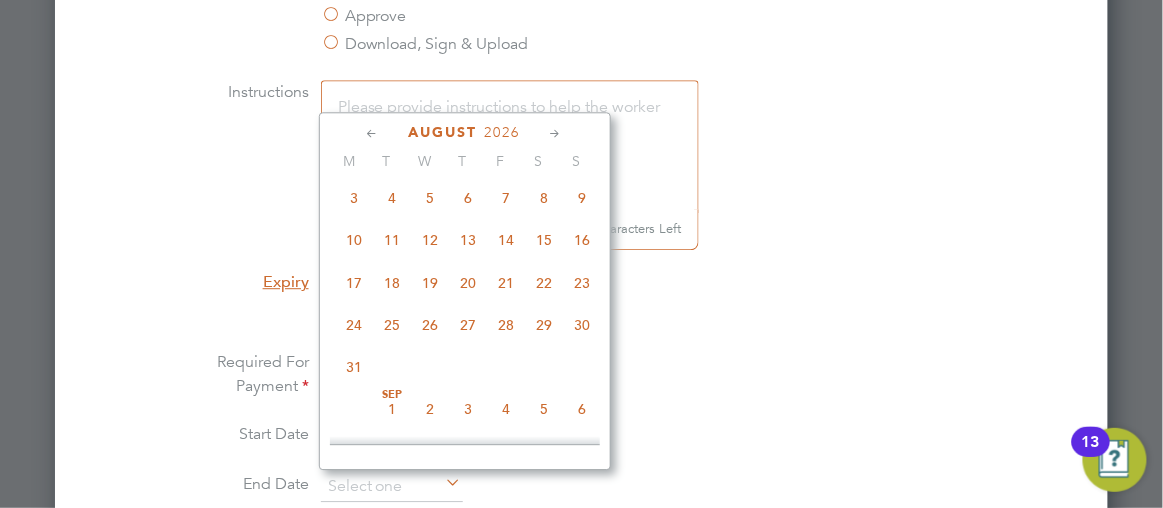 click 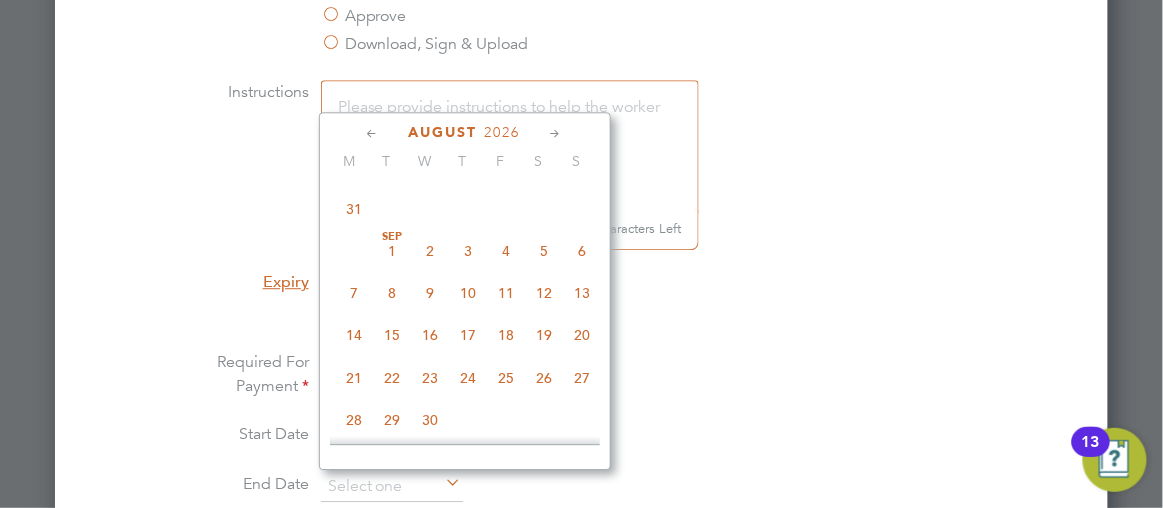 click 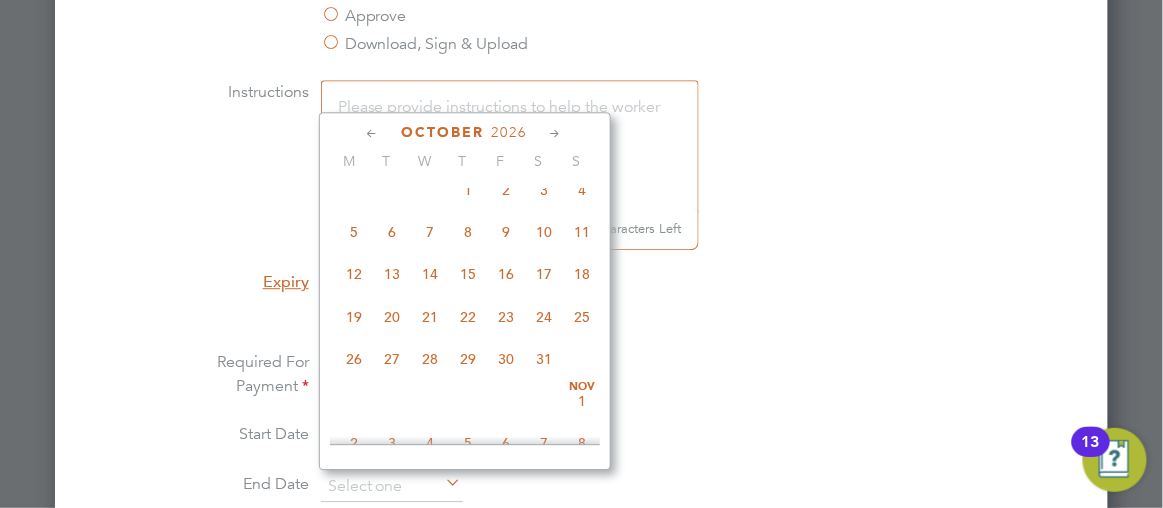 click 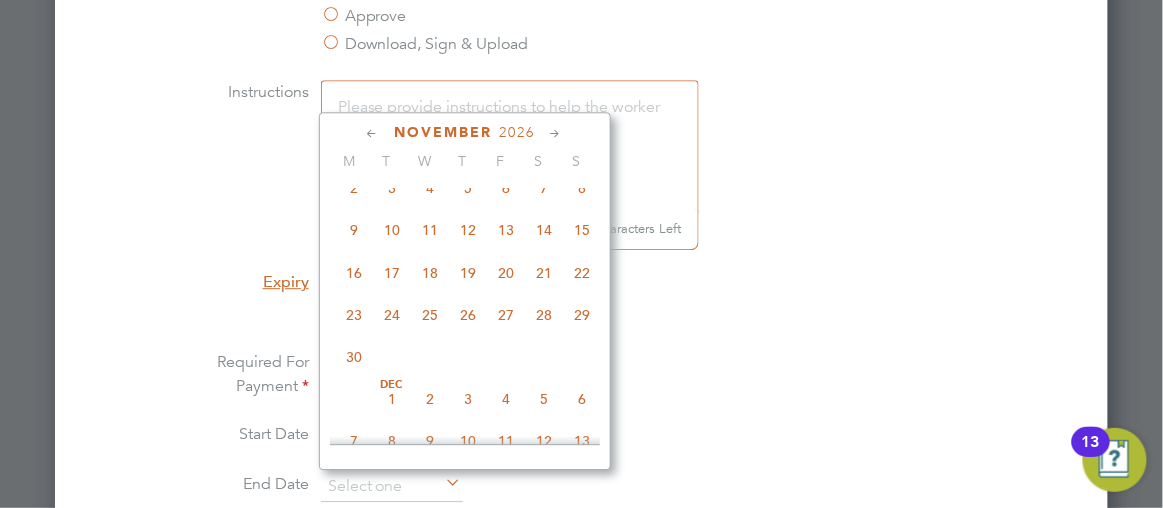 click 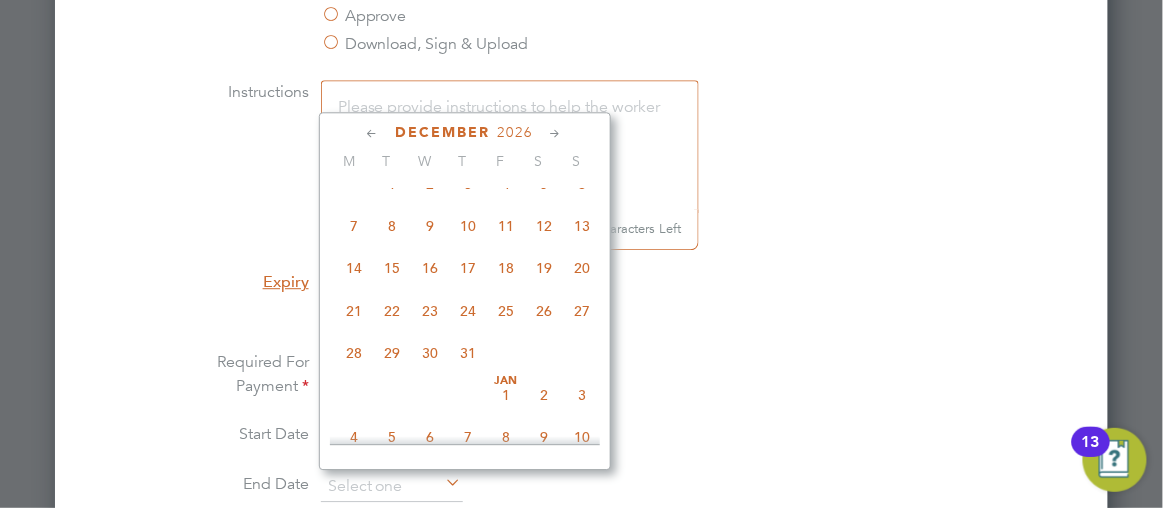 click 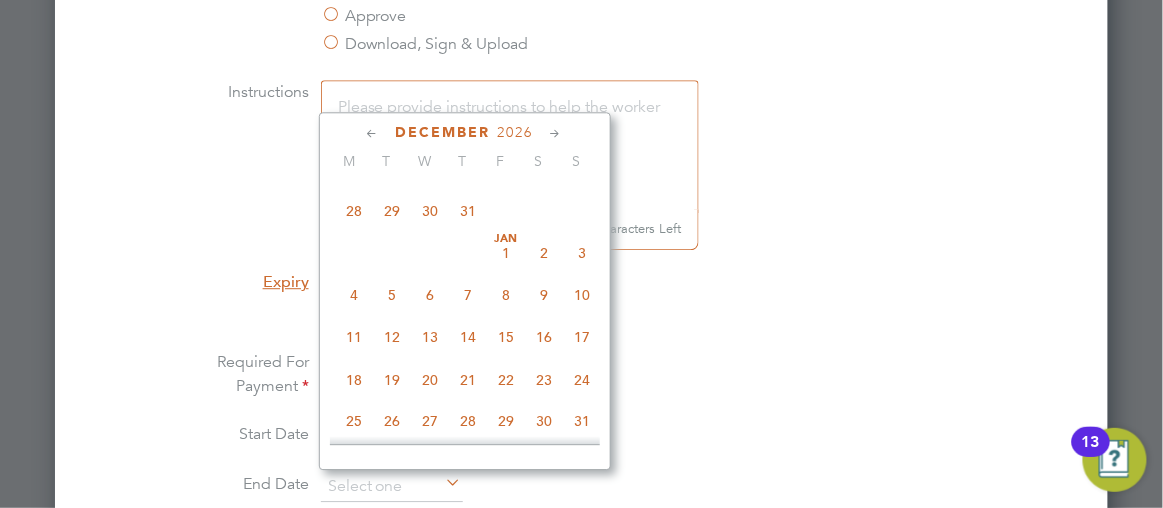 click 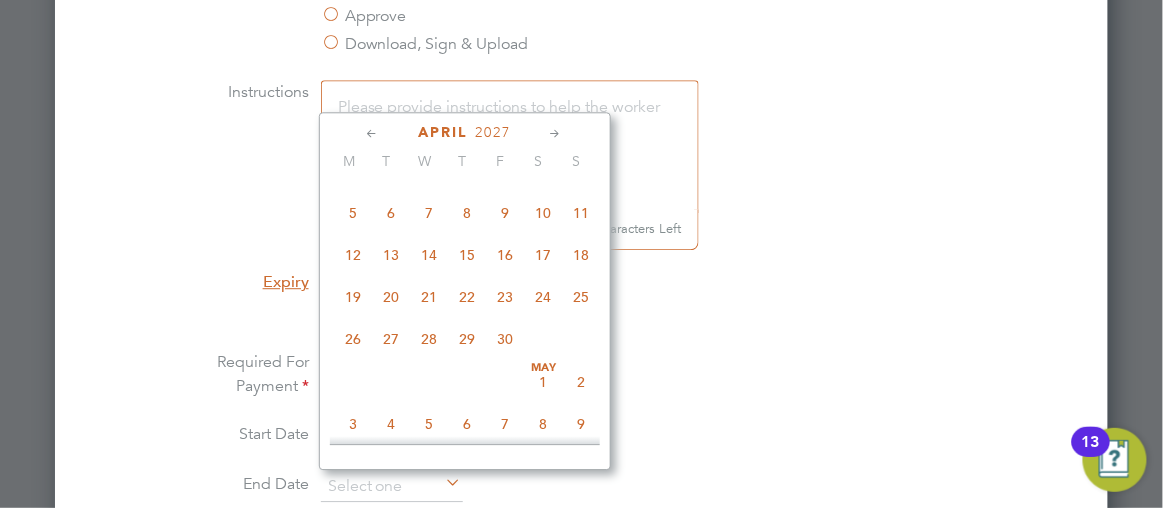 click 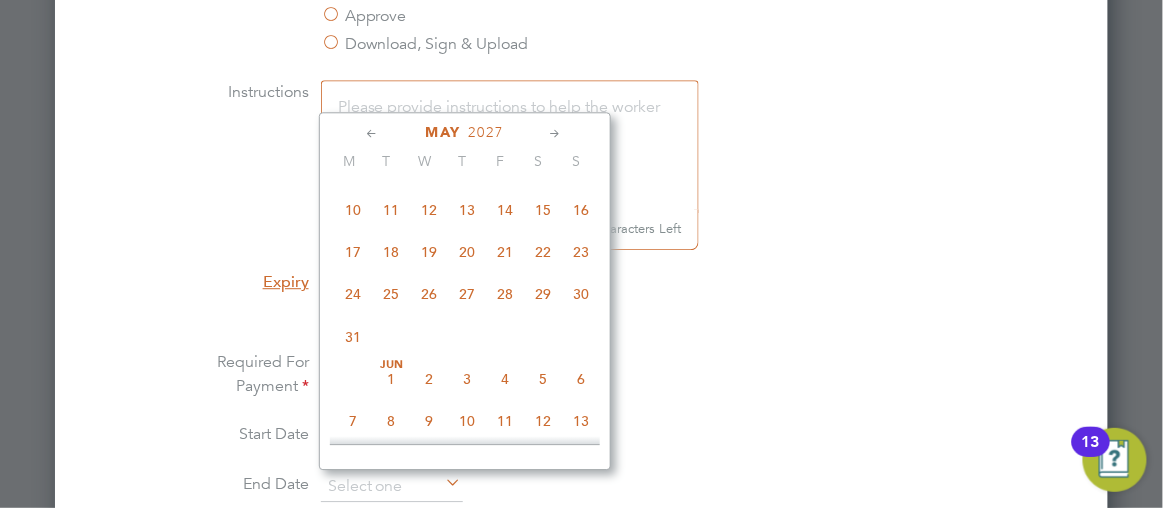 click 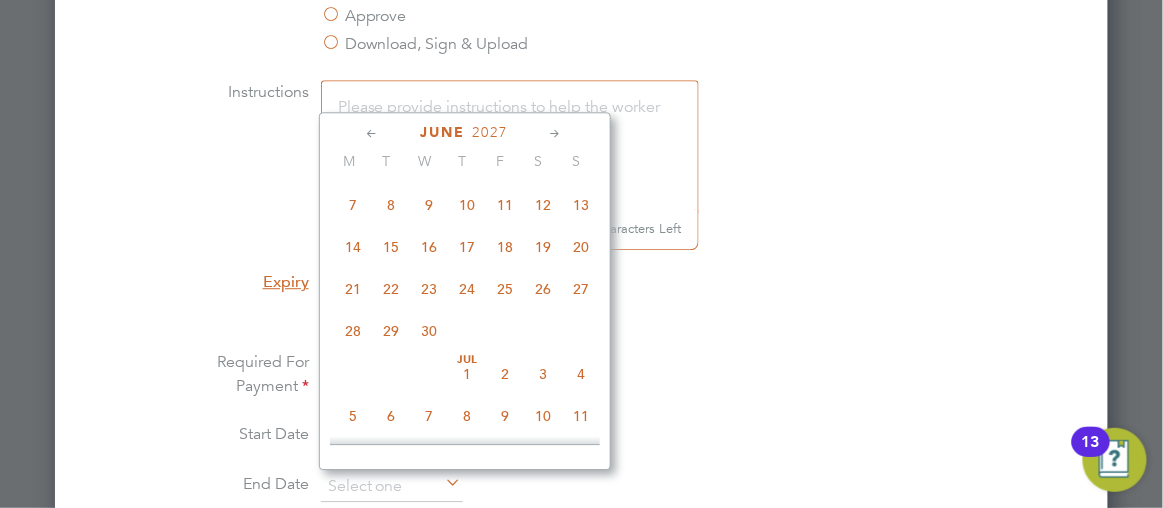 click 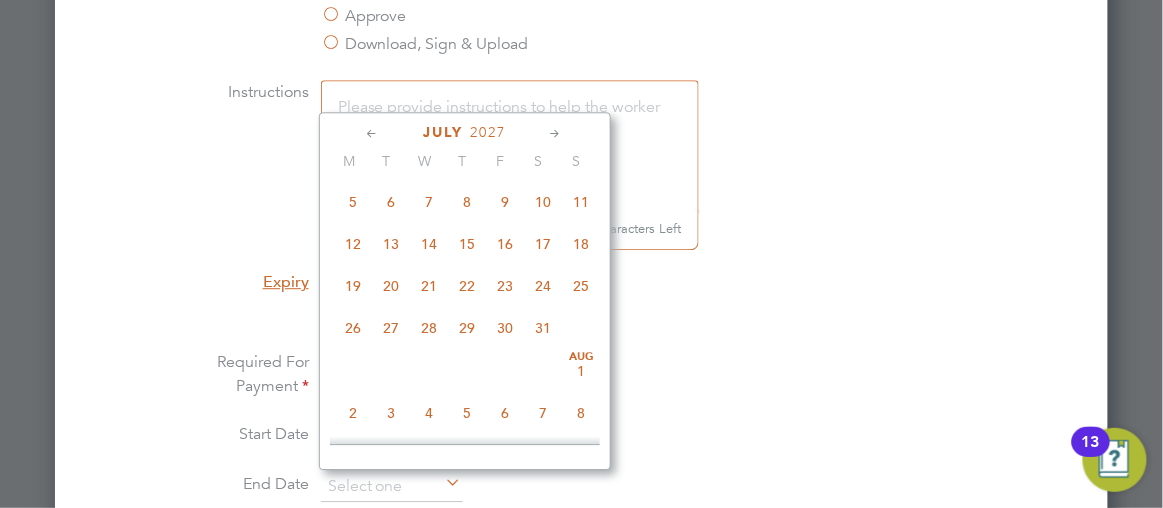 click 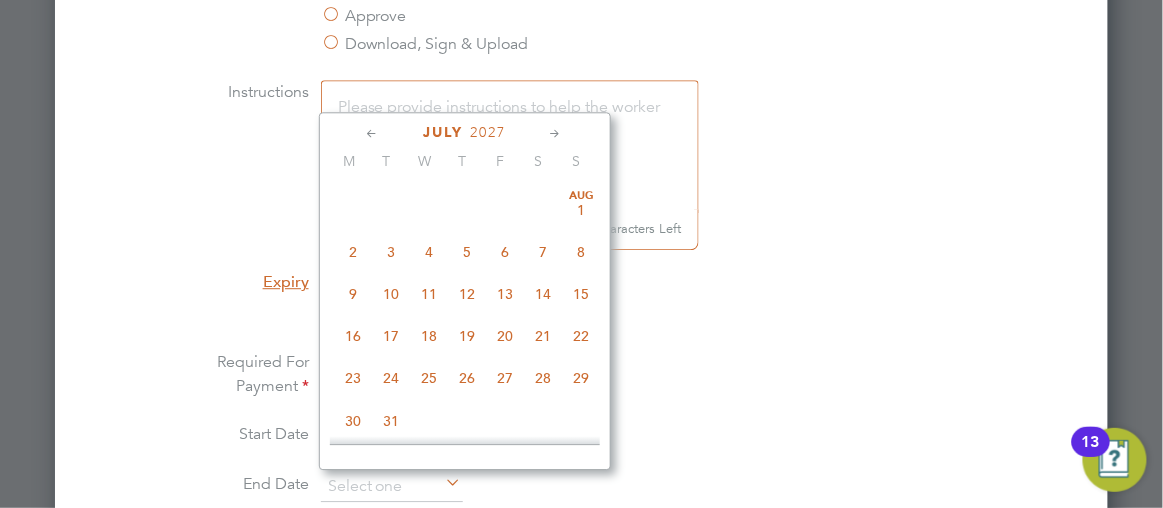 click 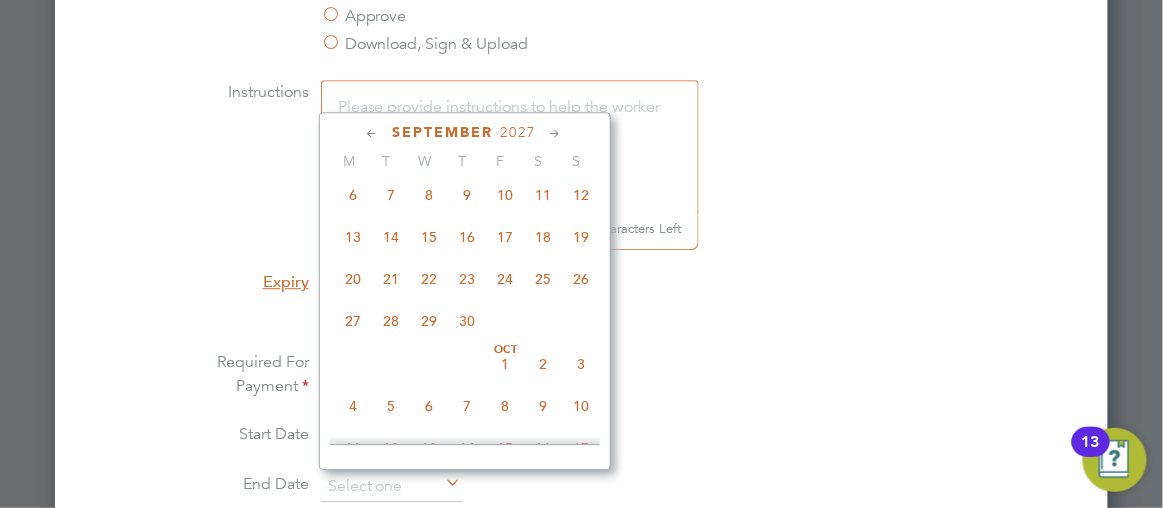 click 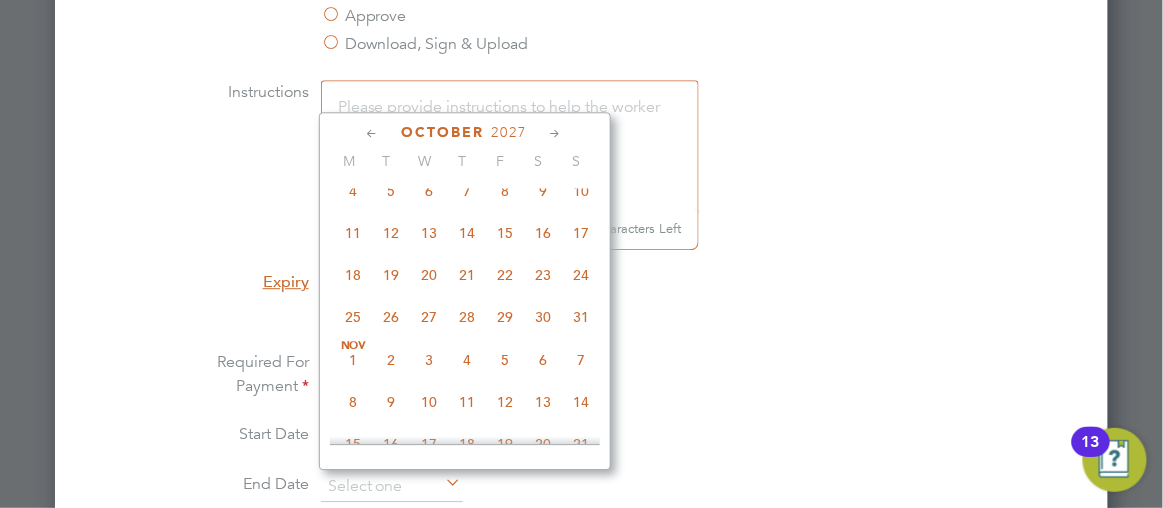 click 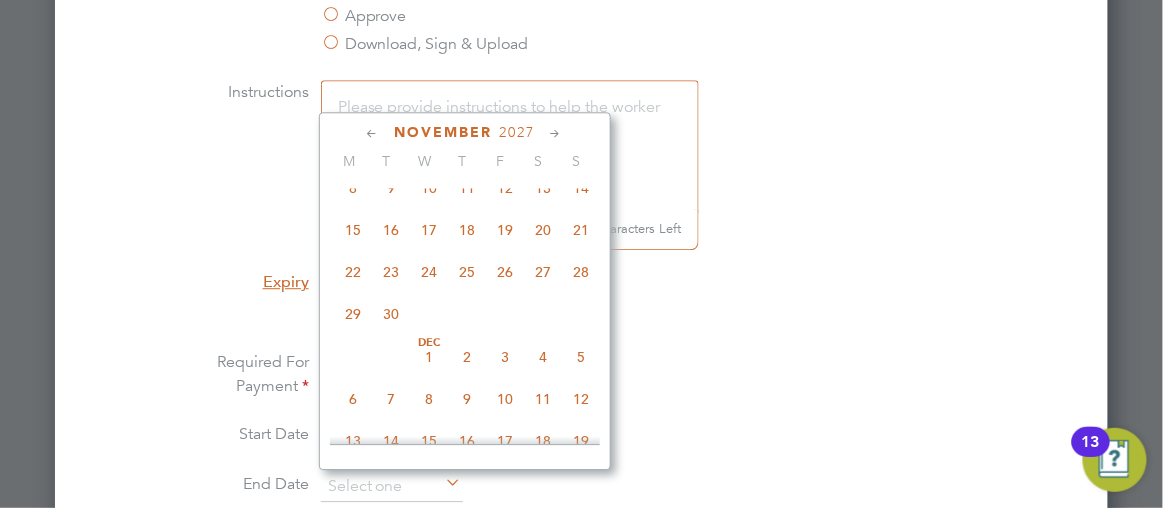 click 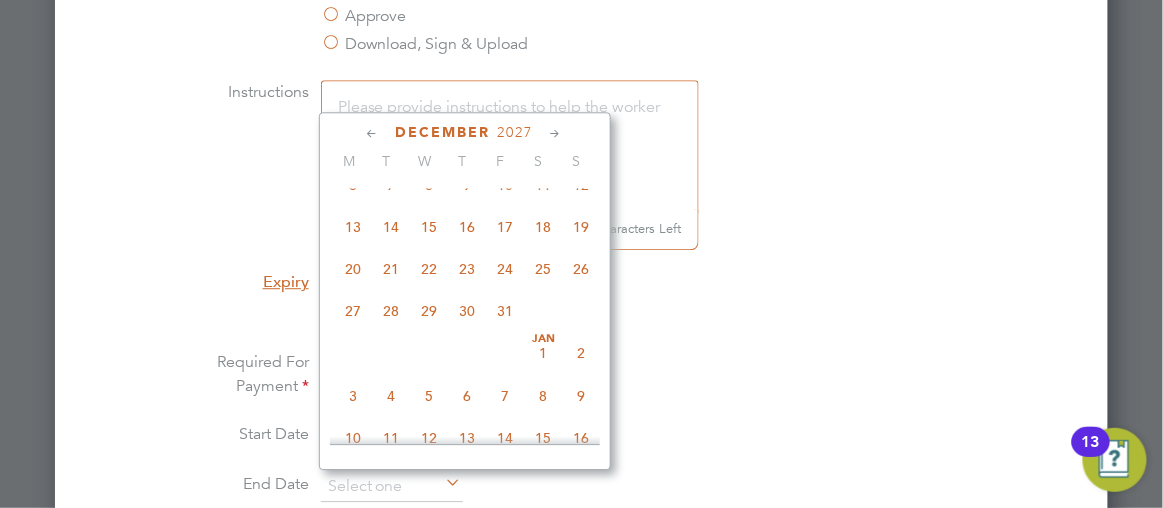 click 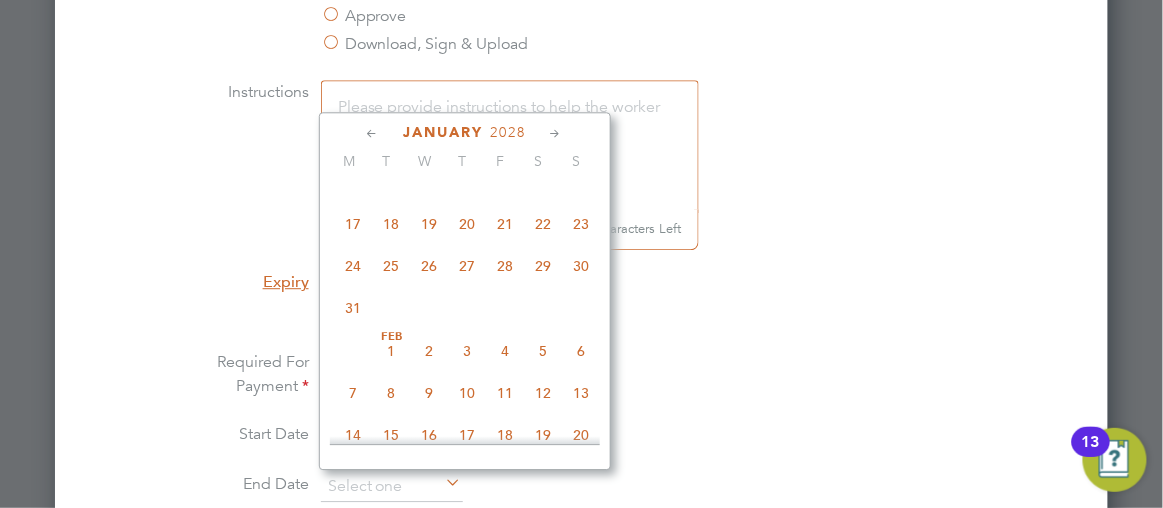 click 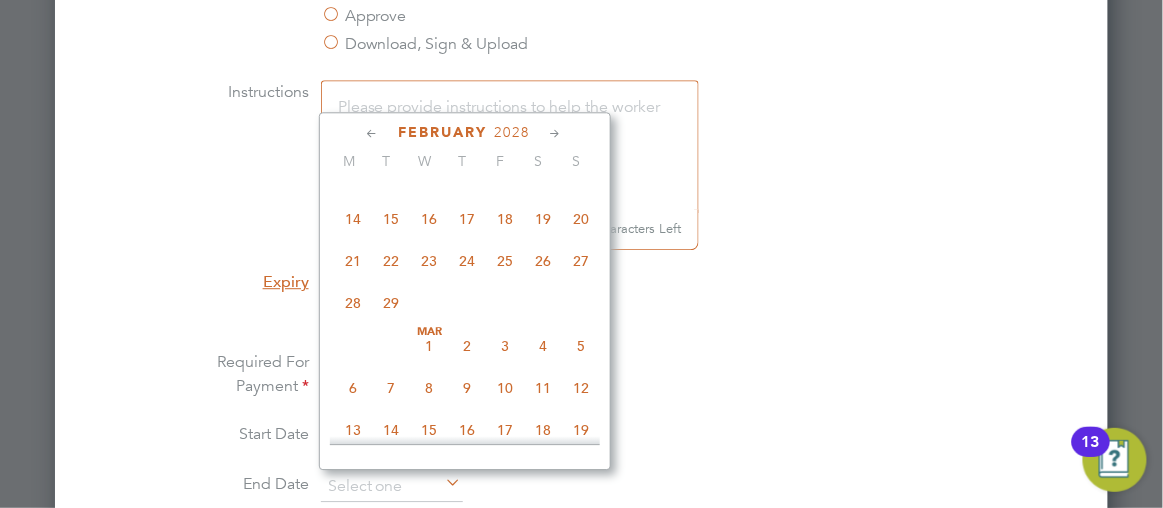 click 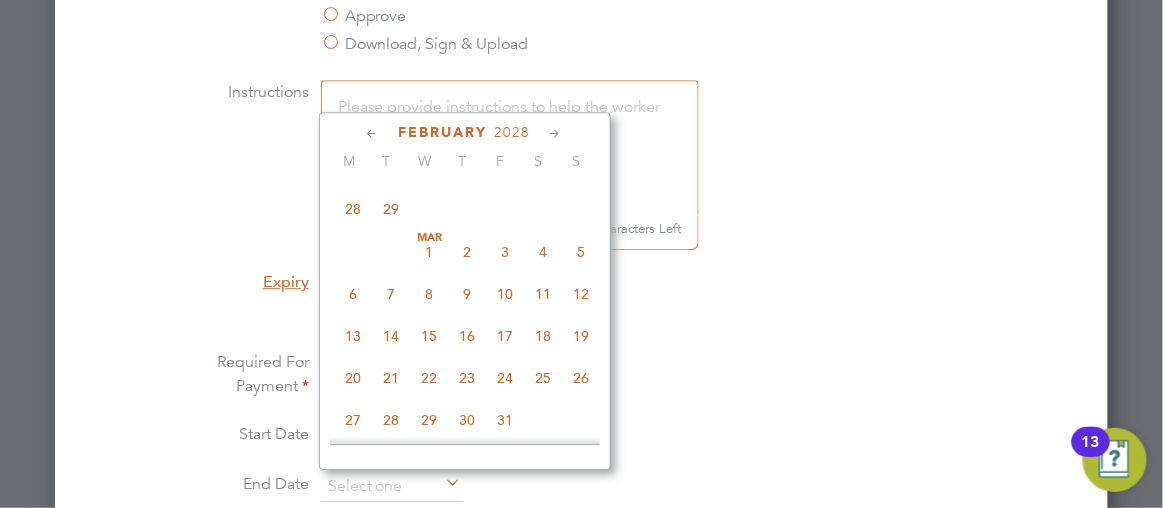 click 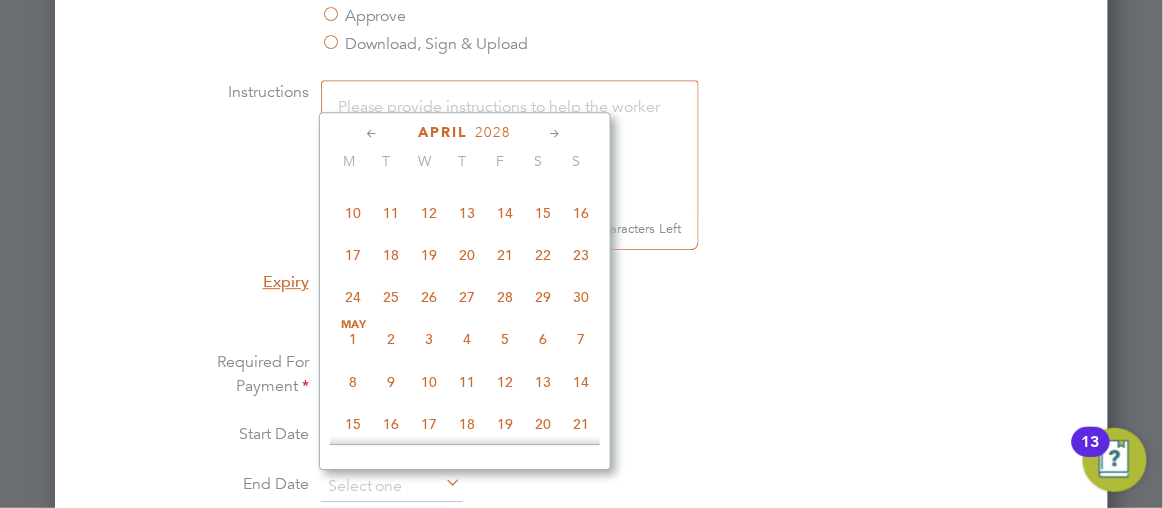 click 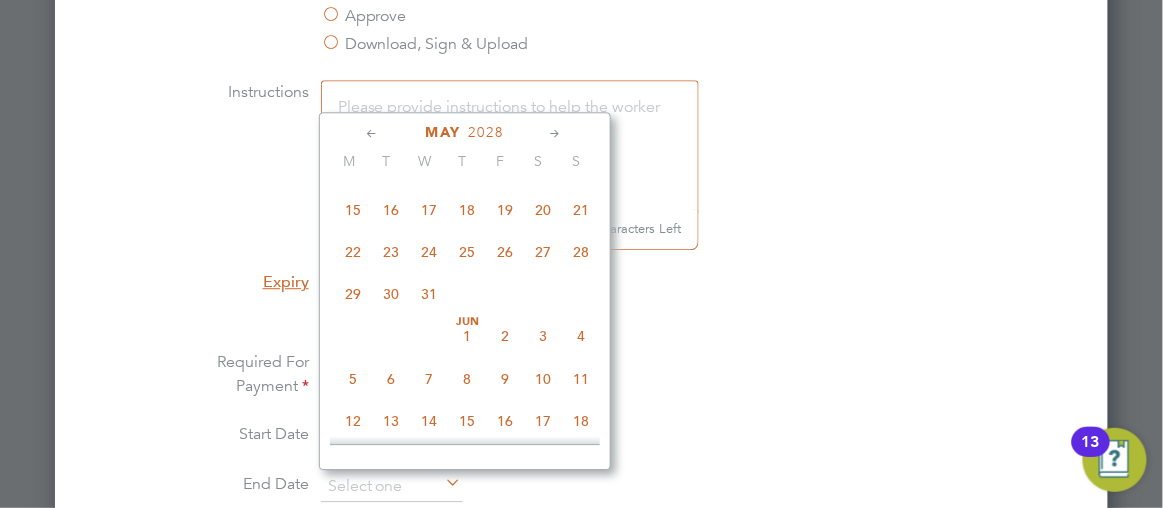 click 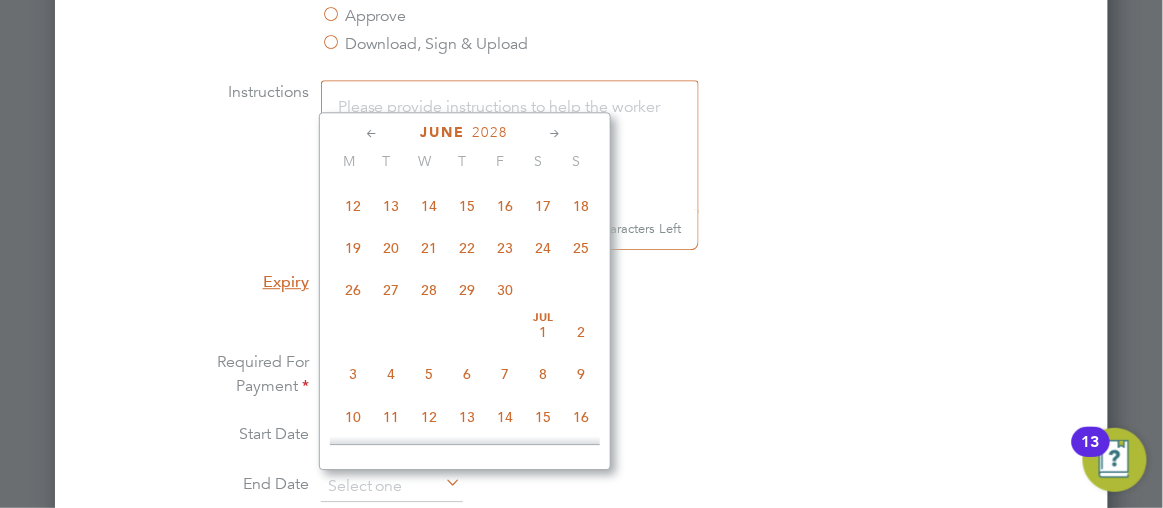 click 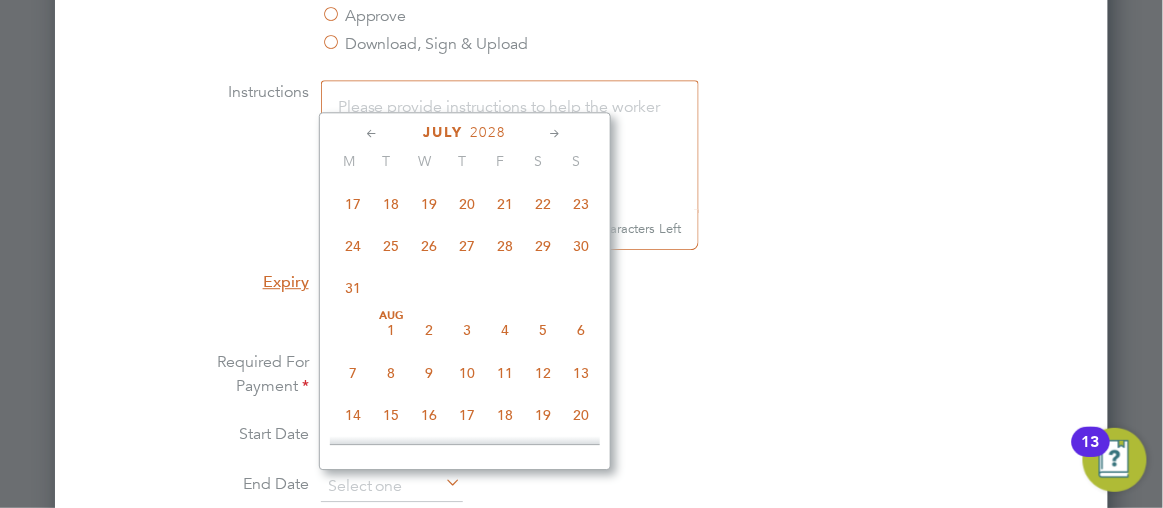 click 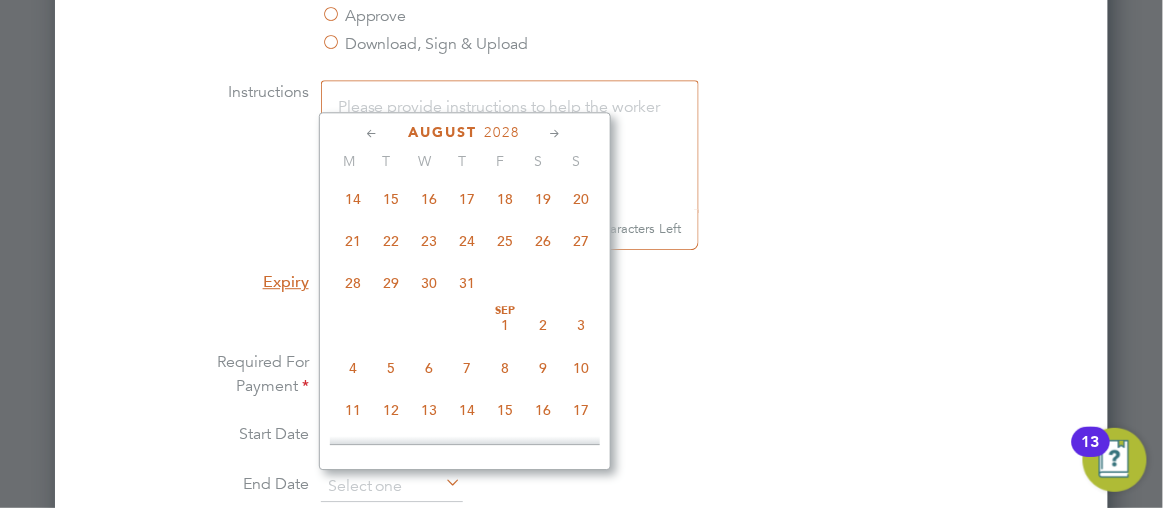 click 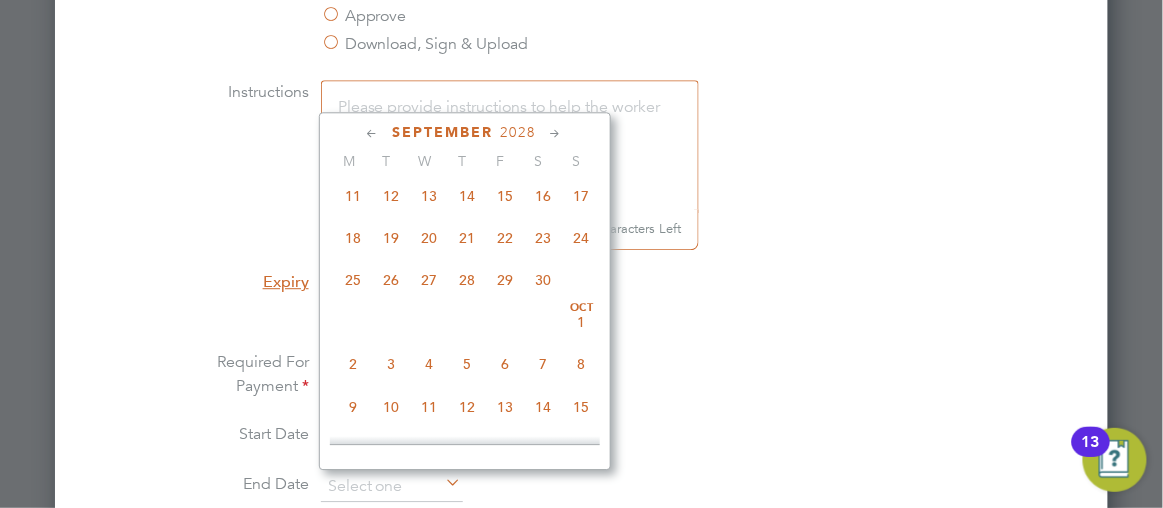 click 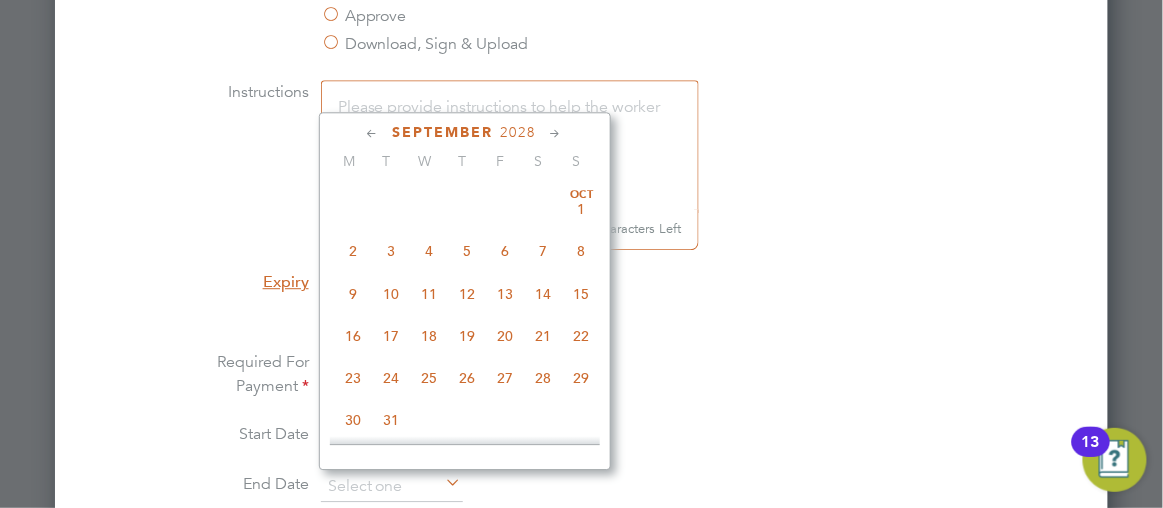 click 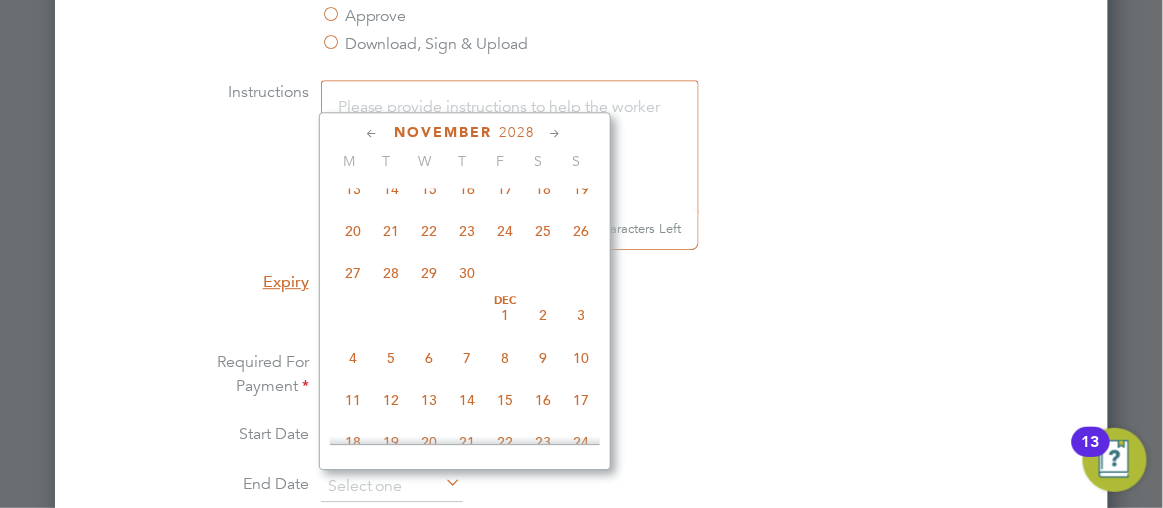 click 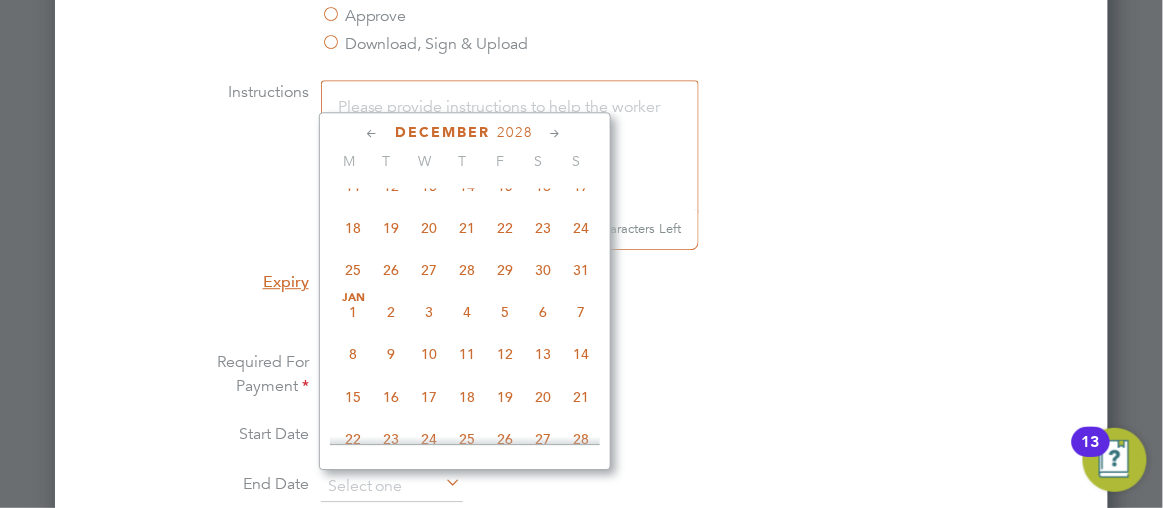 click 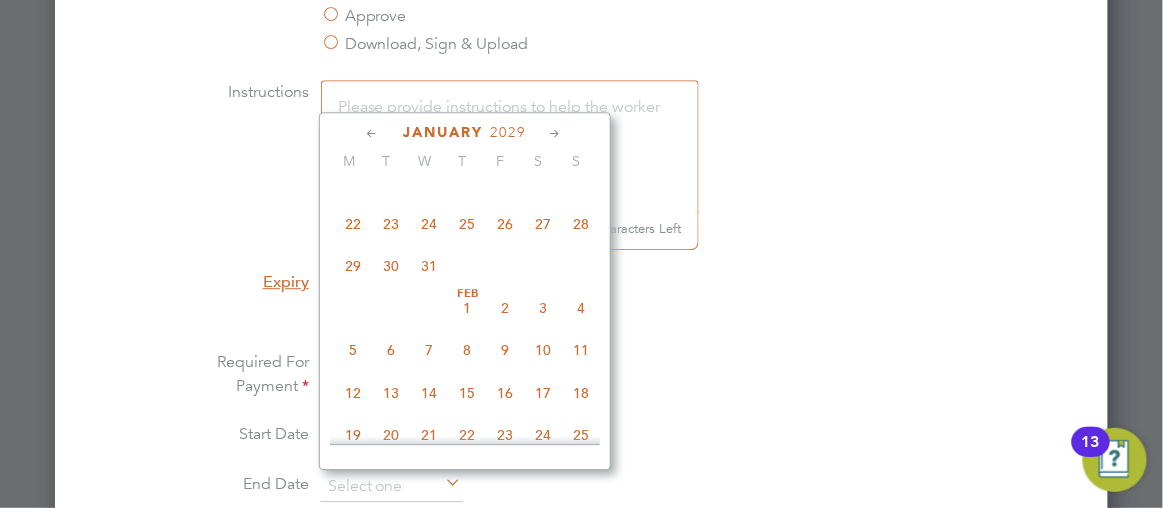 click 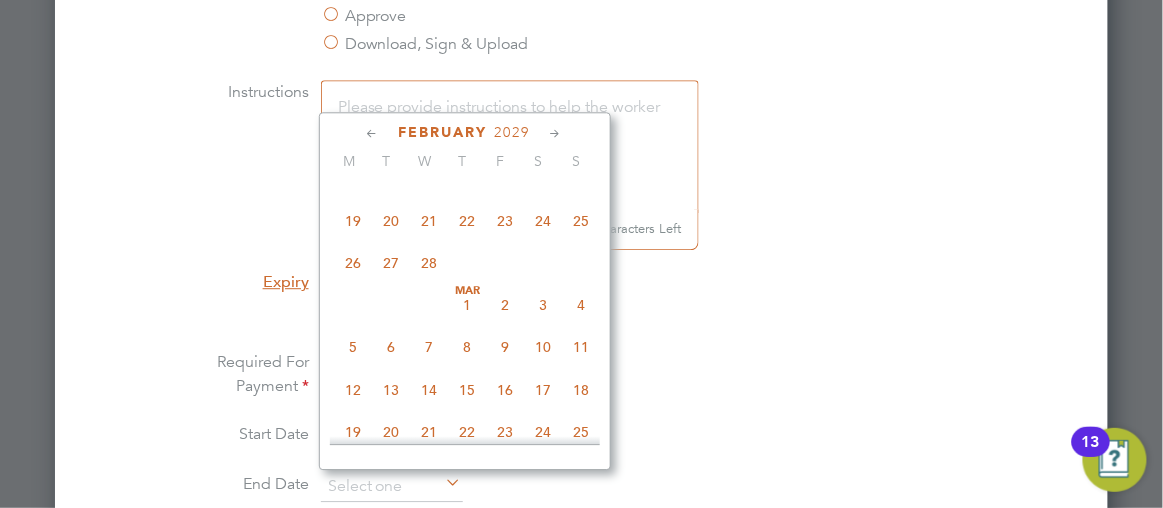 click 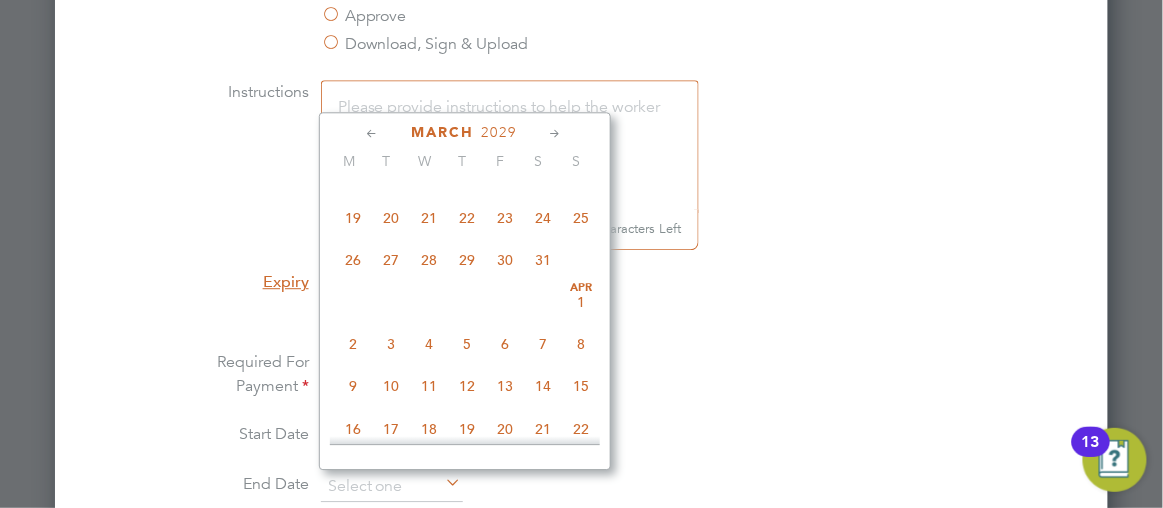 click 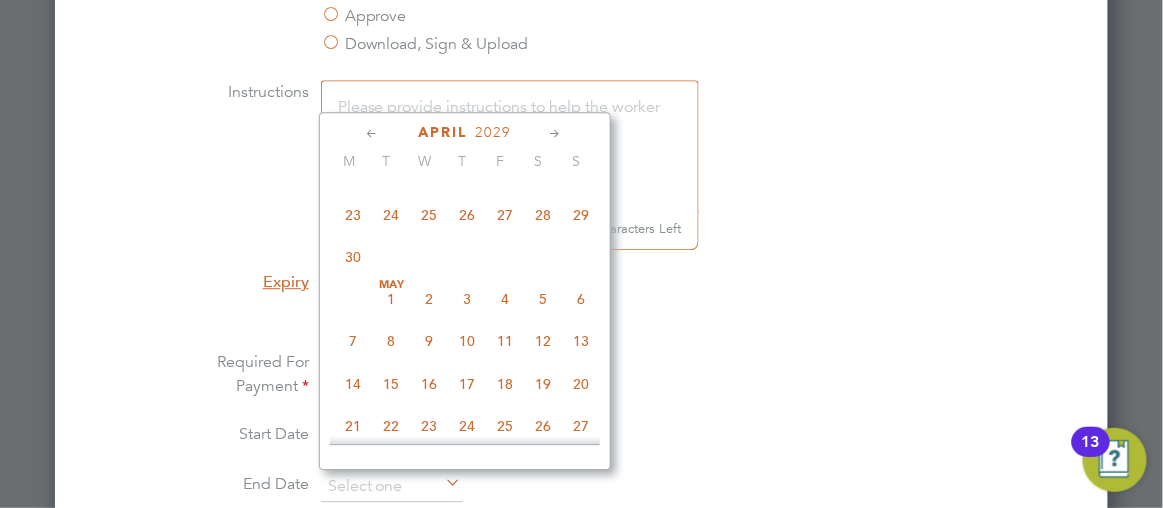 click 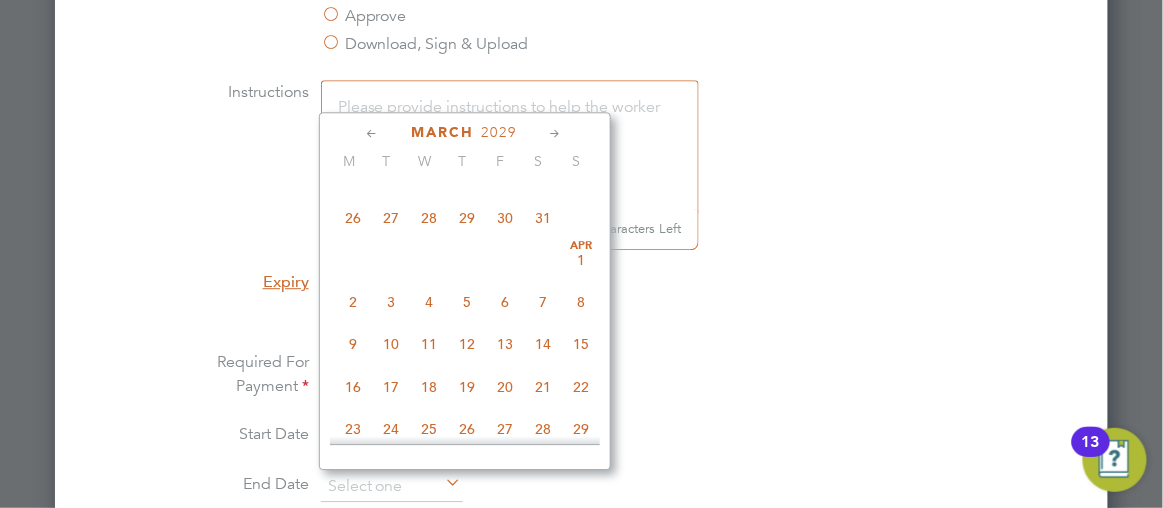 click 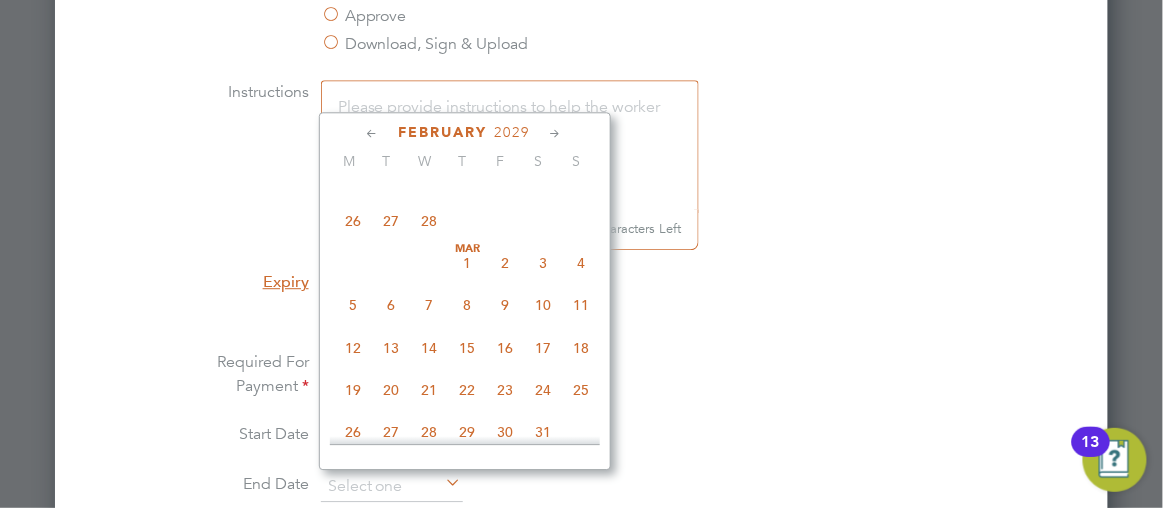 click 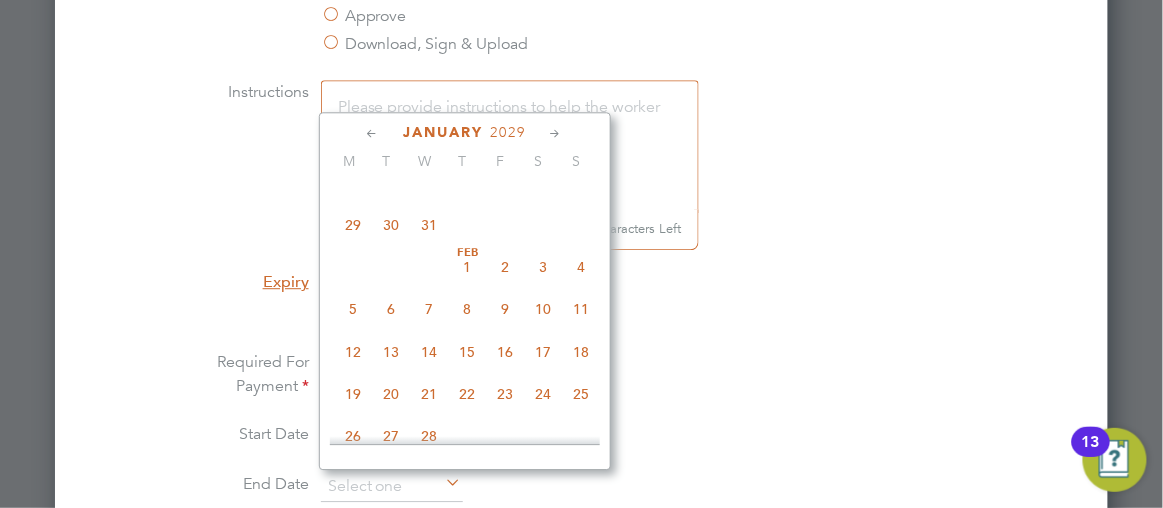 click 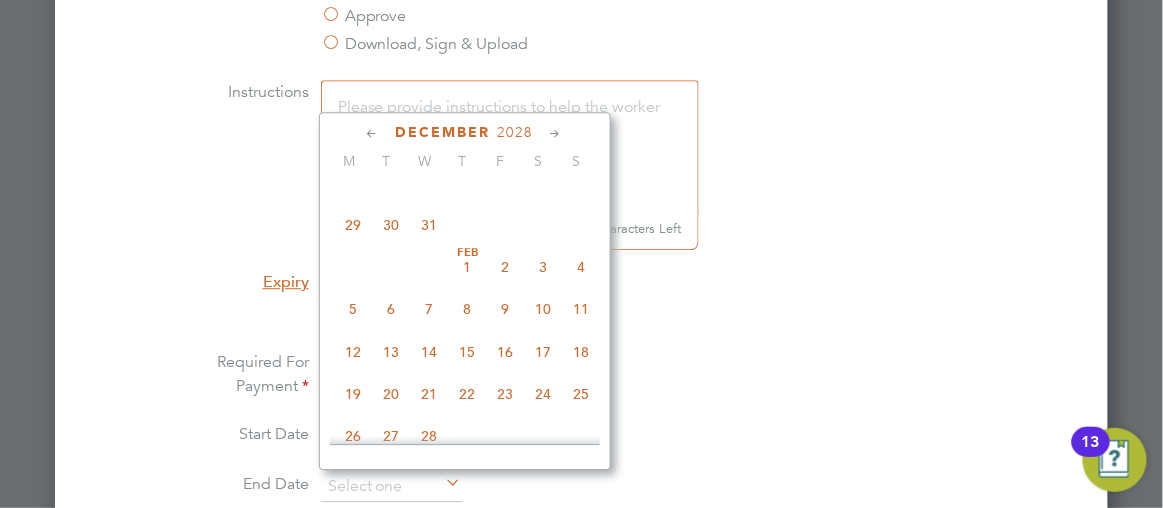 scroll, scrollTop: 9555, scrollLeft: 0, axis: vertical 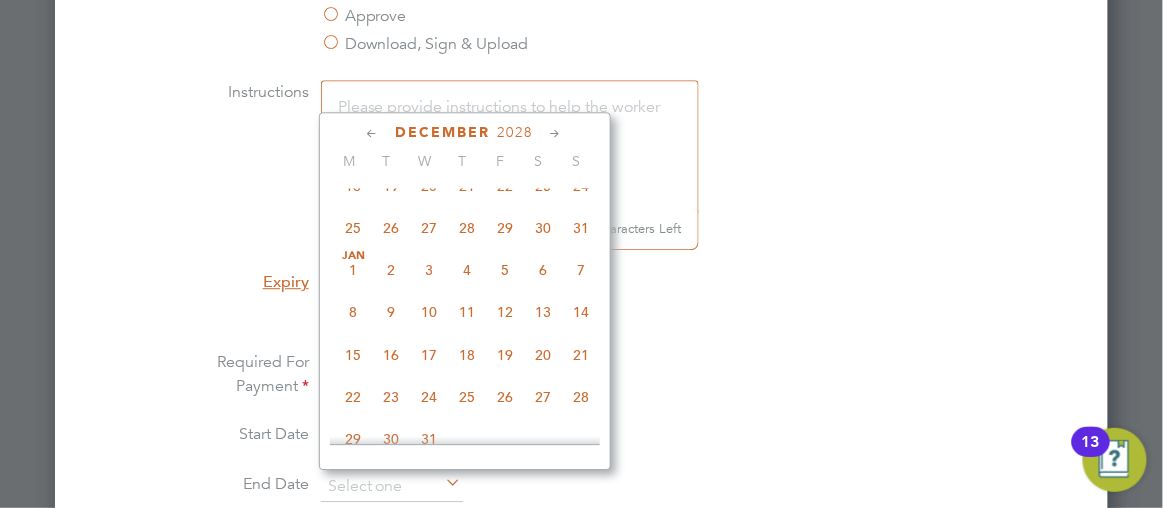 click 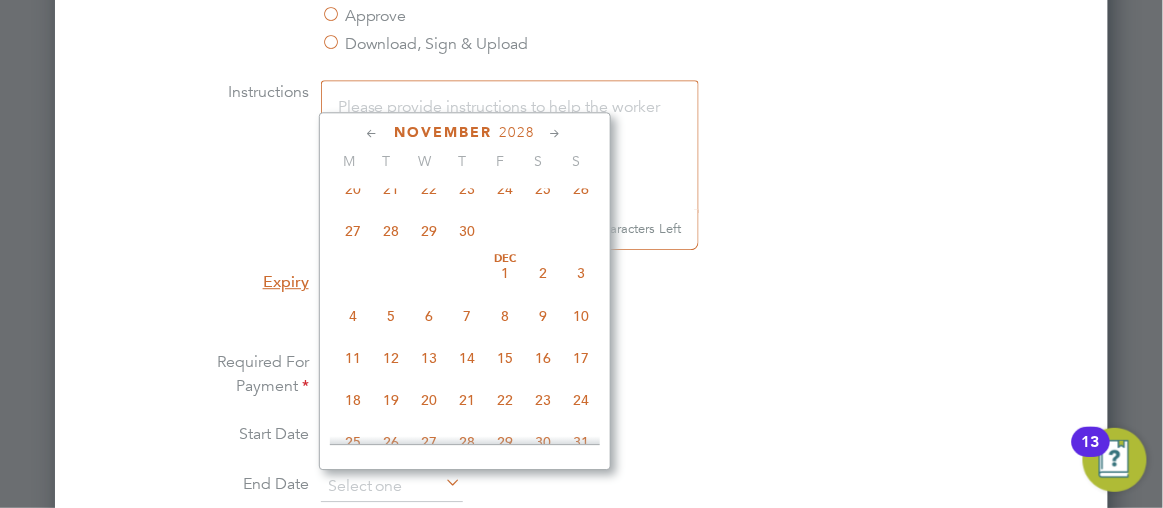 click 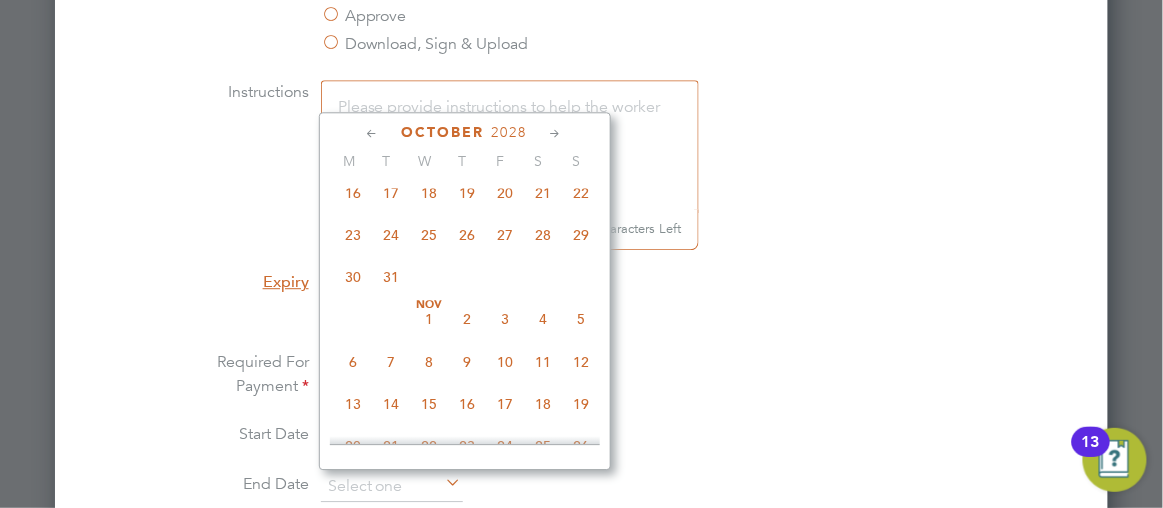 click 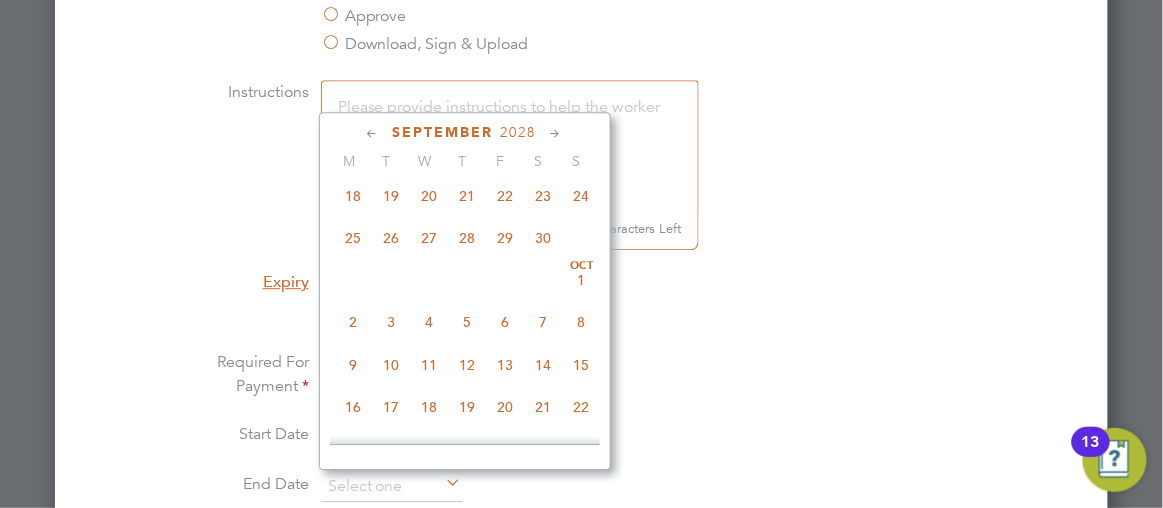 click 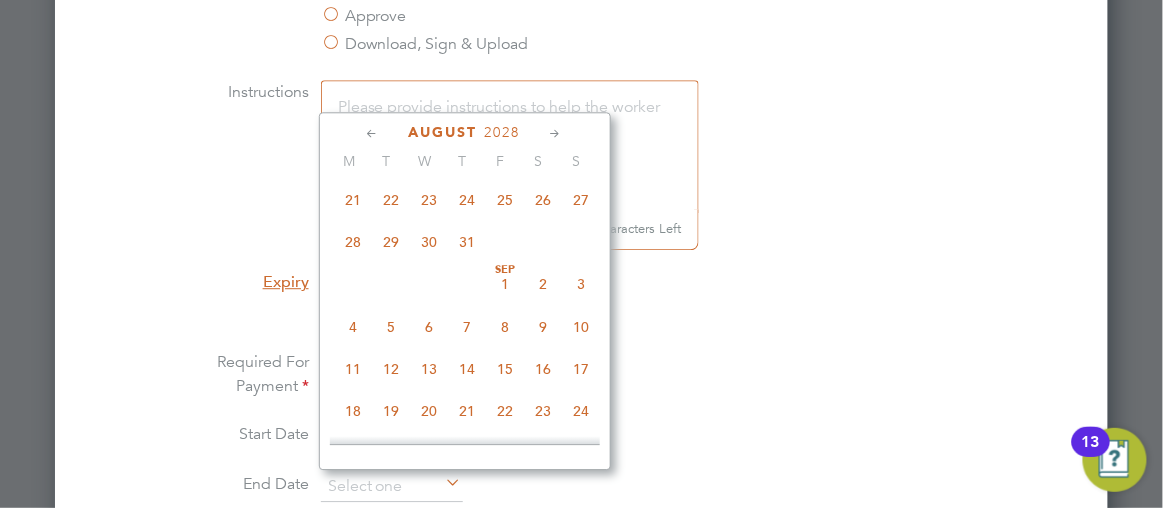 click on "Aug 1" 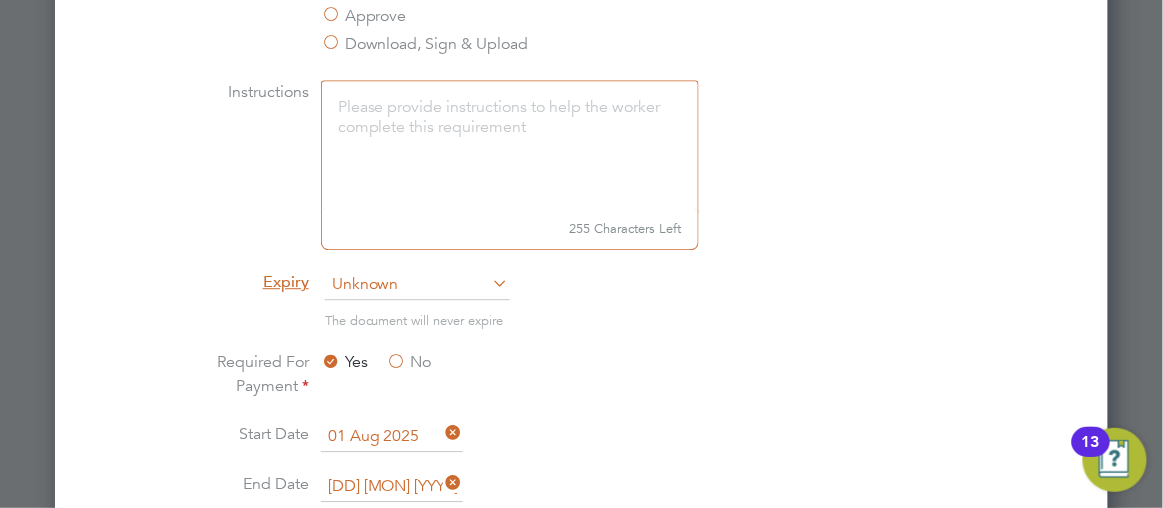 click on "Expiry   Unknown" at bounding box center (581, 295) 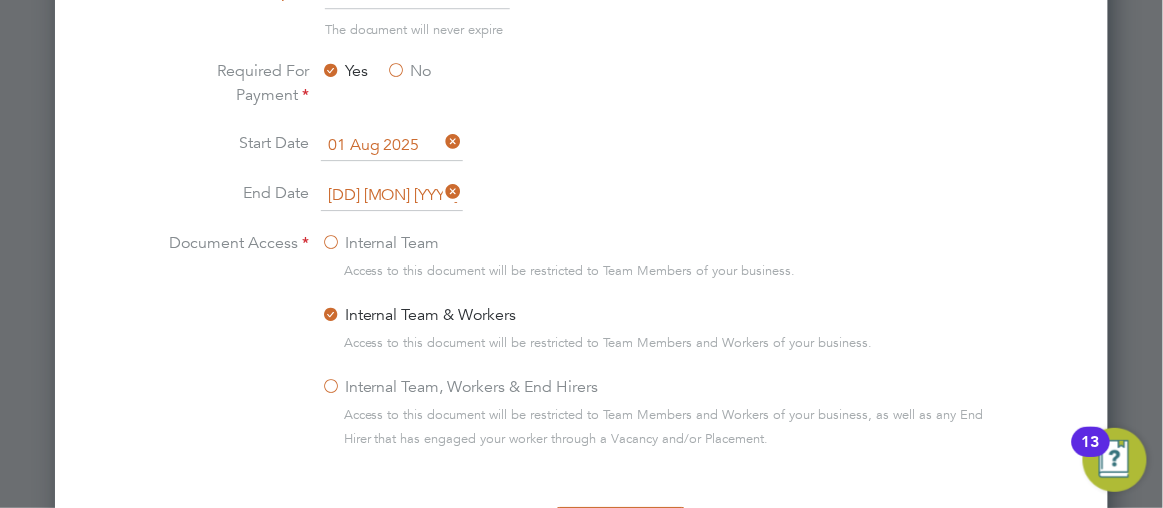 scroll, scrollTop: 1709, scrollLeft: 0, axis: vertical 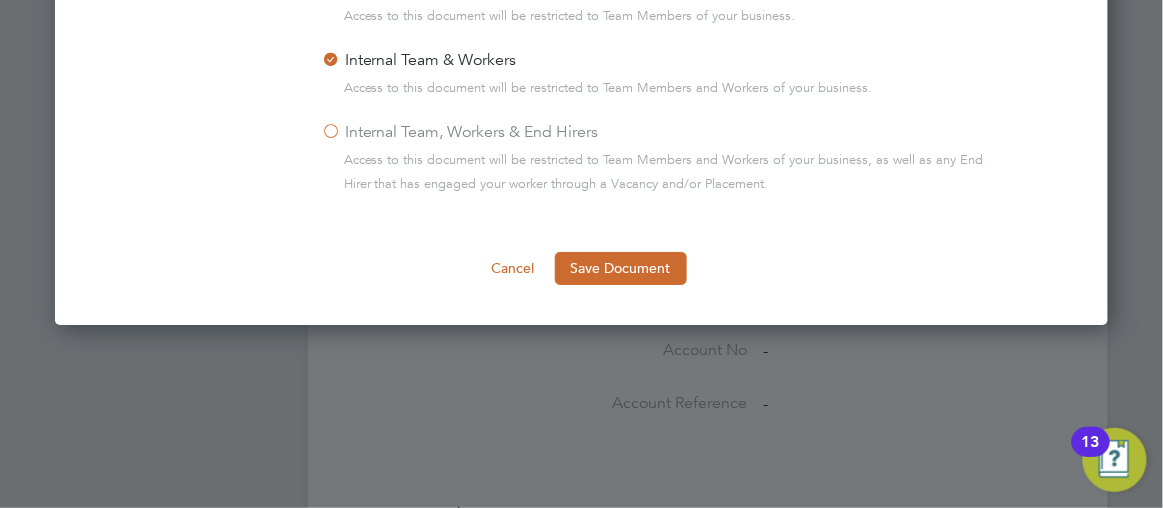 click on "Internal Team, Workers & End Hirers" 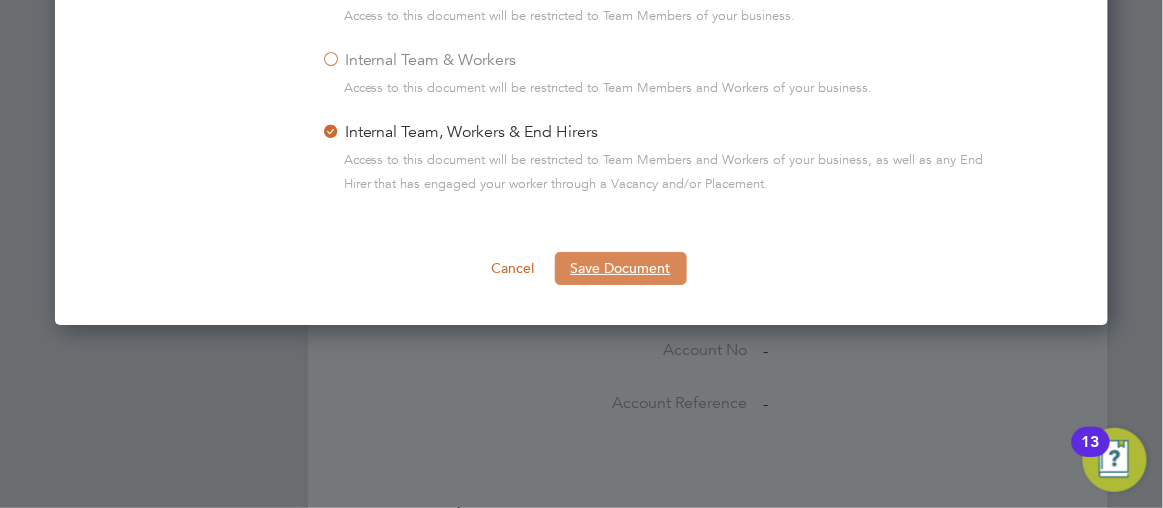click on "Save Document" at bounding box center (621, 268) 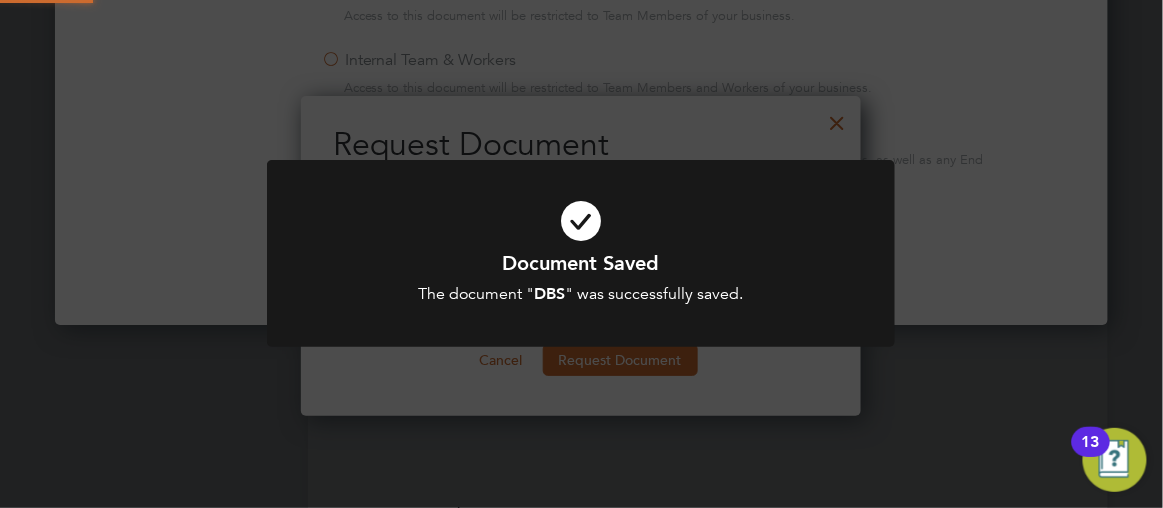 scroll, scrollTop: 10, scrollLeft: 9, axis: both 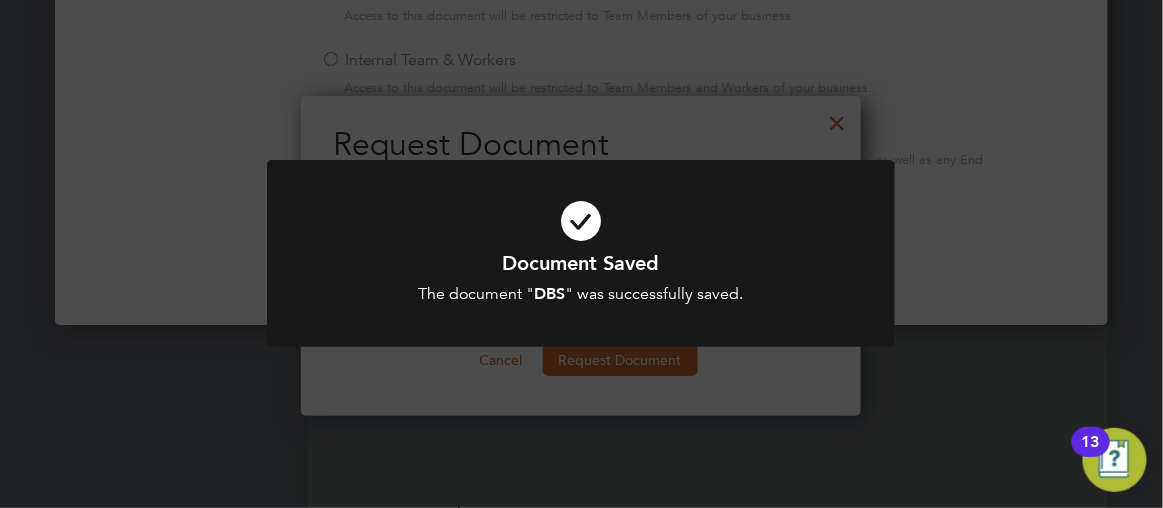 click on "Document Saved The document " DBS " was successfully saved. Cancel Okay" 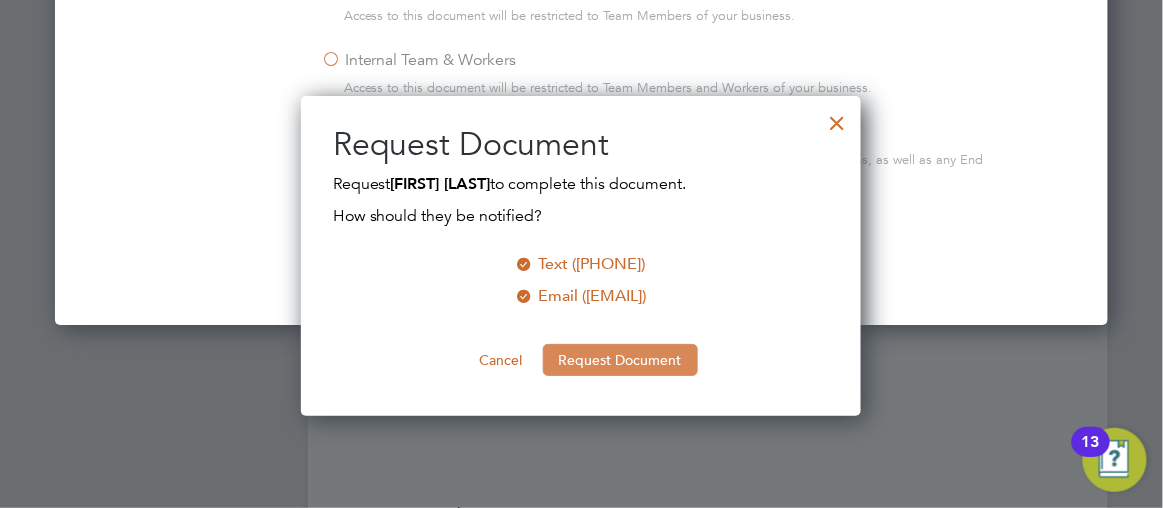 click on "Request Document" at bounding box center [620, 360] 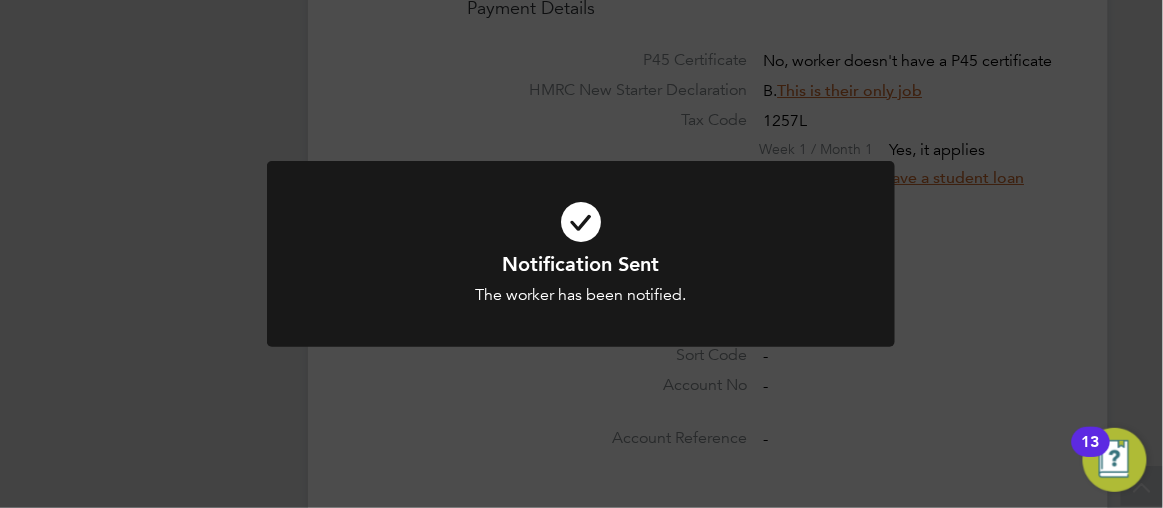 scroll, scrollTop: 1709, scrollLeft: 0, axis: vertical 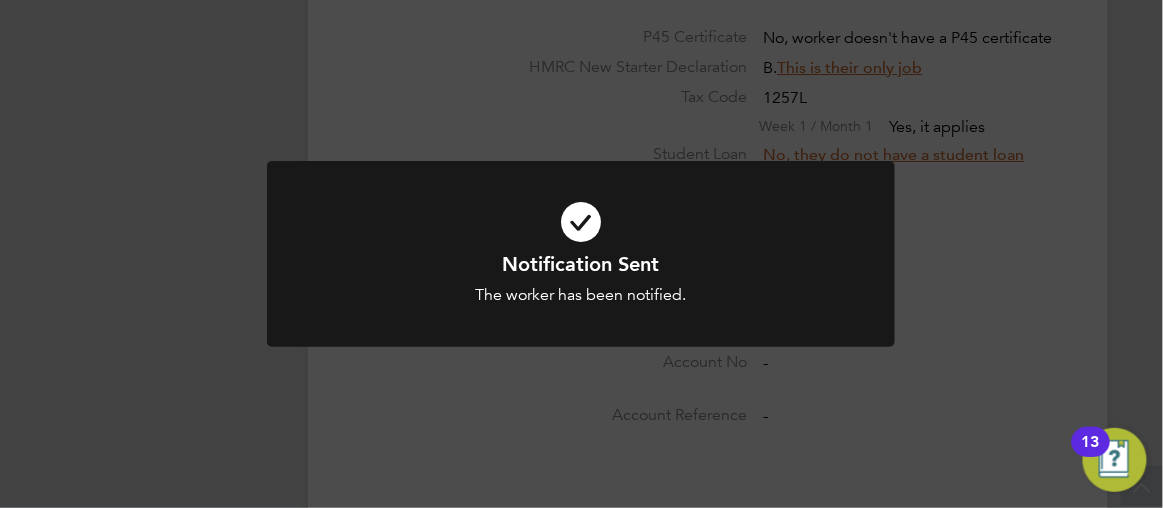 click on "Notification Sent The worker has been notified. Cancel Okay" 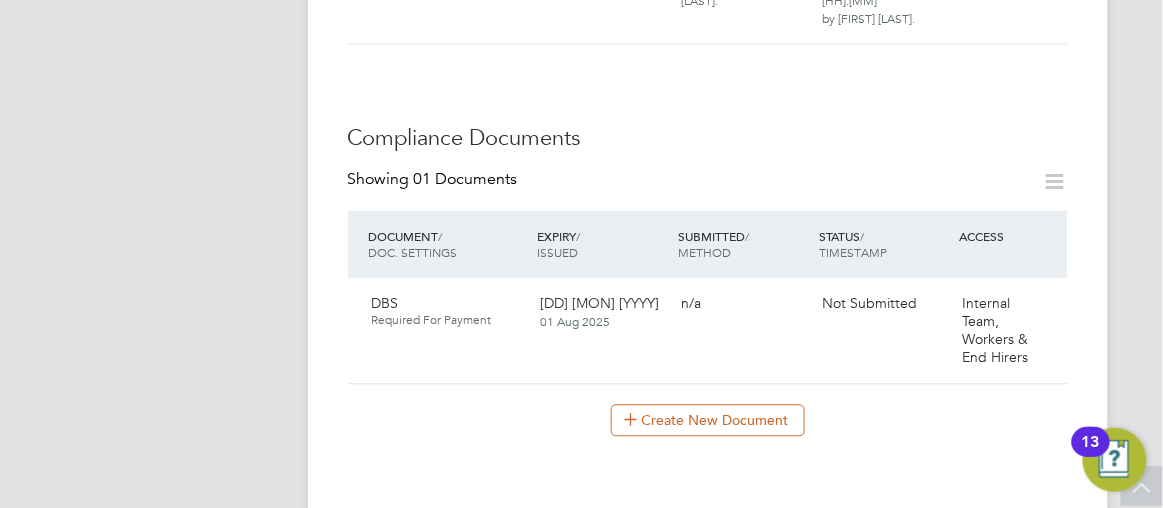 scroll, scrollTop: 875, scrollLeft: 0, axis: vertical 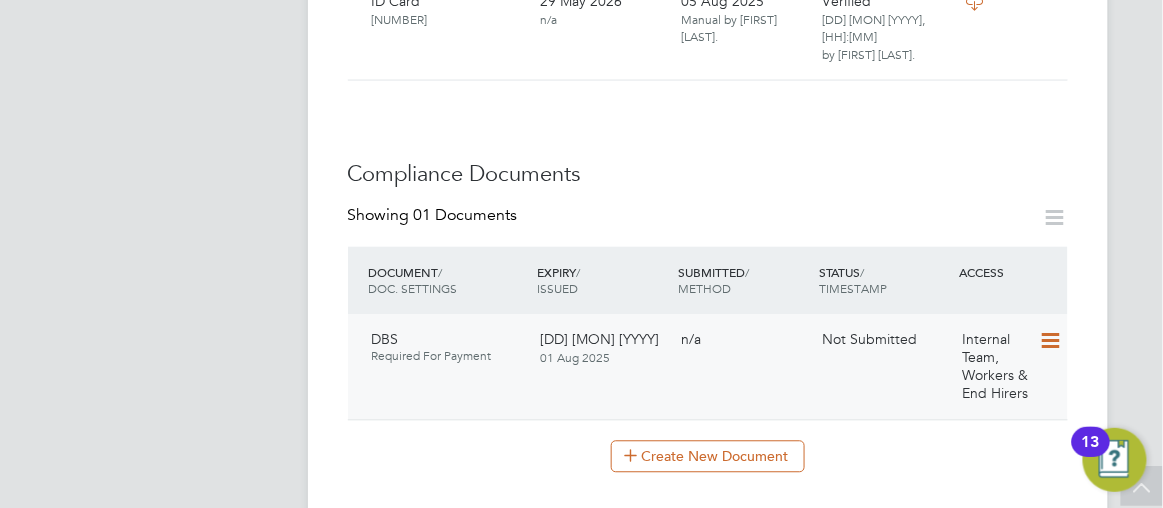 click 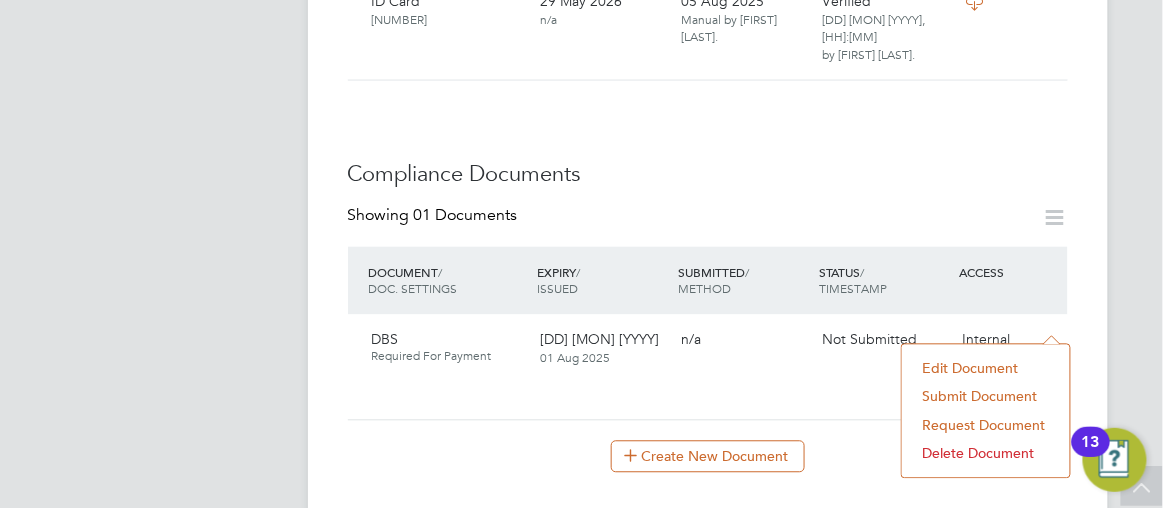 click on "Submit Document" 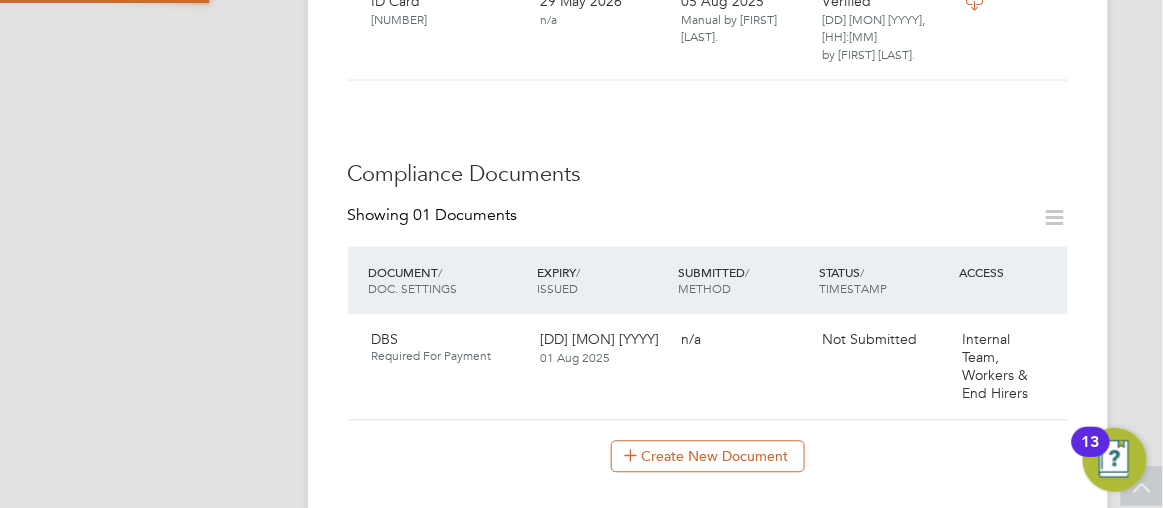 scroll, scrollTop: 9, scrollLeft: 10, axis: both 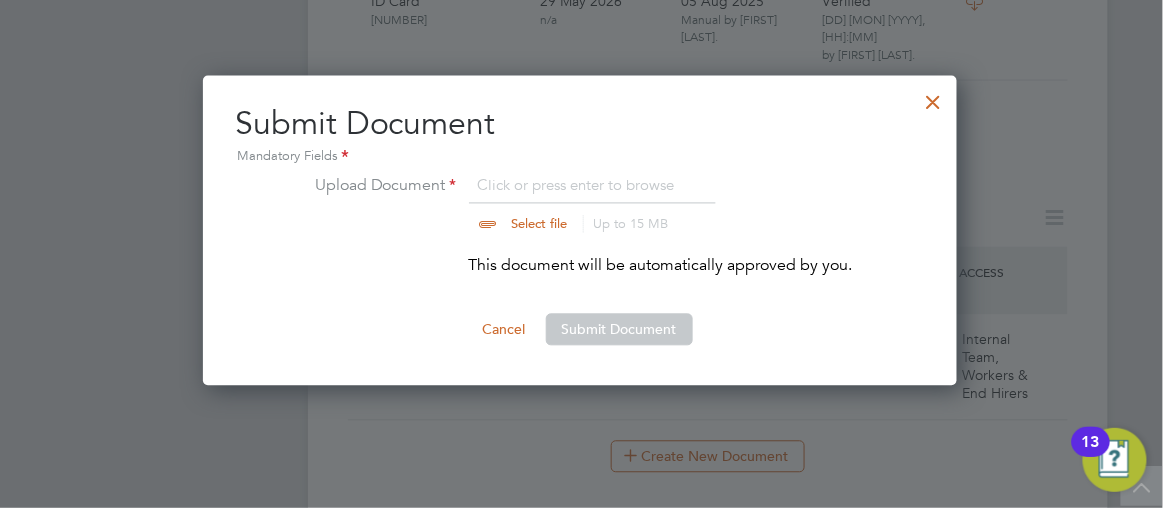 click at bounding box center [559, 204] 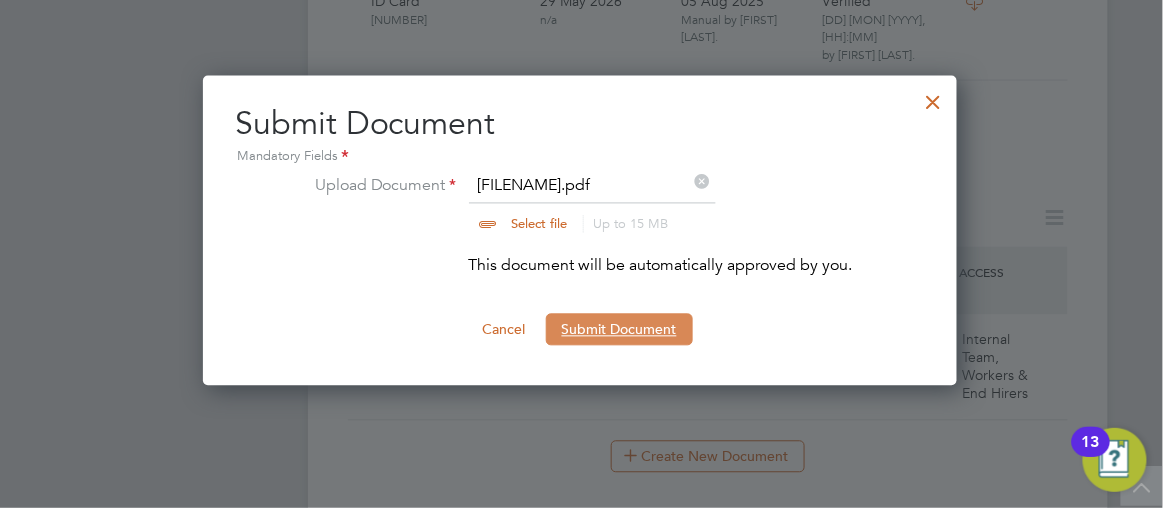 click on "Submit Document" at bounding box center (619, 330) 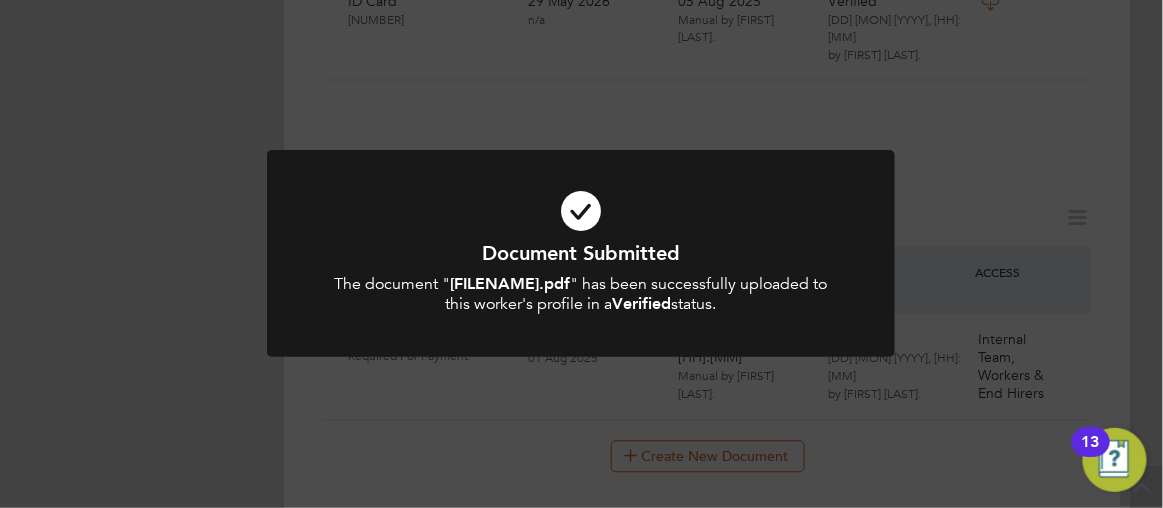 click on "Document Submitted The document " DBSnelson.pdf " has been successfully uploaded to this worker's profile in a  Verified  status. Cancel Okay" 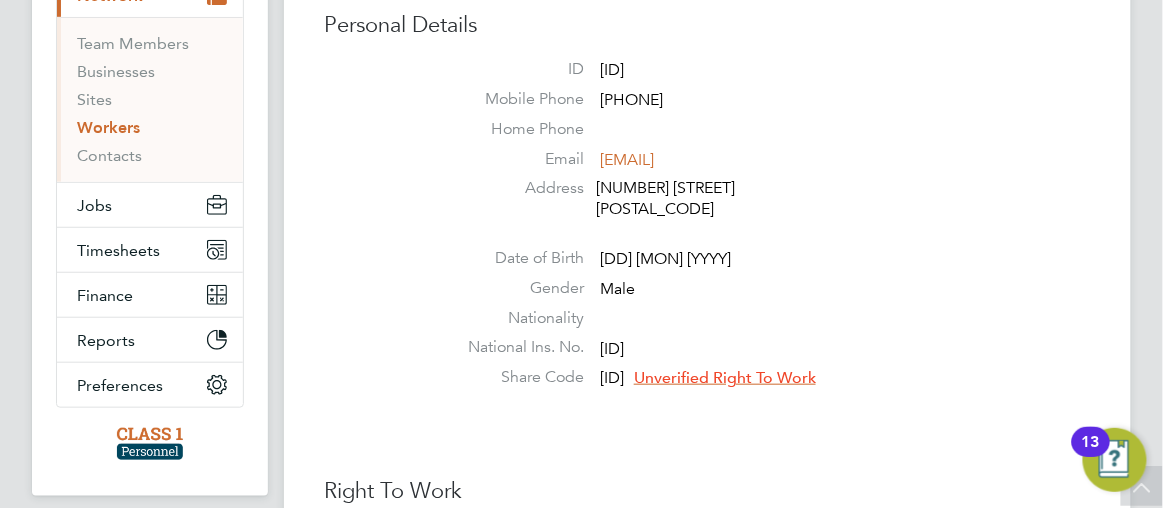 scroll, scrollTop: 38, scrollLeft: 0, axis: vertical 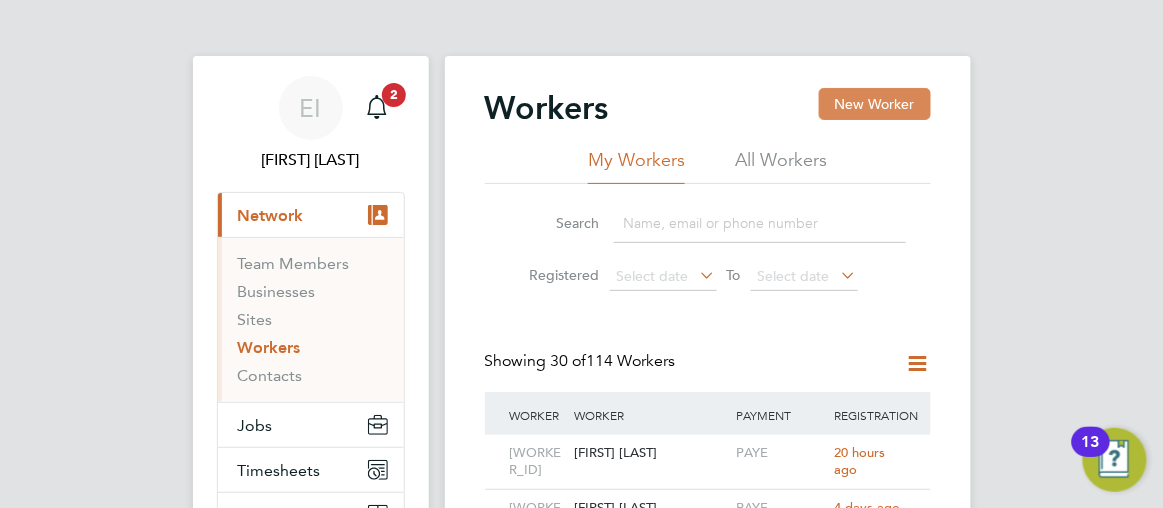 click on "New Worker" 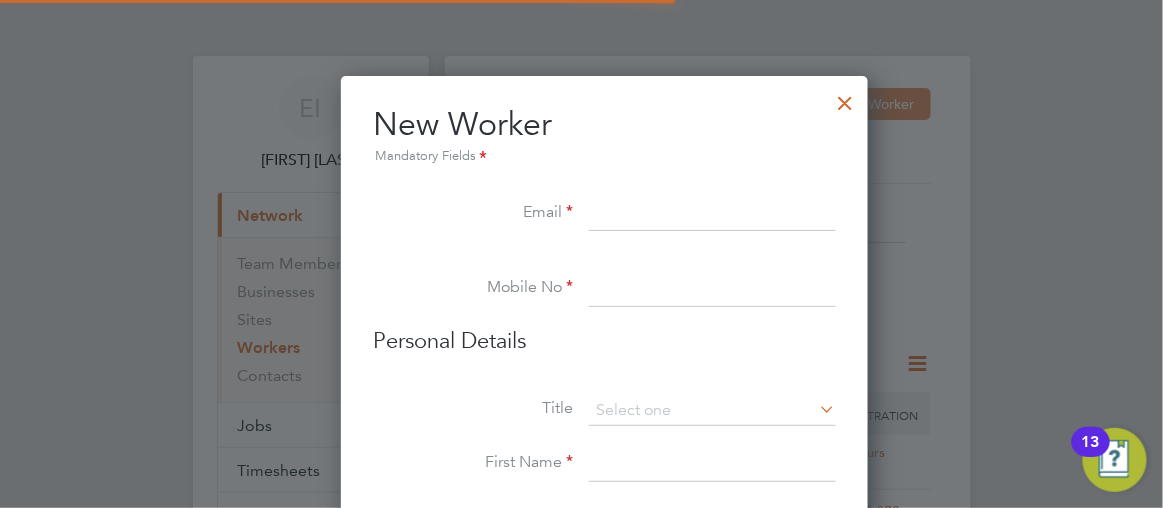 scroll, scrollTop: 9, scrollLeft: 9, axis: both 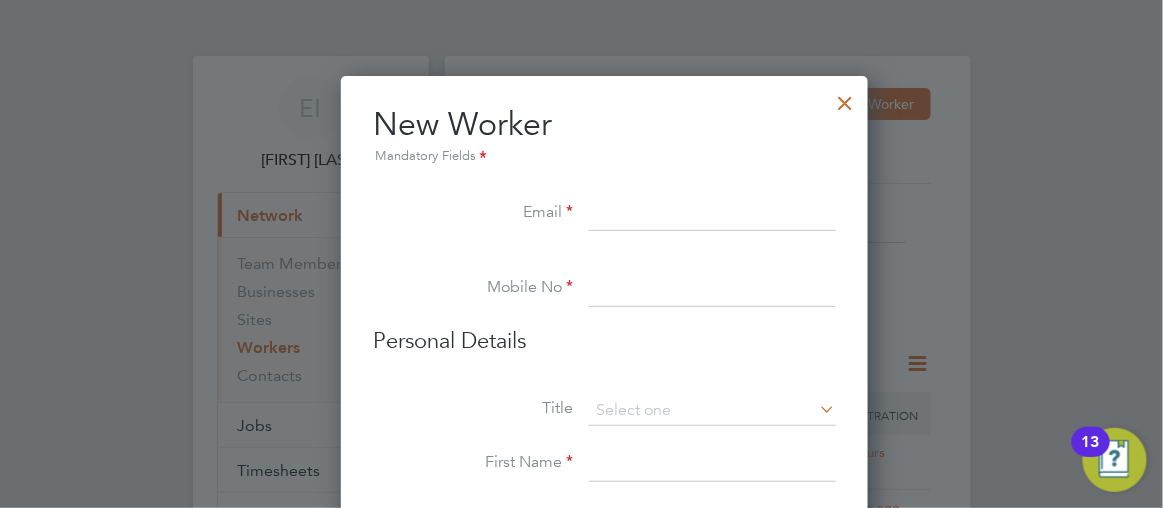 paste on "[EMAIL]" 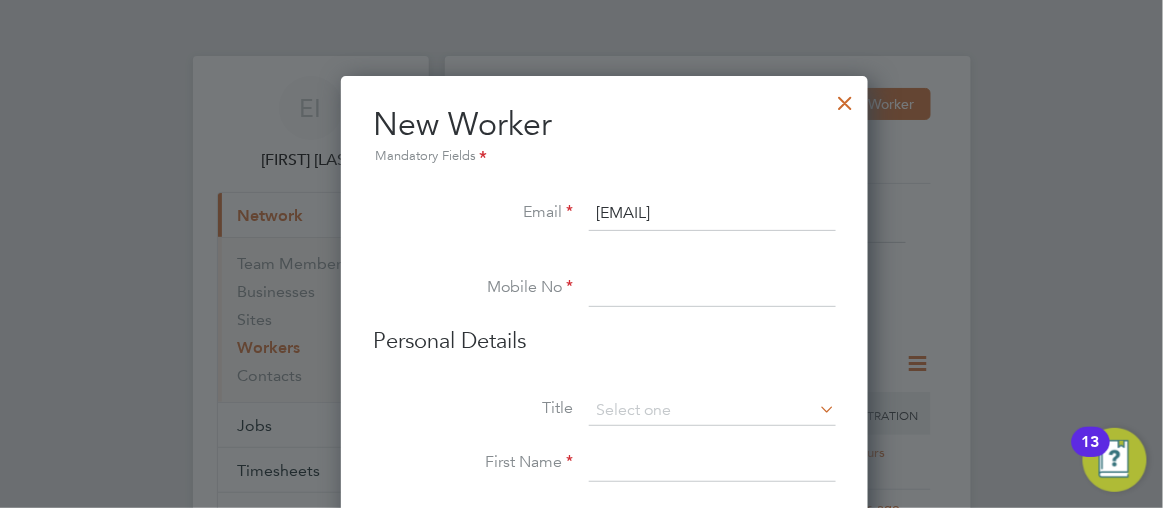 type on "[EMAIL]" 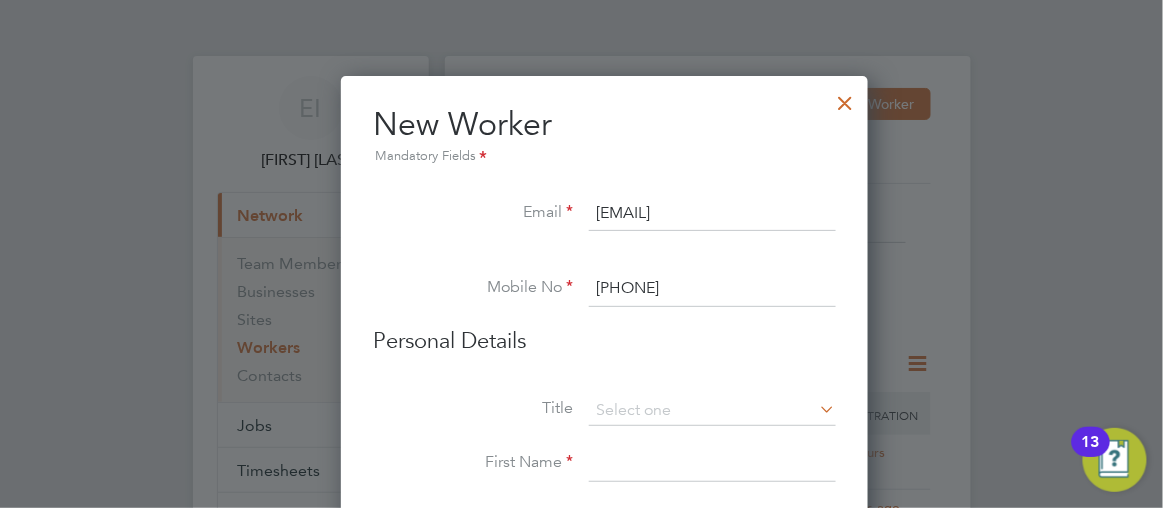 type on "[PHONE]" 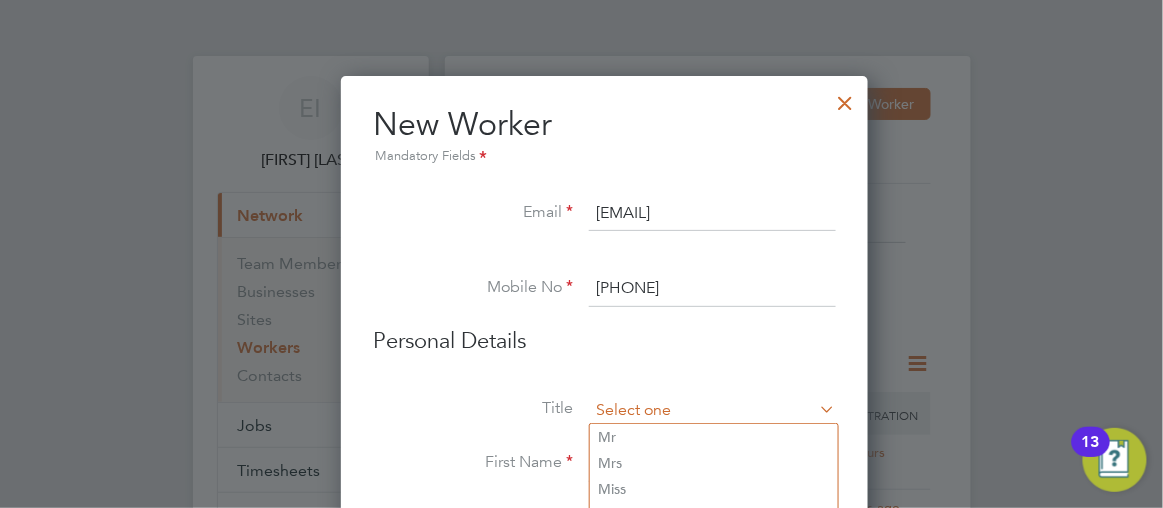 click at bounding box center [712, 411] 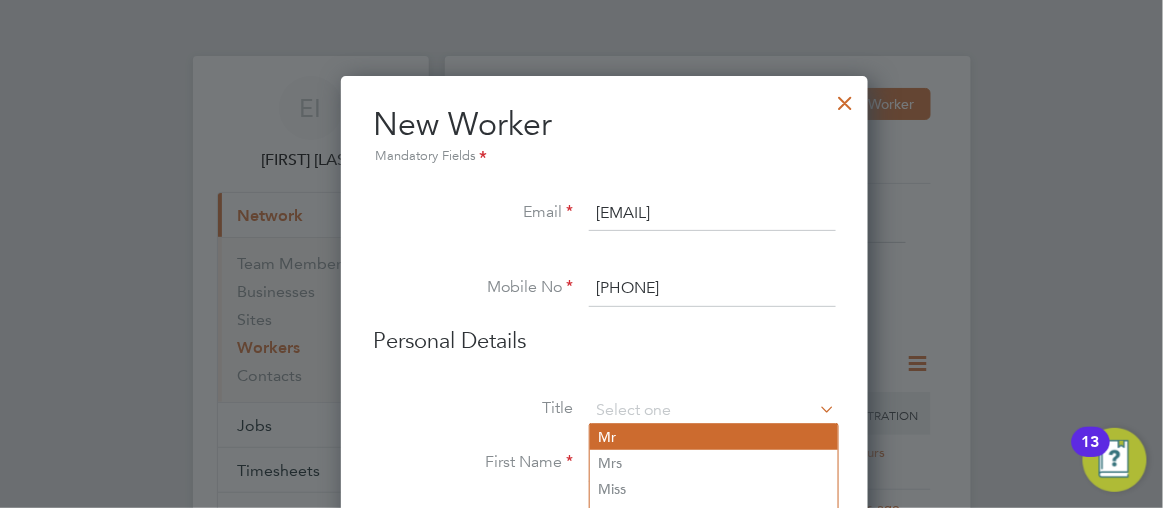 click on "Mr" 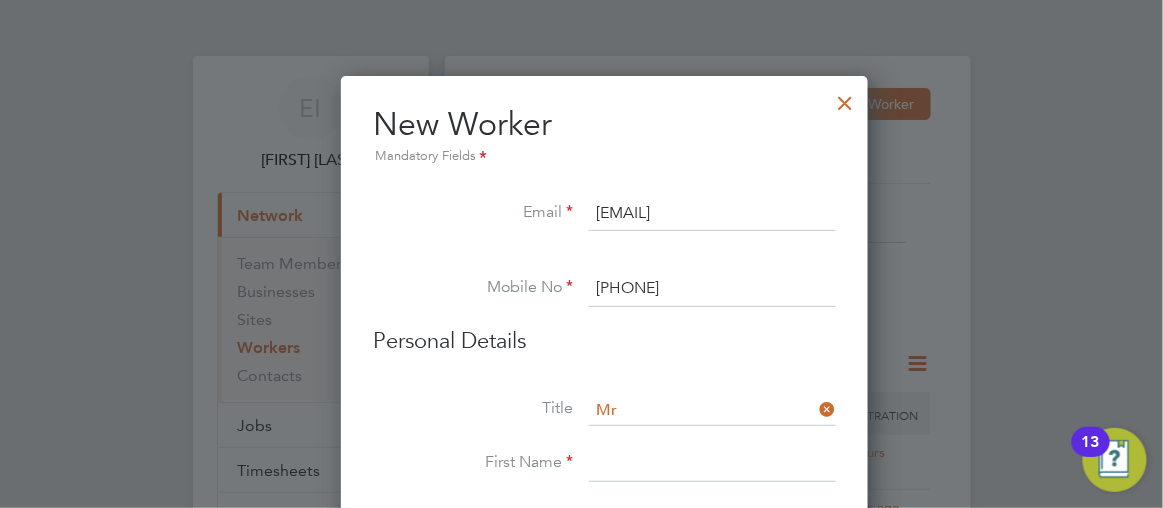 scroll, scrollTop: 1691, scrollLeft: 529, axis: both 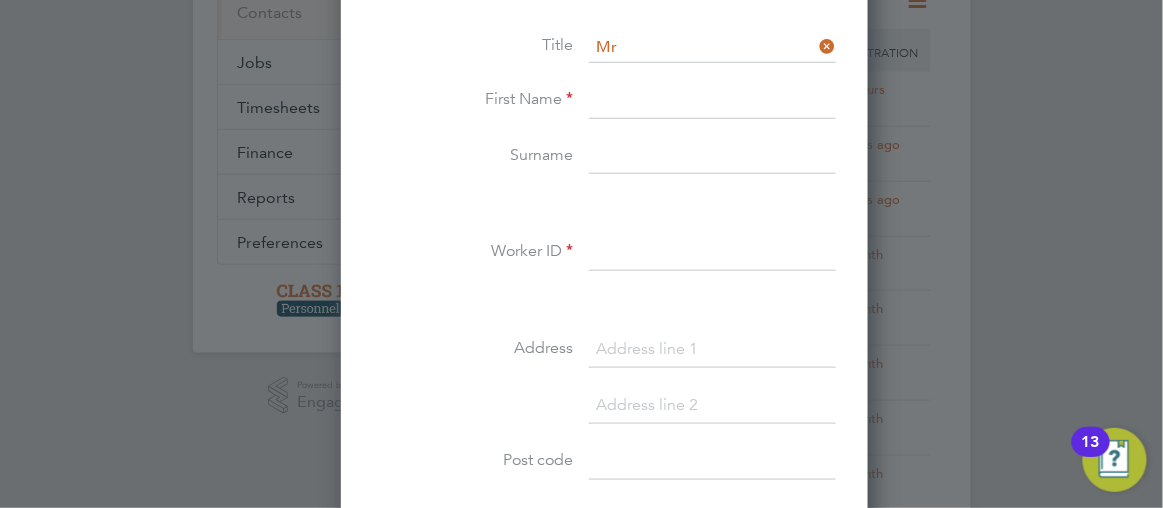 click at bounding box center [712, 101] 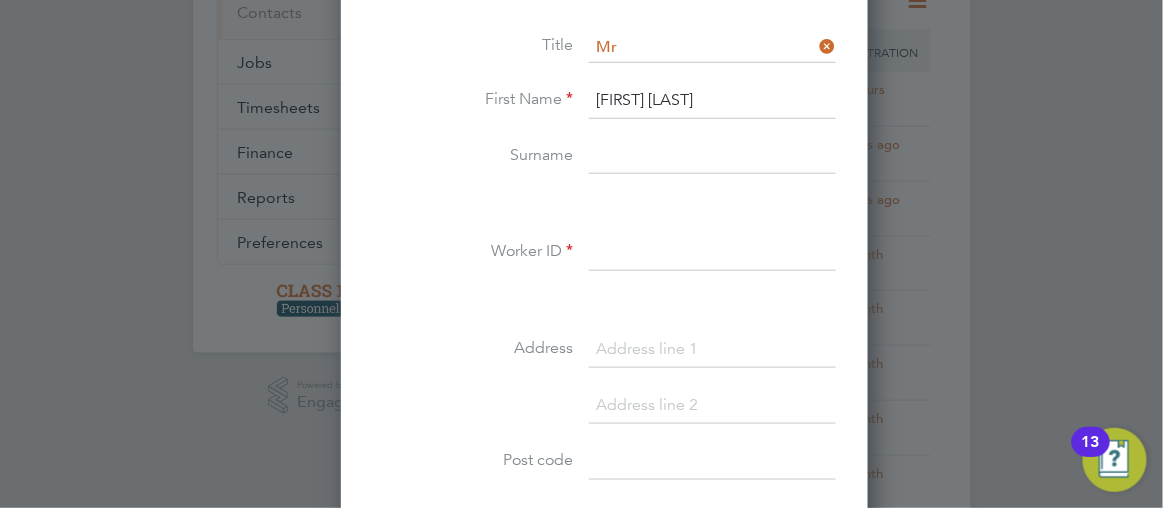 type on "[FIRST] [LAST]" 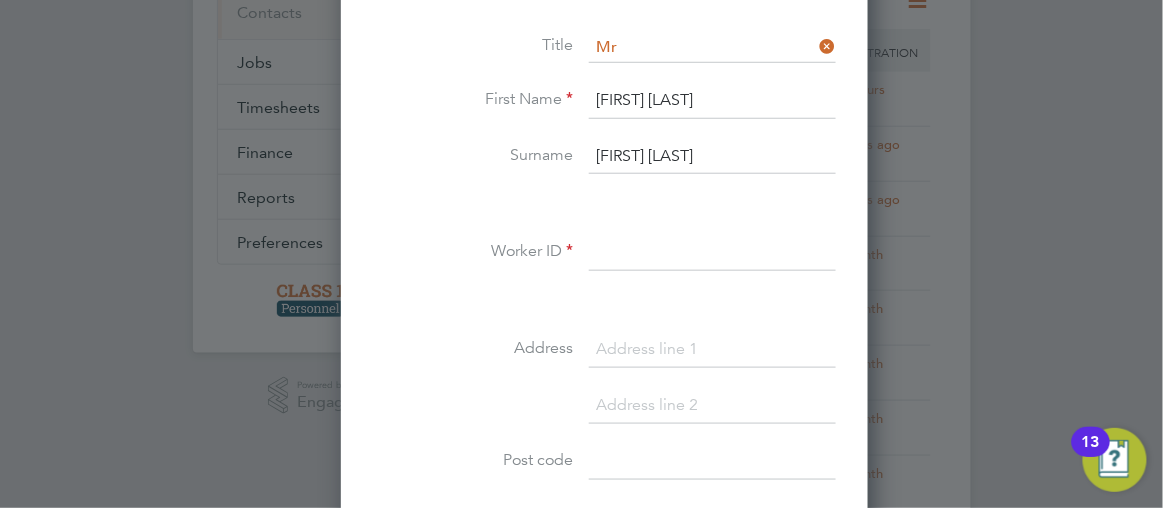 click on "[FIRST] [LAST]" at bounding box center (712, 157) 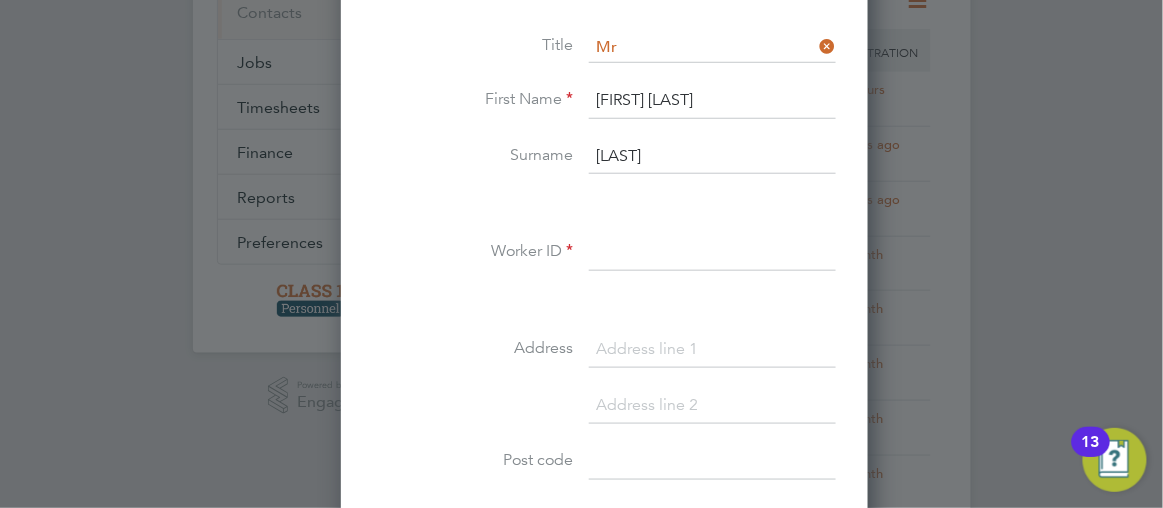 type on "Barrett" 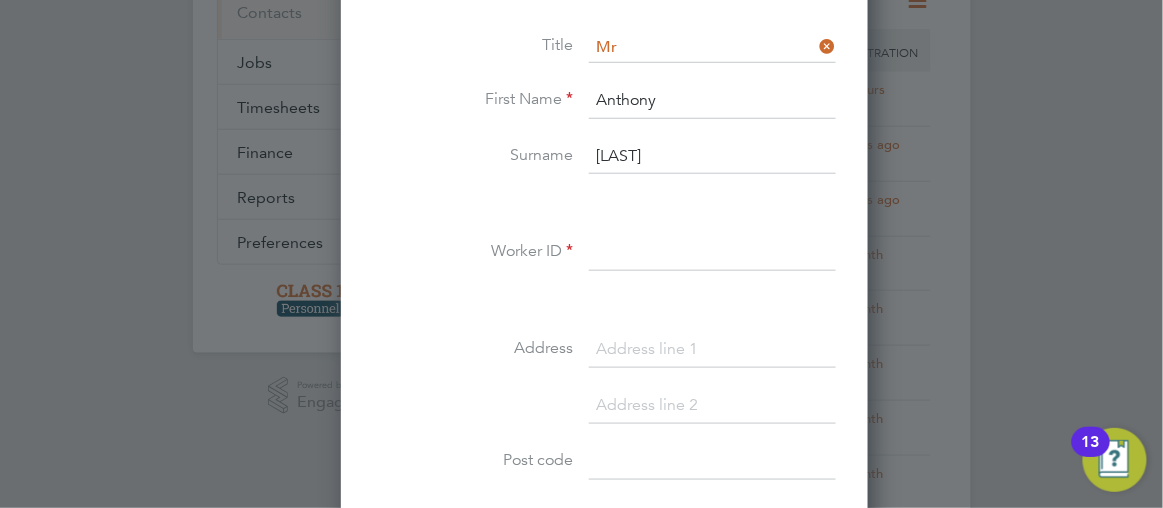 type on "Anthony" 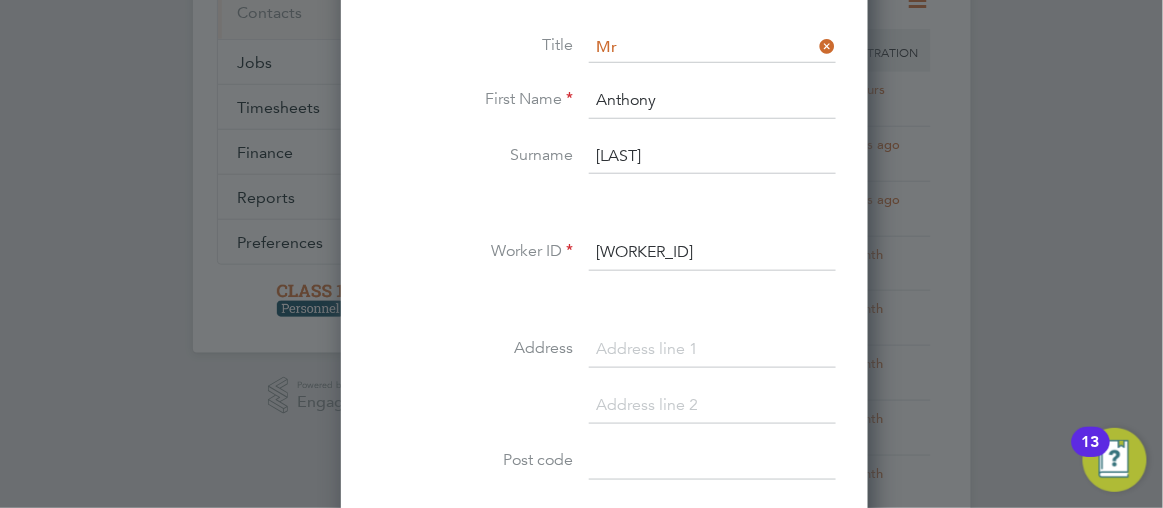 type on "[PASSPORT]" 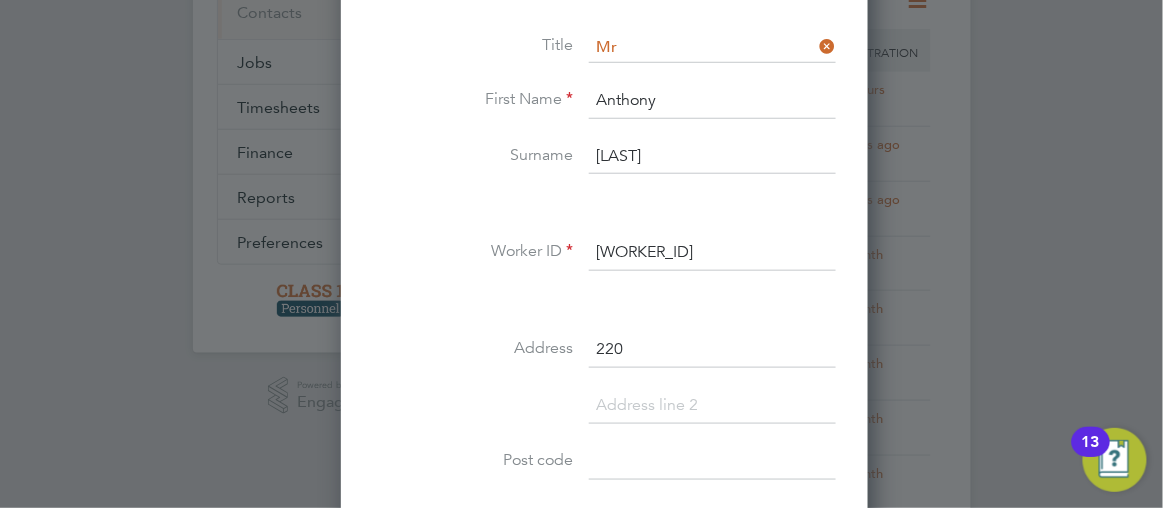 paste on "Dereham Road" 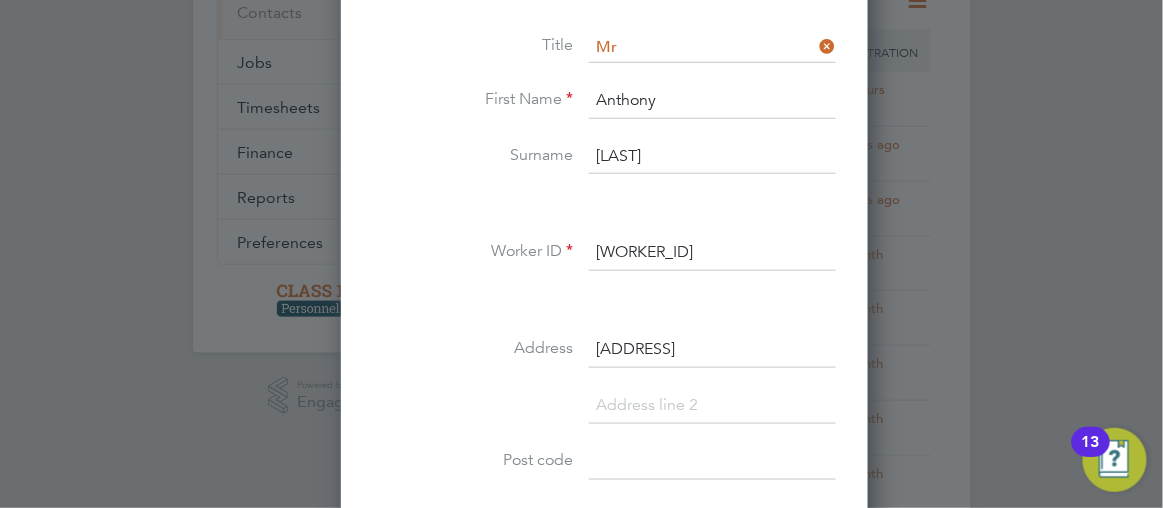 type on "[NUMBER] [STREET]" 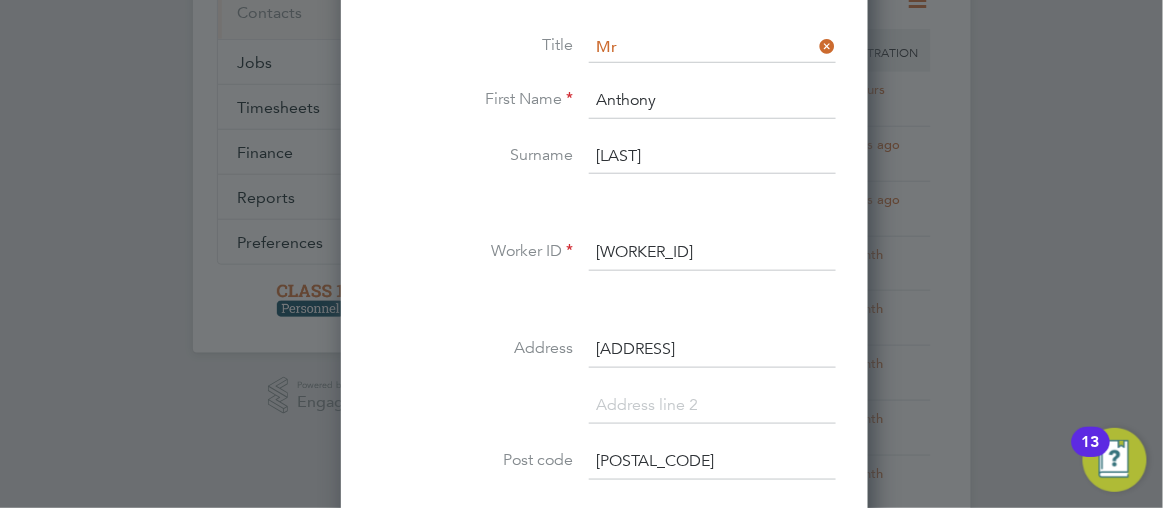 type on "[POSTAL CODE]" 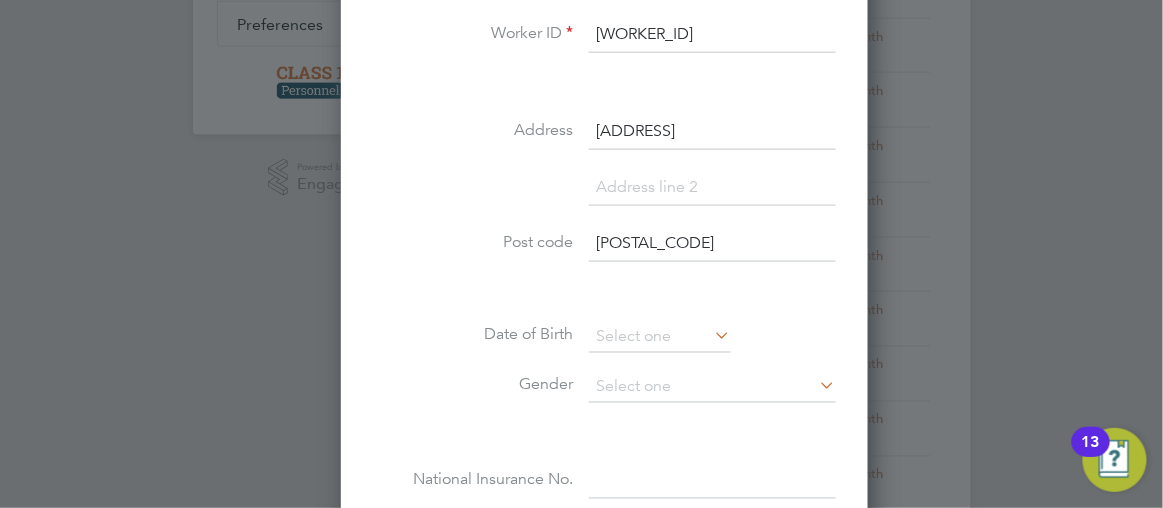 scroll, scrollTop: 618, scrollLeft: 0, axis: vertical 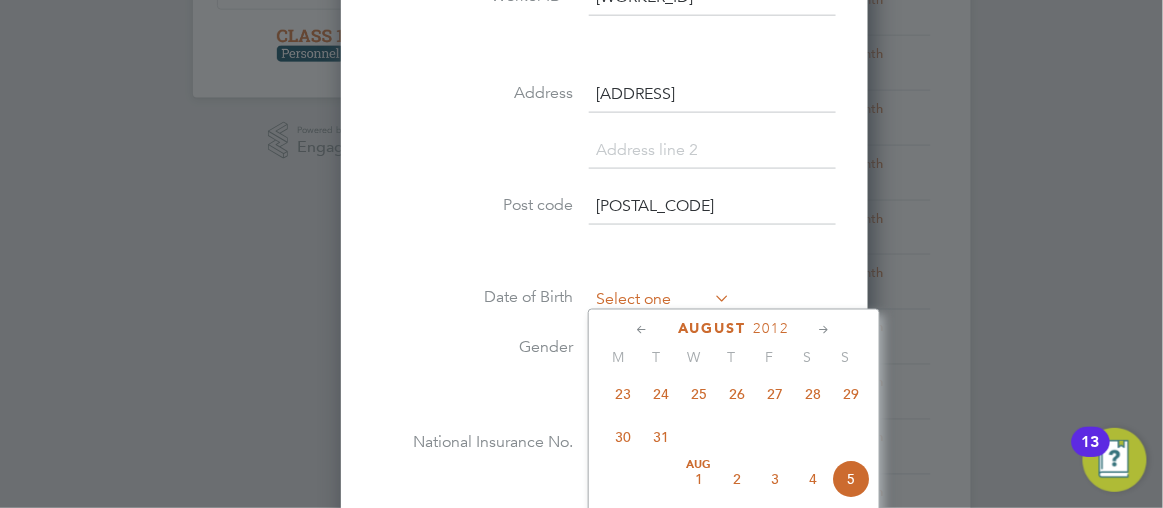 click at bounding box center (660, 301) 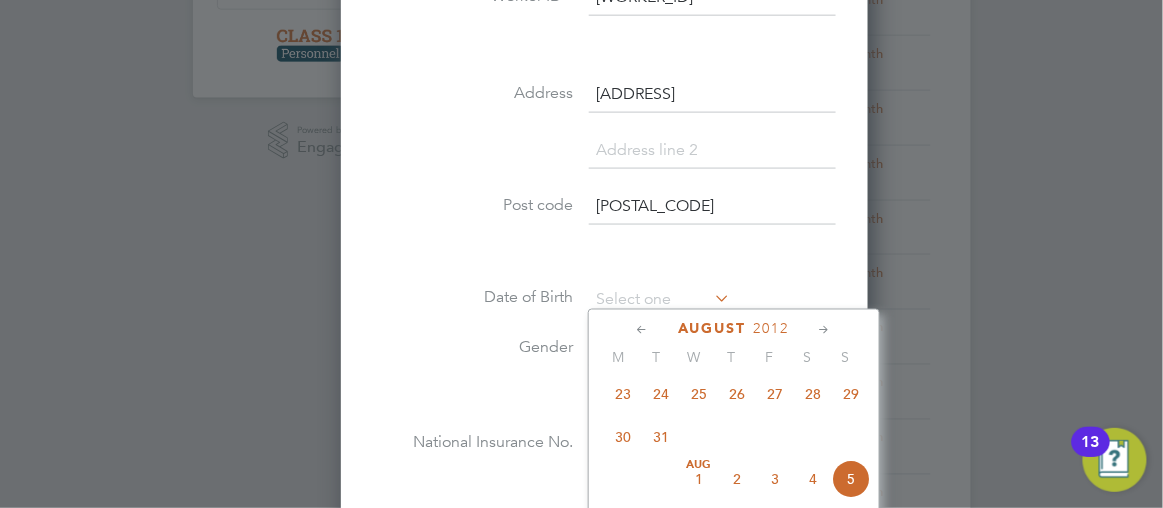 click 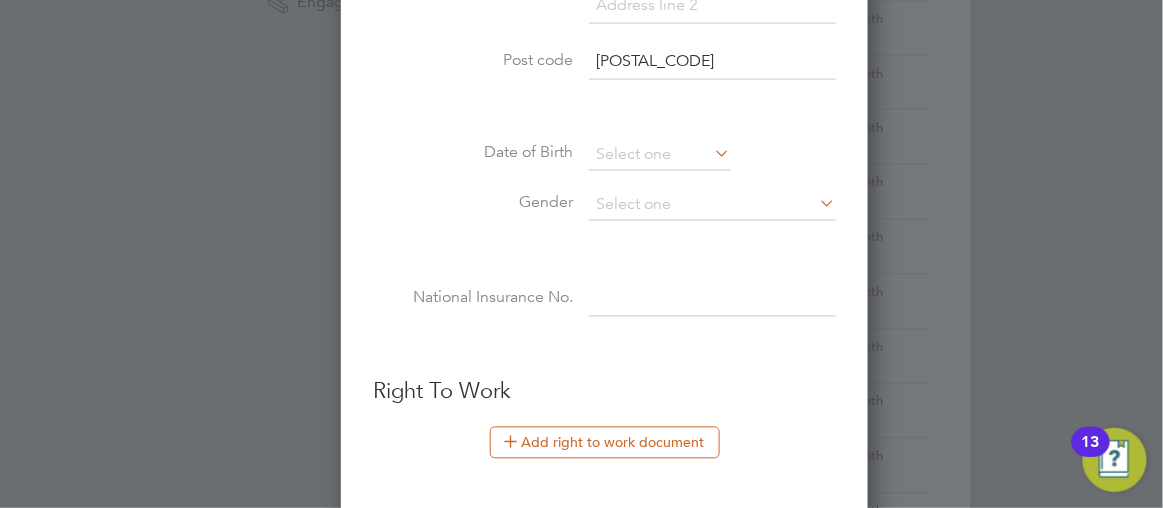 scroll, scrollTop: 799, scrollLeft: 0, axis: vertical 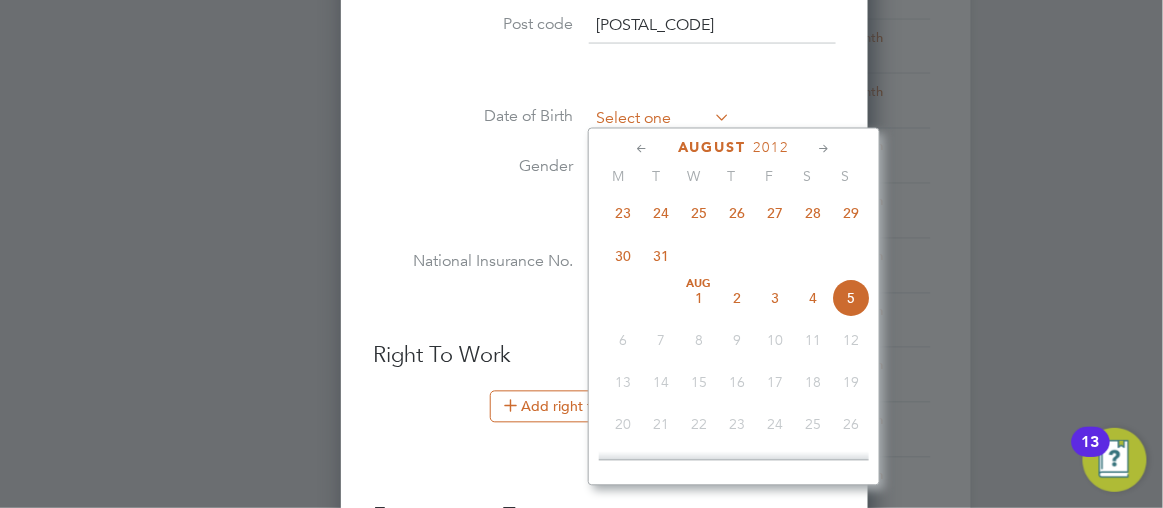 click at bounding box center [660, 120] 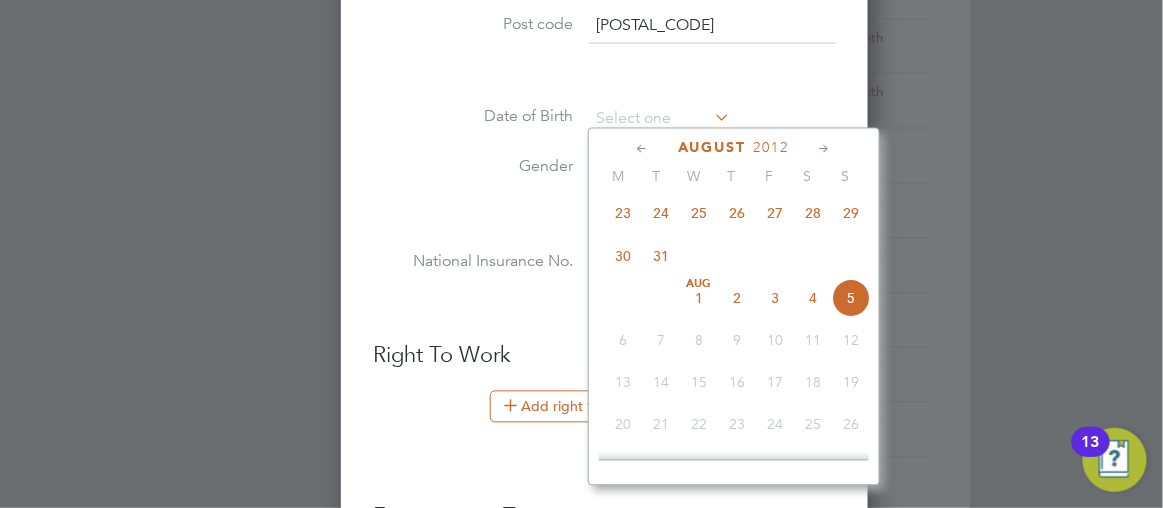 click 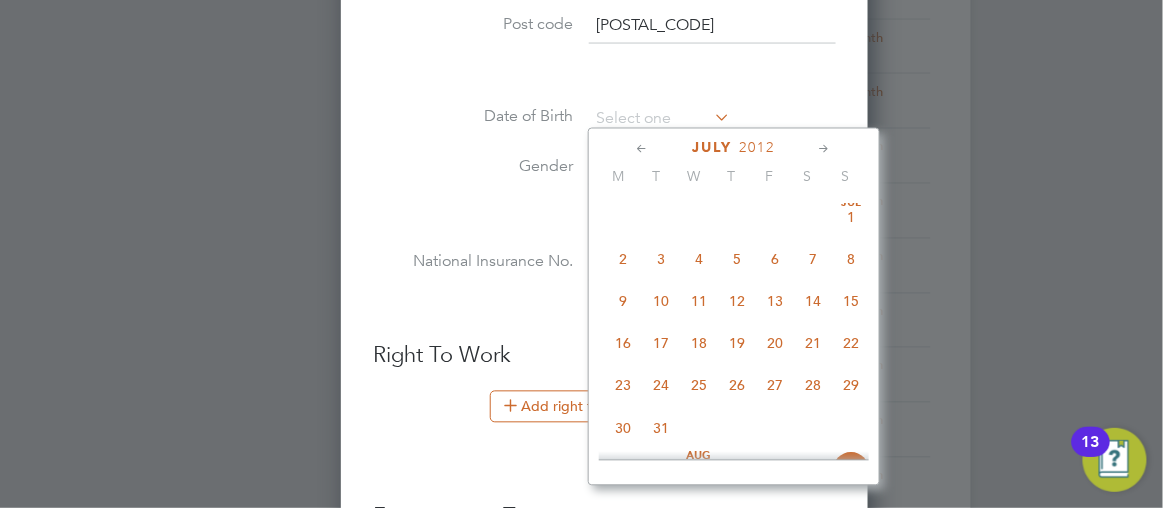 click 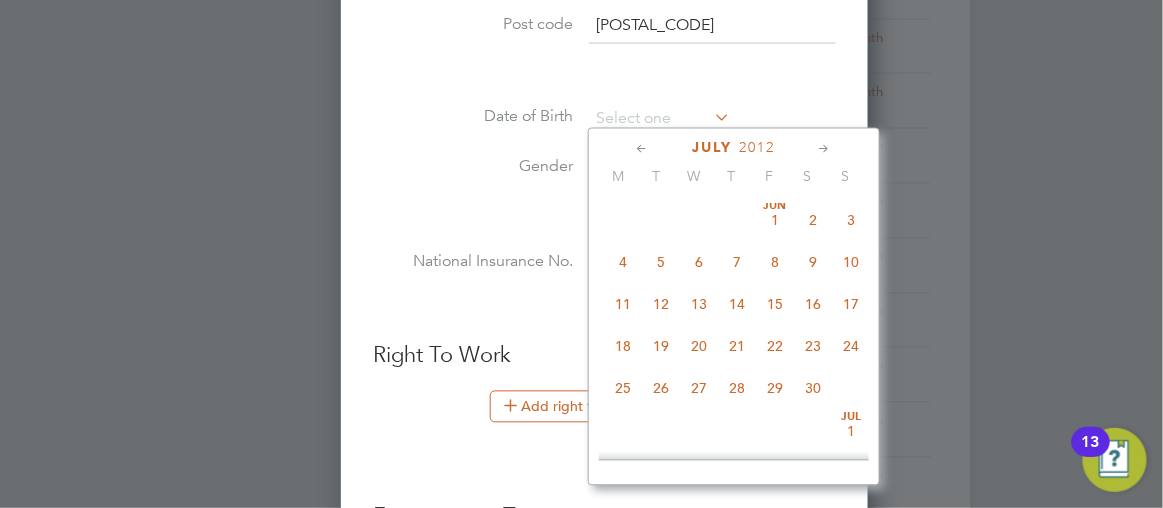 click 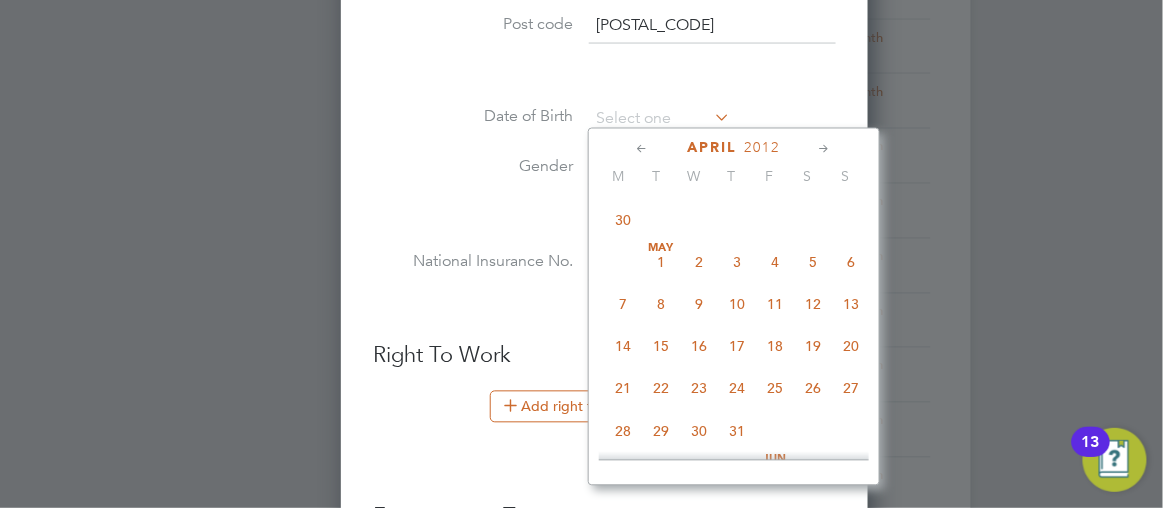 scroll, scrollTop: 0, scrollLeft: 0, axis: both 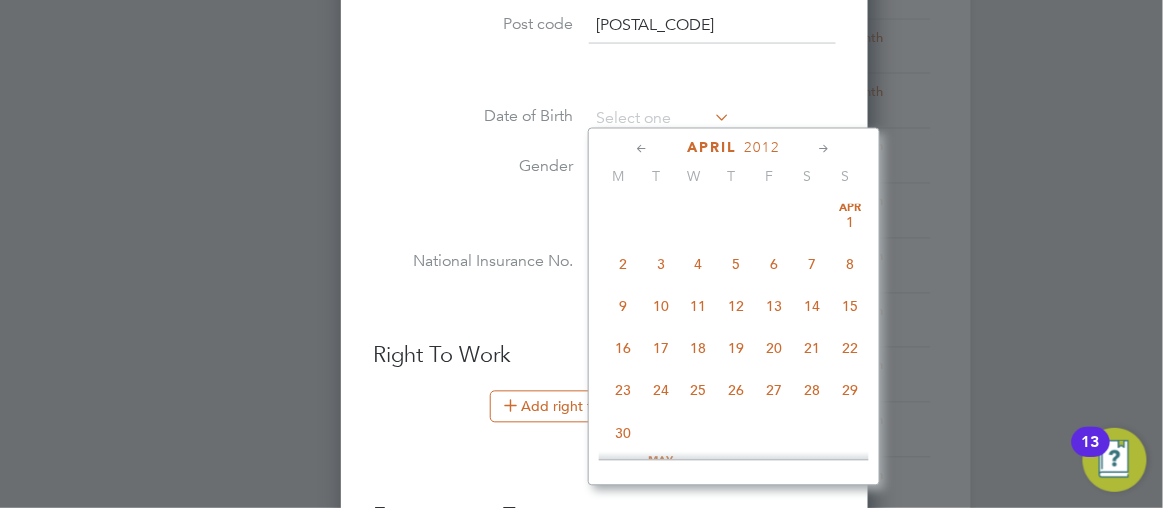 click 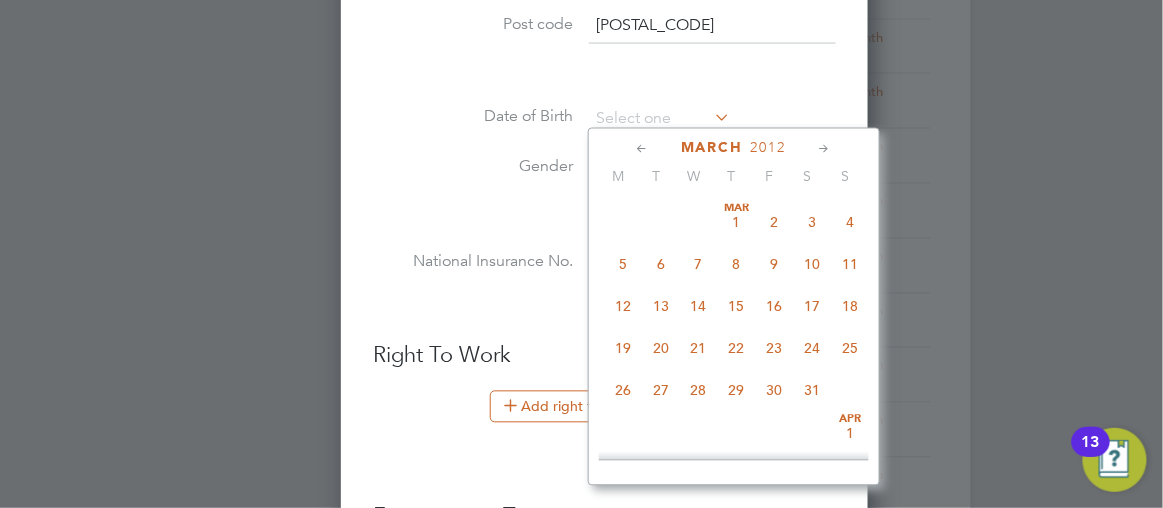 click 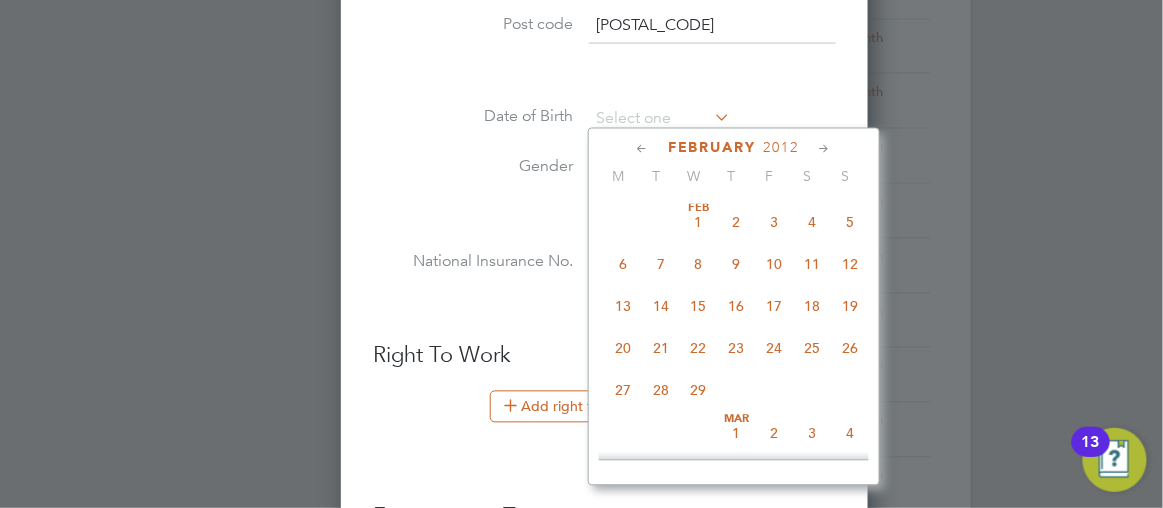 click 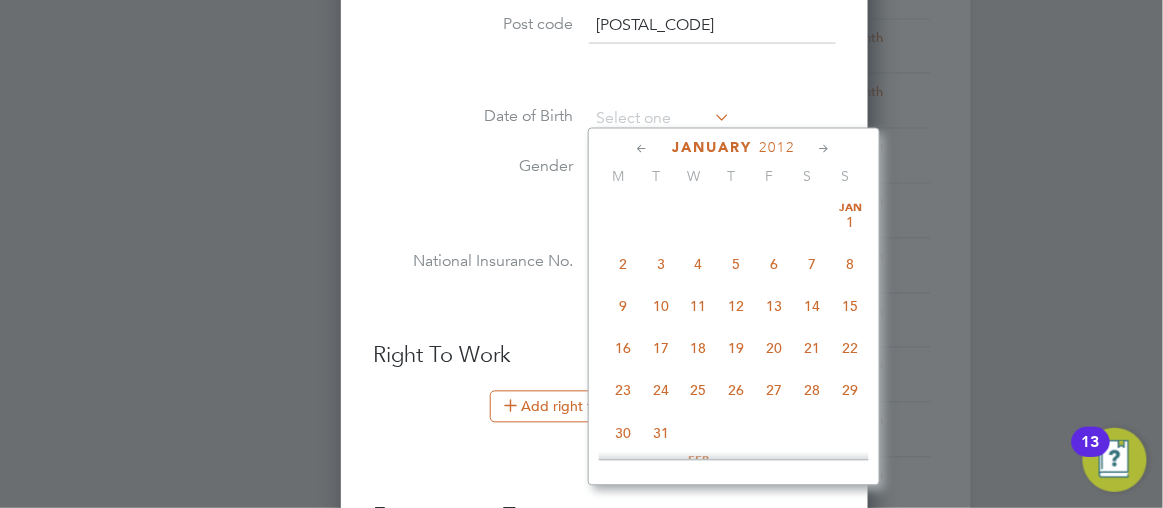 click 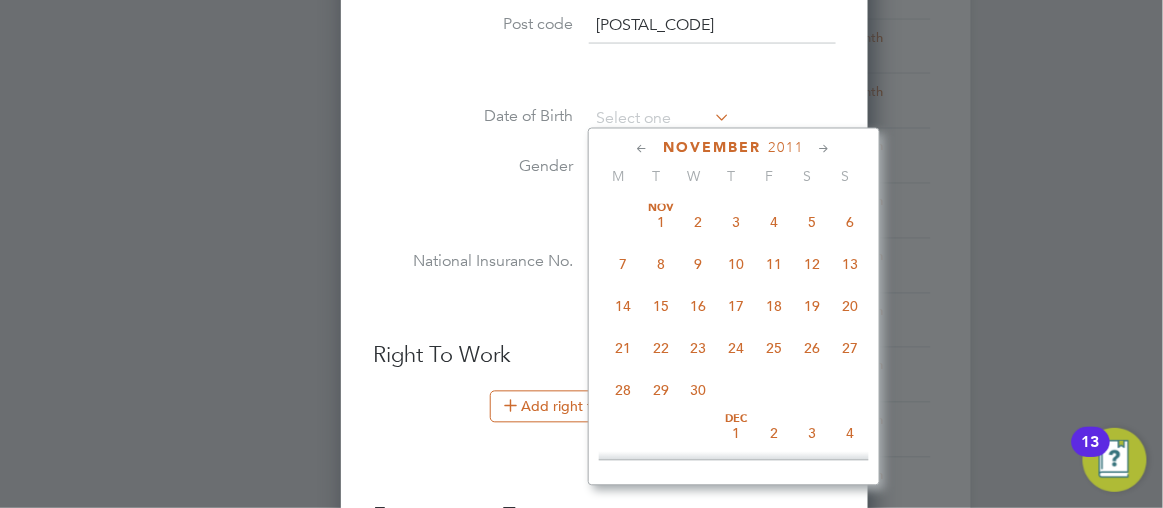 click 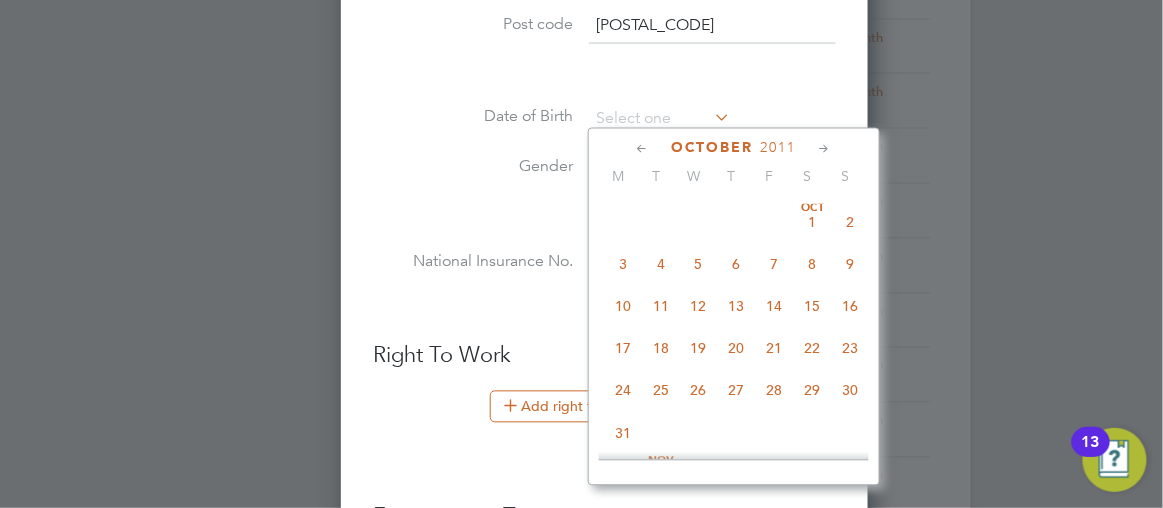 click 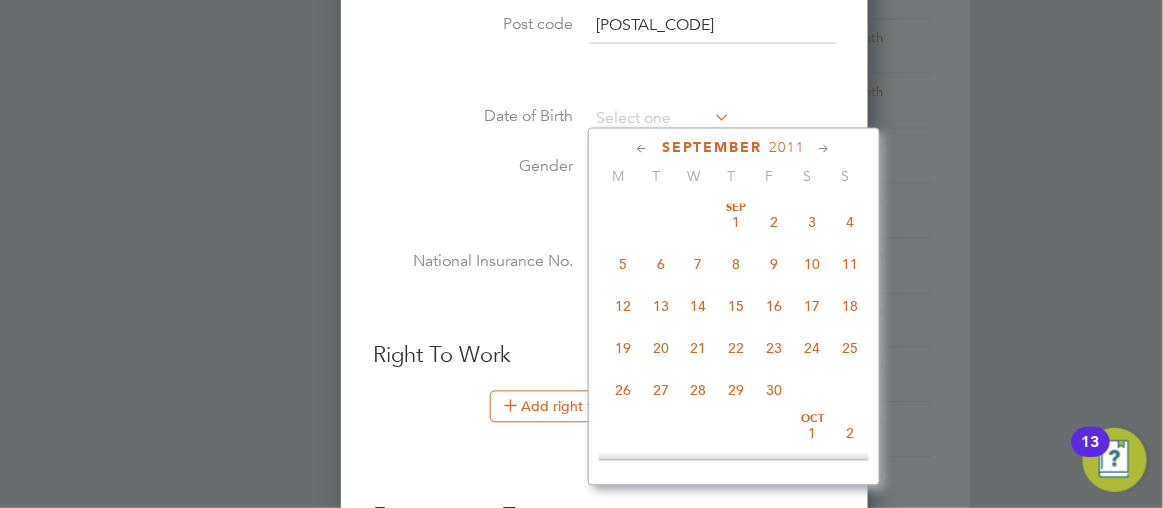 click 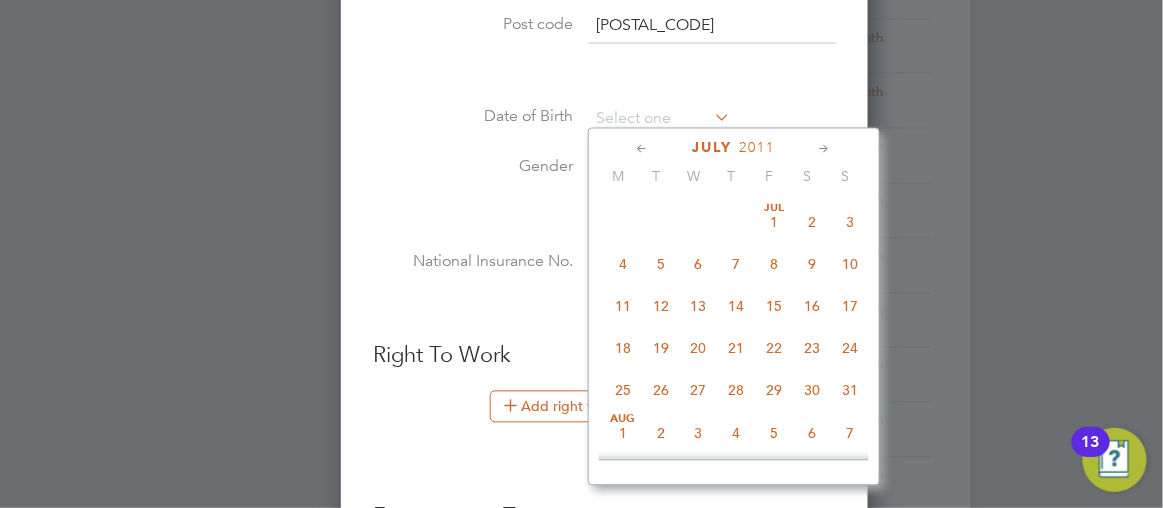 click 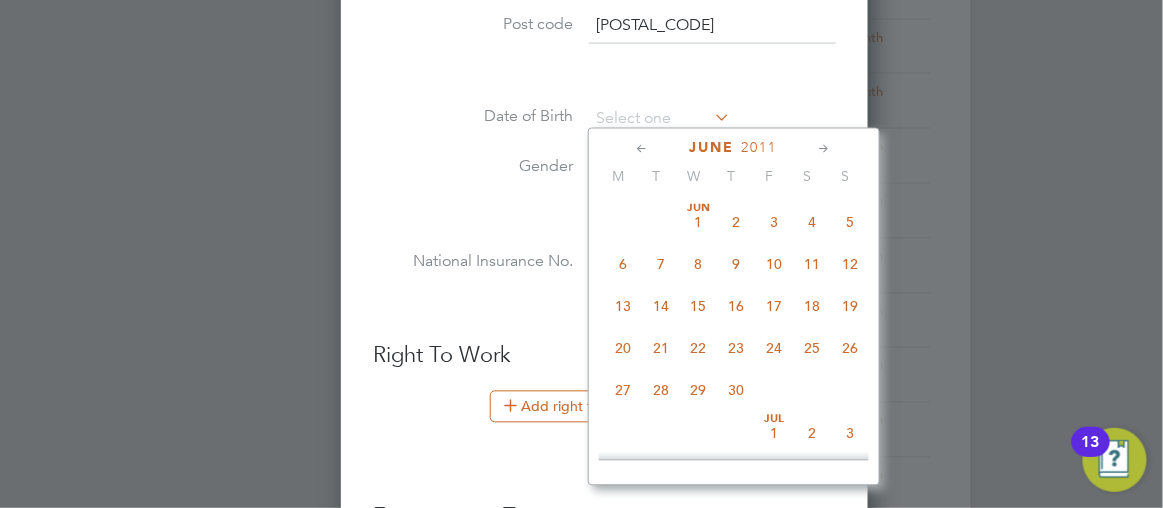 click 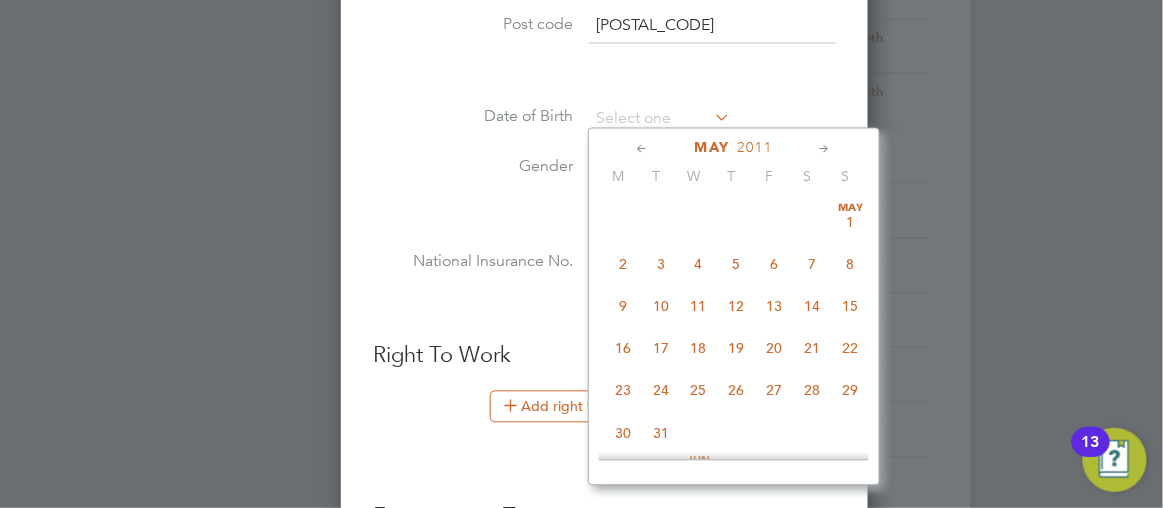 click 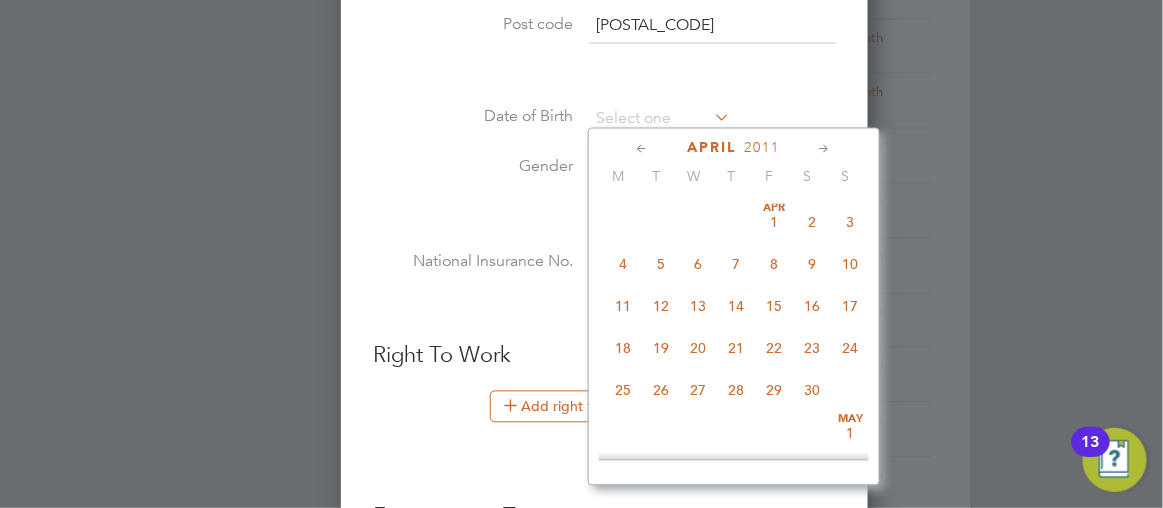 click 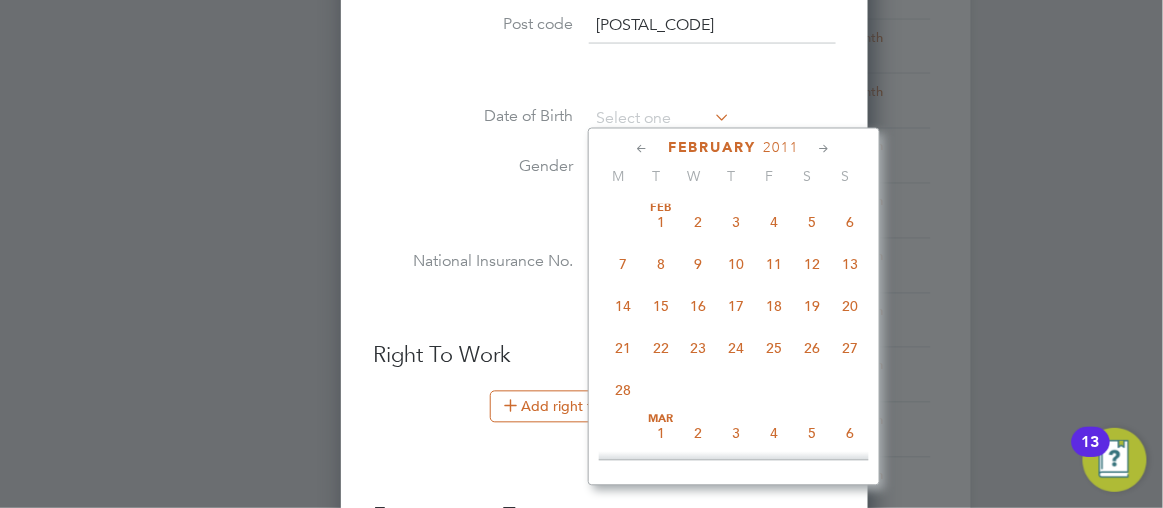 click 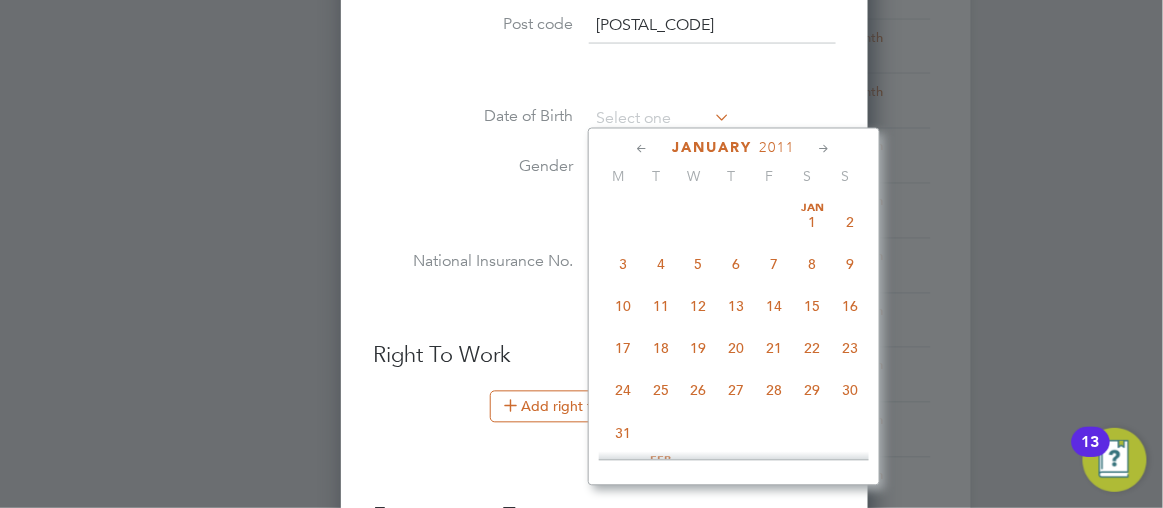 click 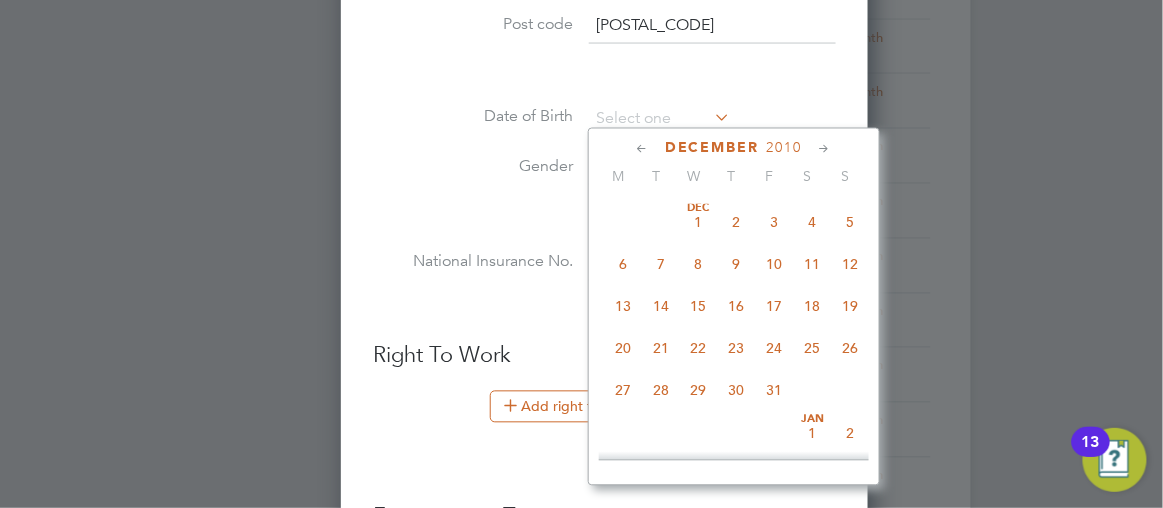 click 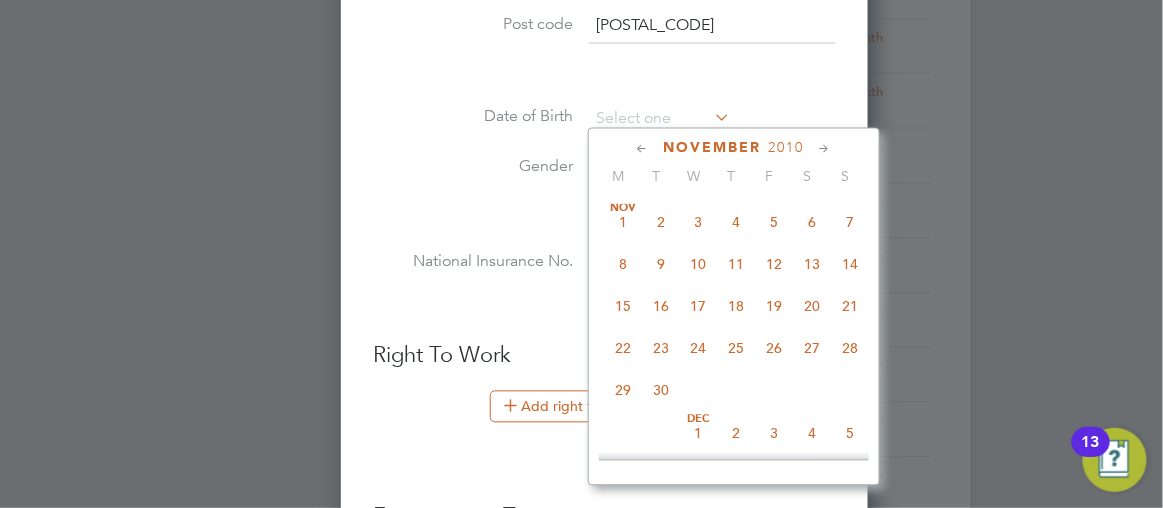 click 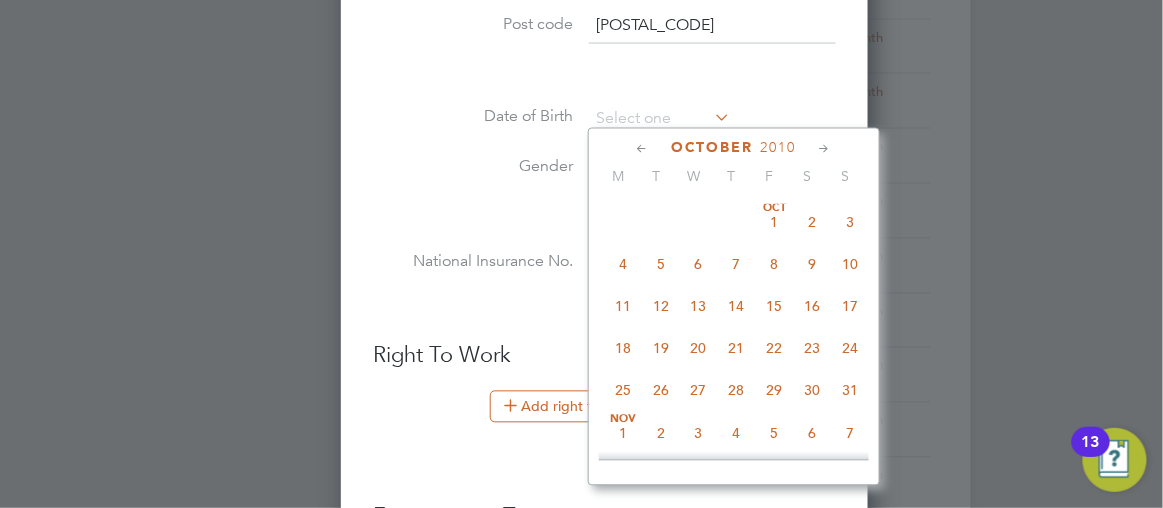 click 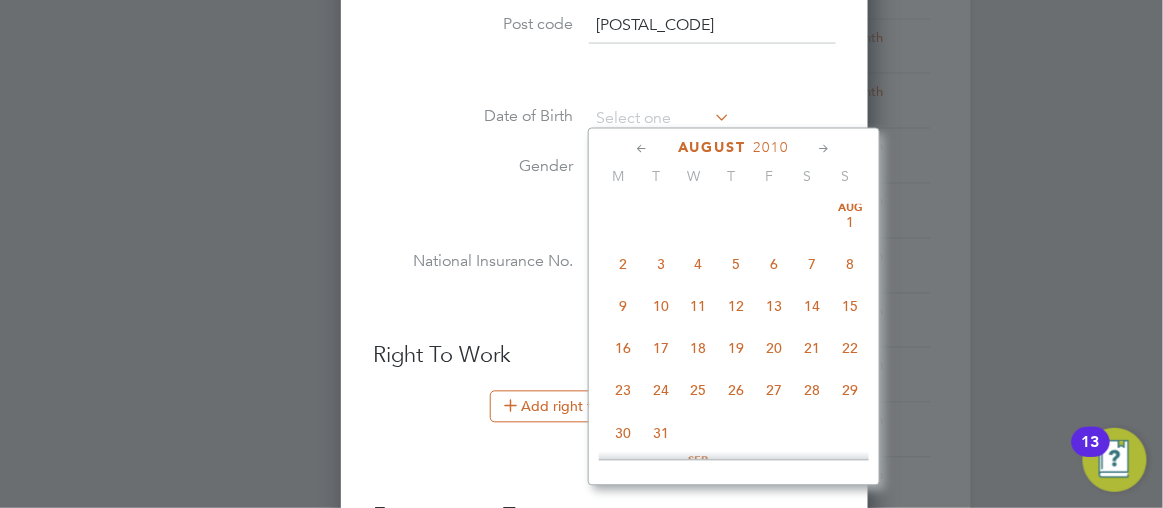 click 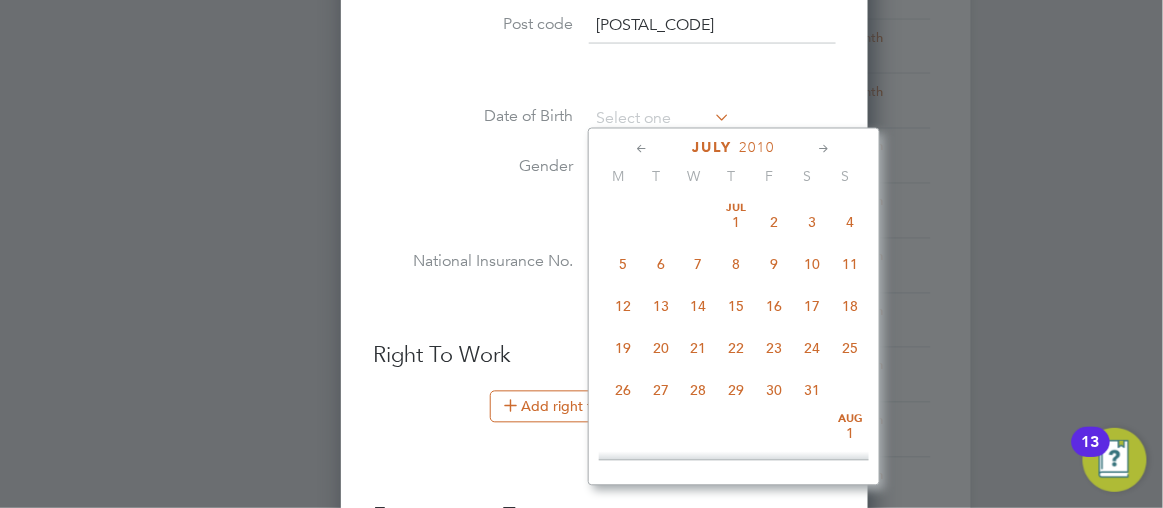 click 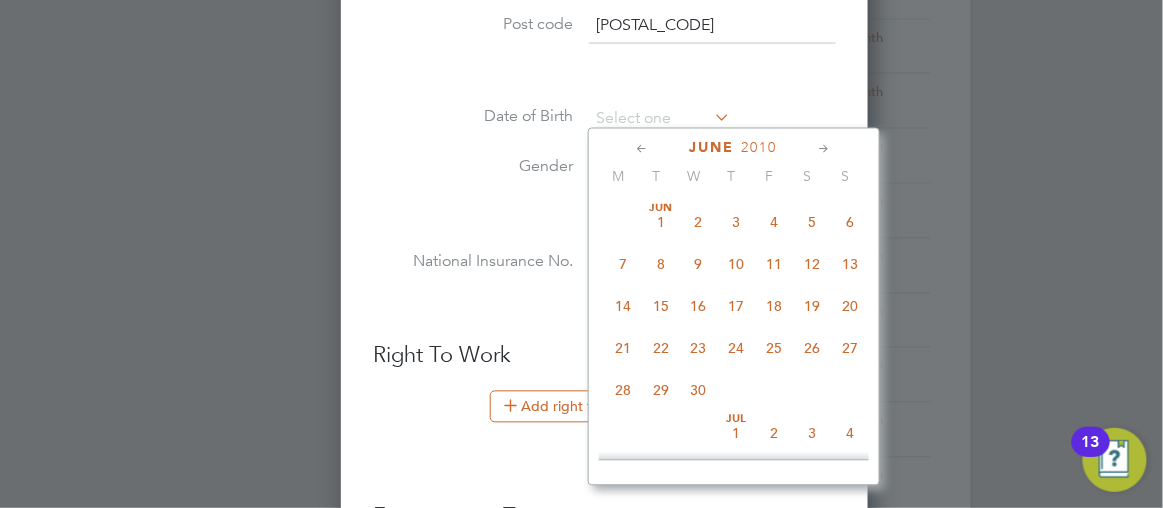 click 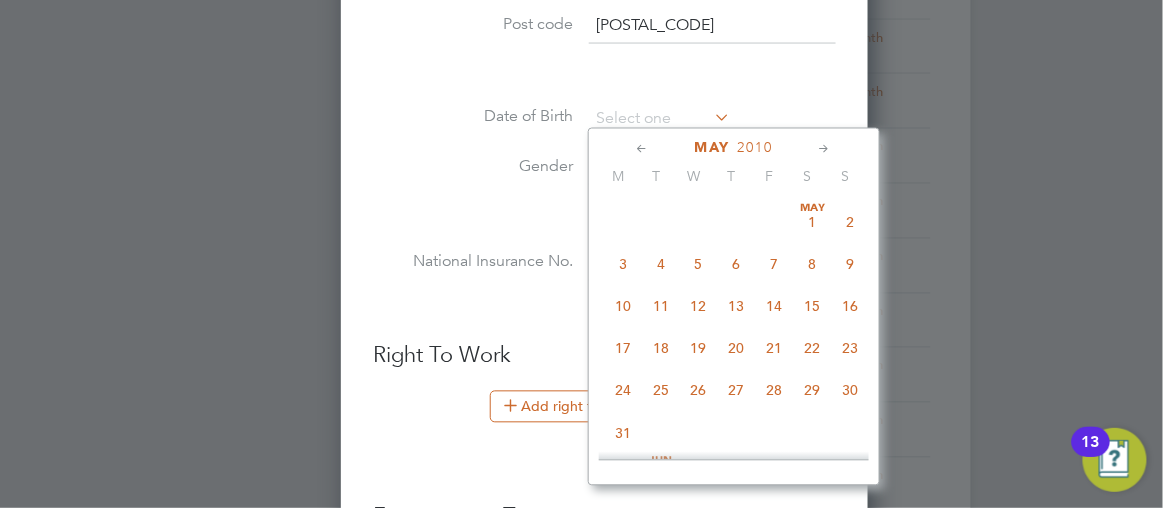 click 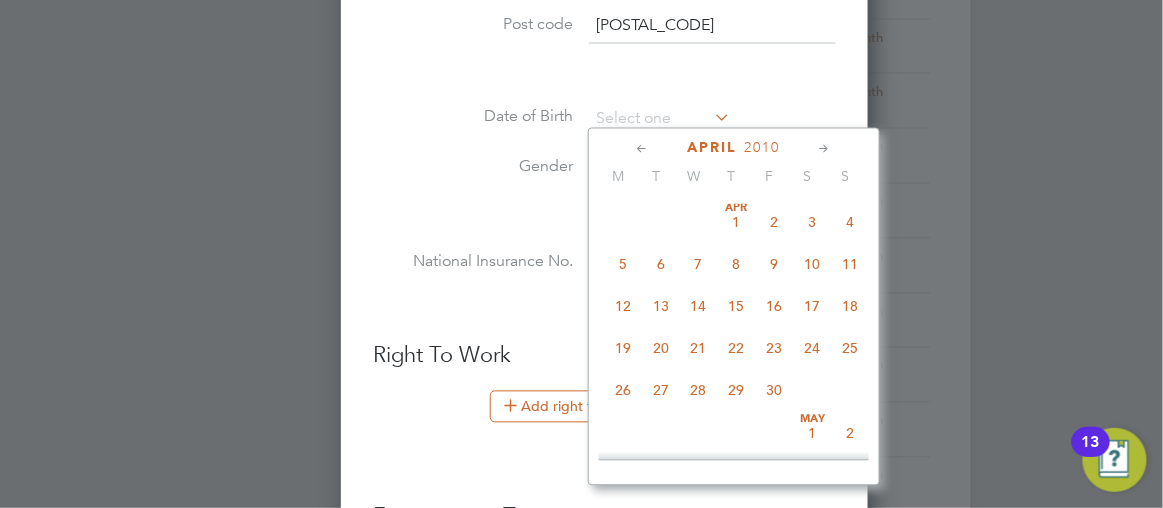 click 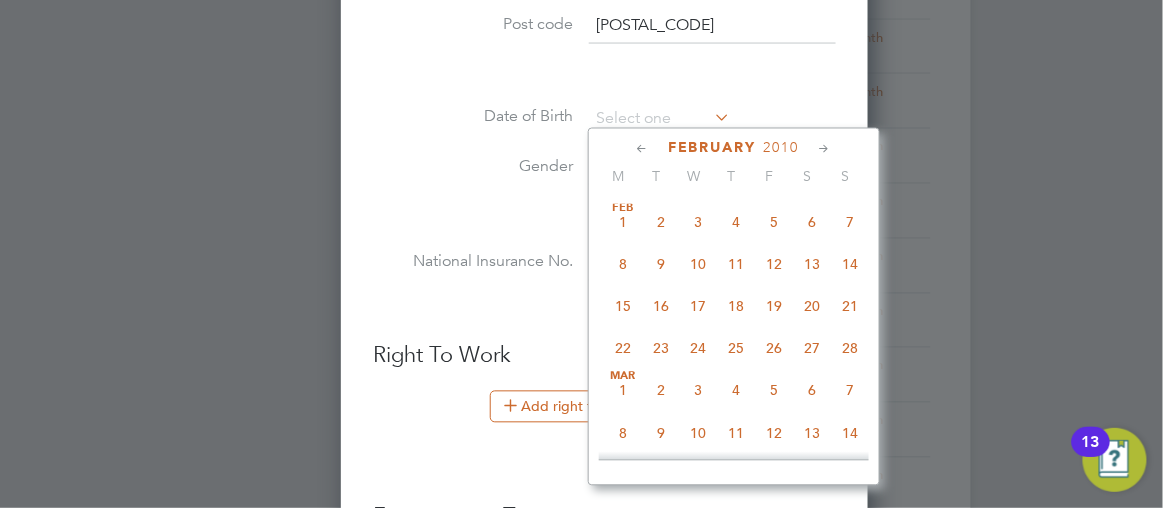 click 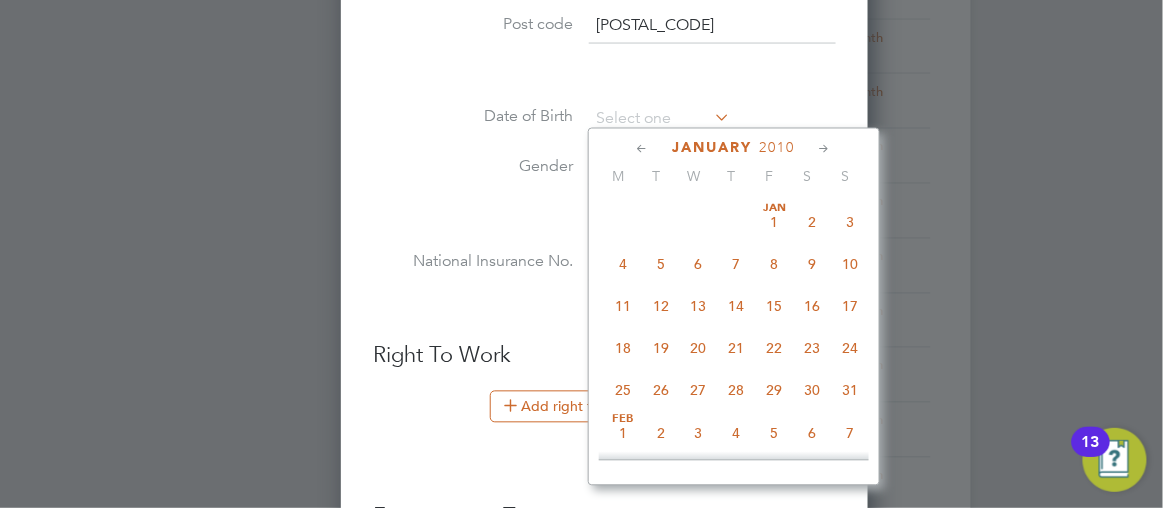 click 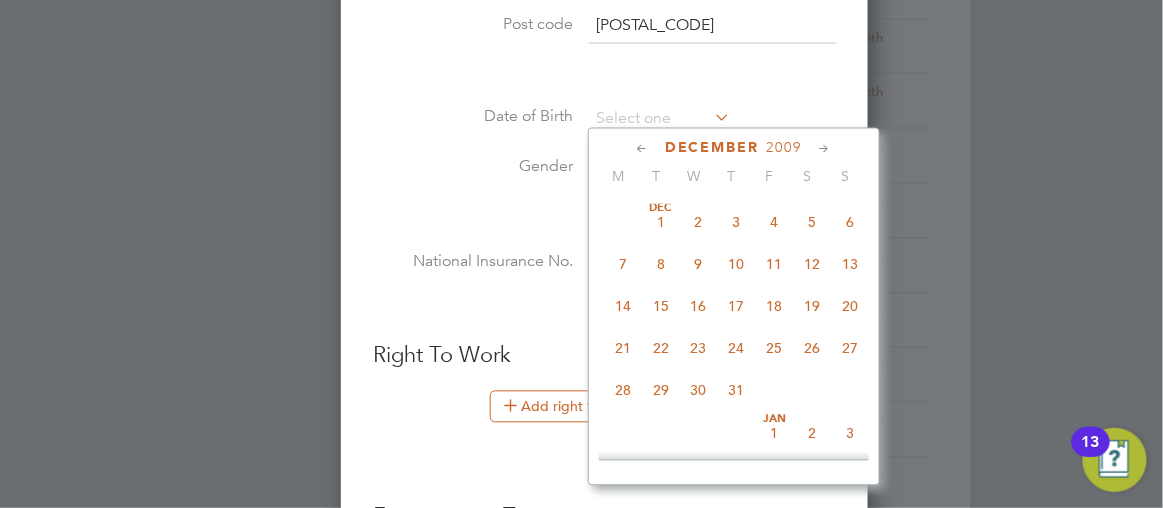 click 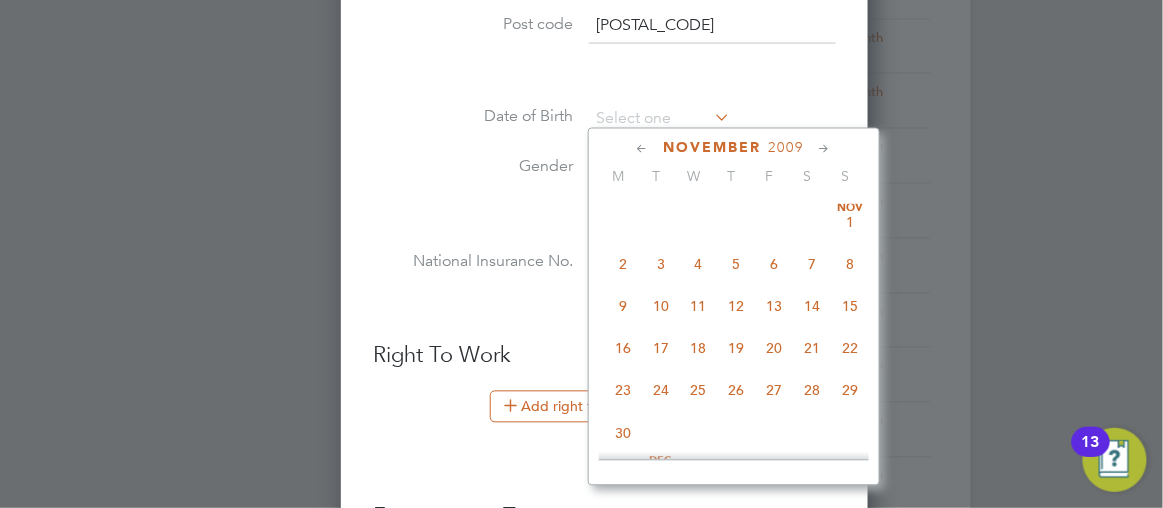 click 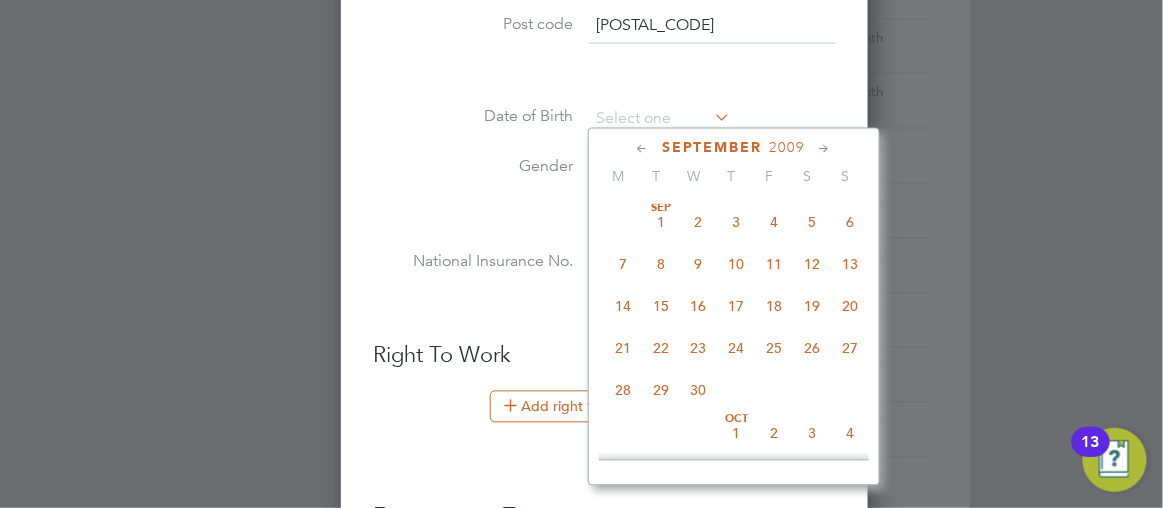 click 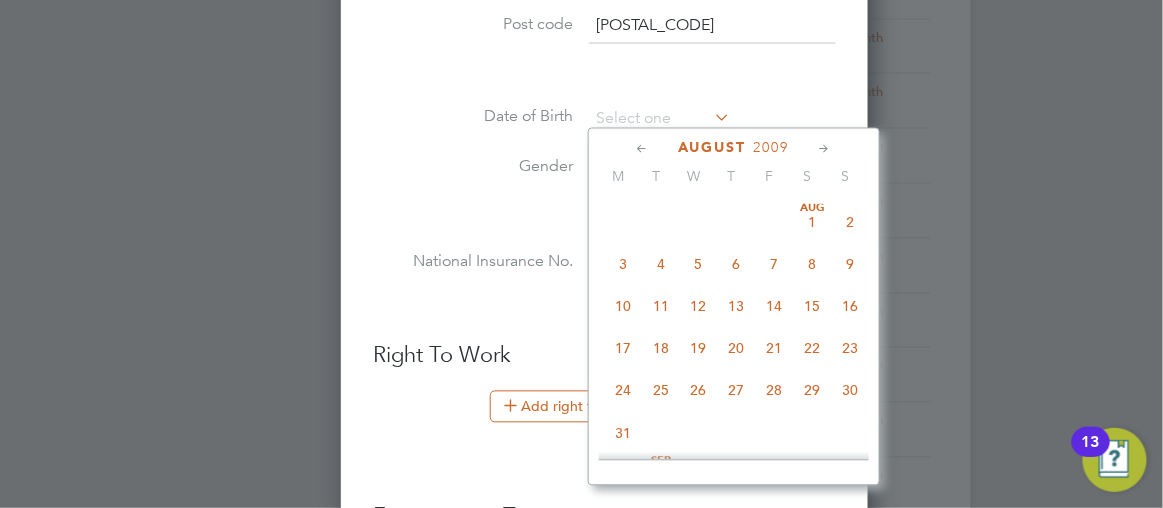 click 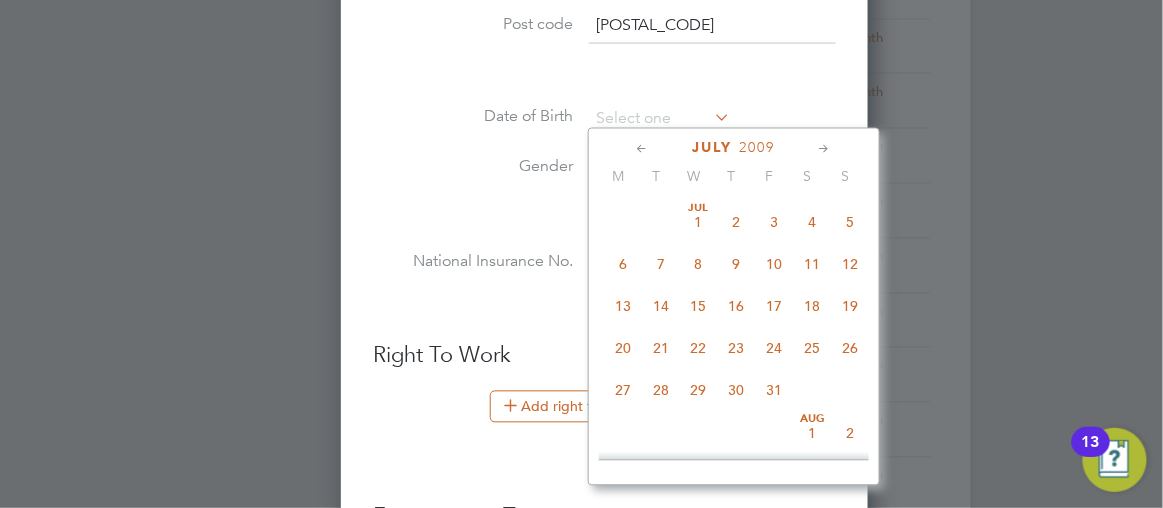 click 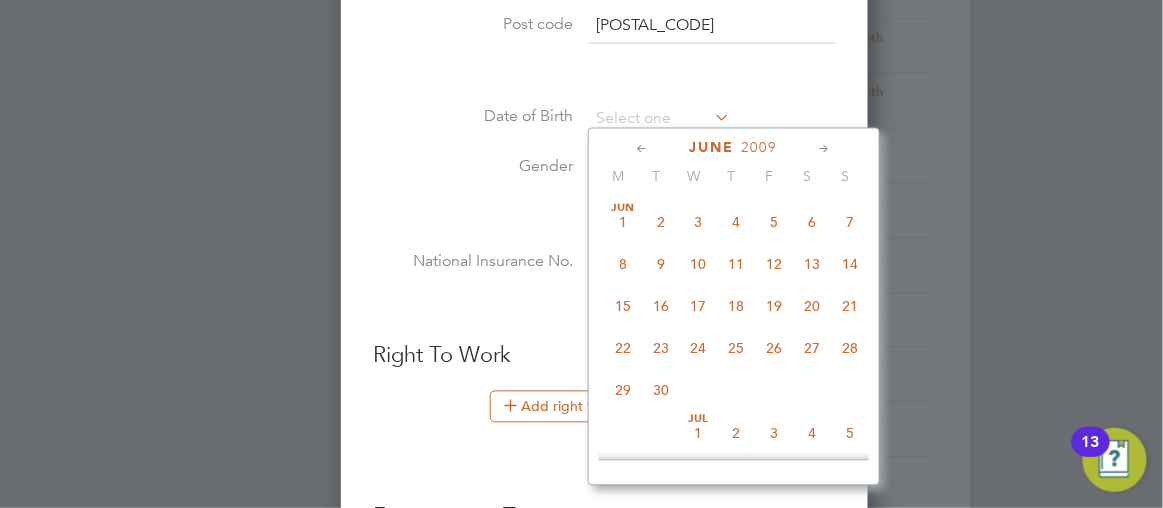 click 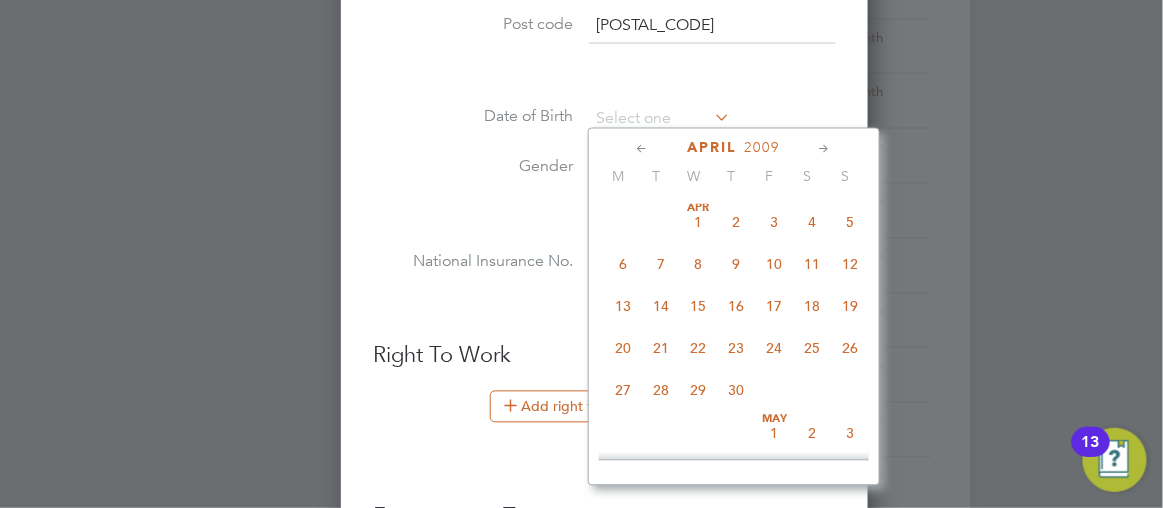 click 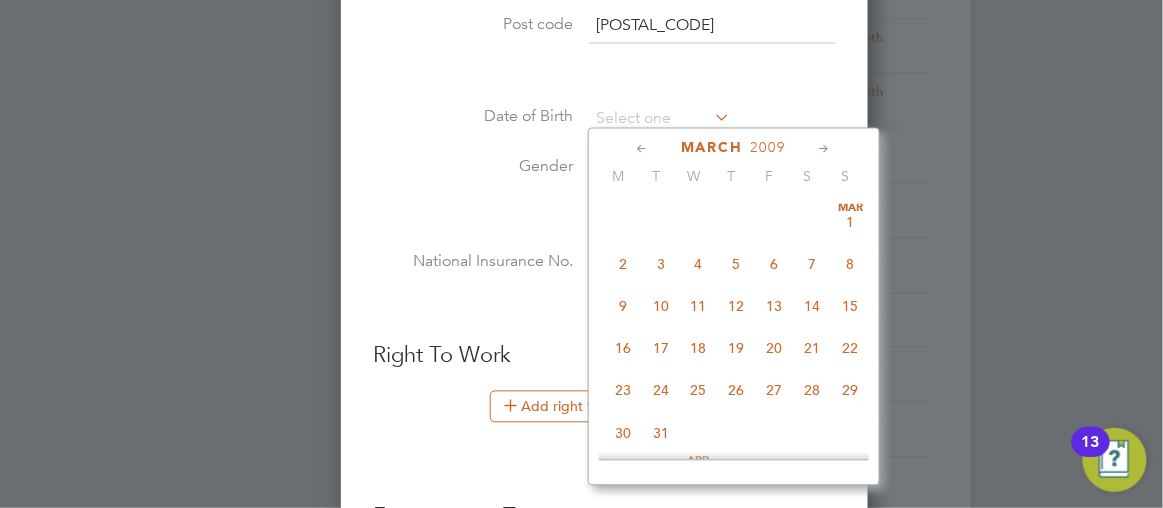 click 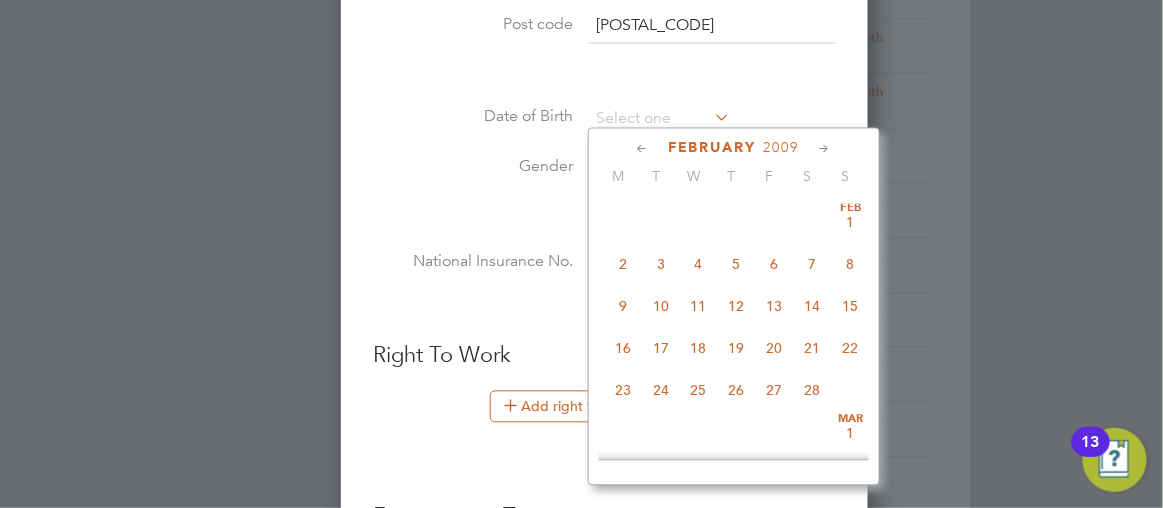 click 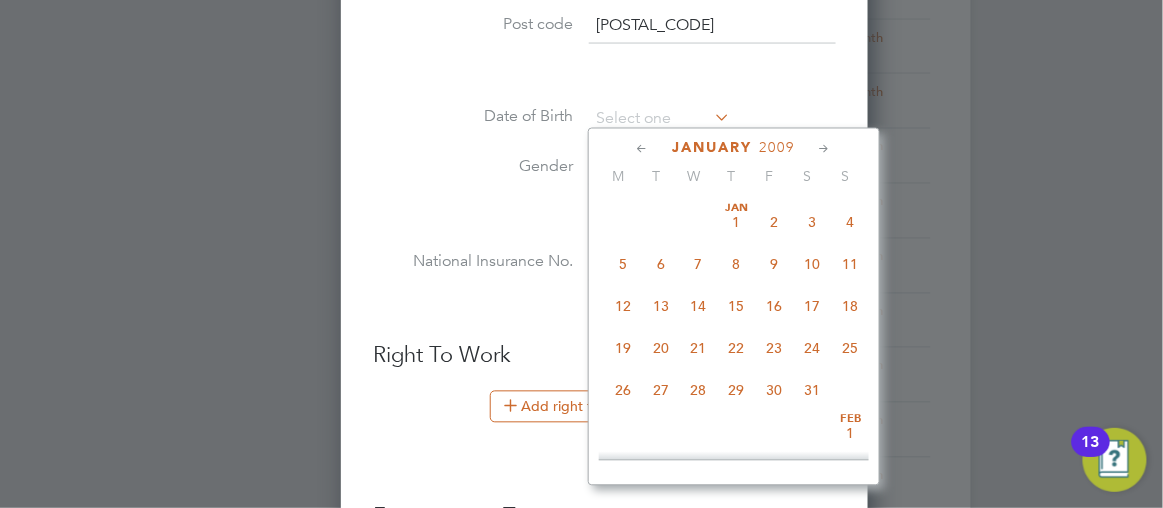 click 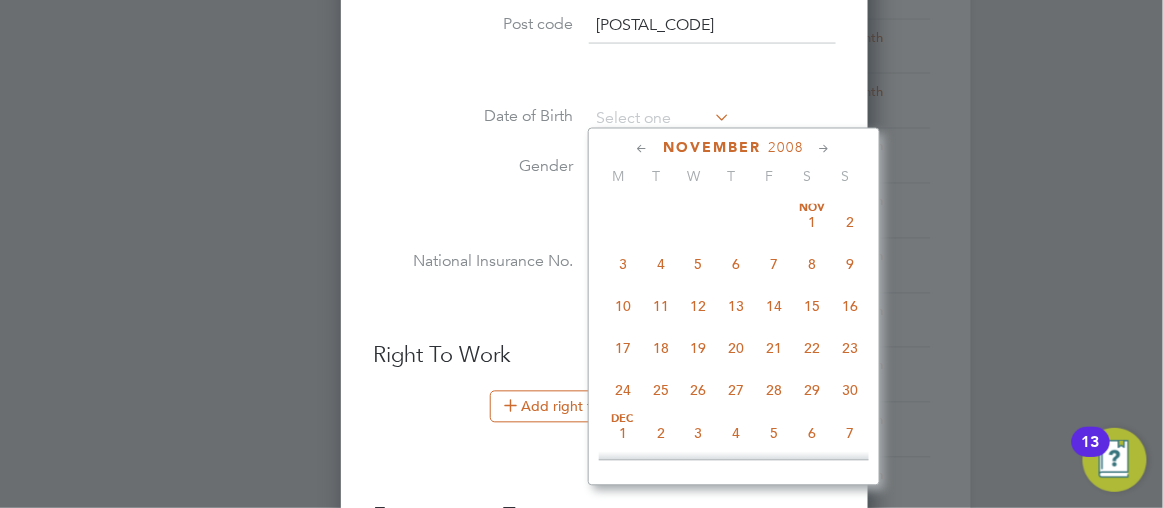 click 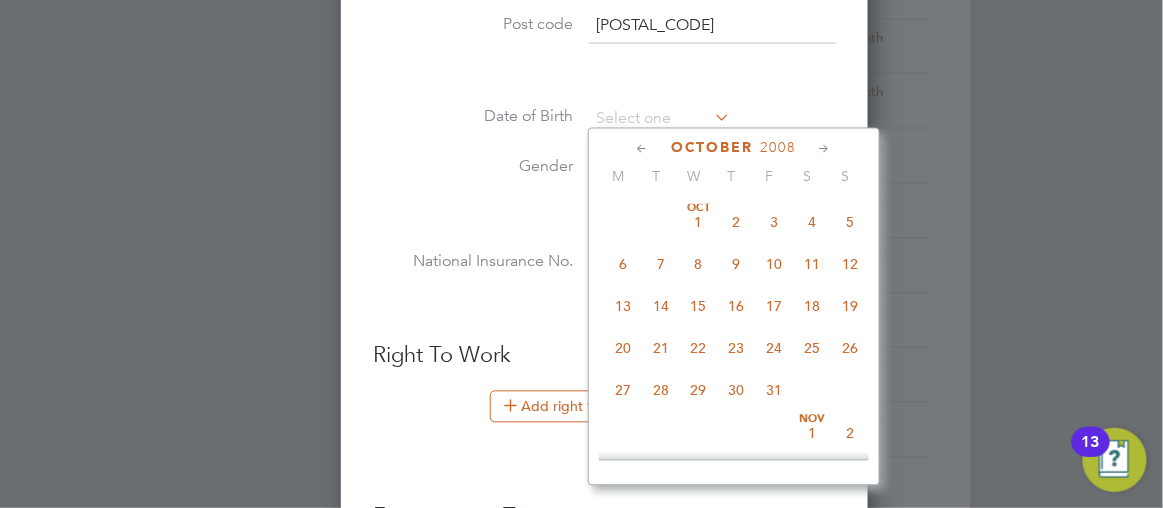 click 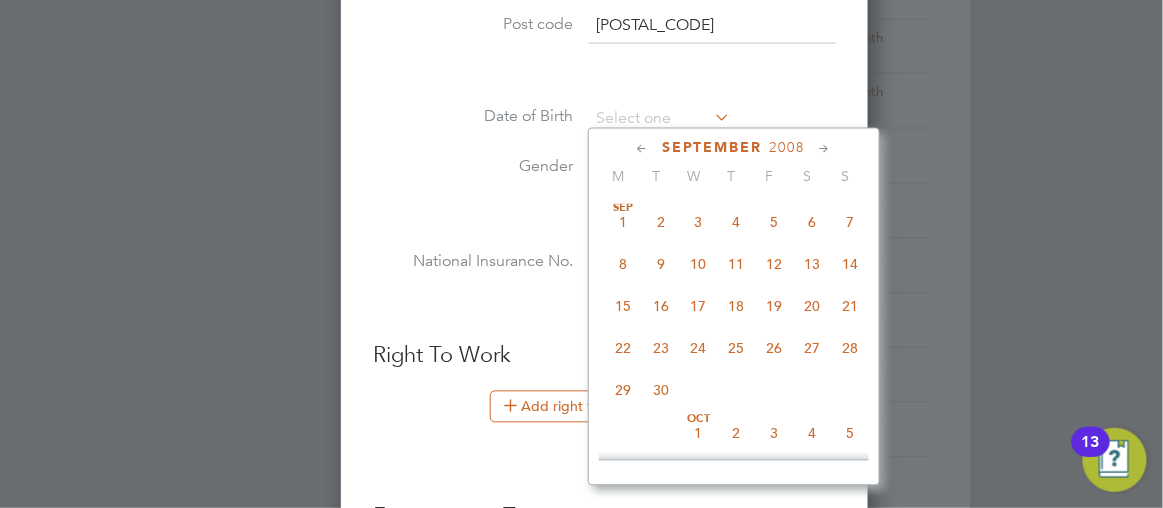 click 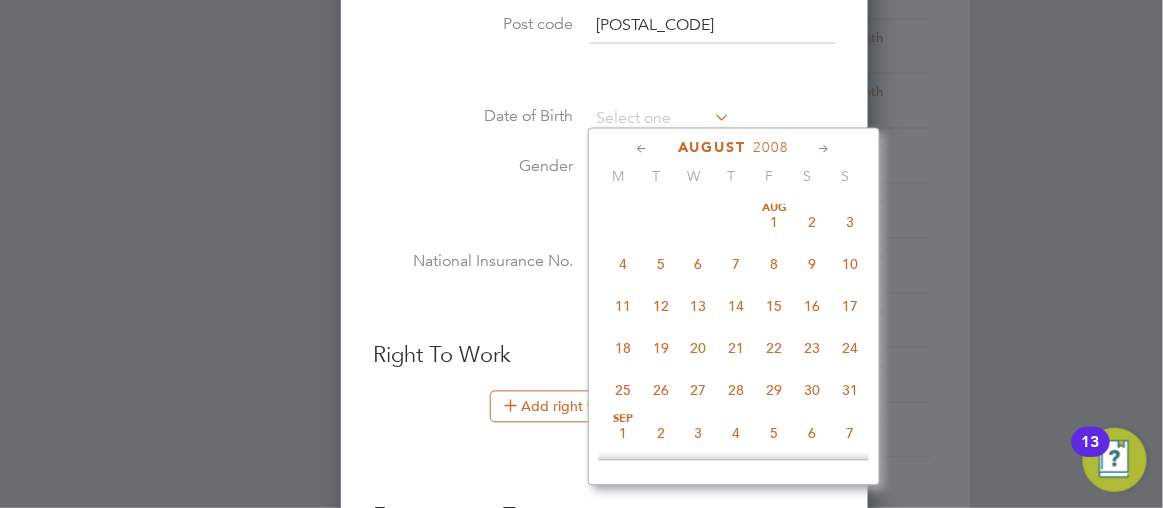 click 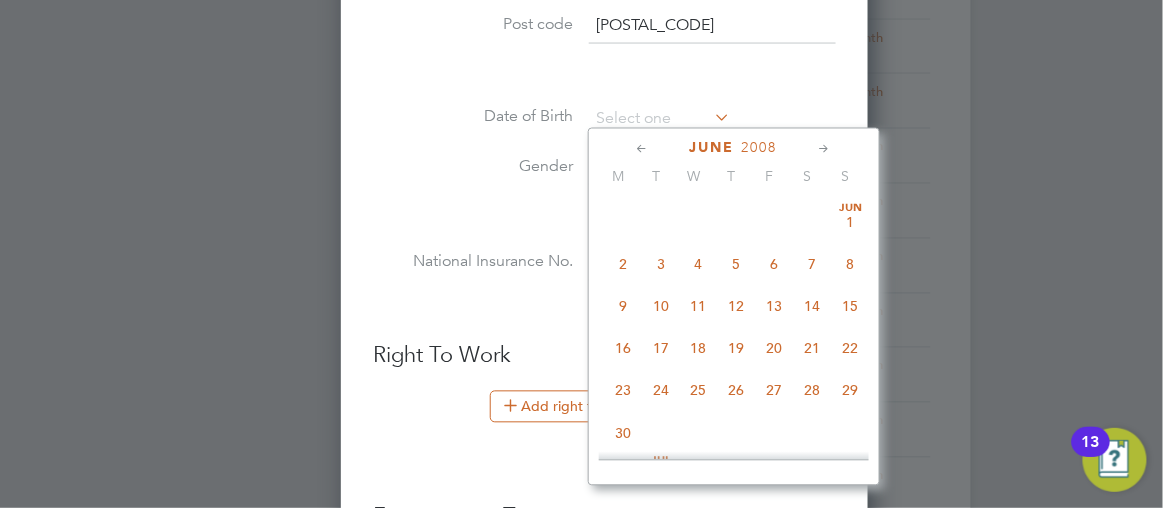 click 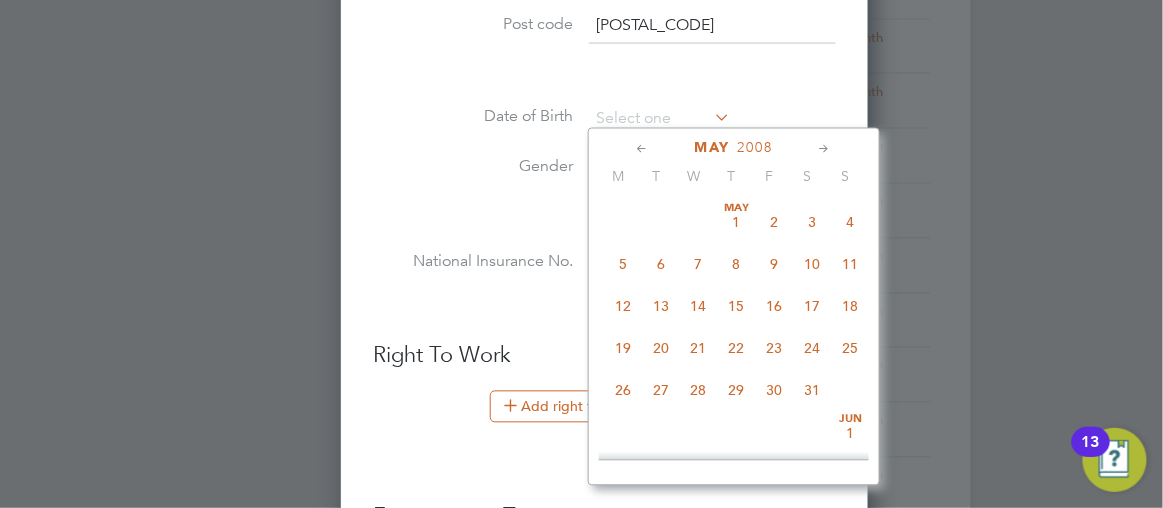 click 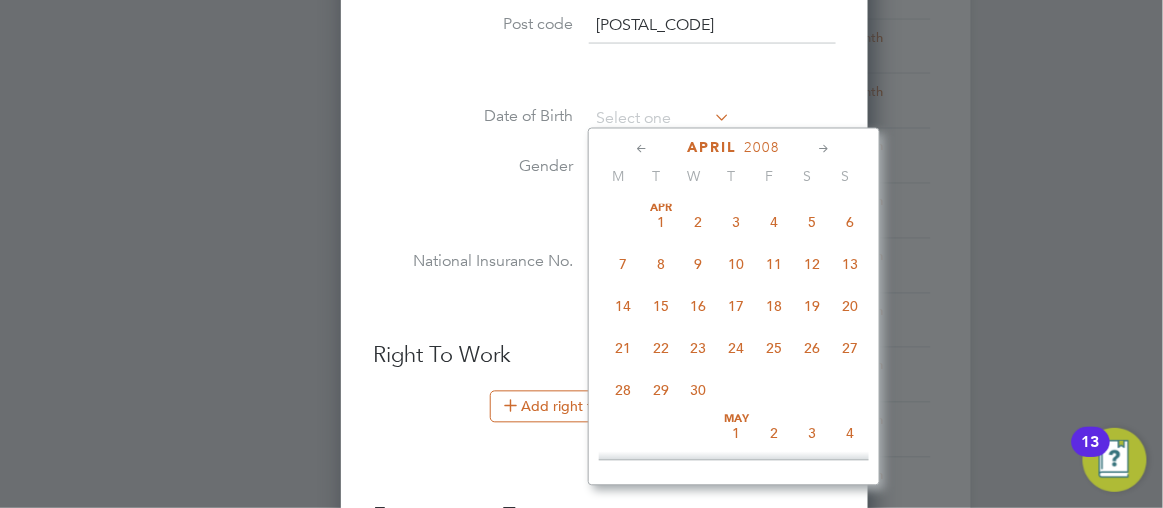 click 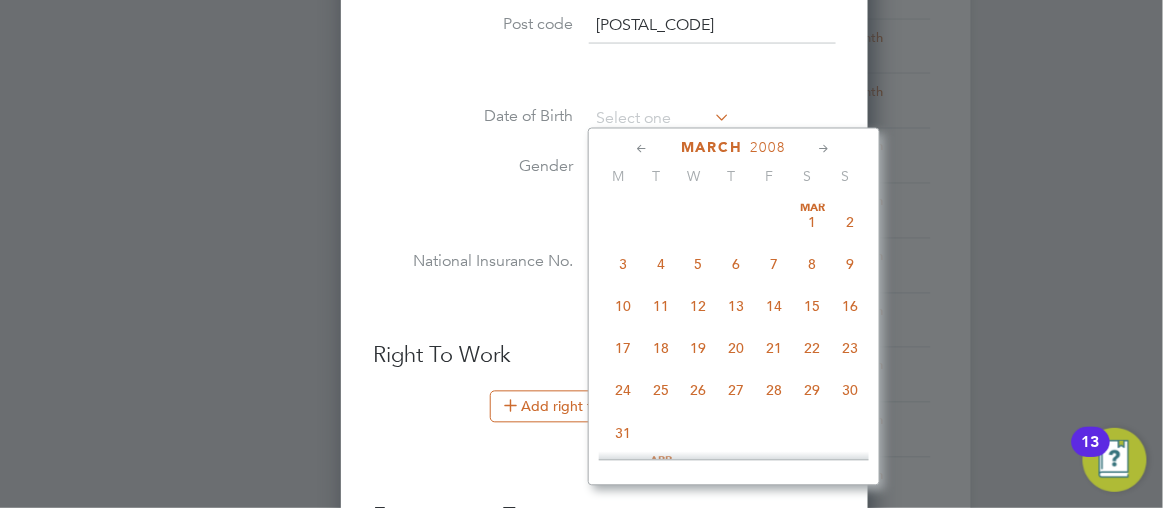 click 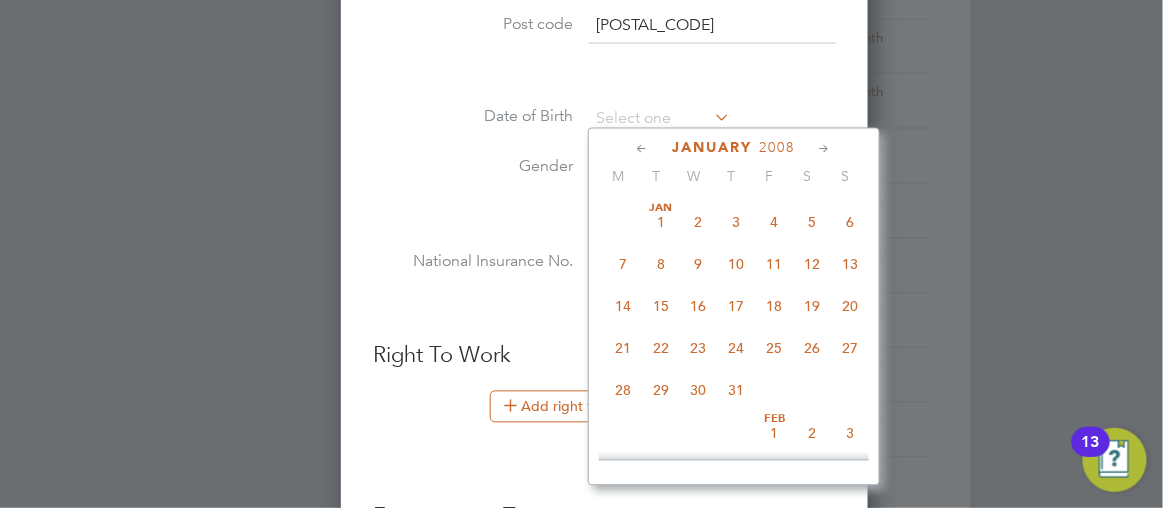 click 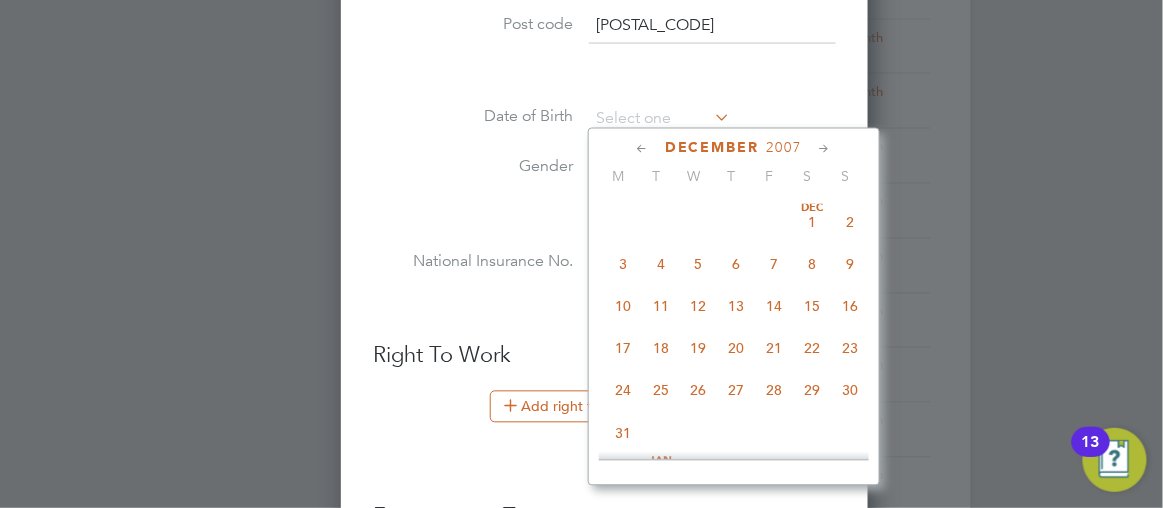 click 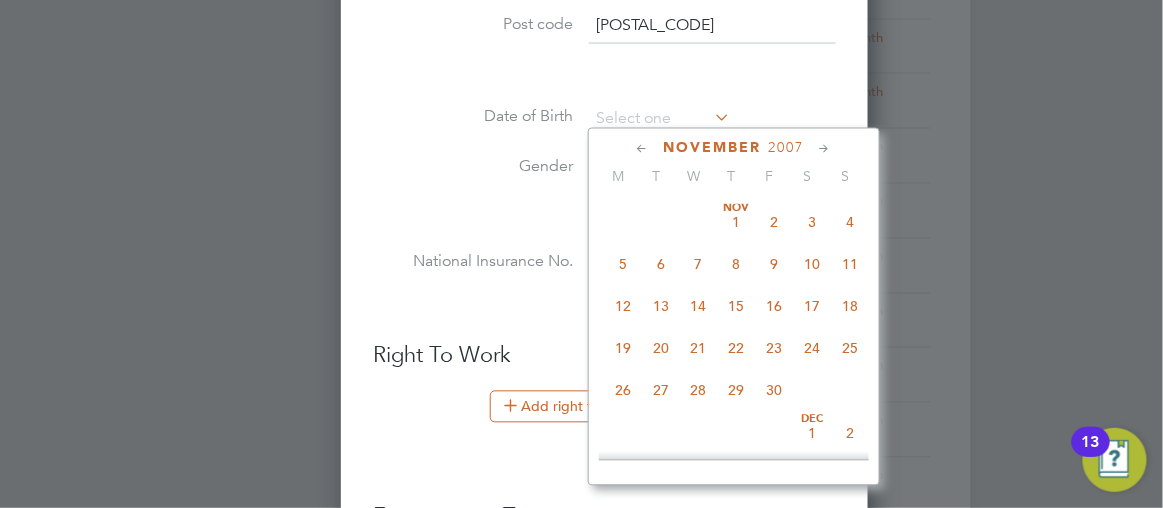 click 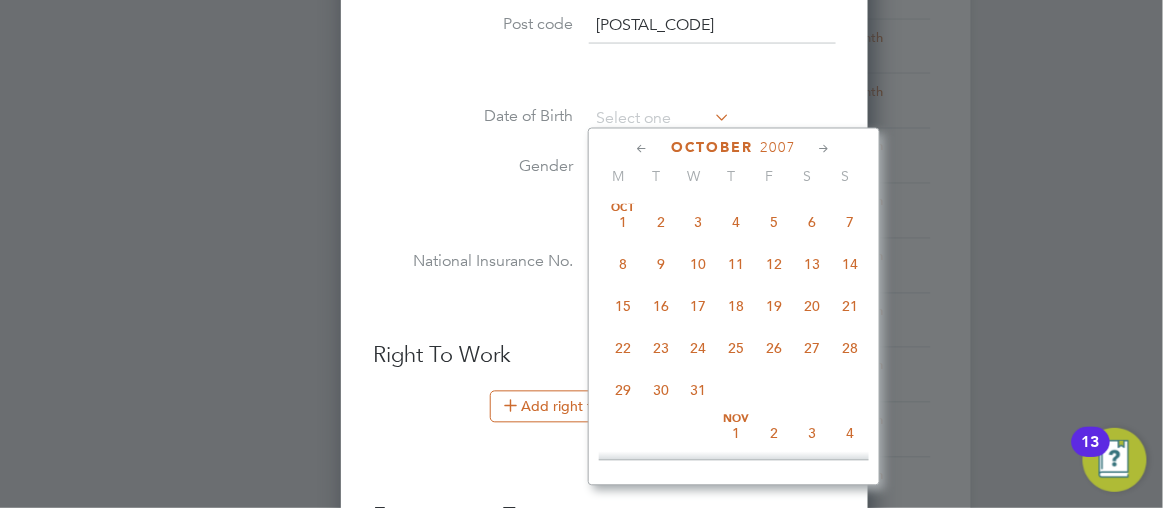 click 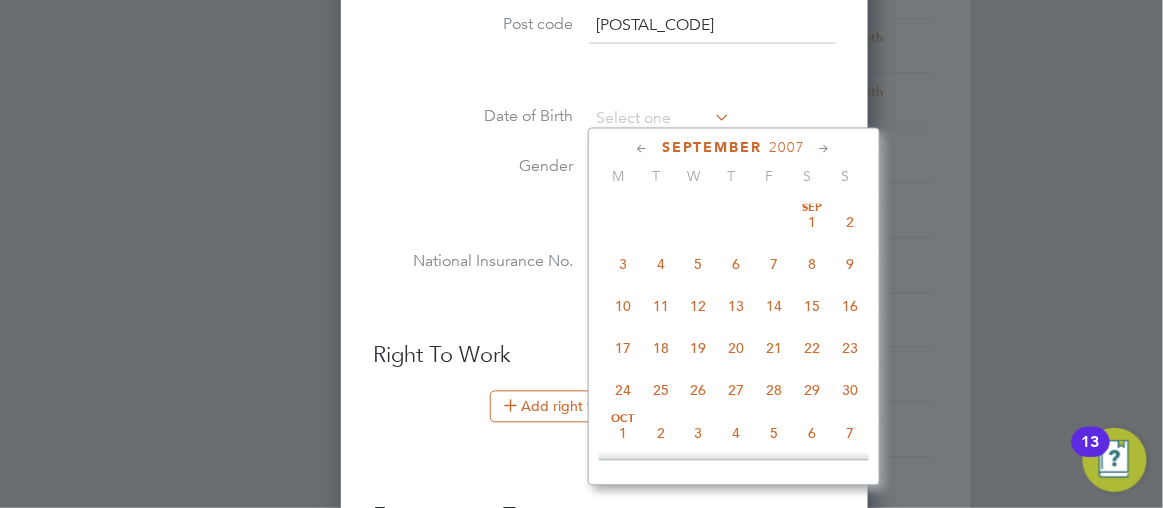 click 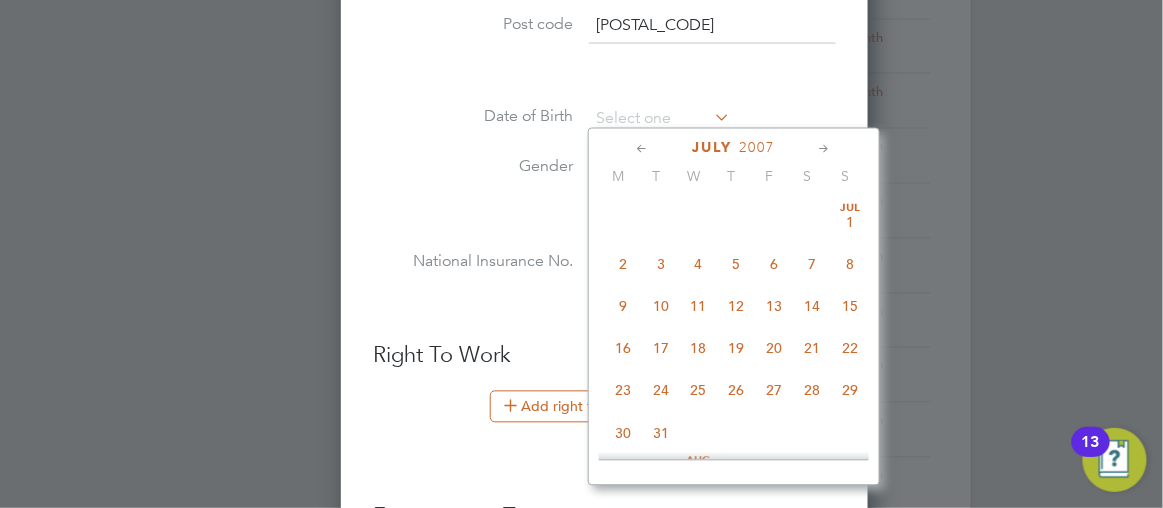 click 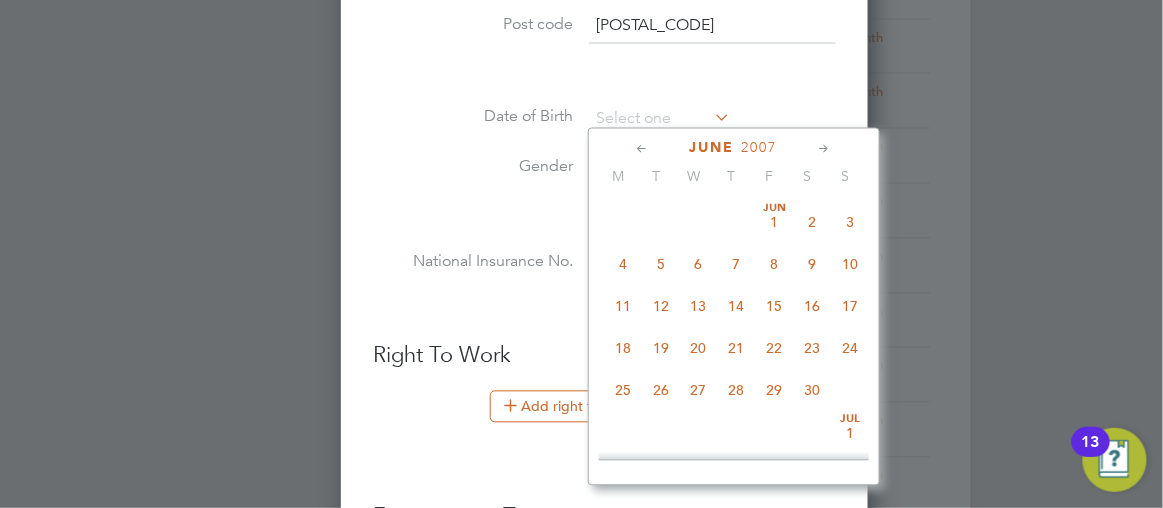 click 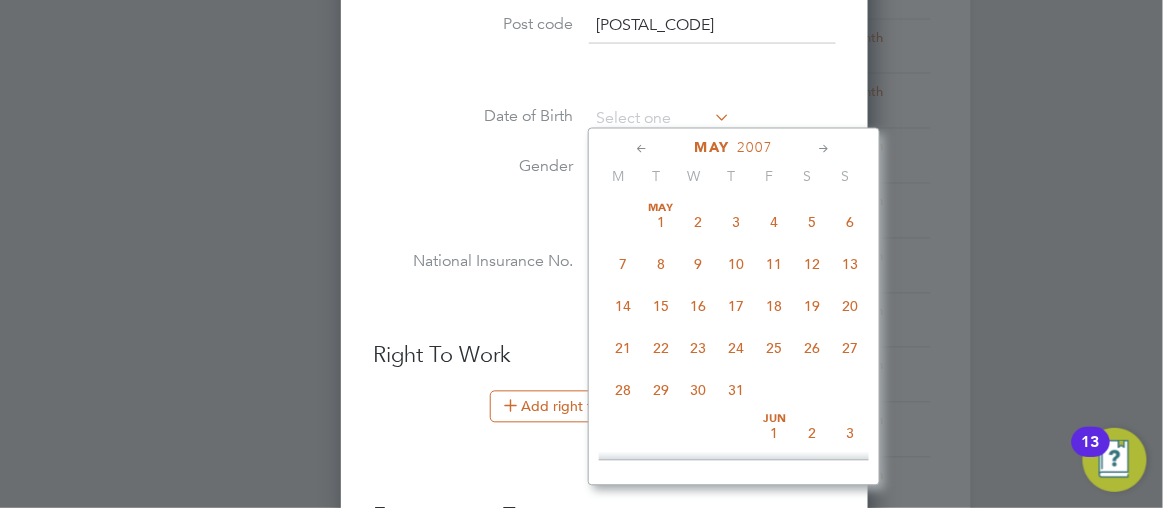 click 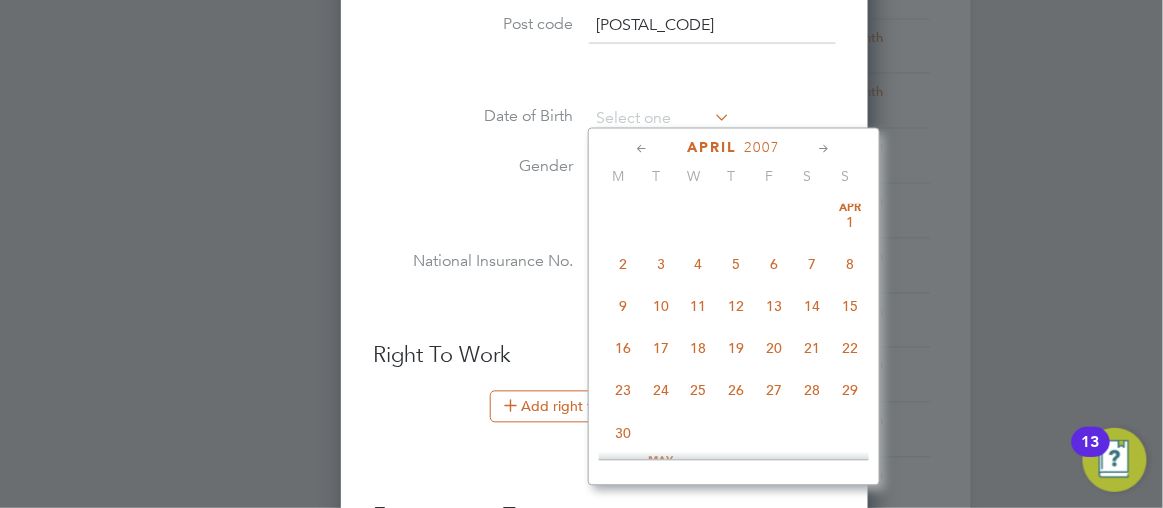click 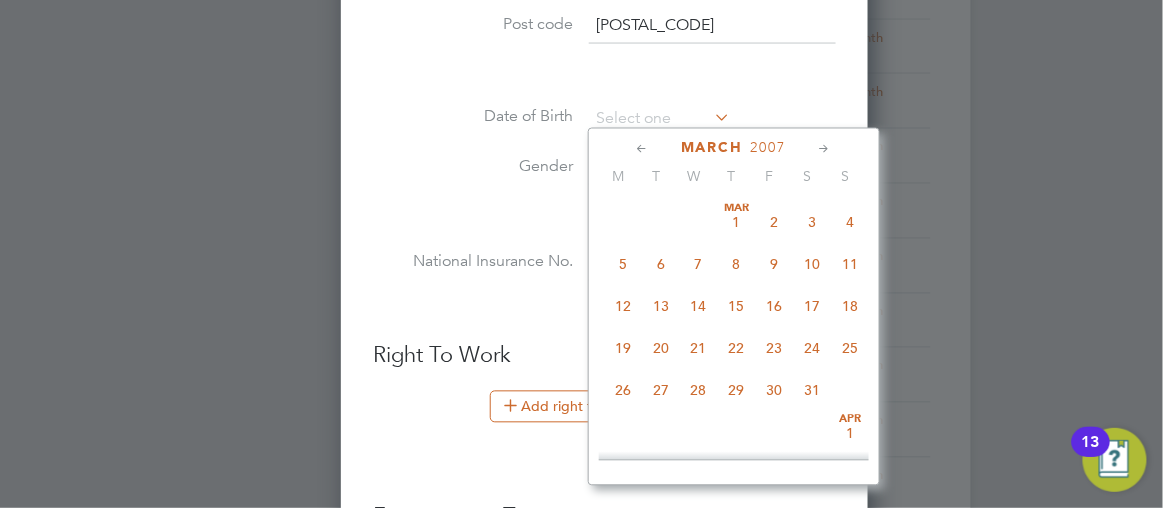 click 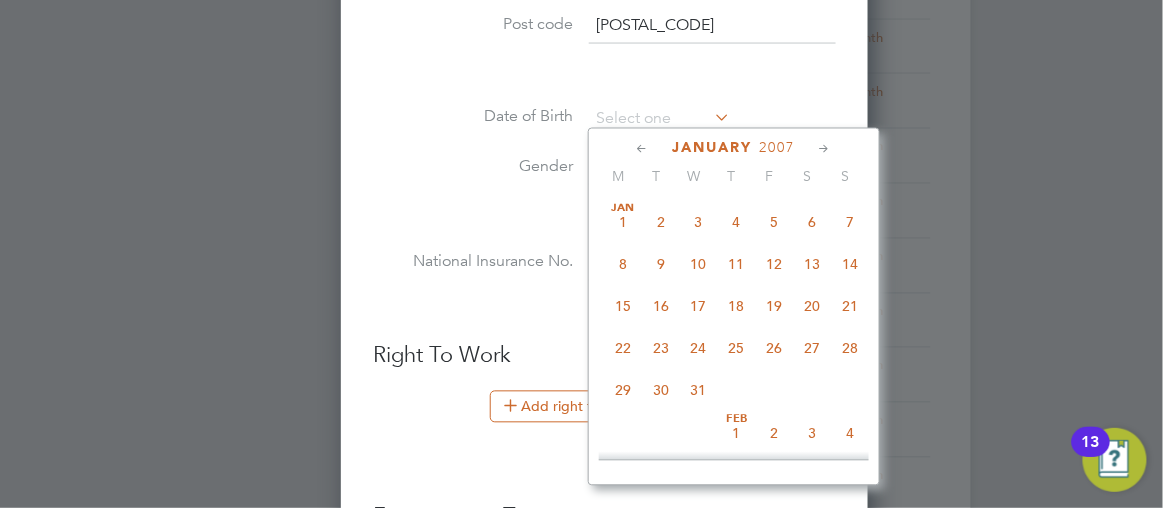 click 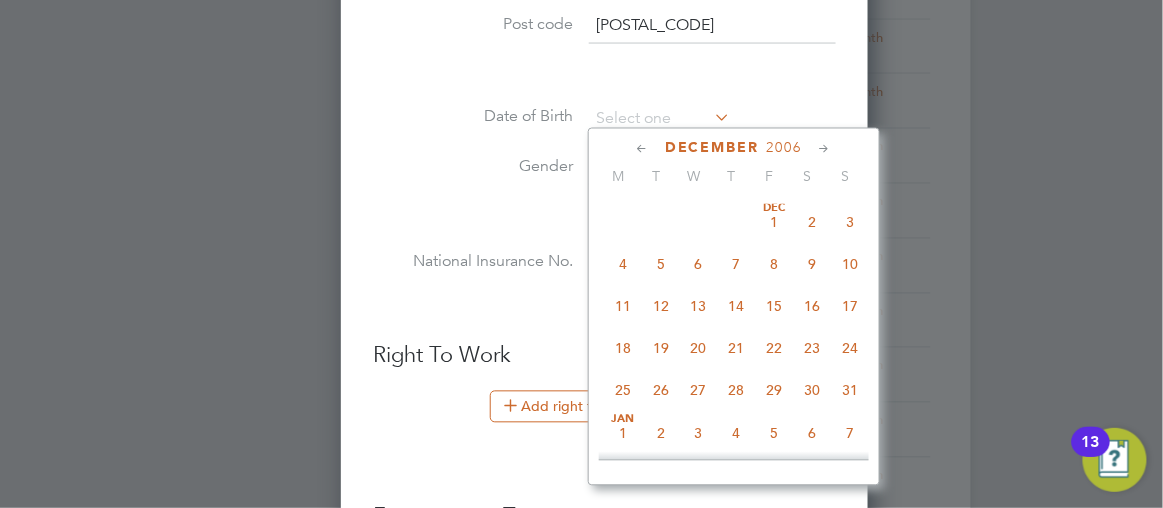 click 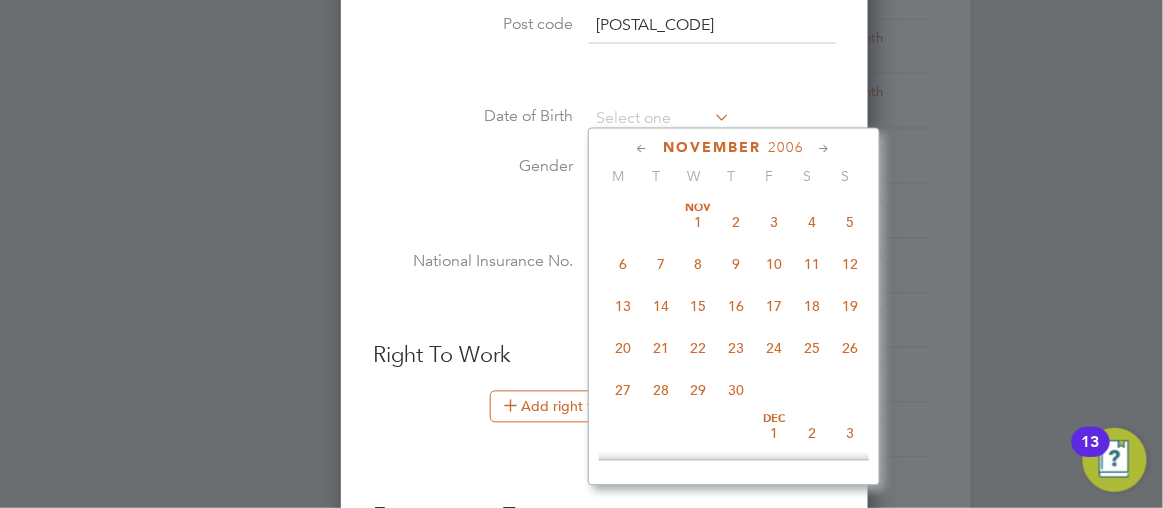 click 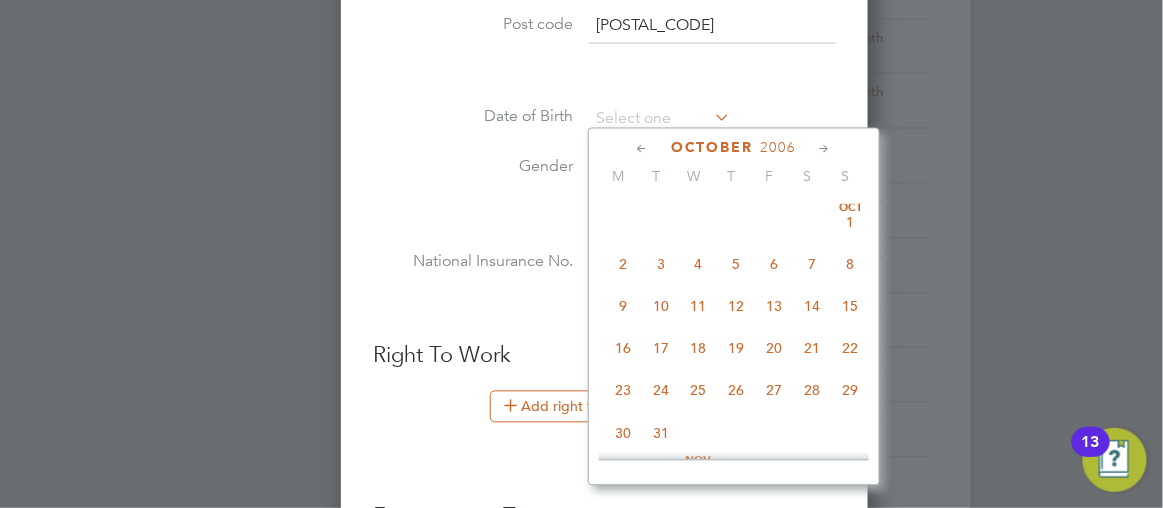 click 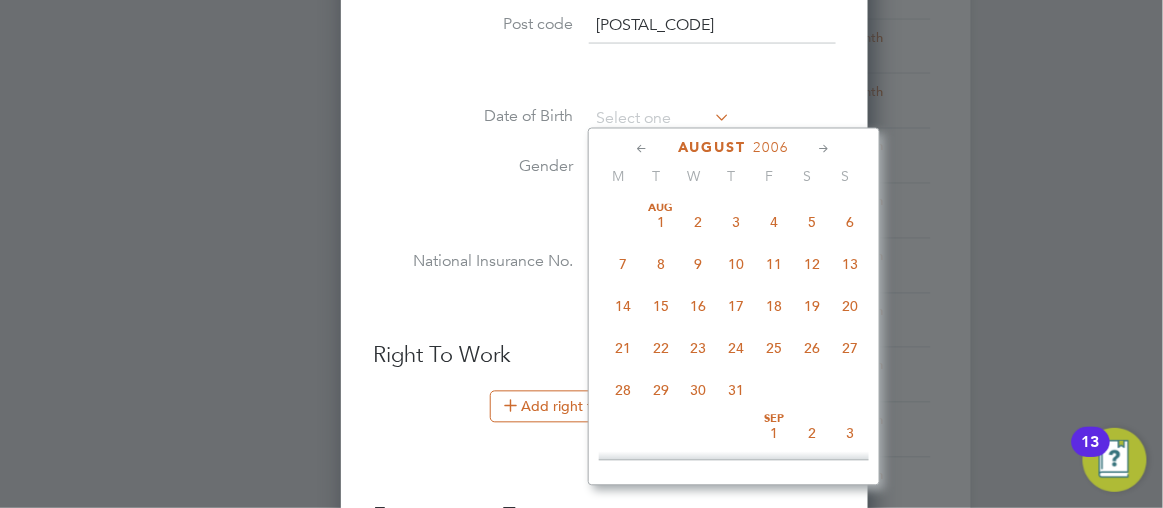 click 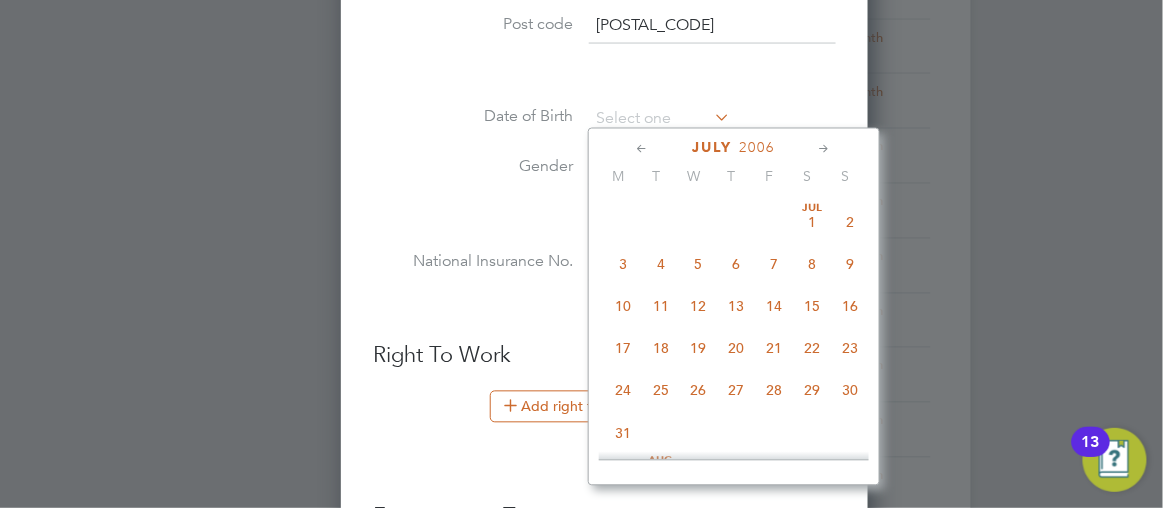 click 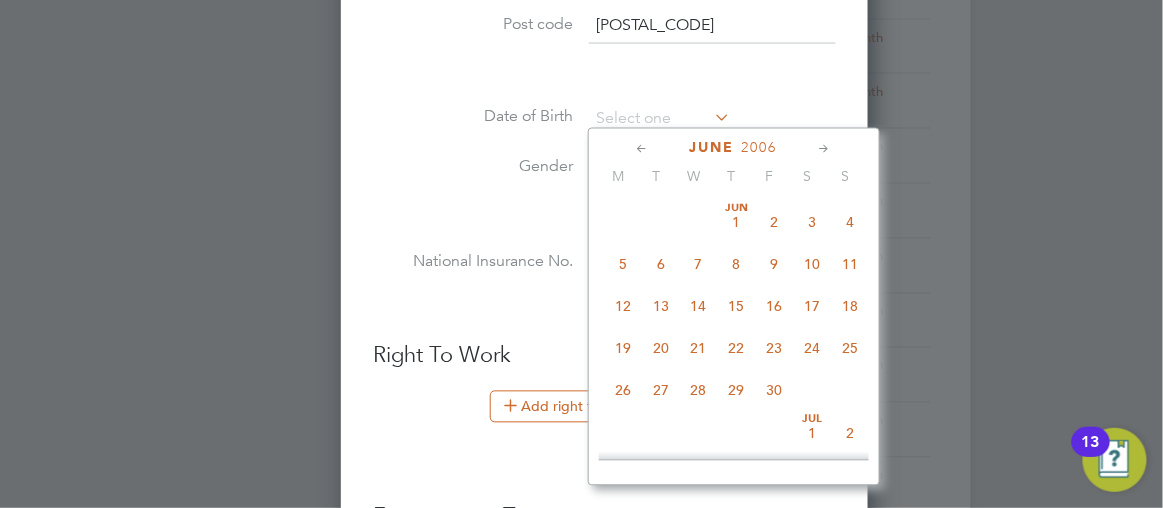 click 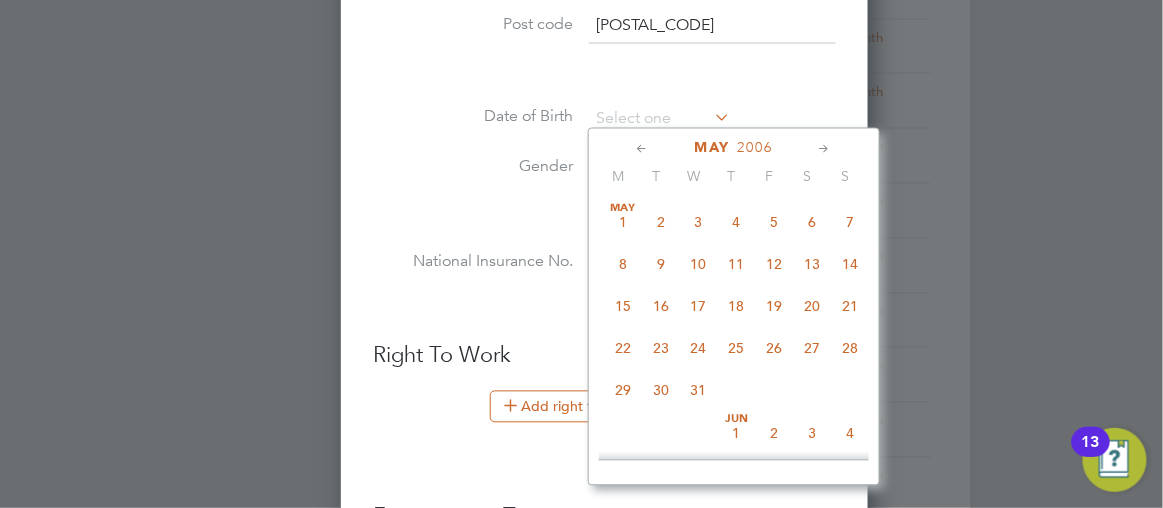 click 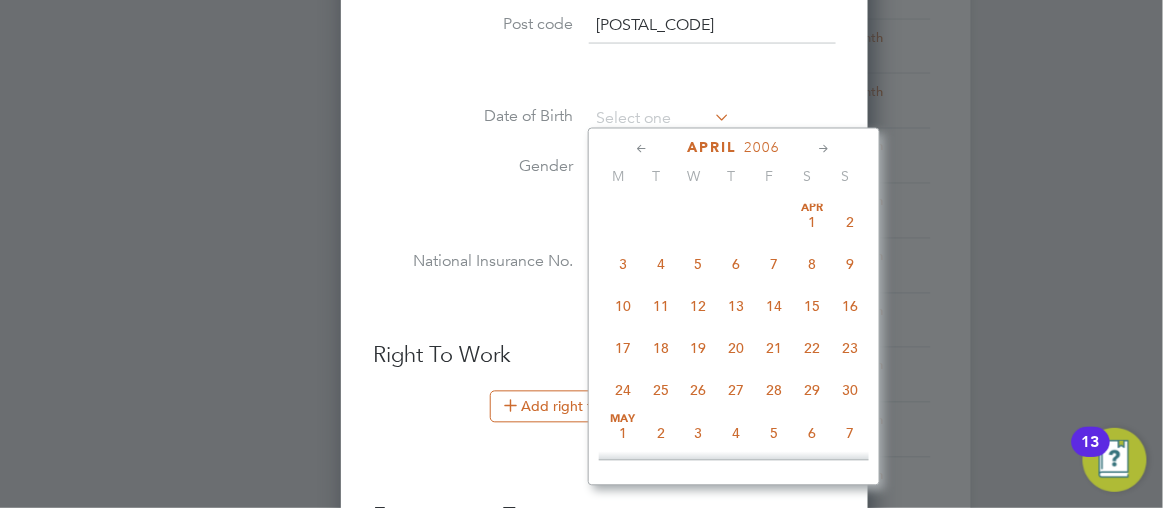 click 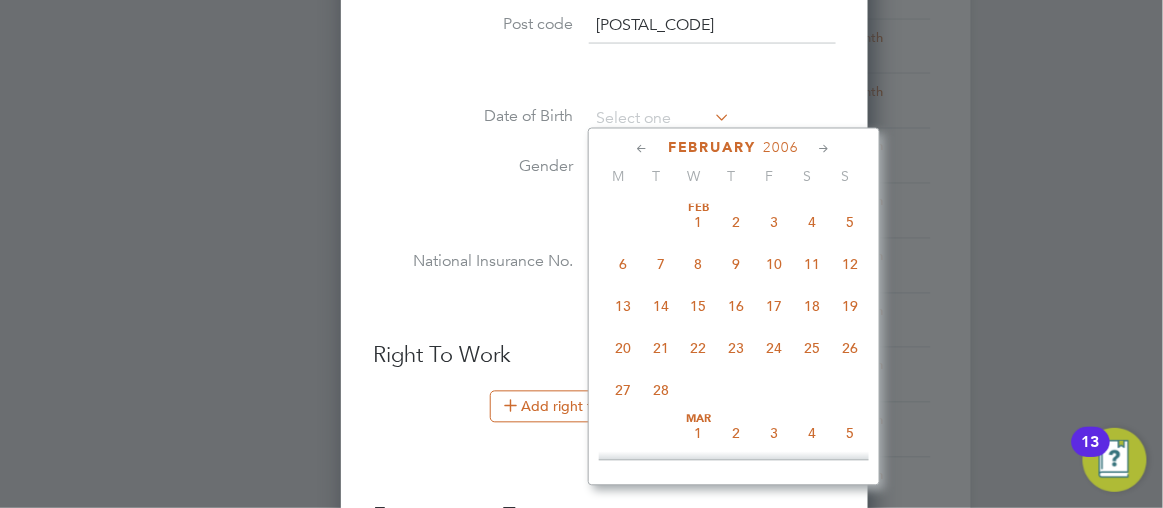 click 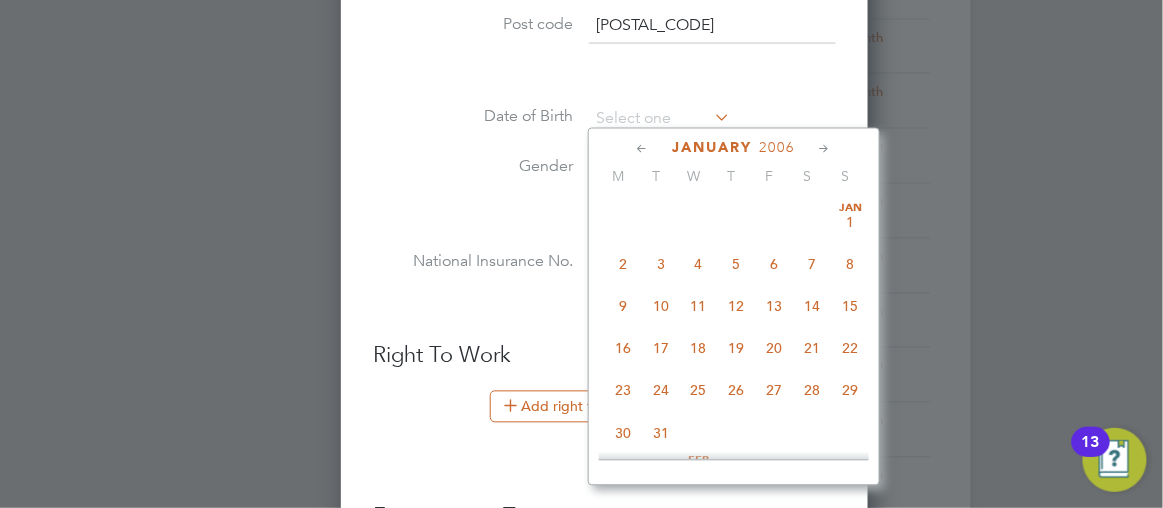click 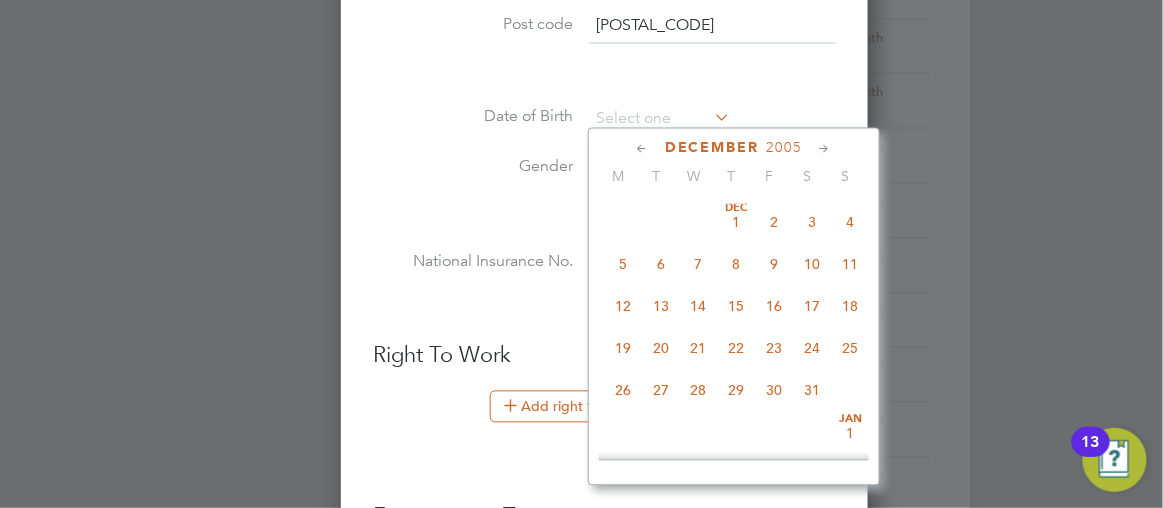 click 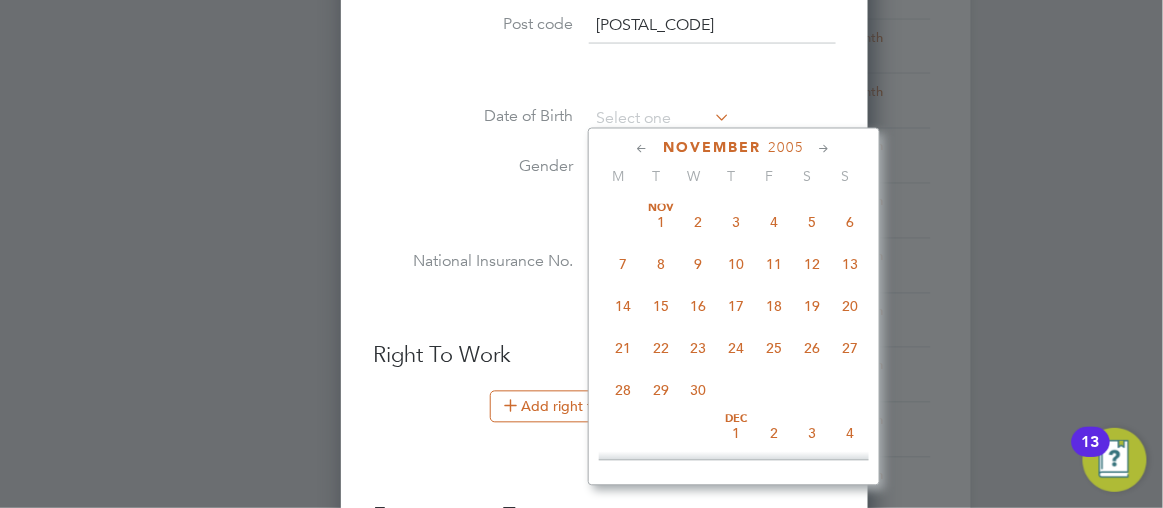 click 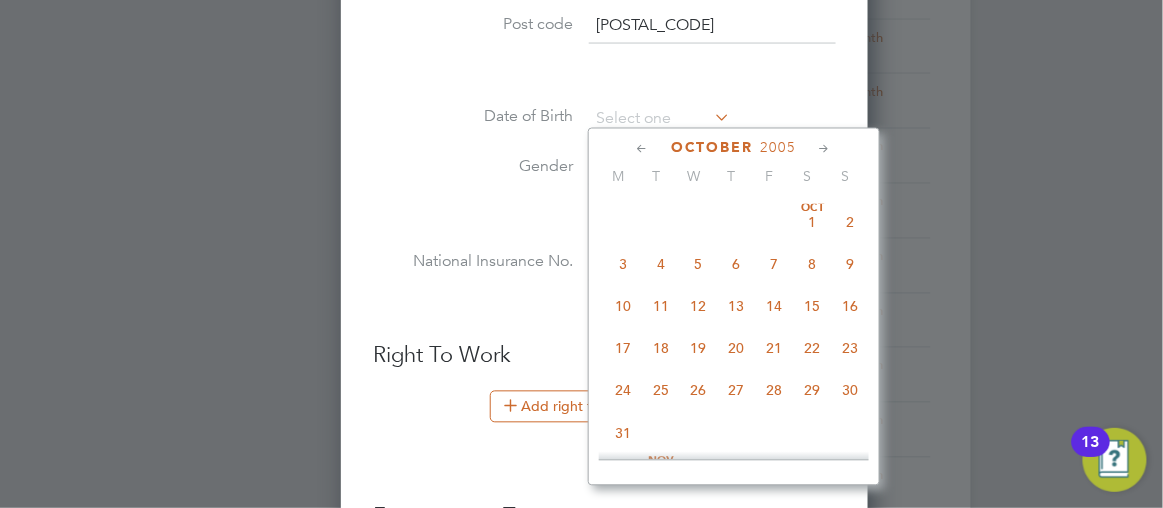 click 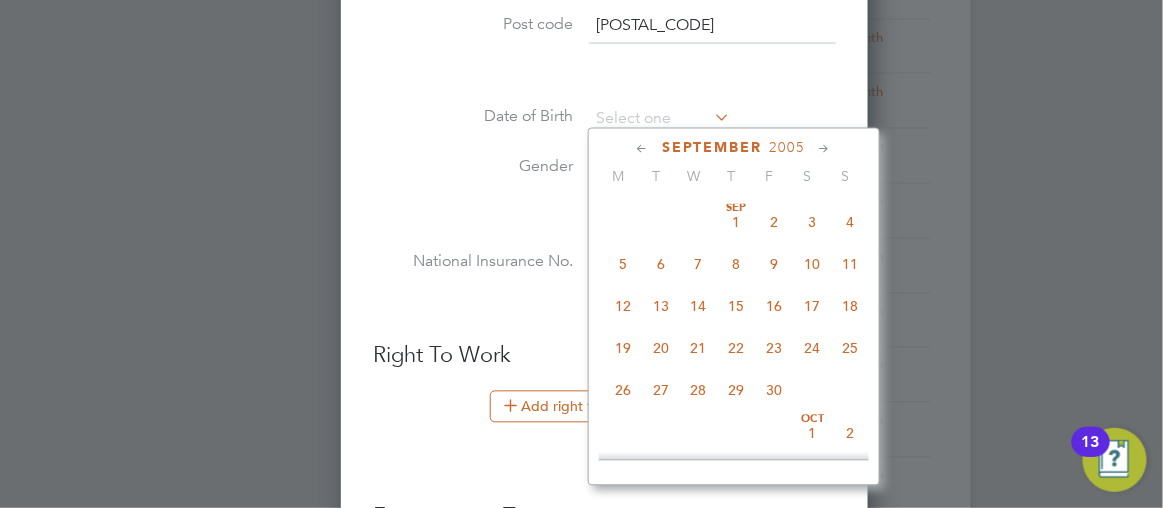 click 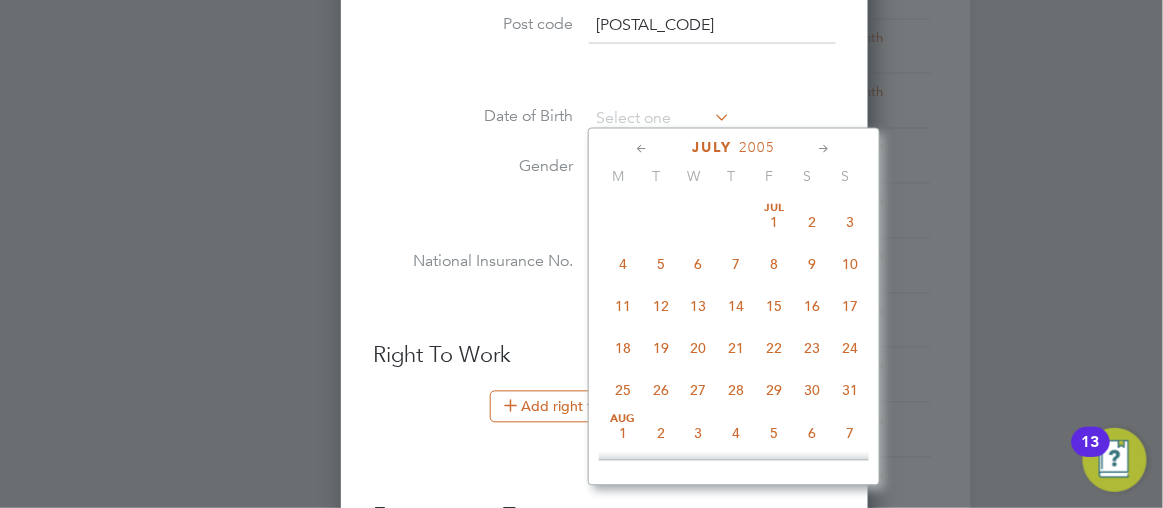 click 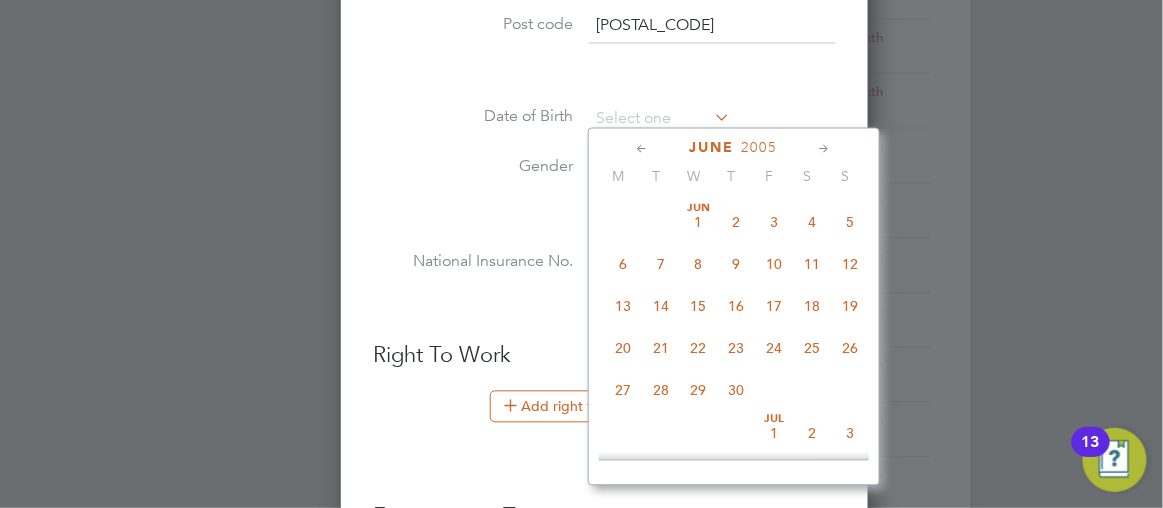 click 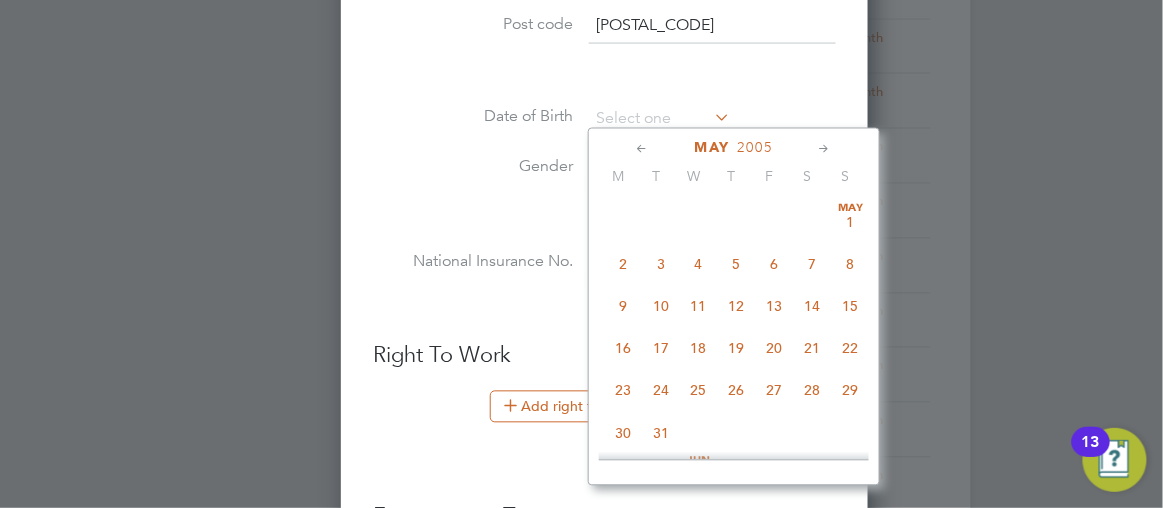 click 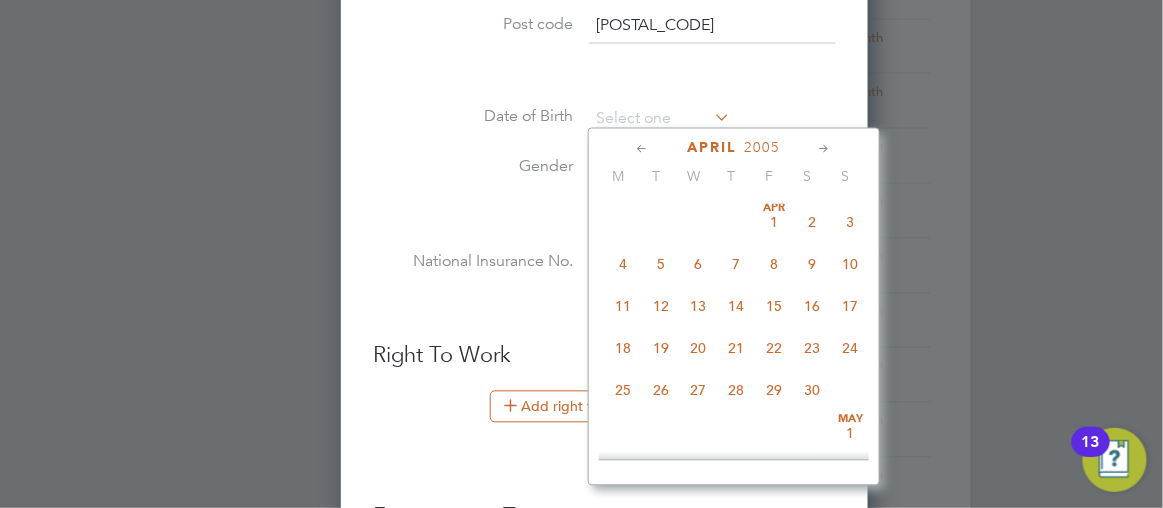 click 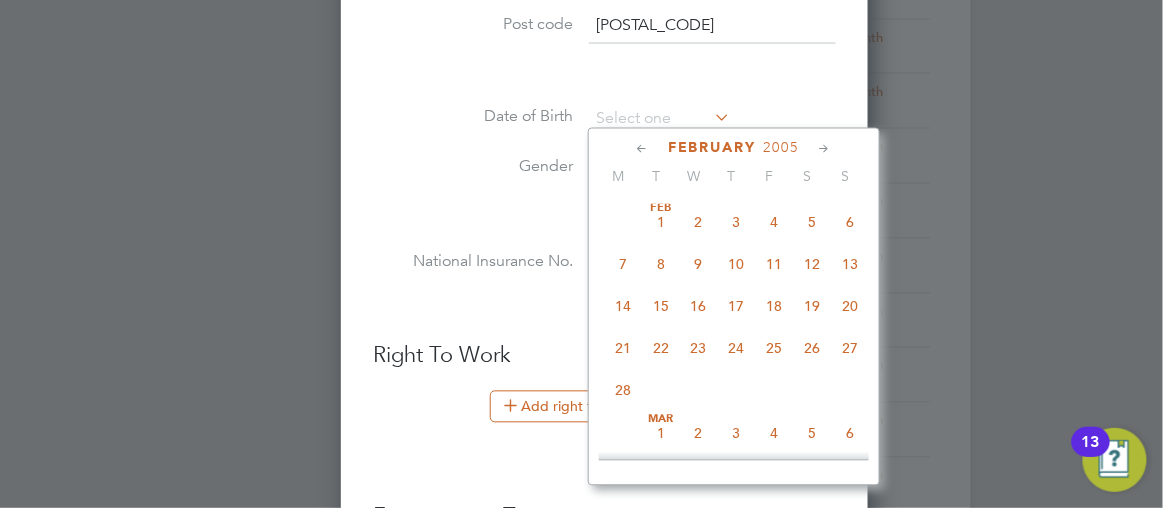 click 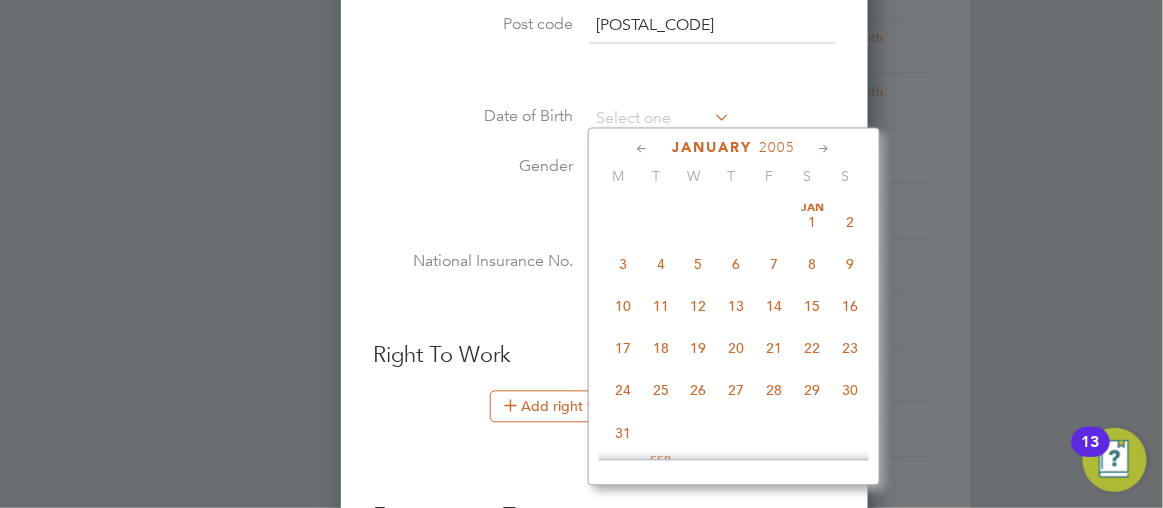 click 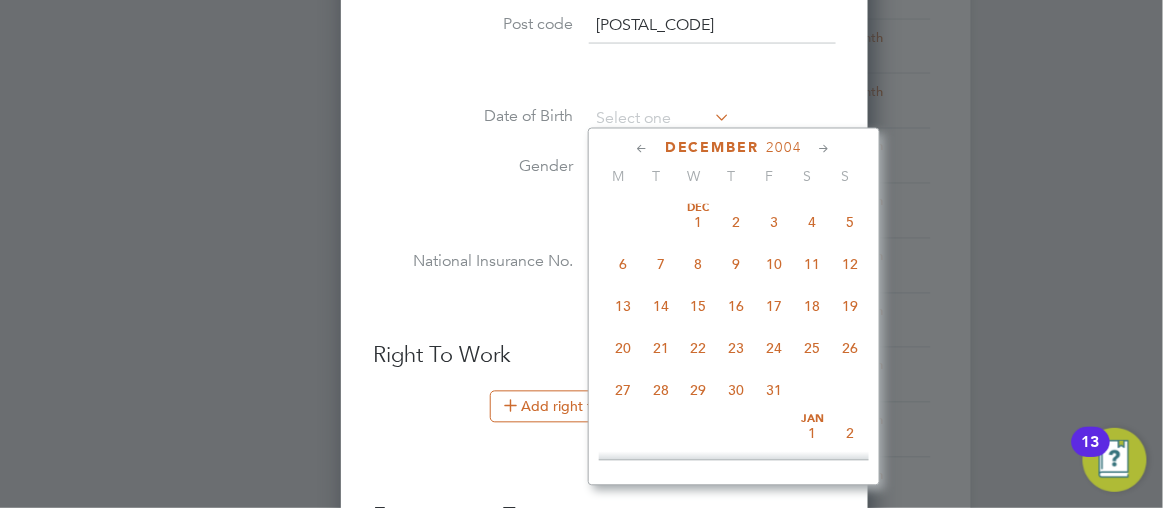 click 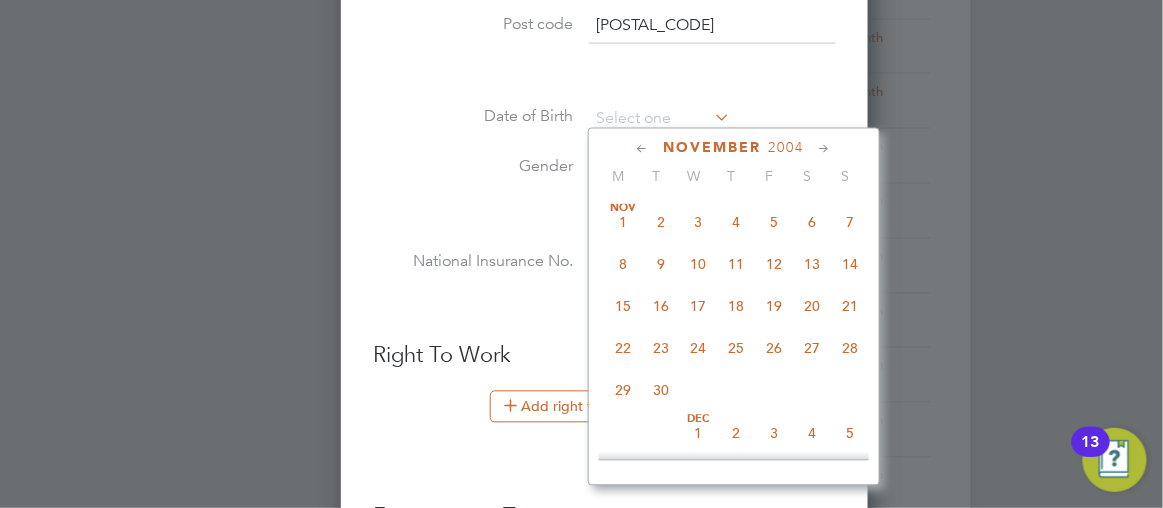 click 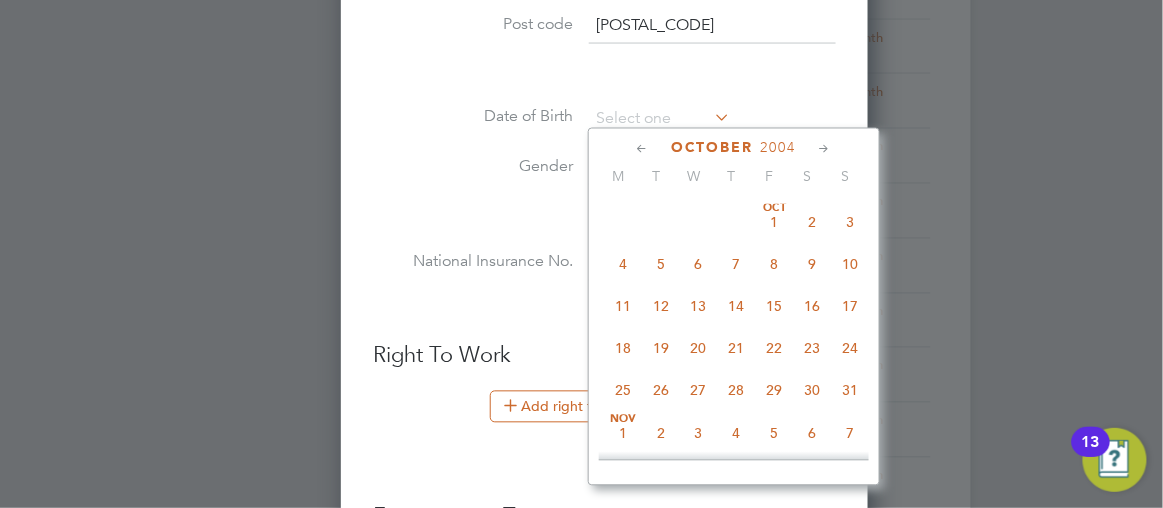 click 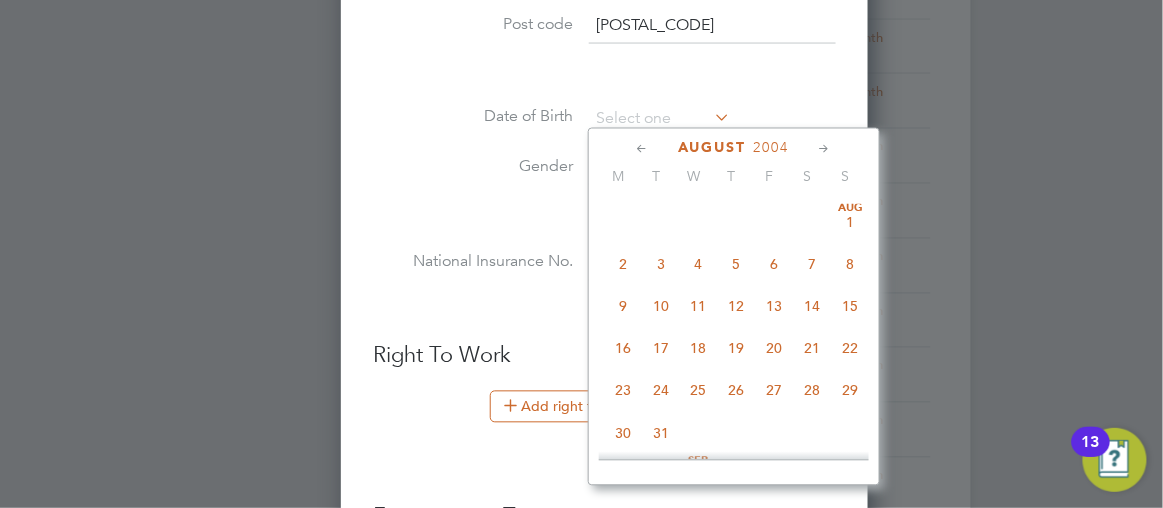 click 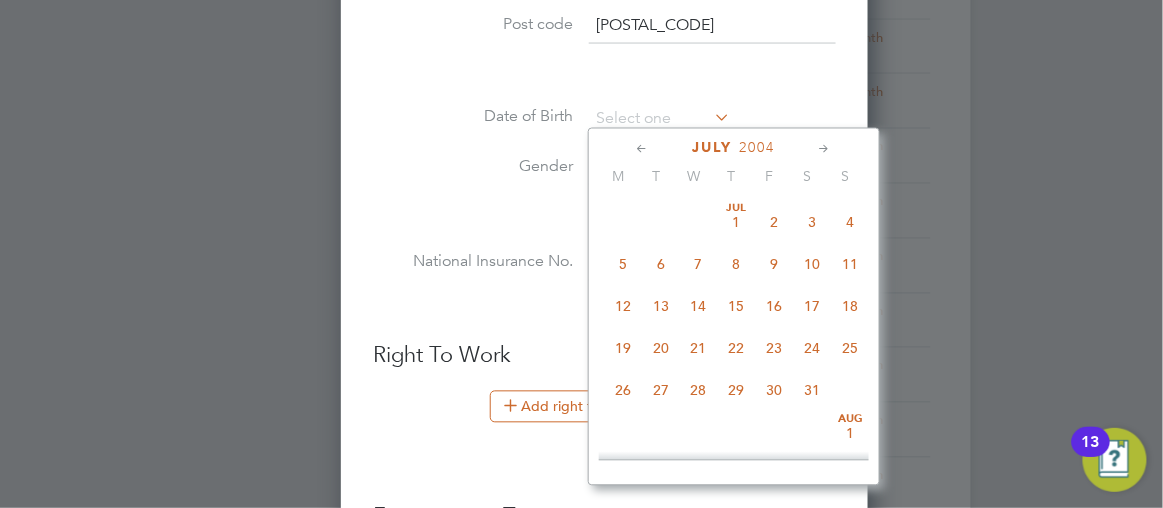 click 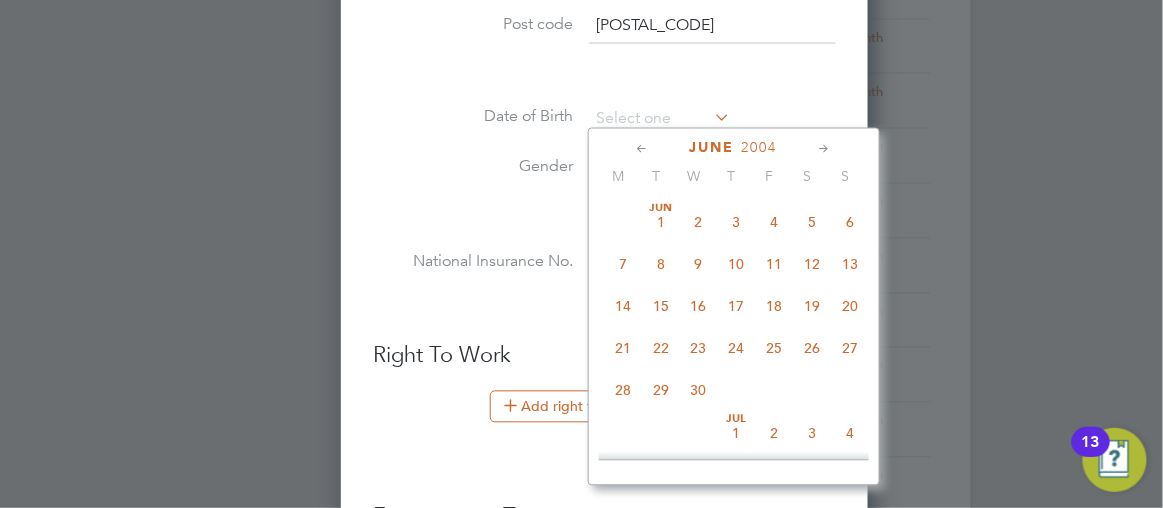 click 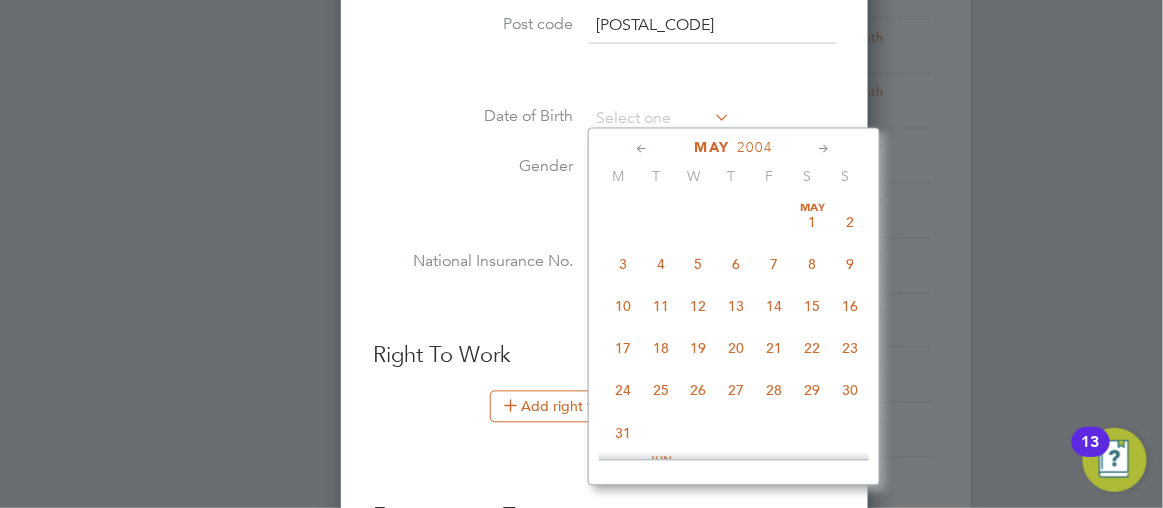 click 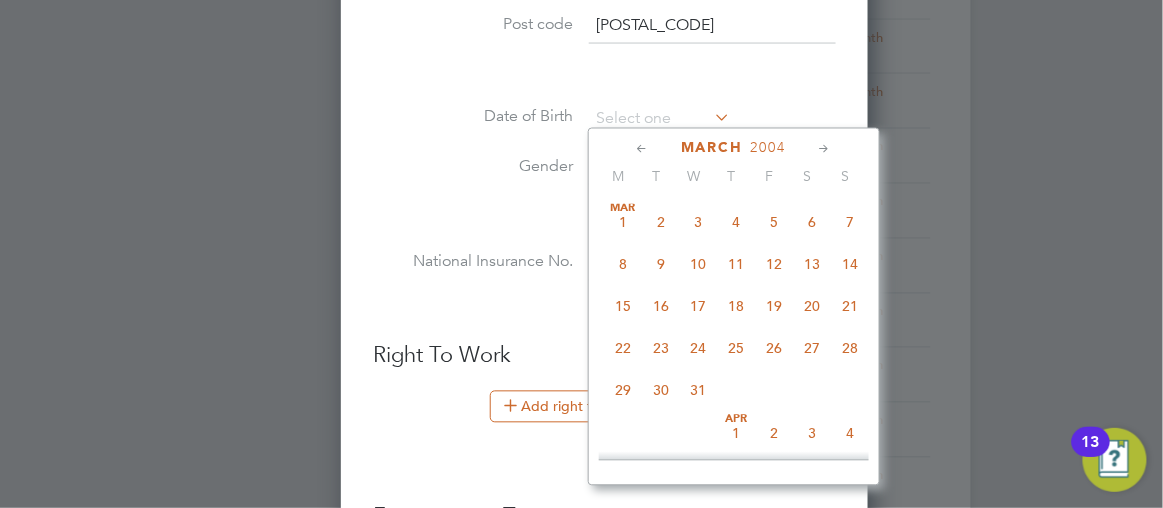 click 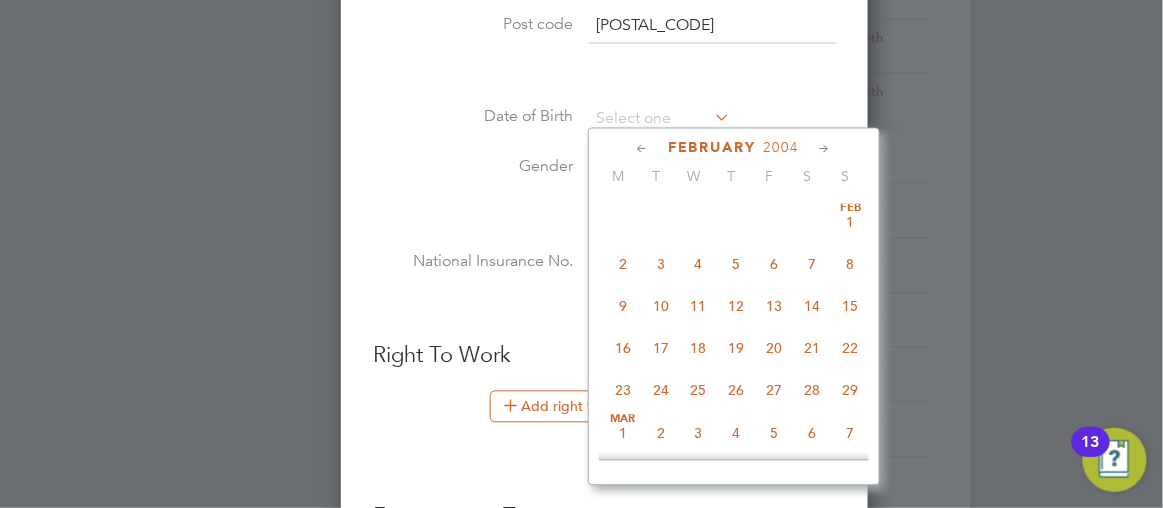 click 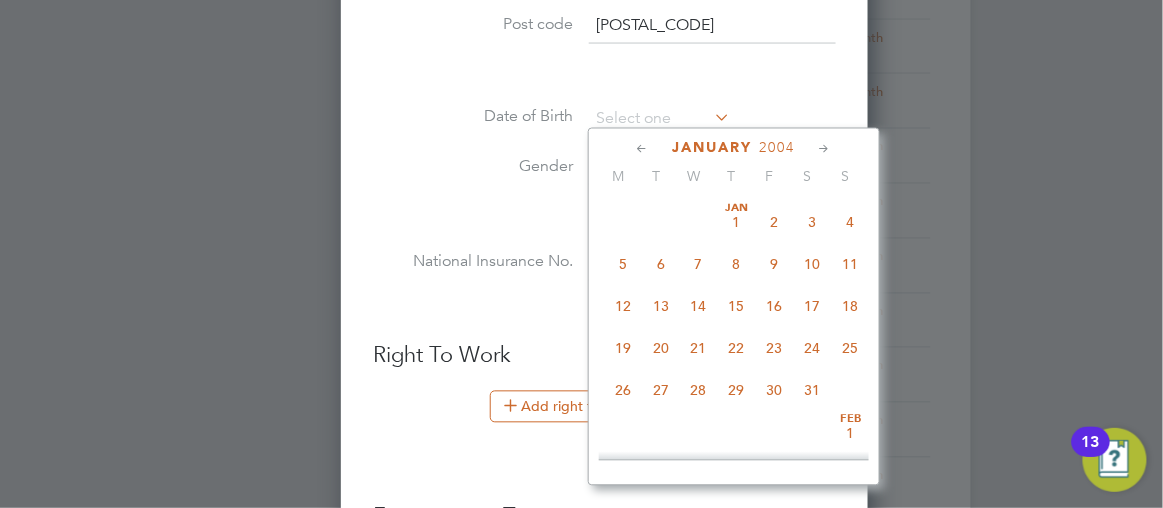 click 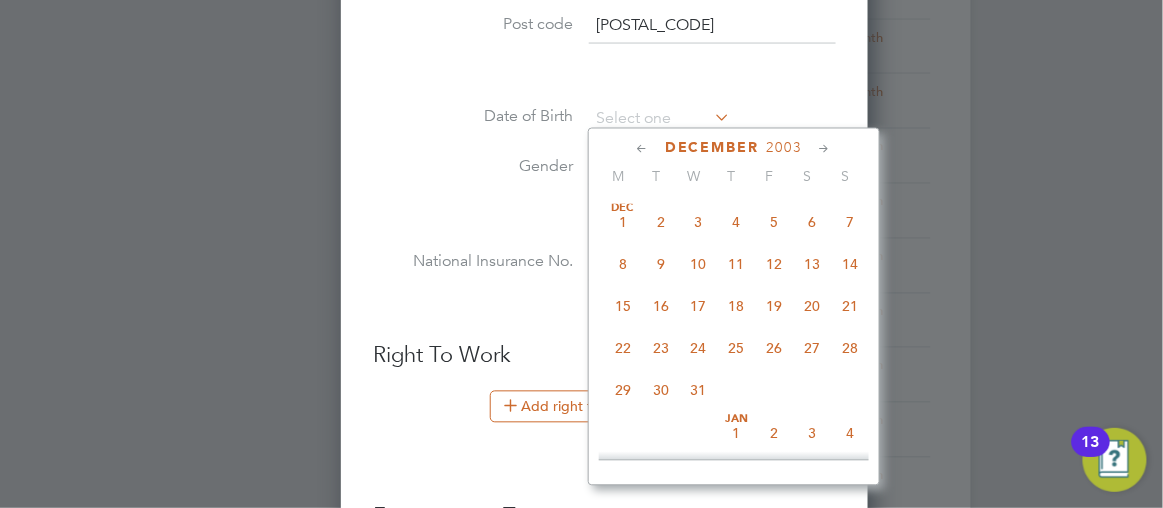 click 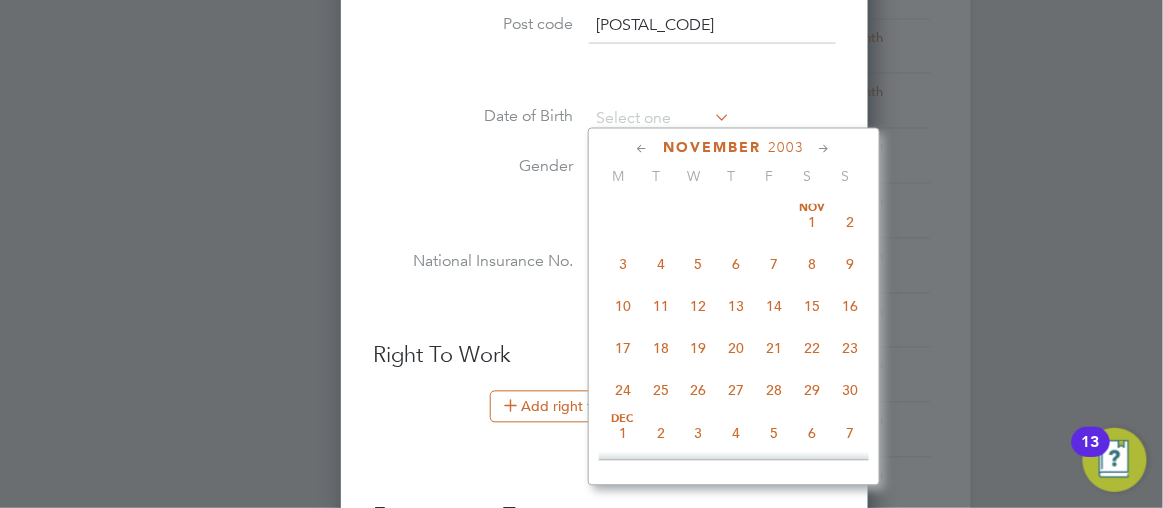 click 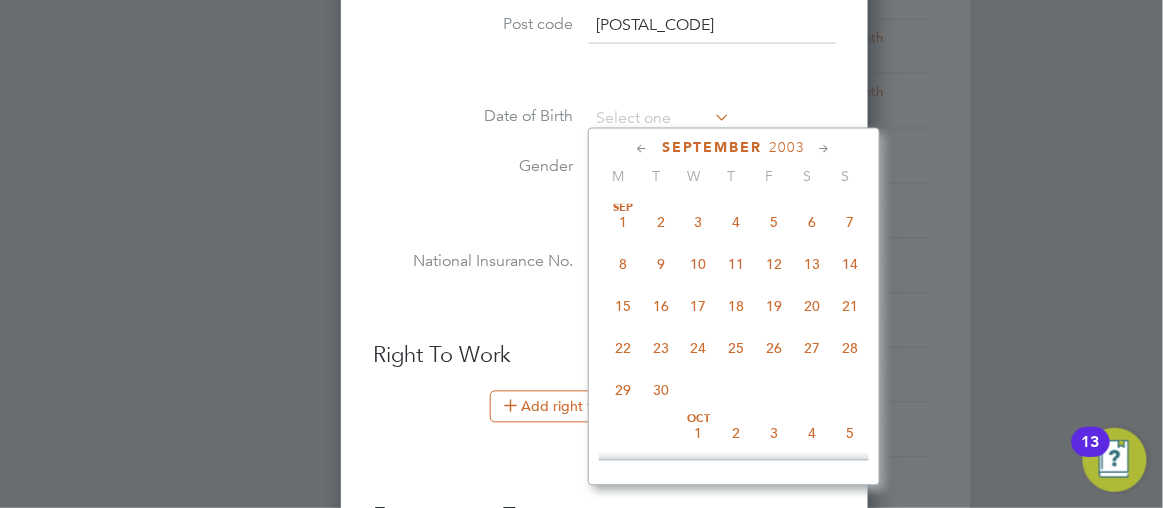 click 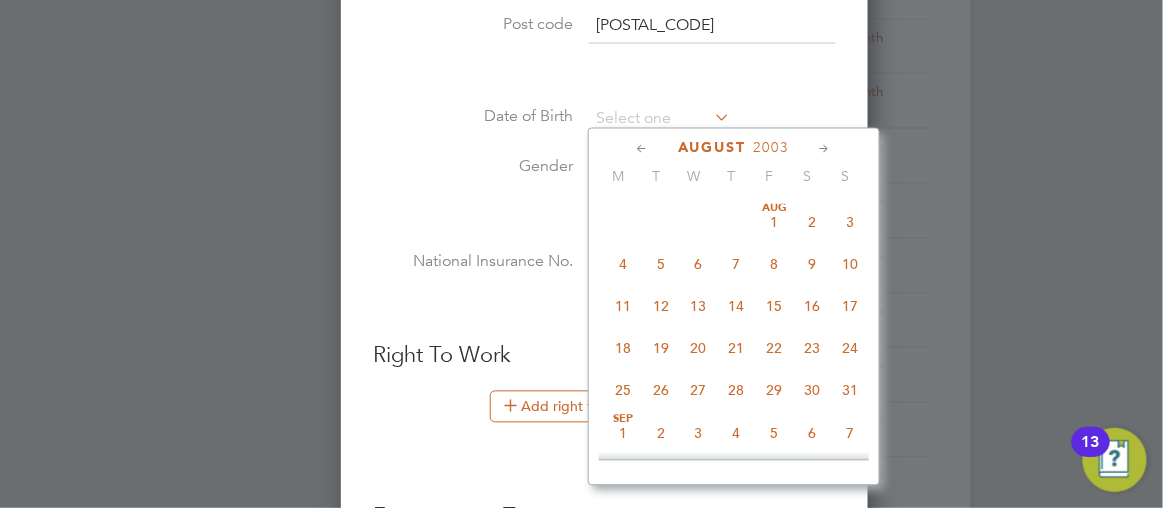 click 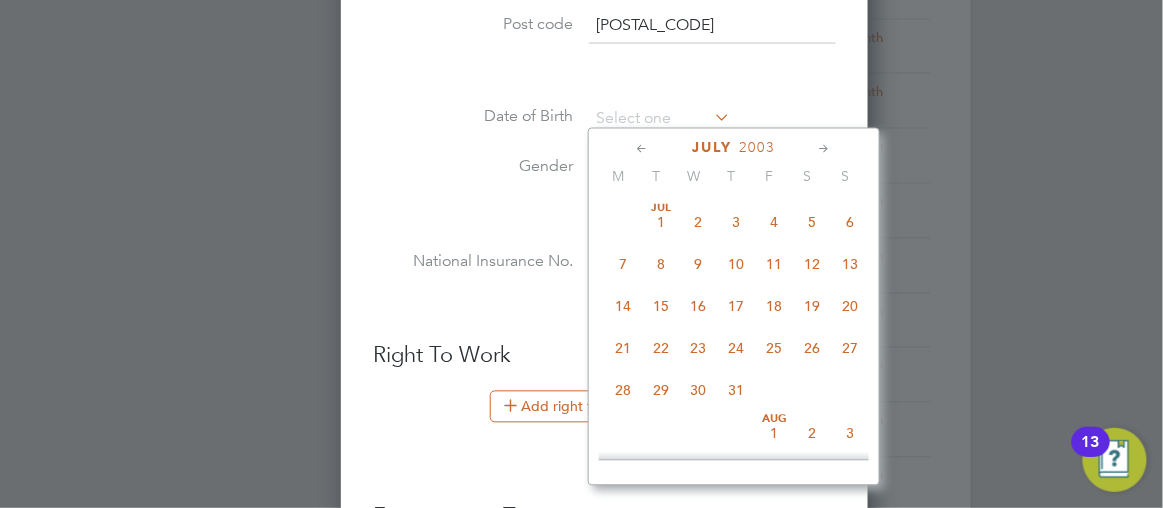 click 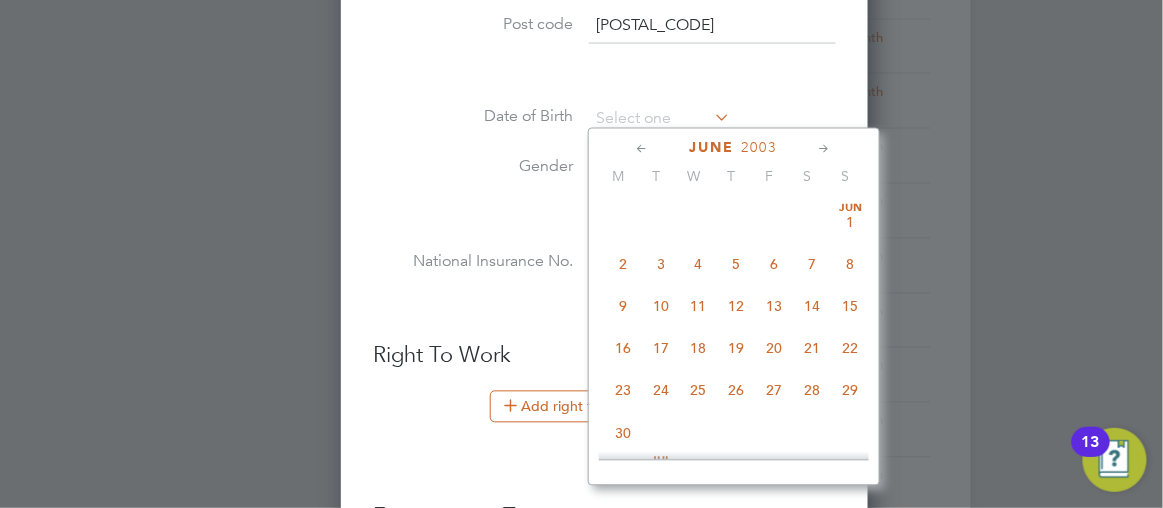 click 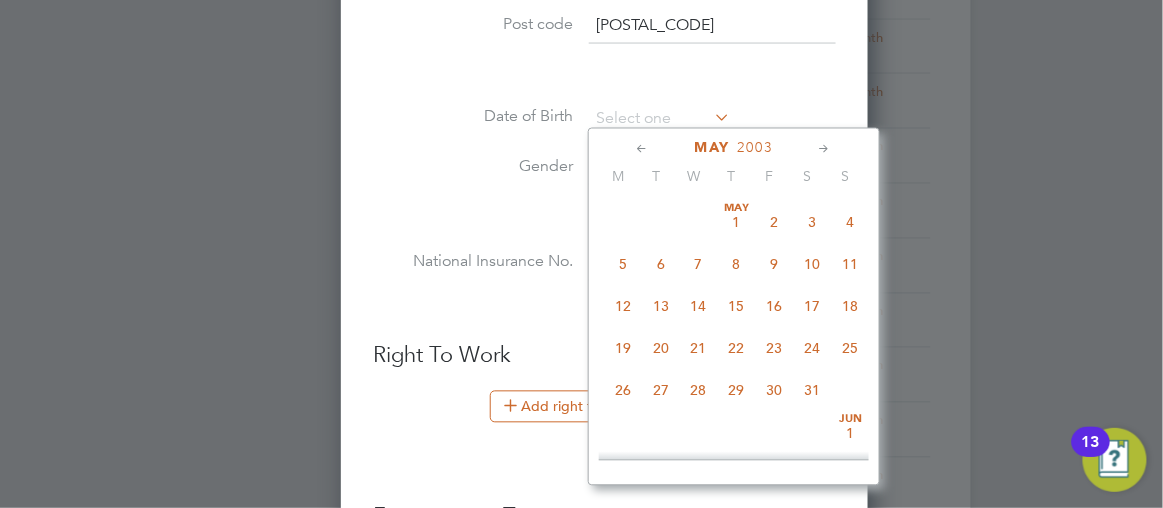 click 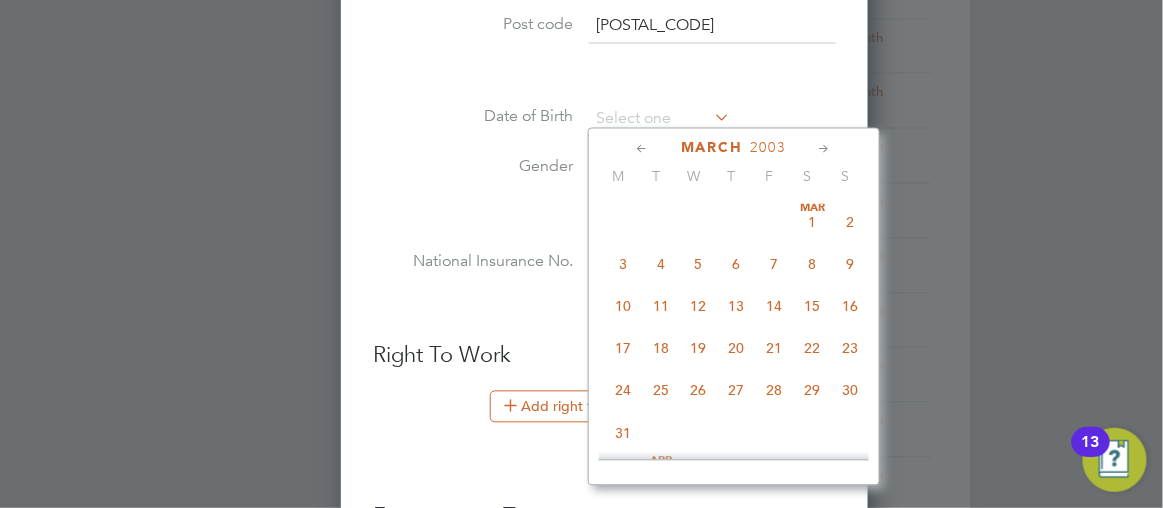 click 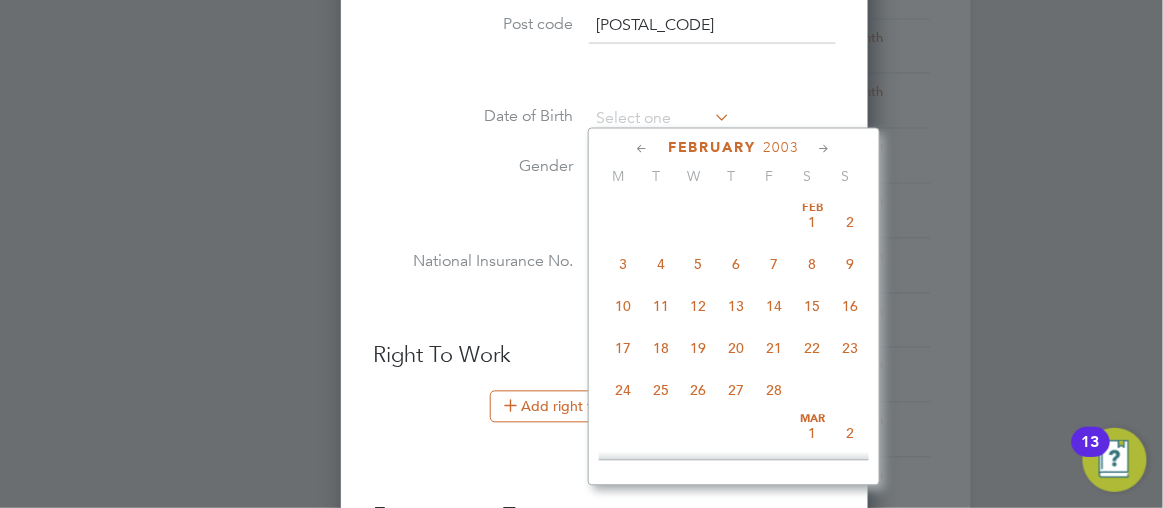 click 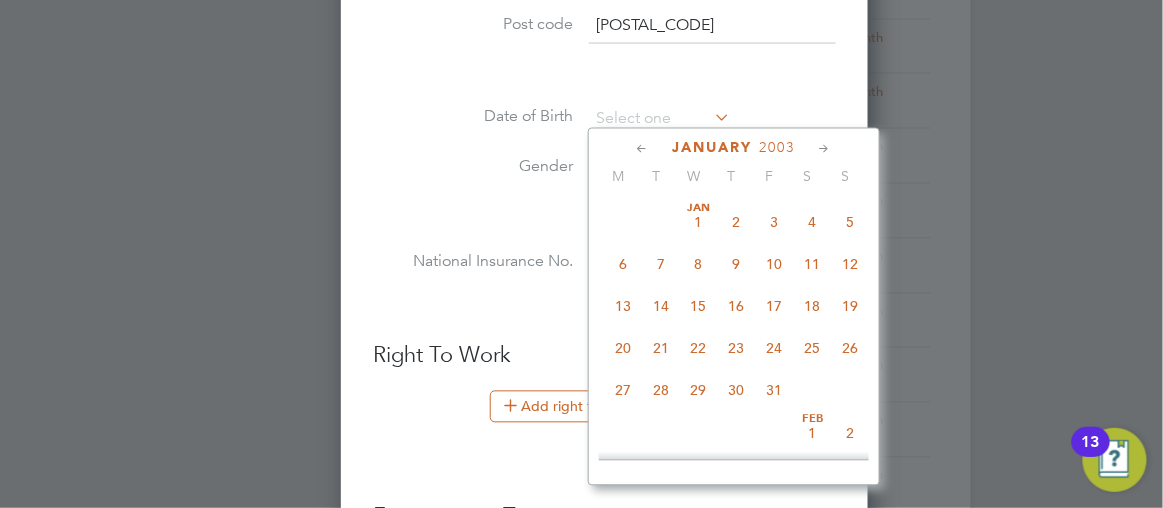 click 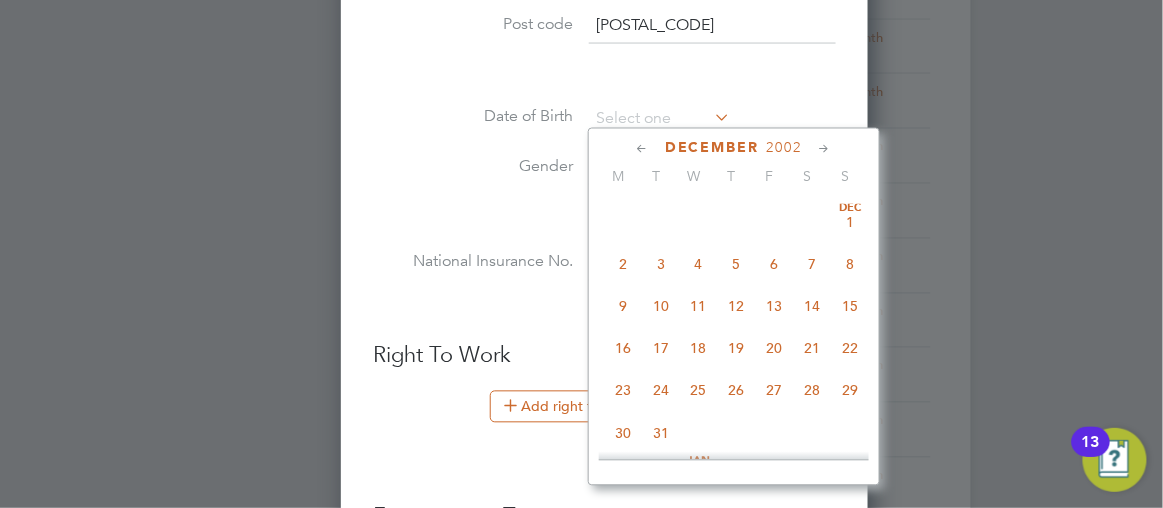 click 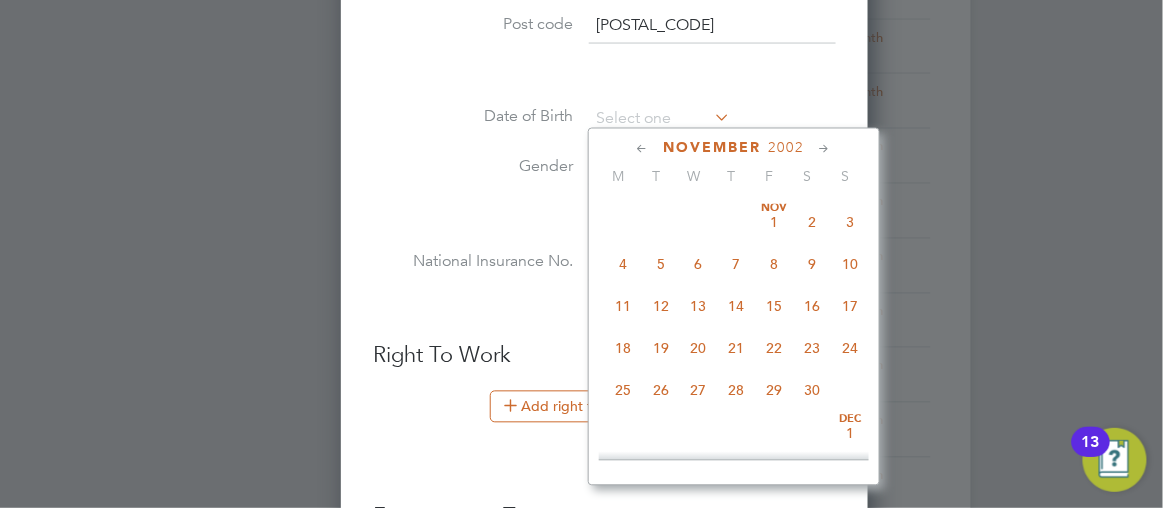 click 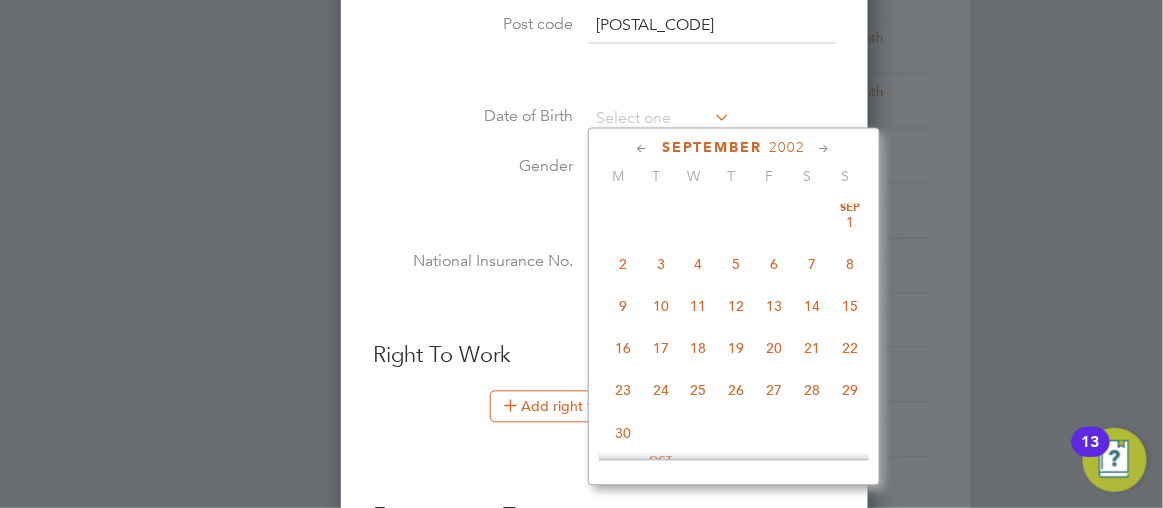 click 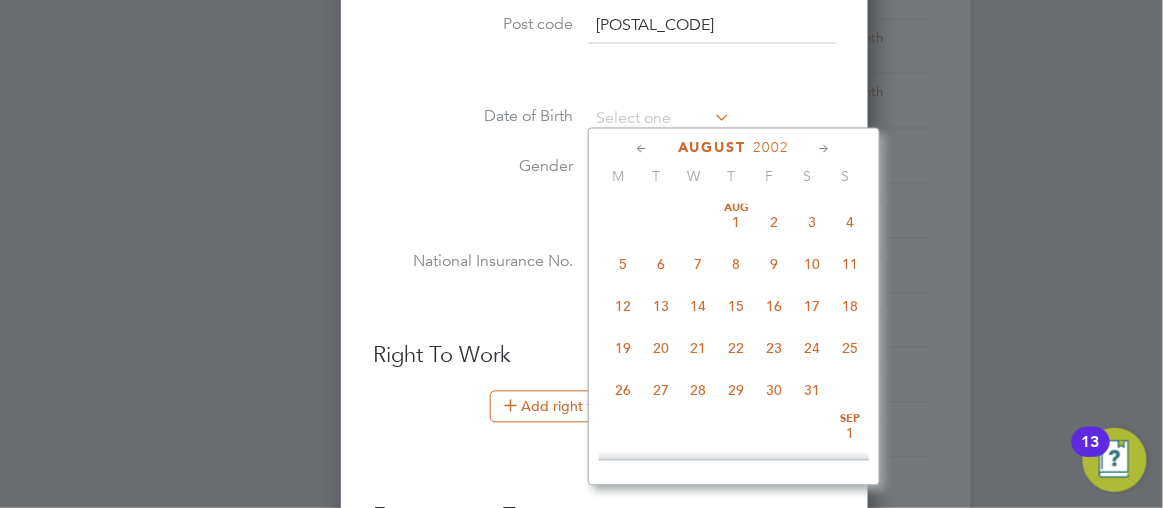 click 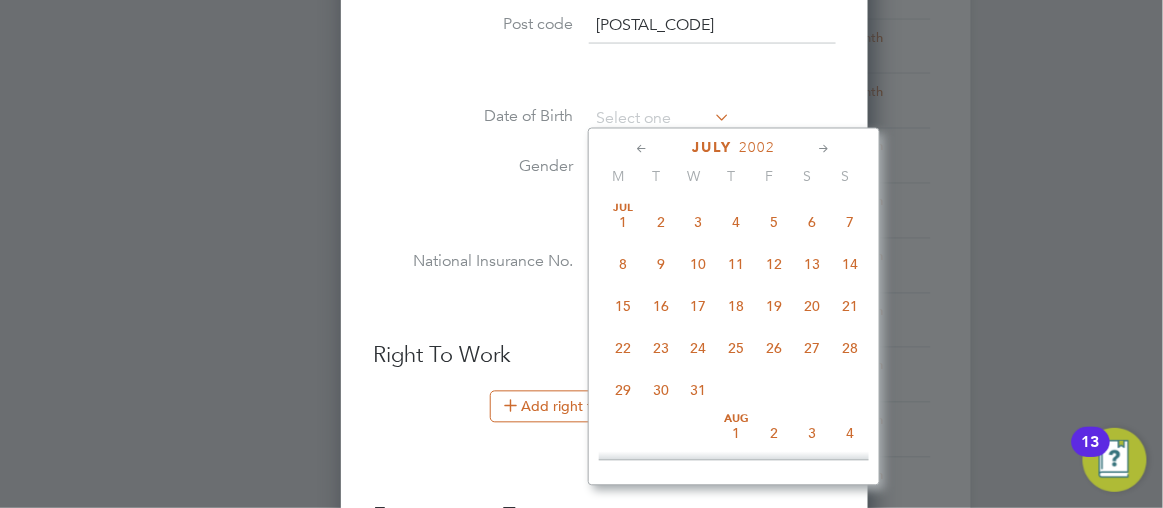 click 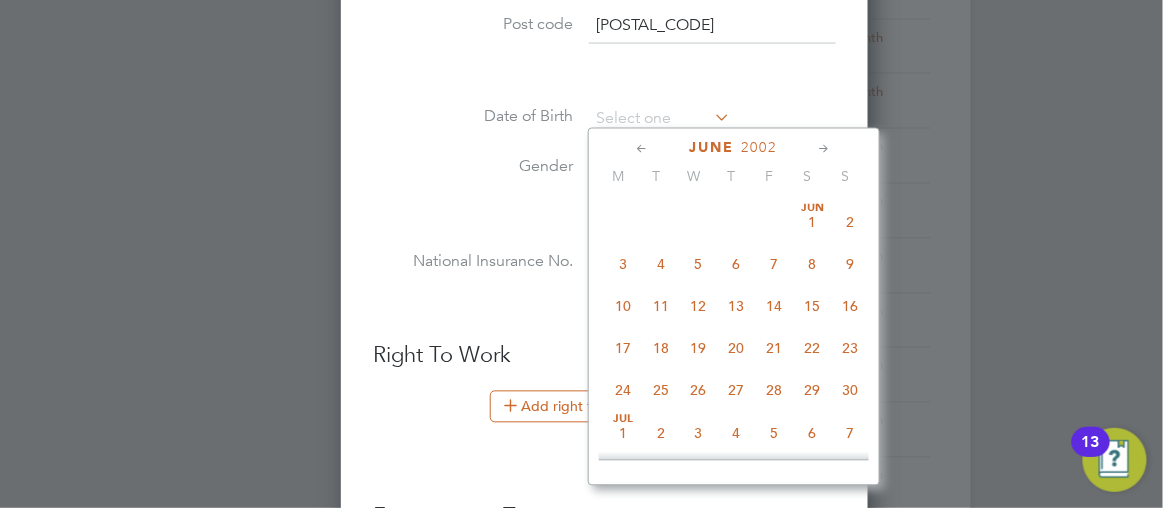 click 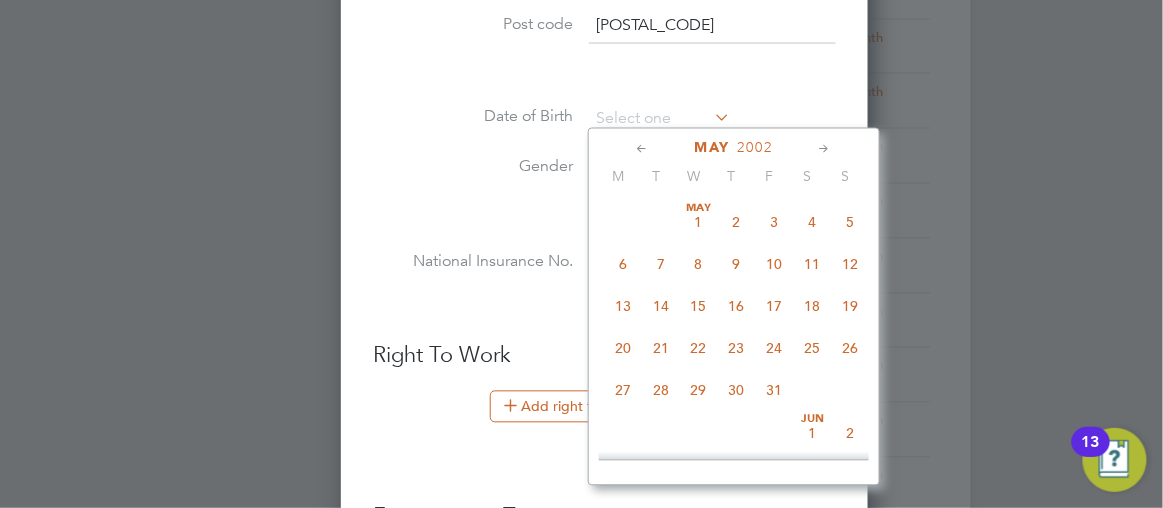 click 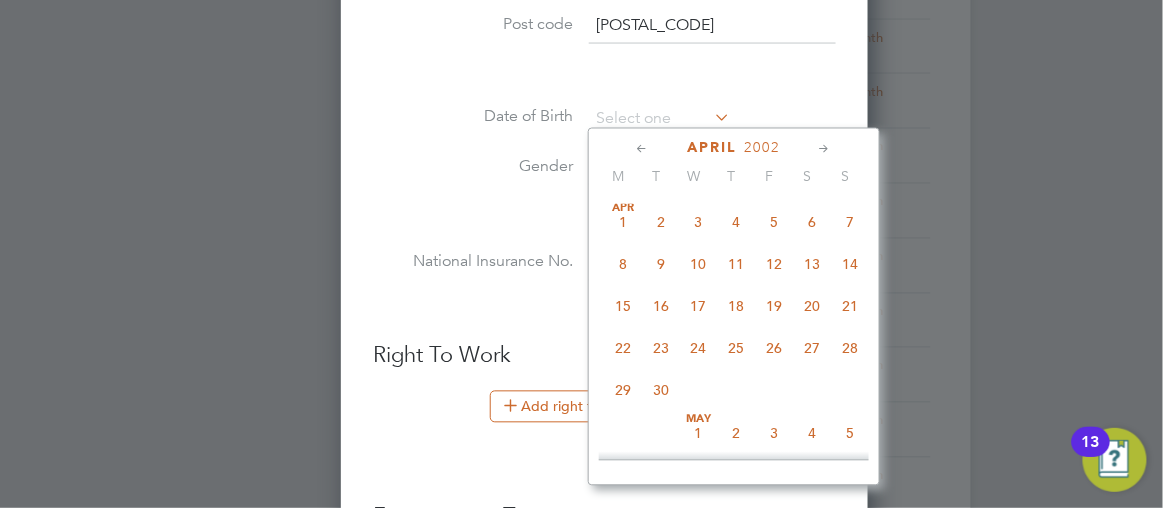 click 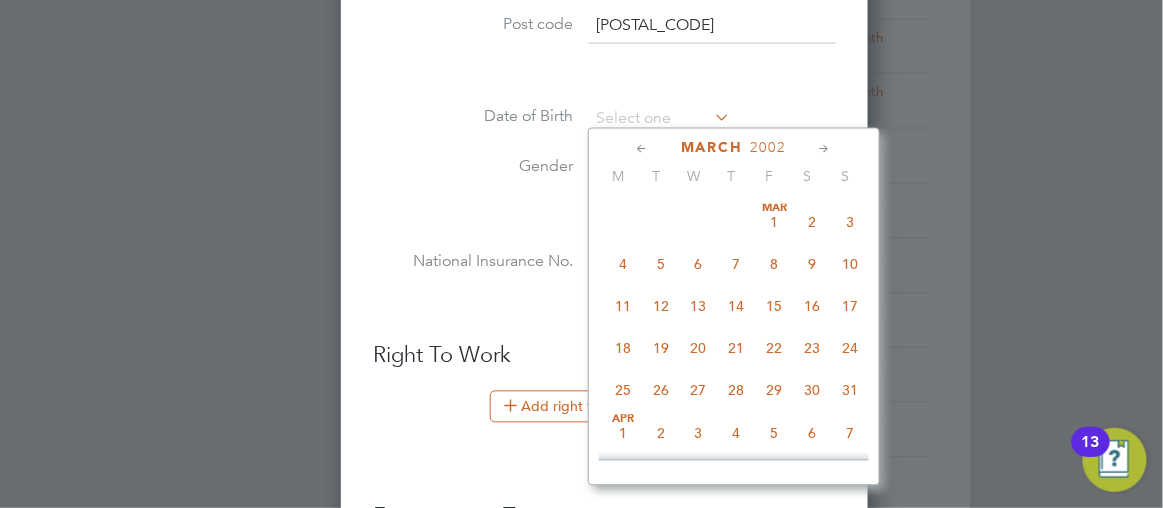 click 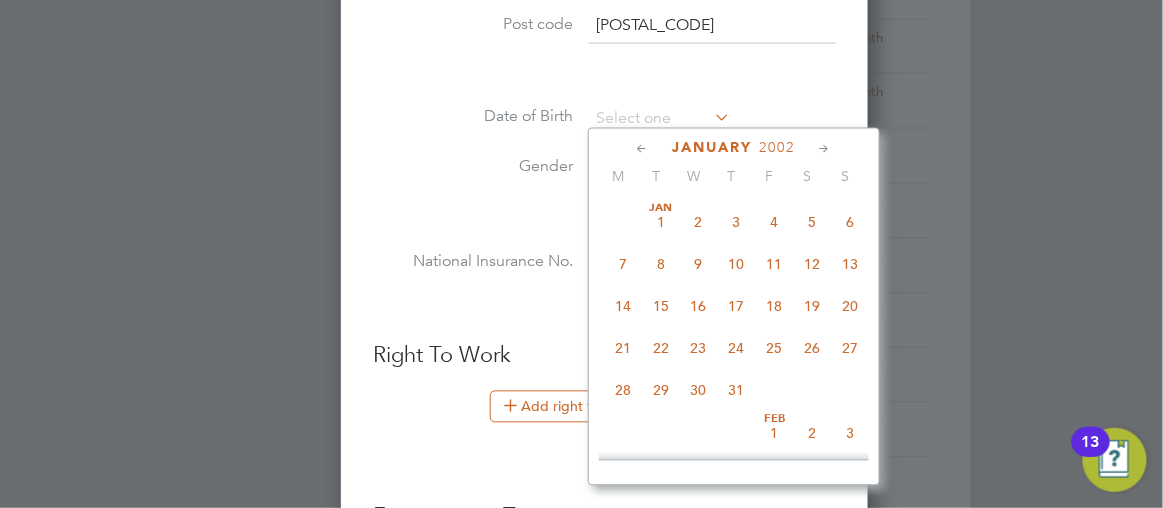 click 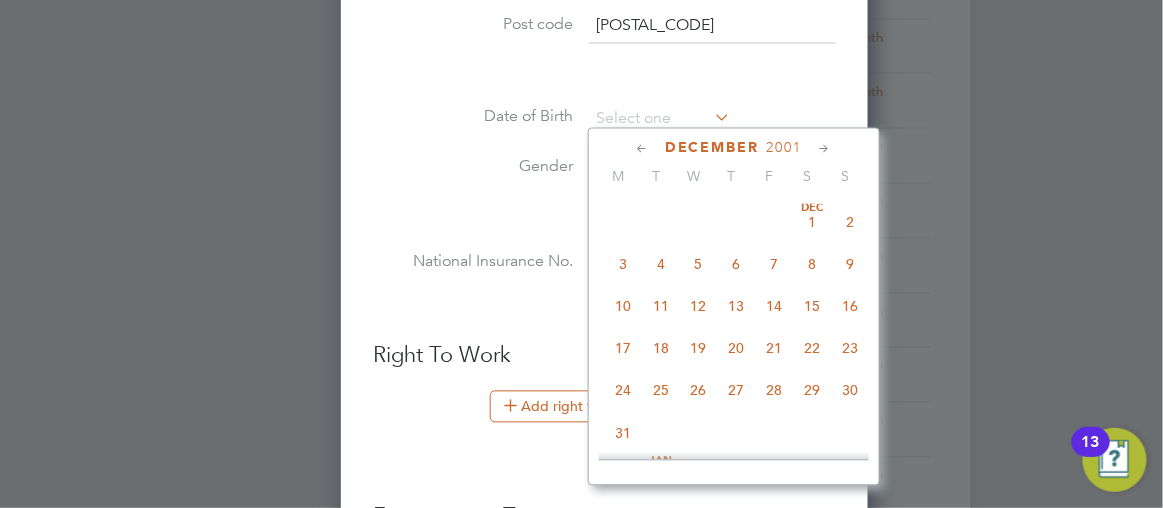 click 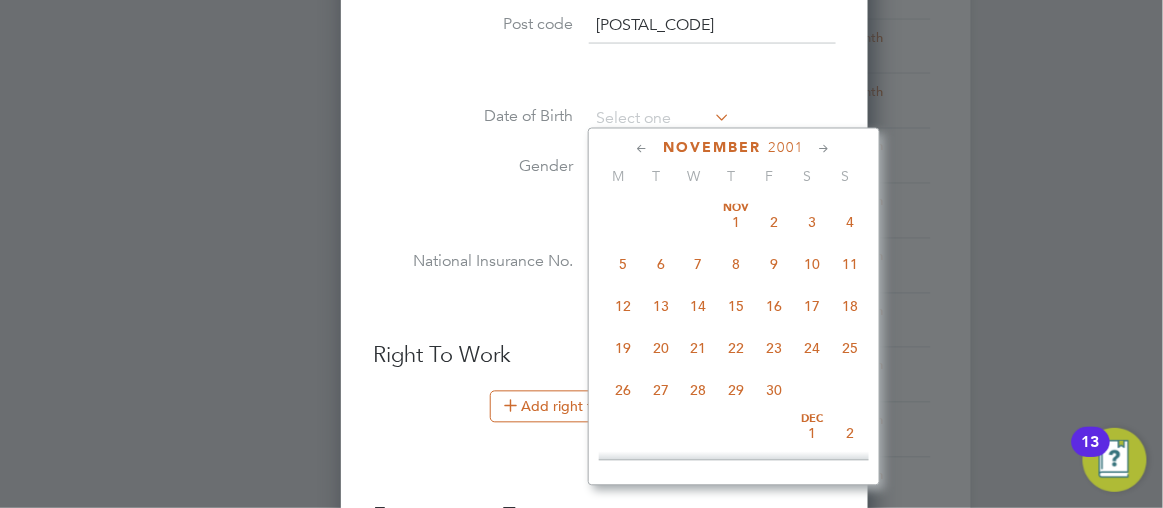 click 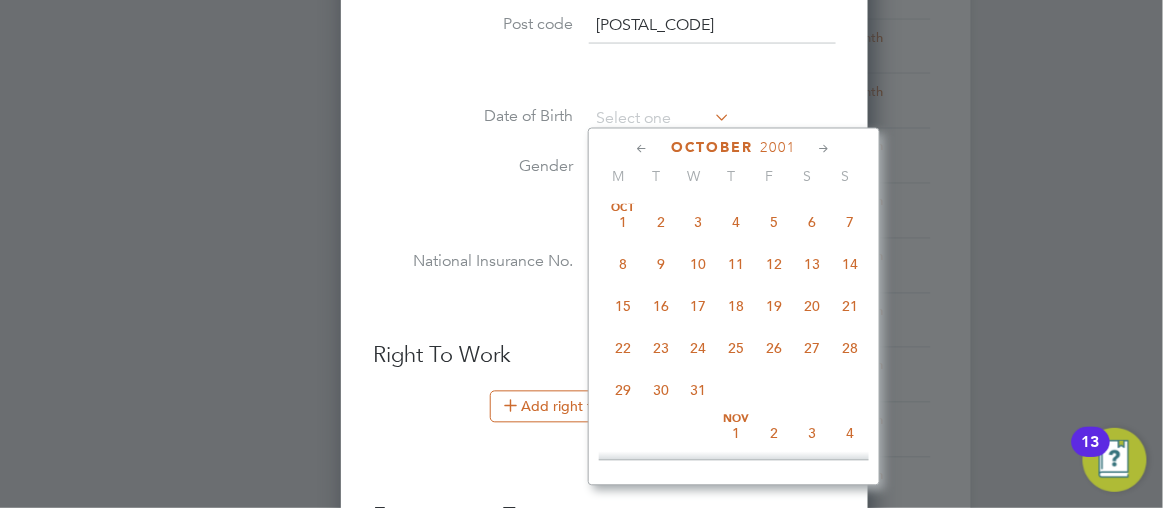 click 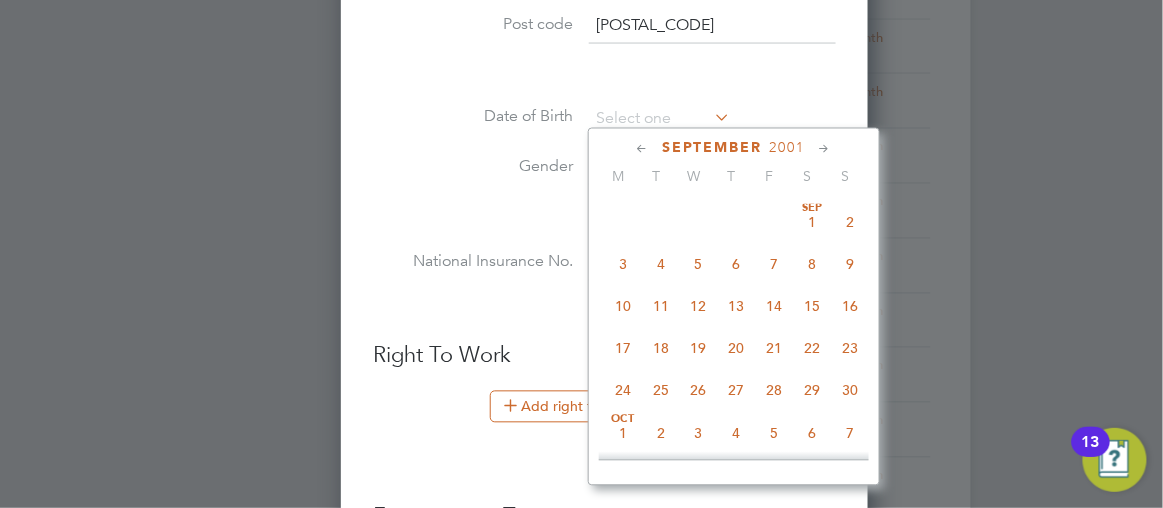 click 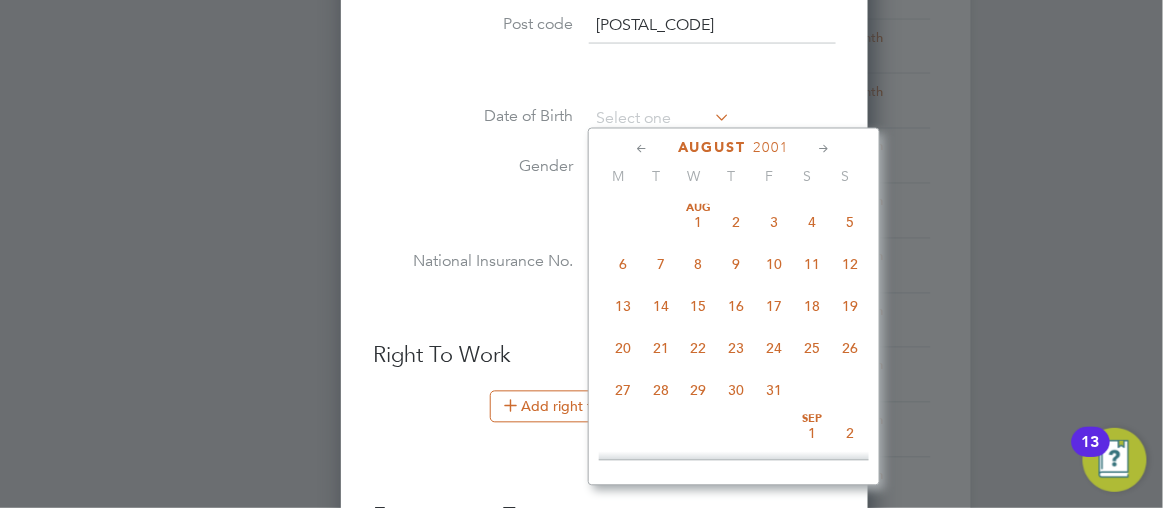 click 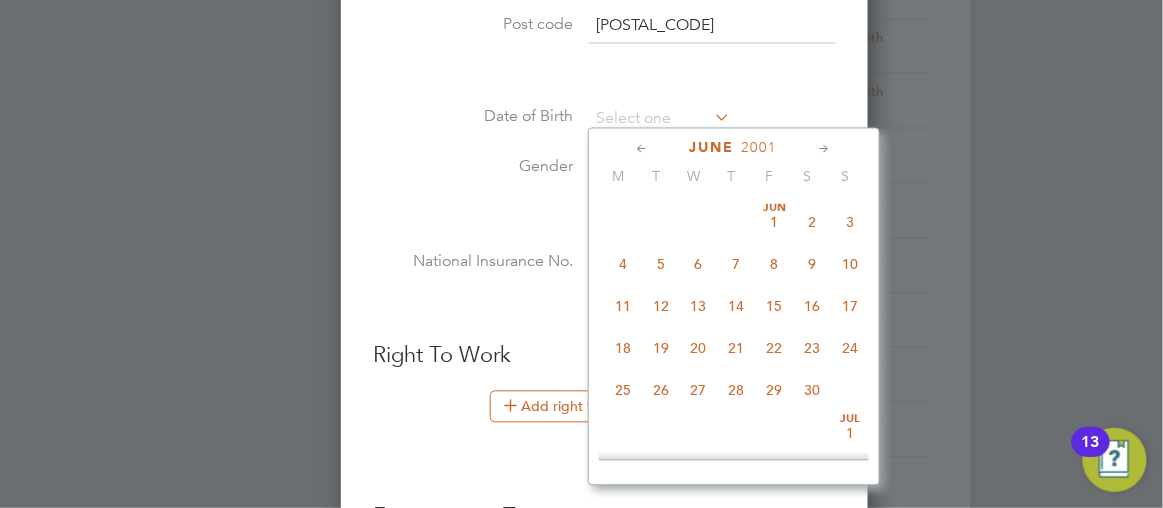 click 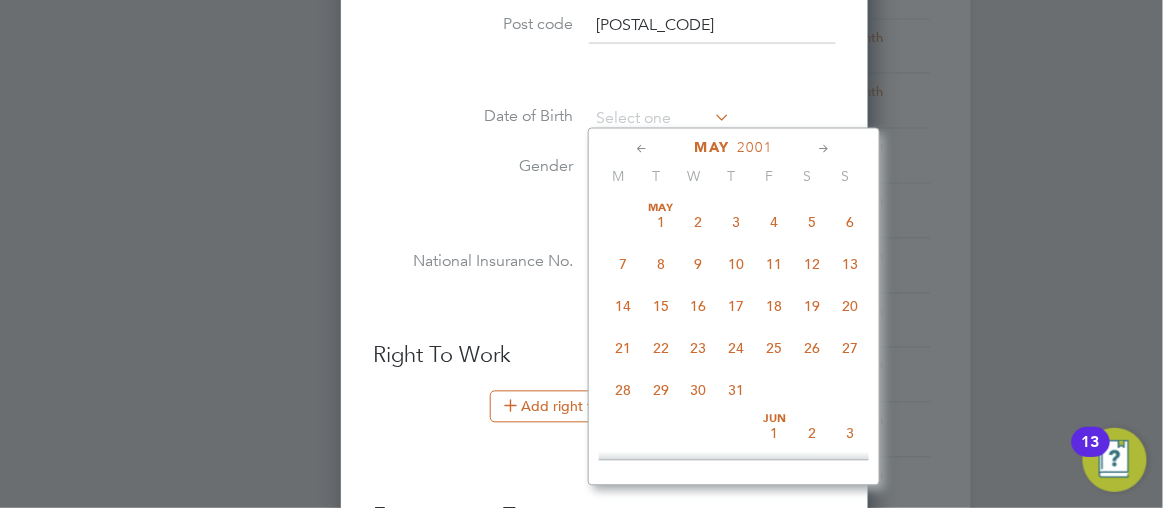 click 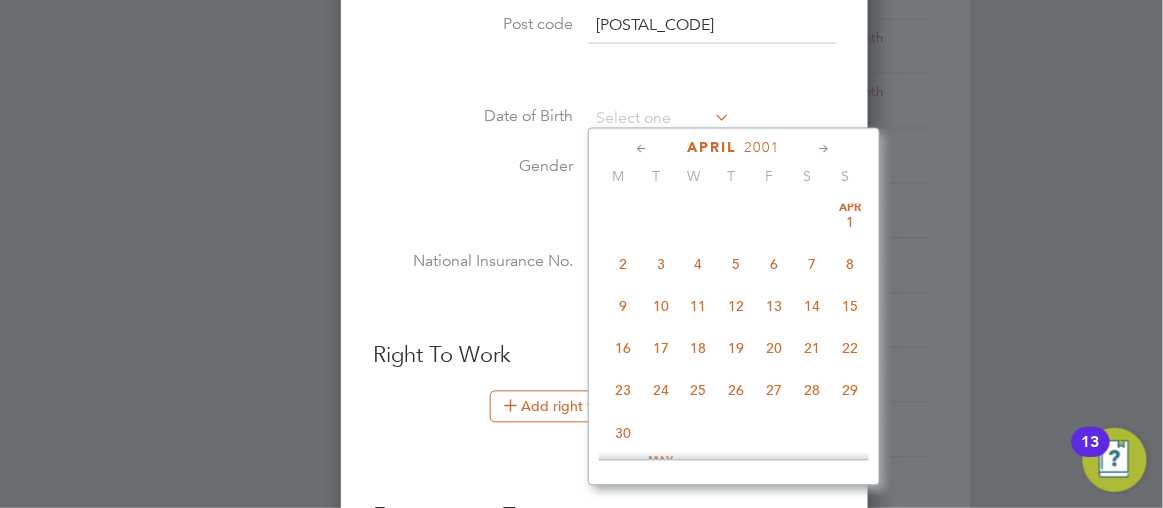 click 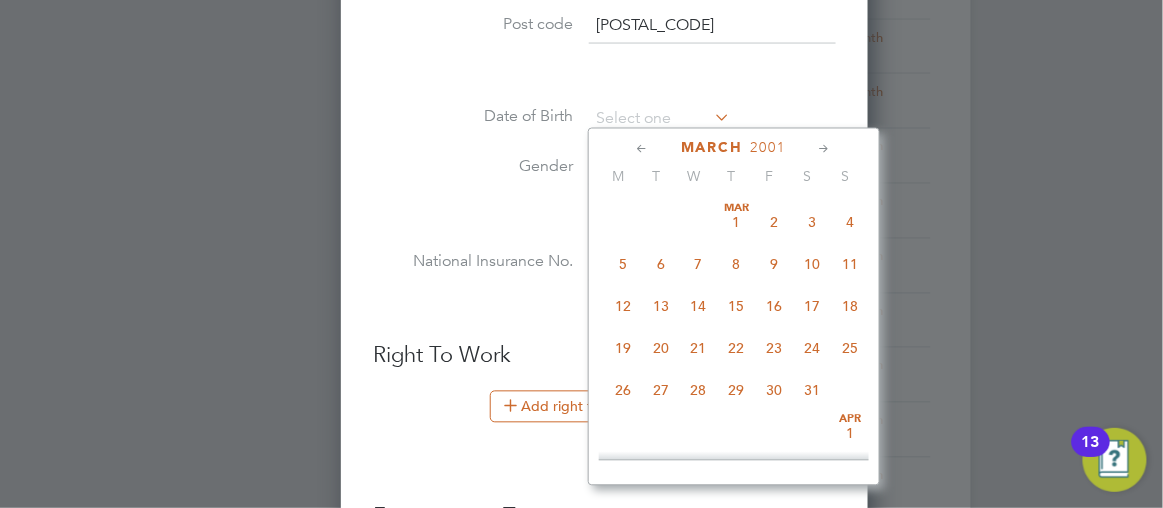 click 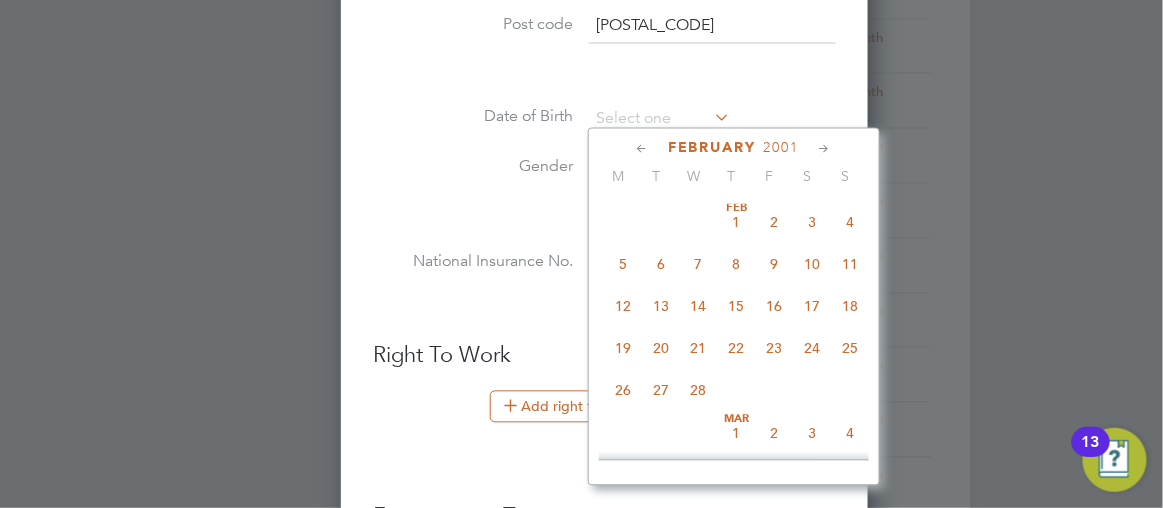 click 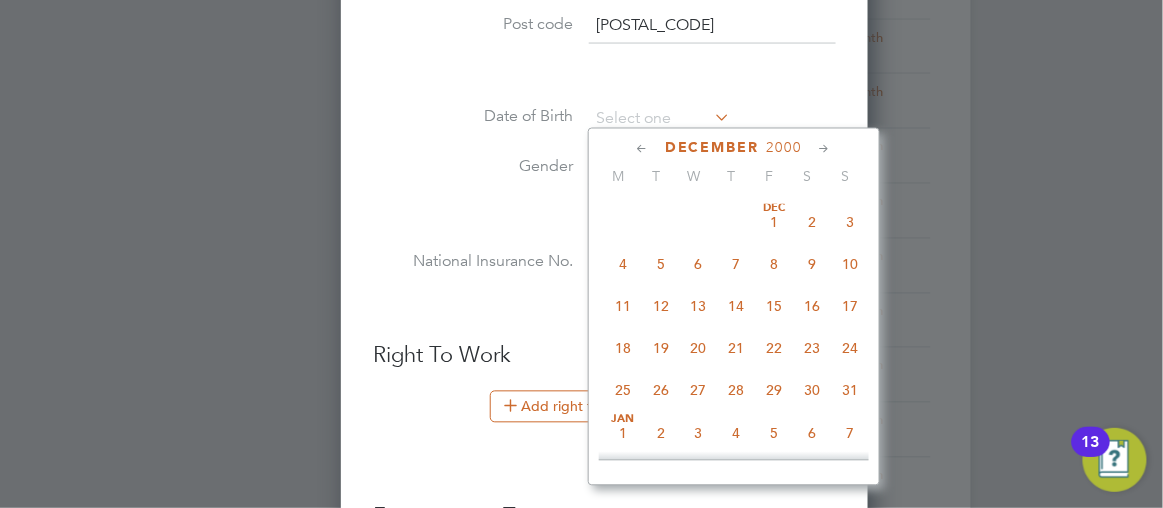 click 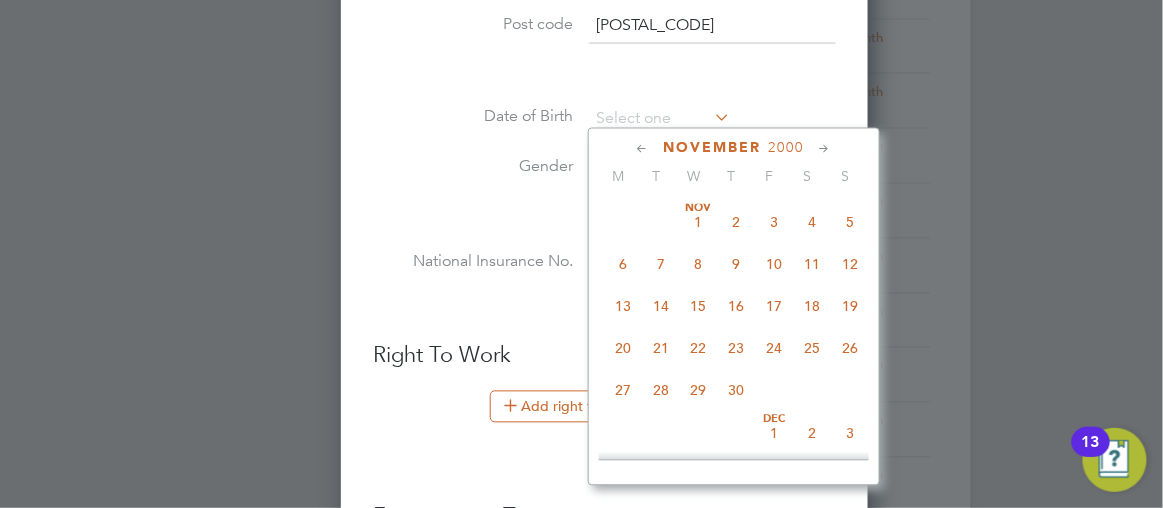 click 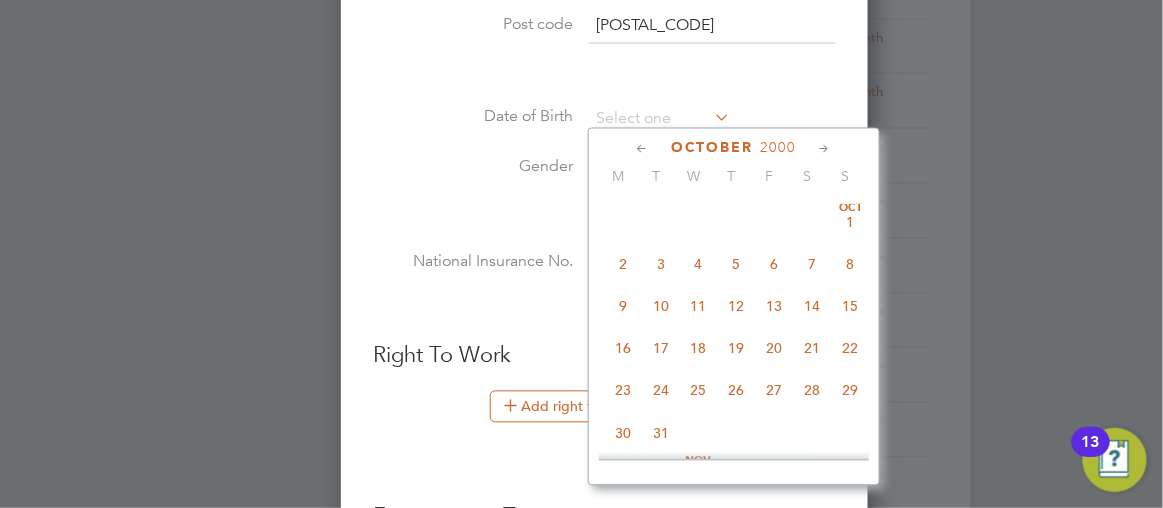 click 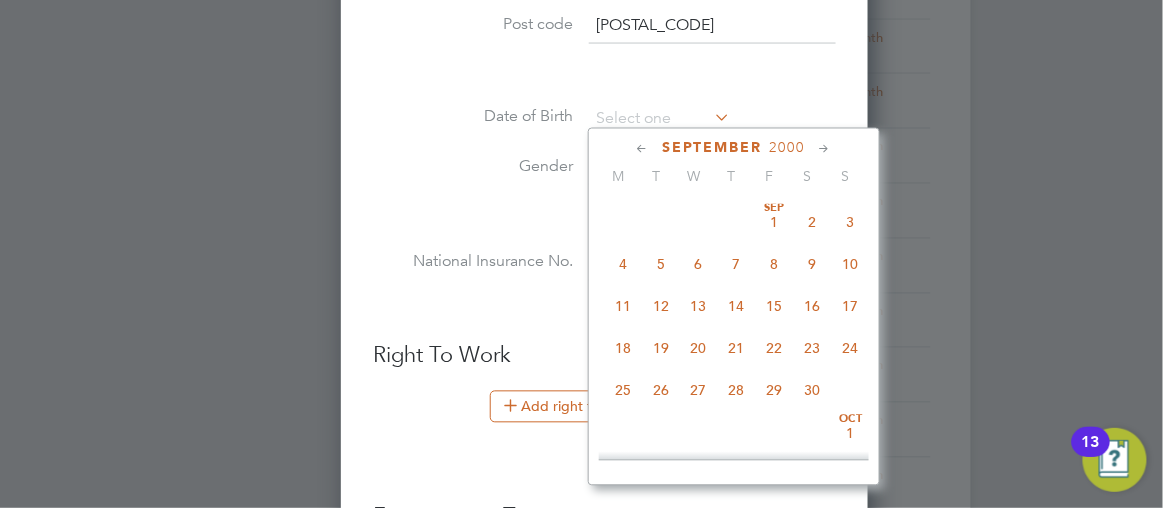 click 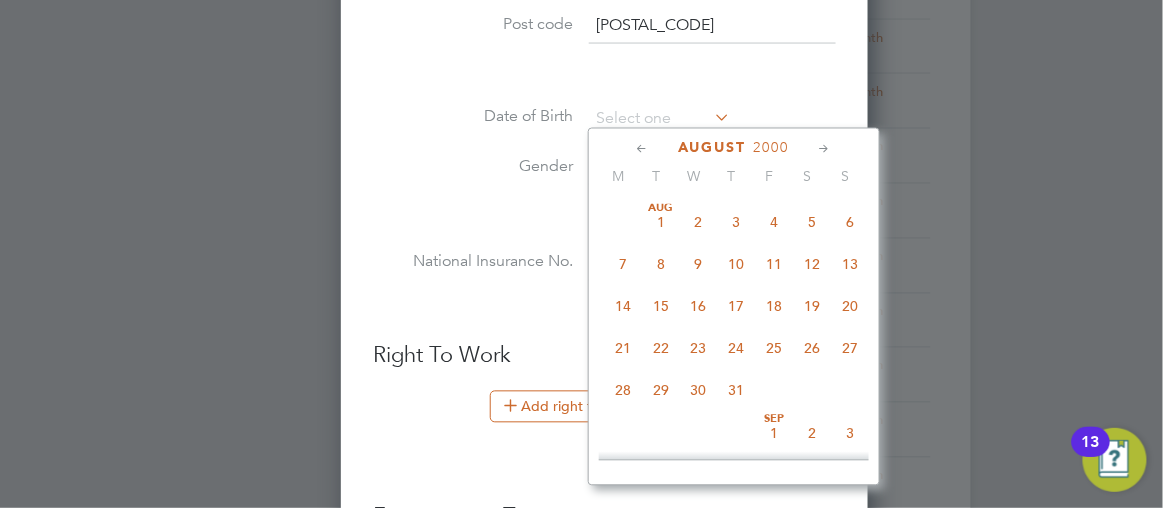 click 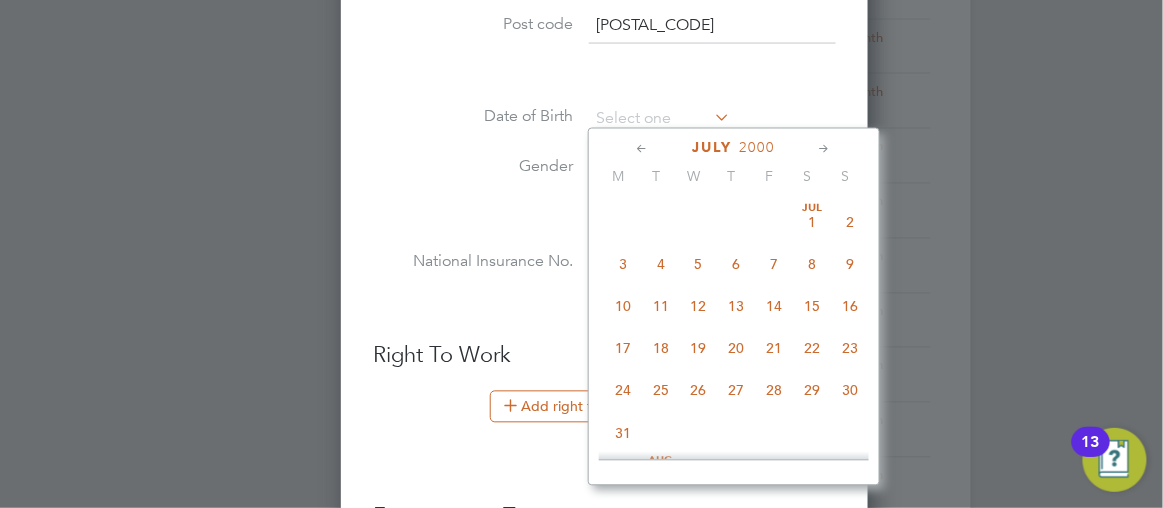 click 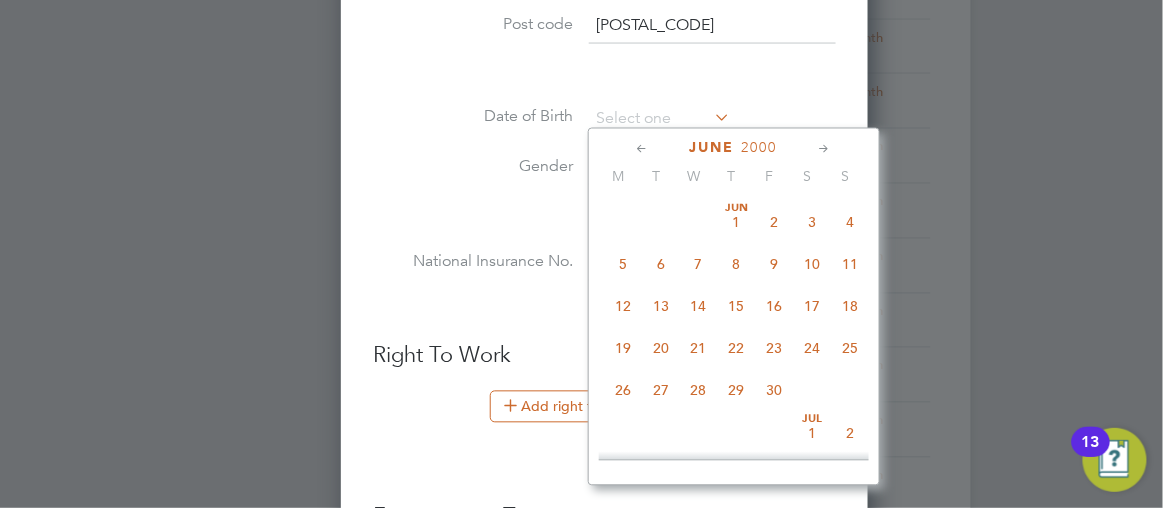 click 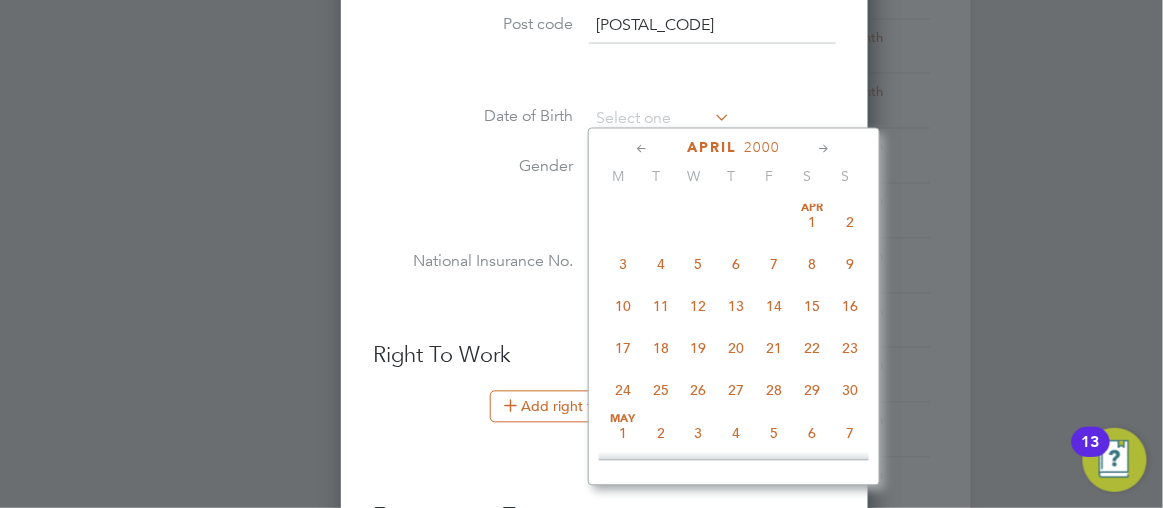 click 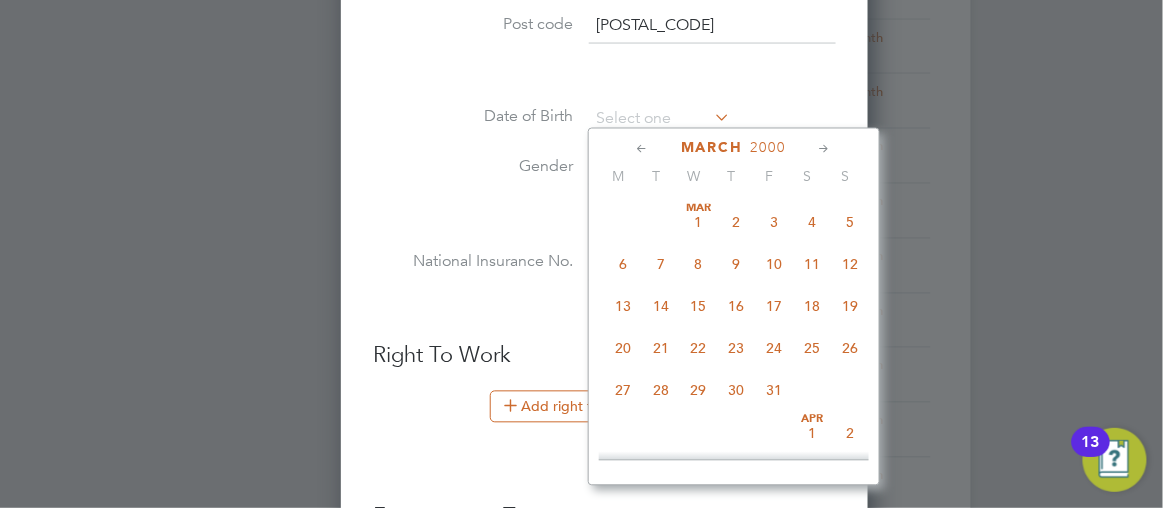 click 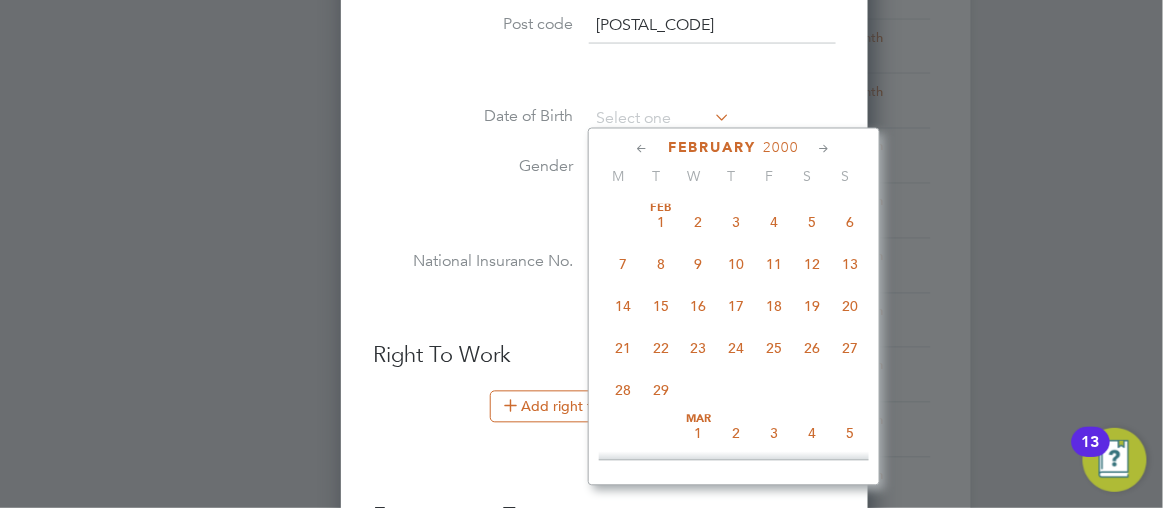 click 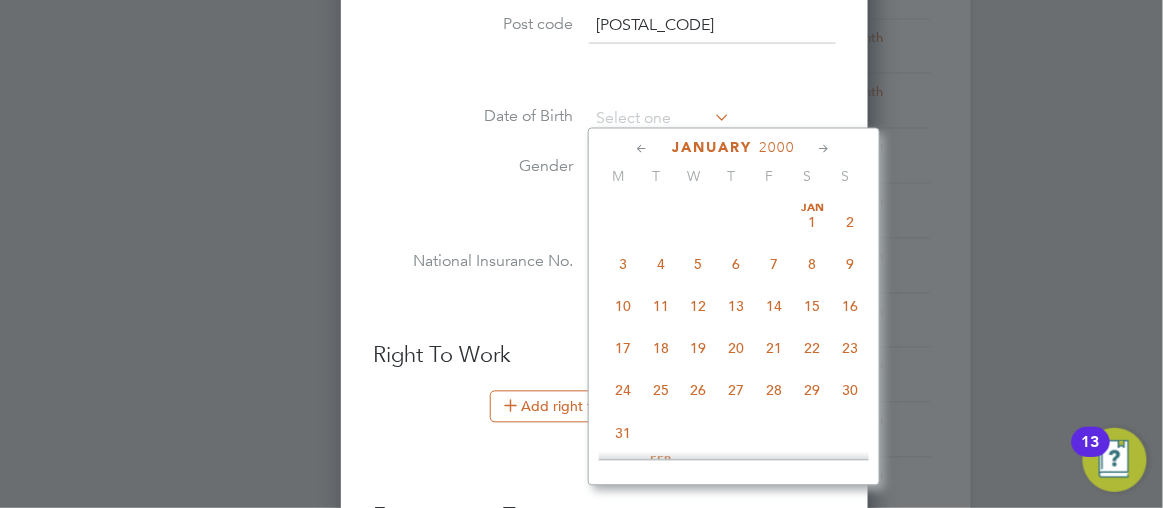 click 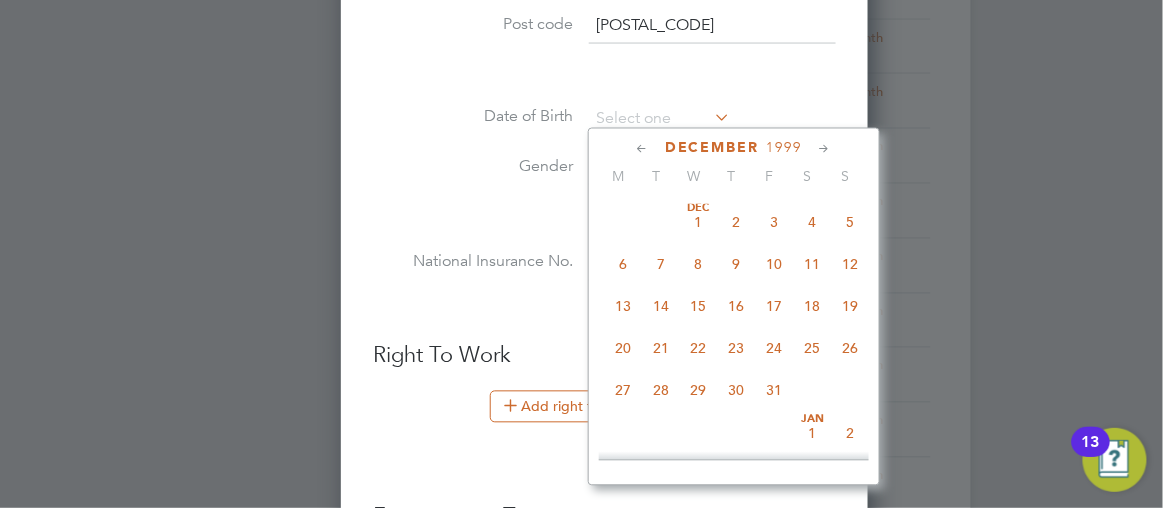 click 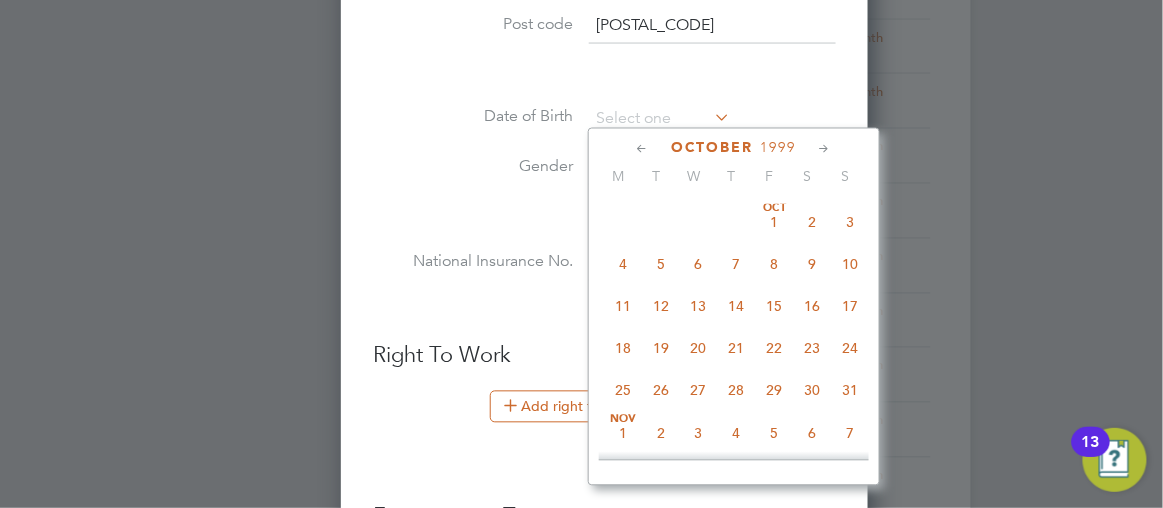 click 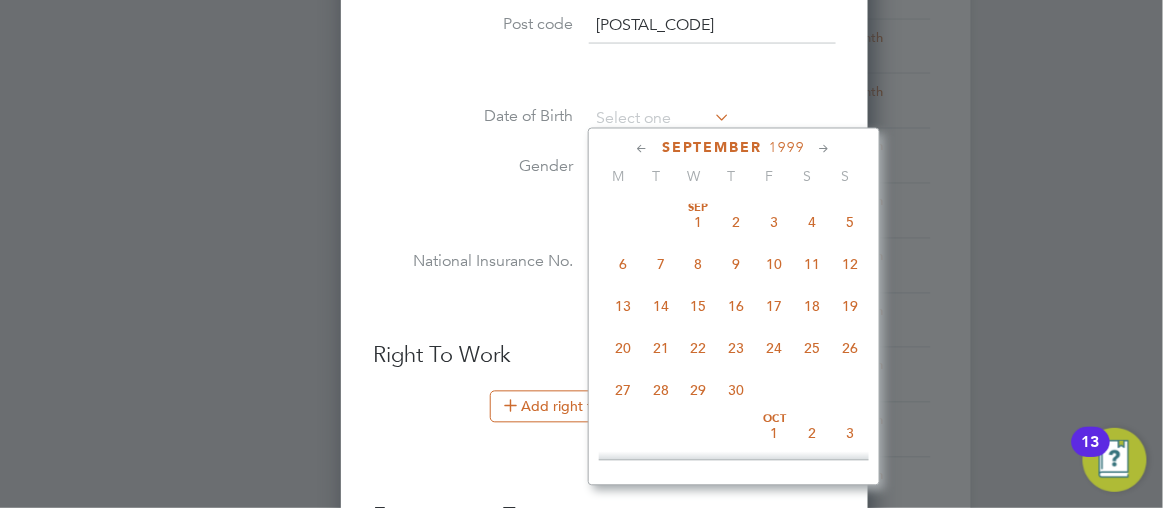 click 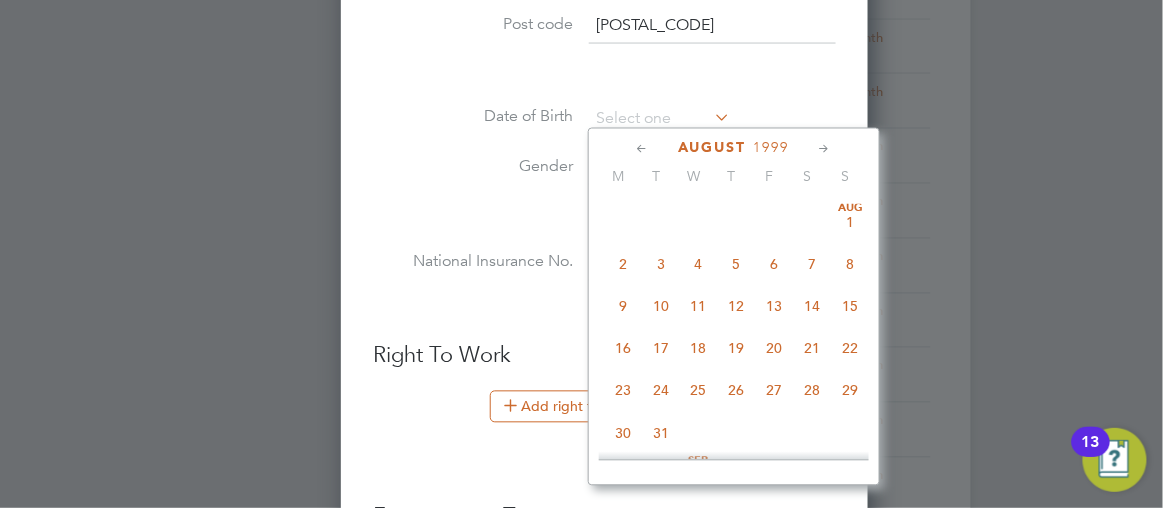 click 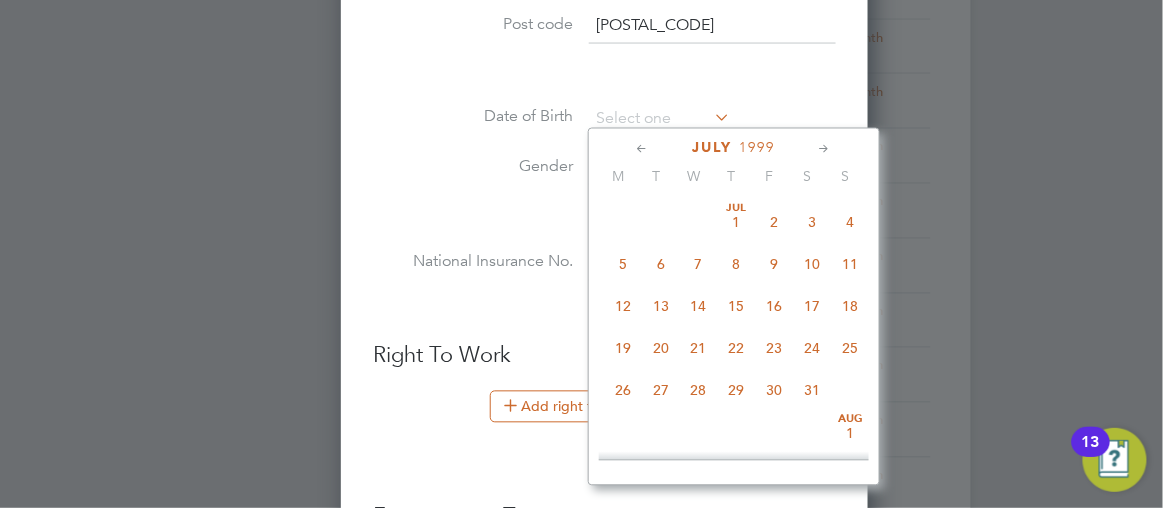 click 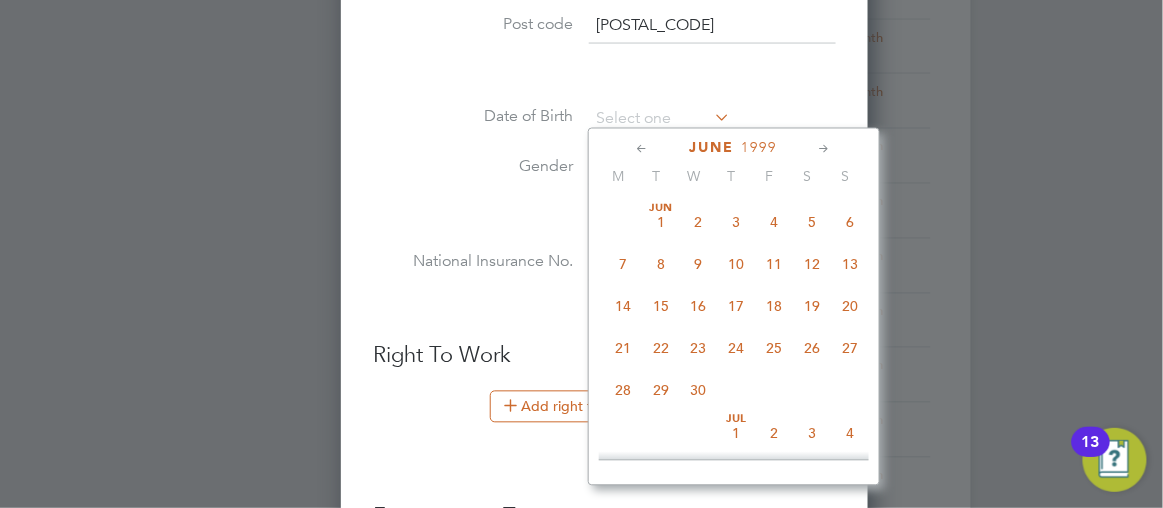 click 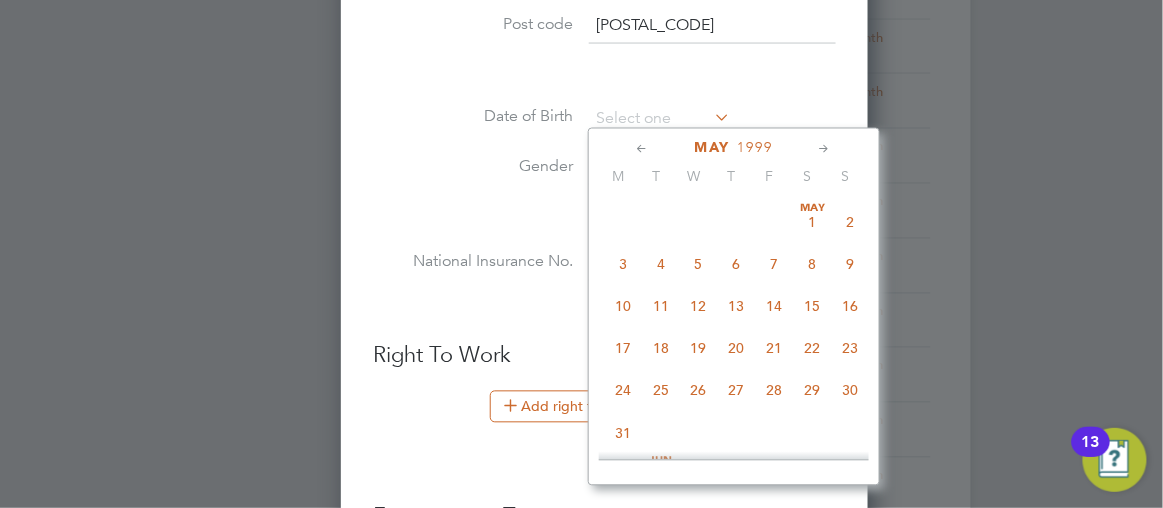 click 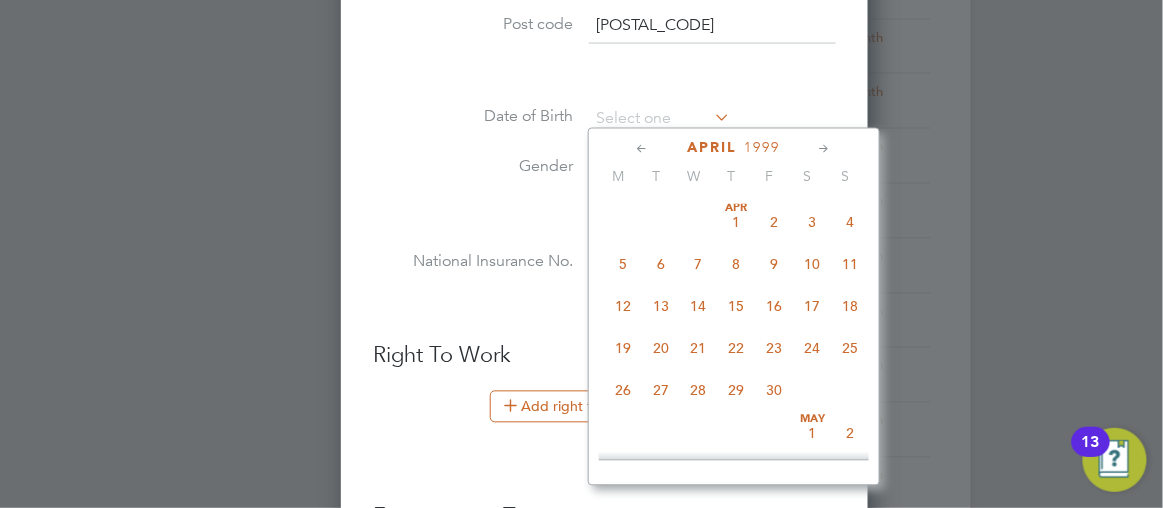 click 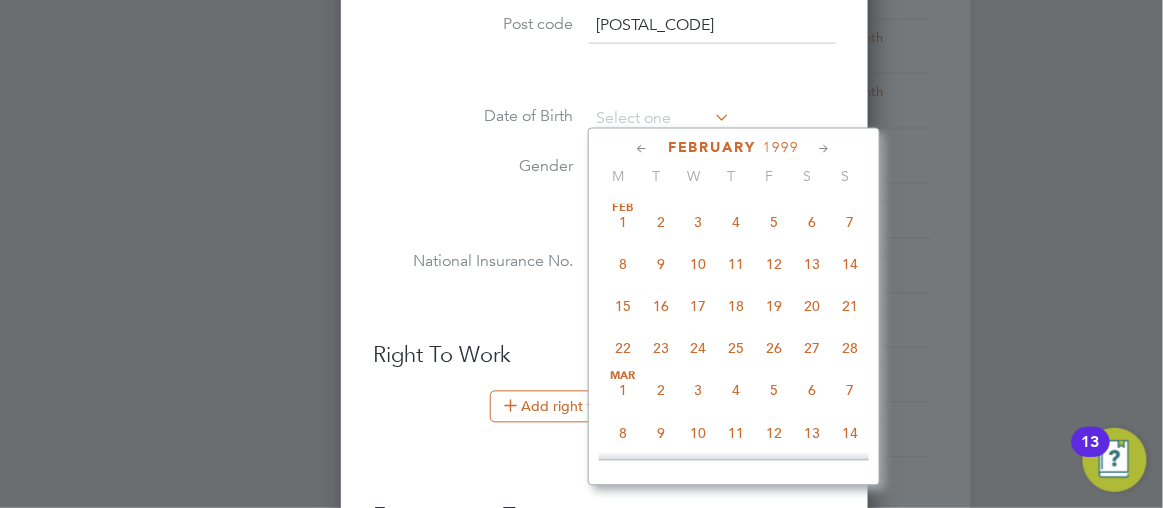 click 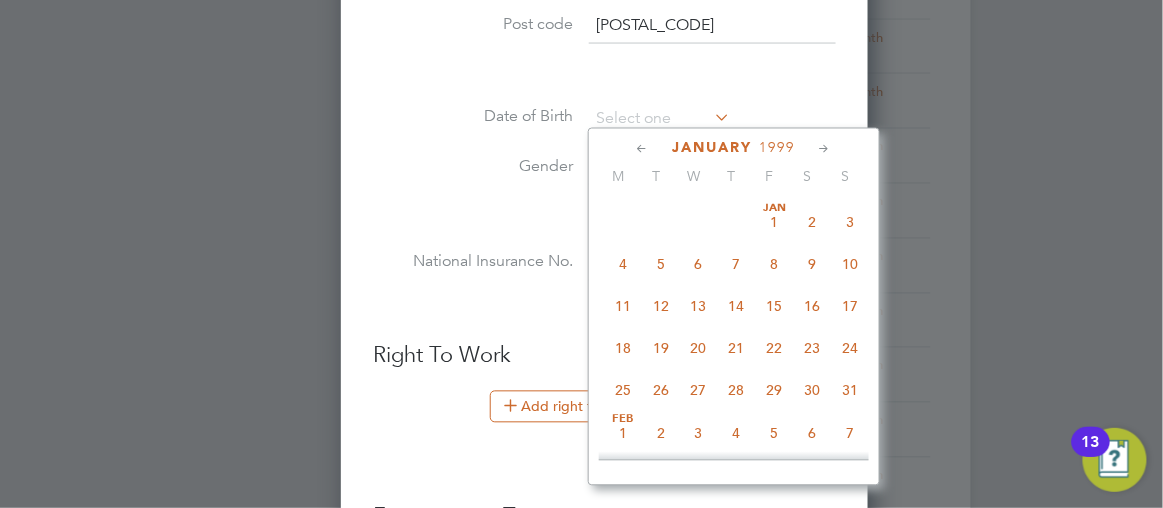 click 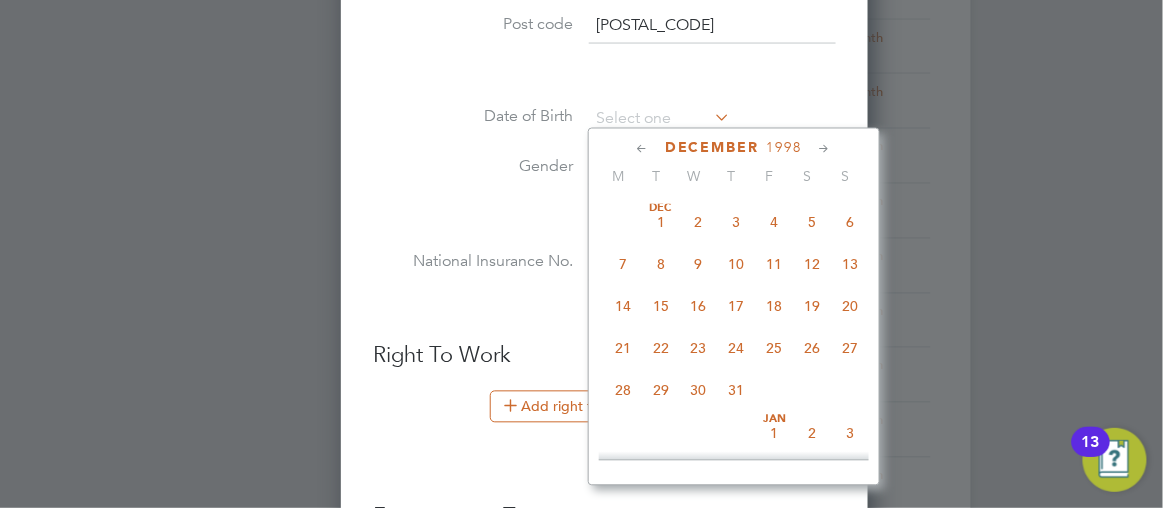 click 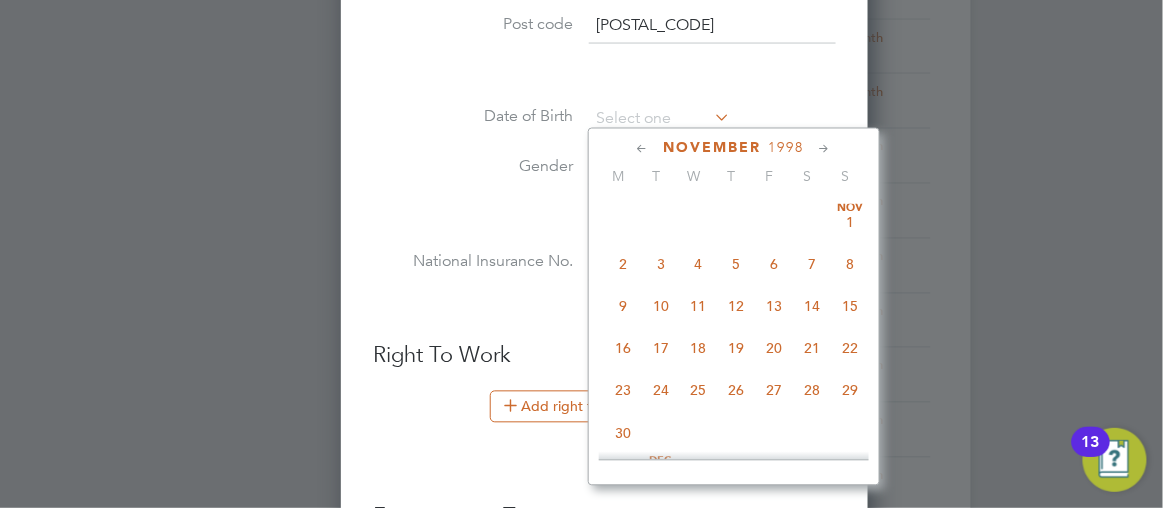click 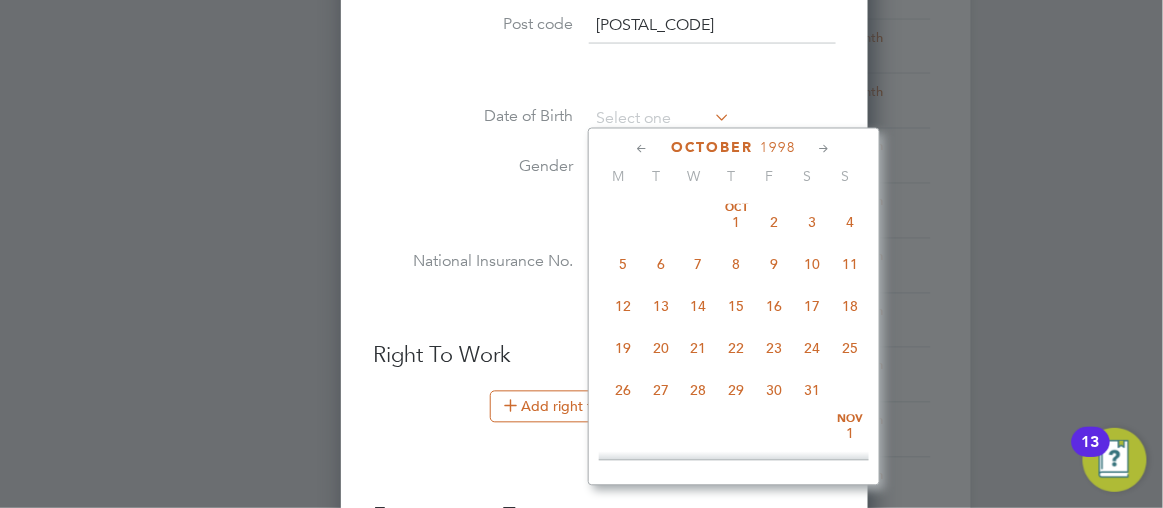click 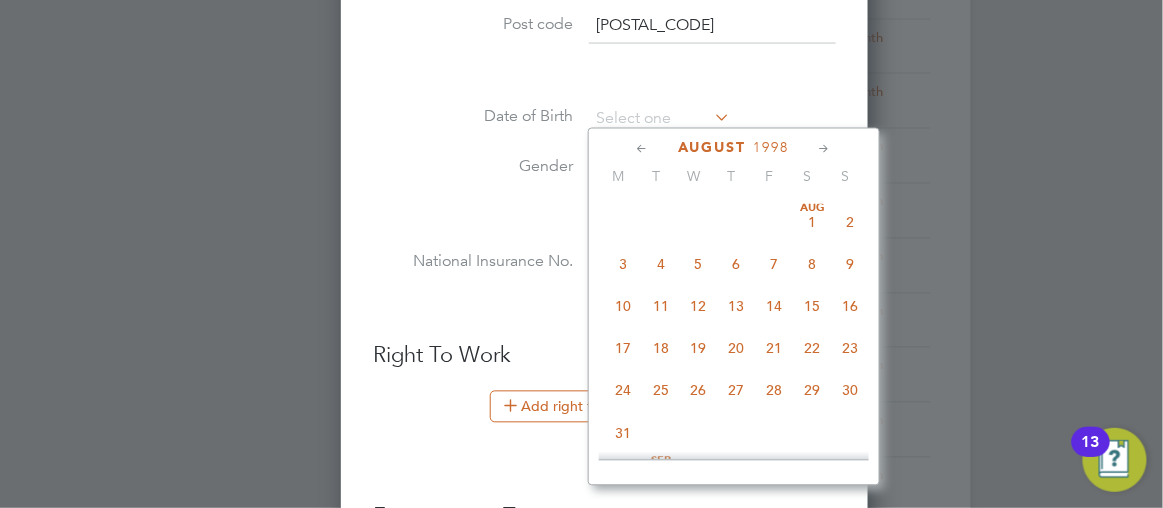 click 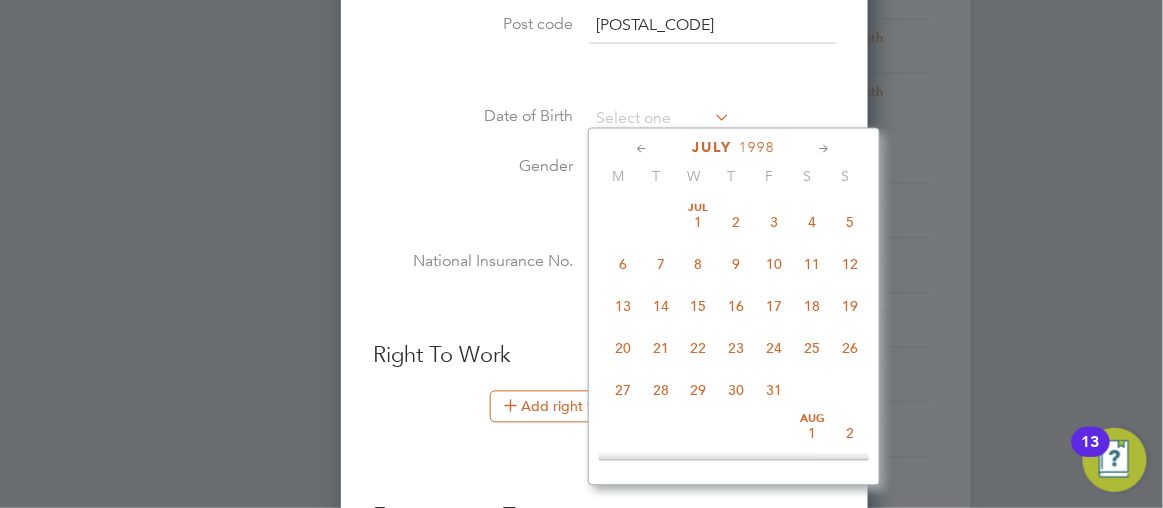click 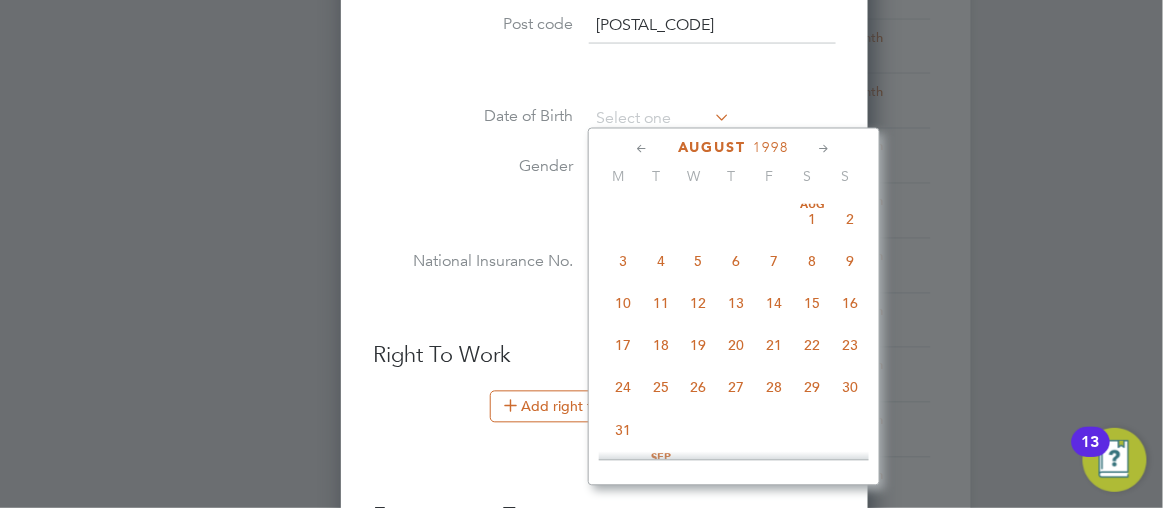 click 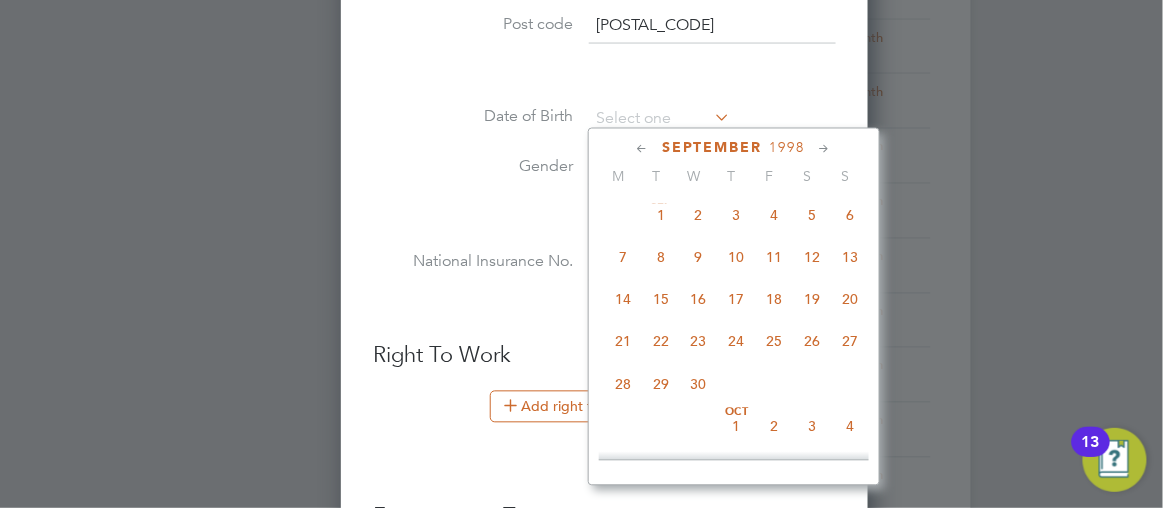 click 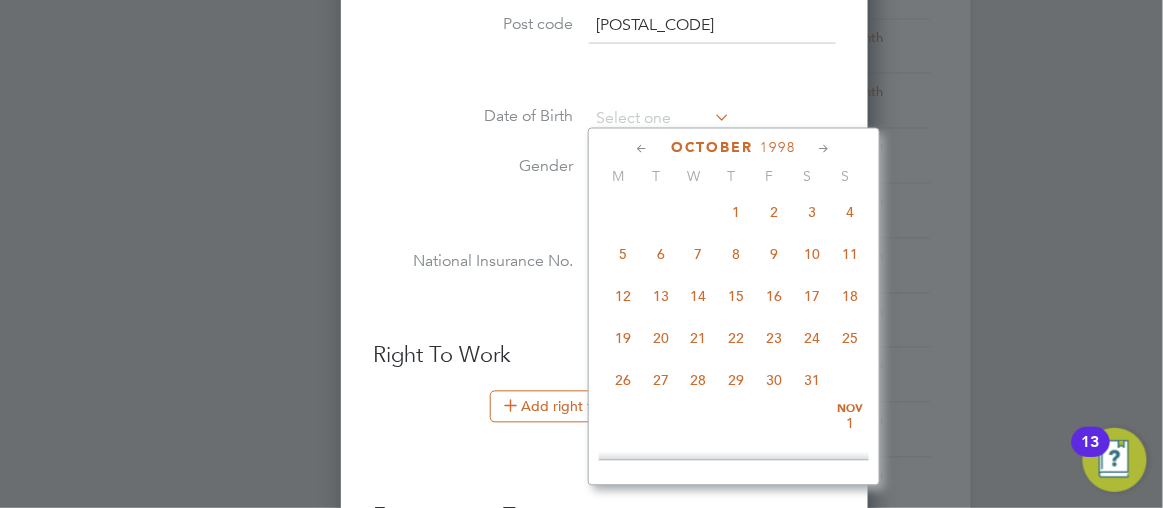 click on "Oct 1" 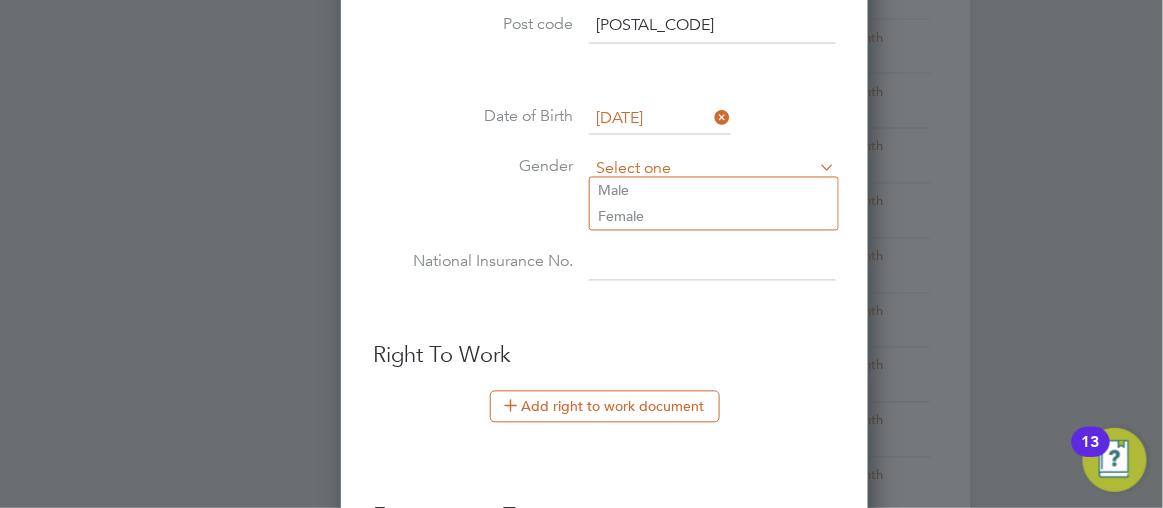 click at bounding box center [712, 170] 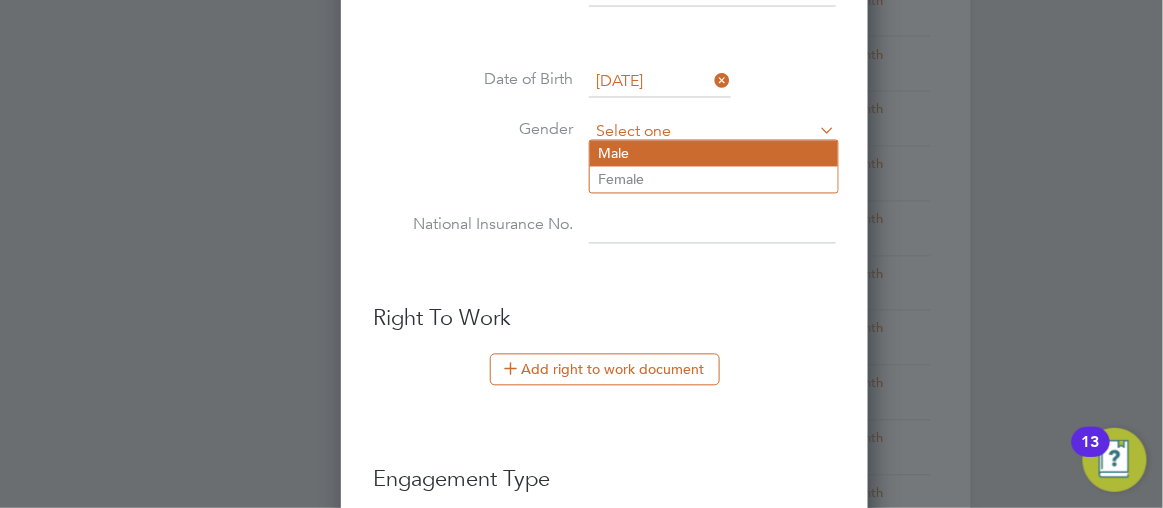 type on "Male" 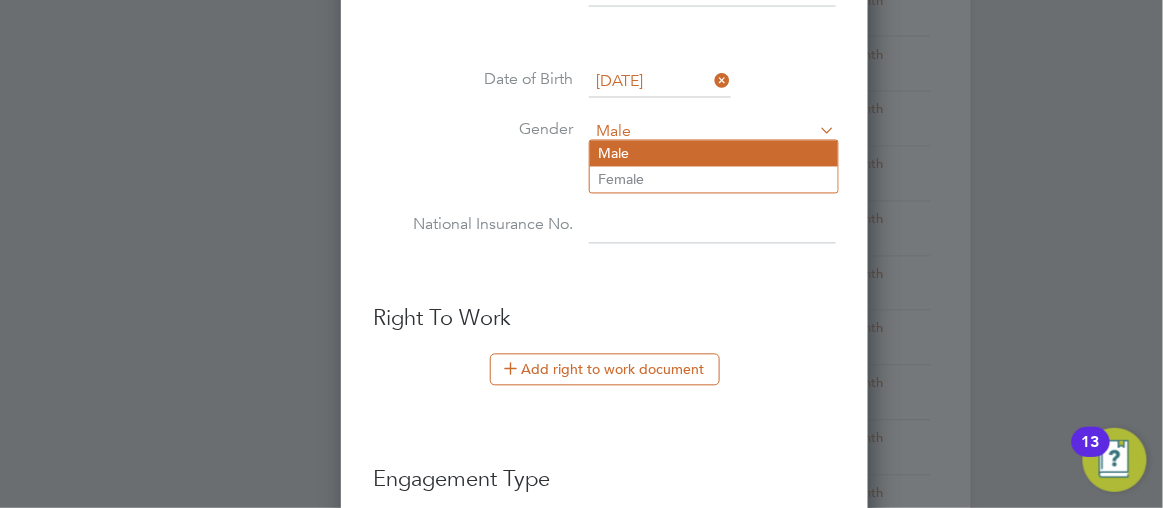 scroll, scrollTop: 1690, scrollLeft: 529, axis: both 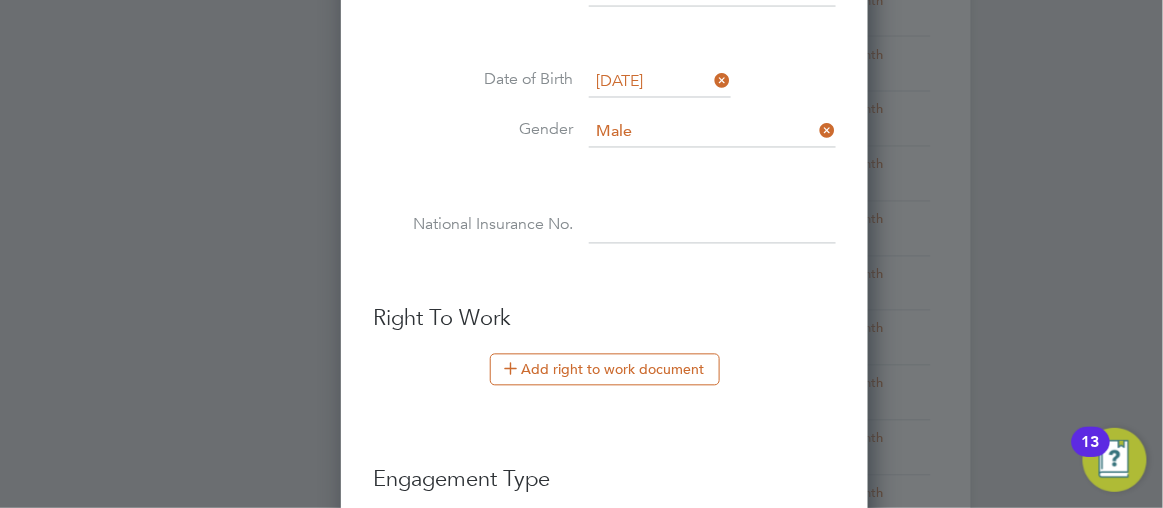 paste on "[PASSPORT]" 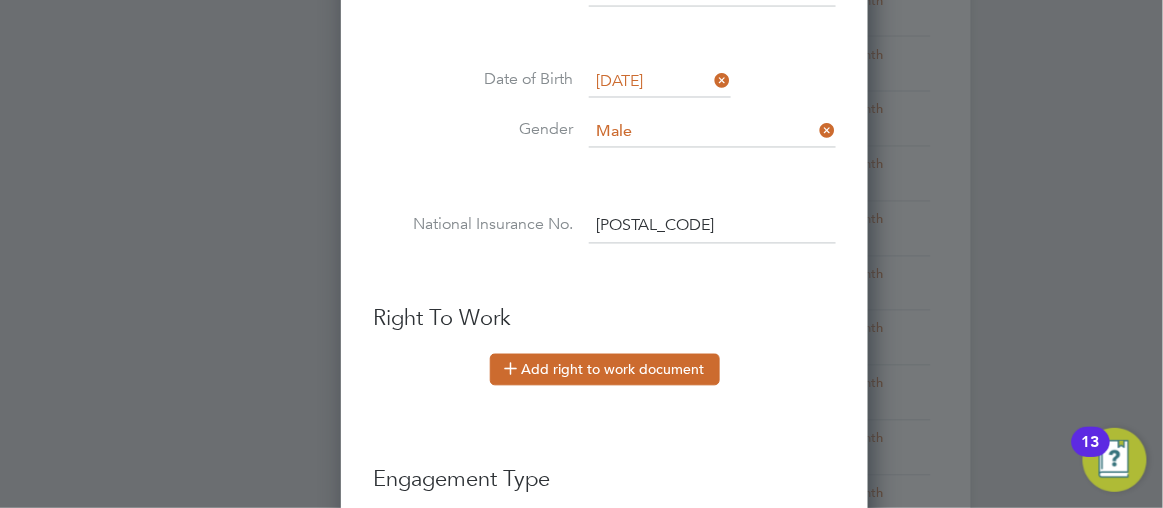 type on "PE 22 98 12 A" 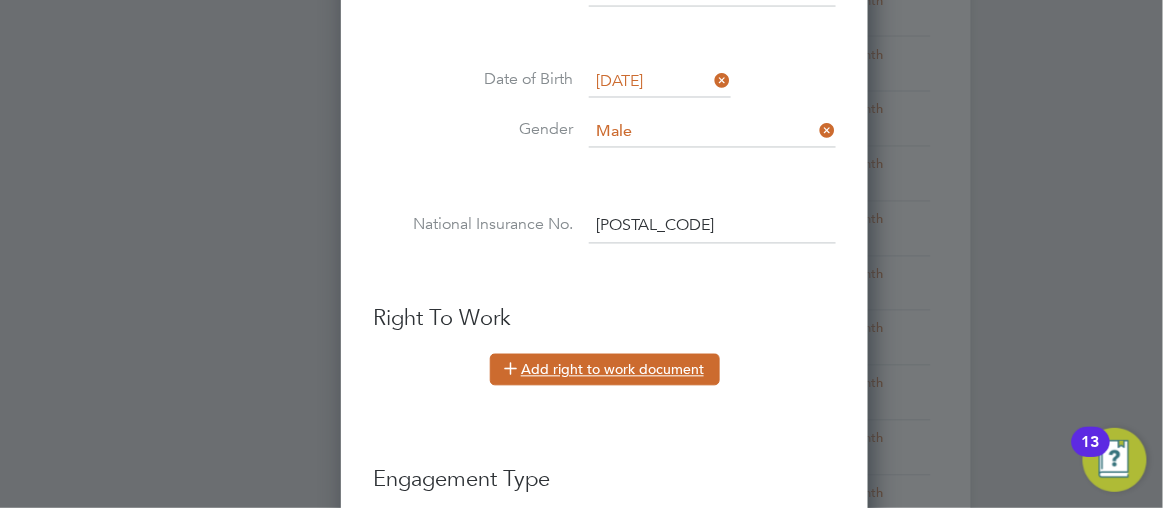click on "Add right to work document" at bounding box center [605, 370] 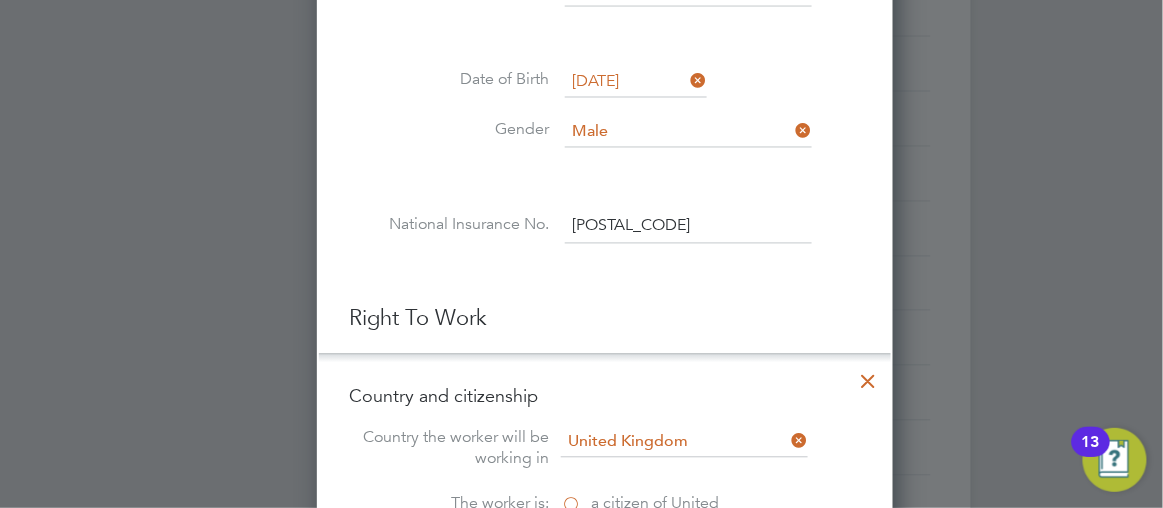 click 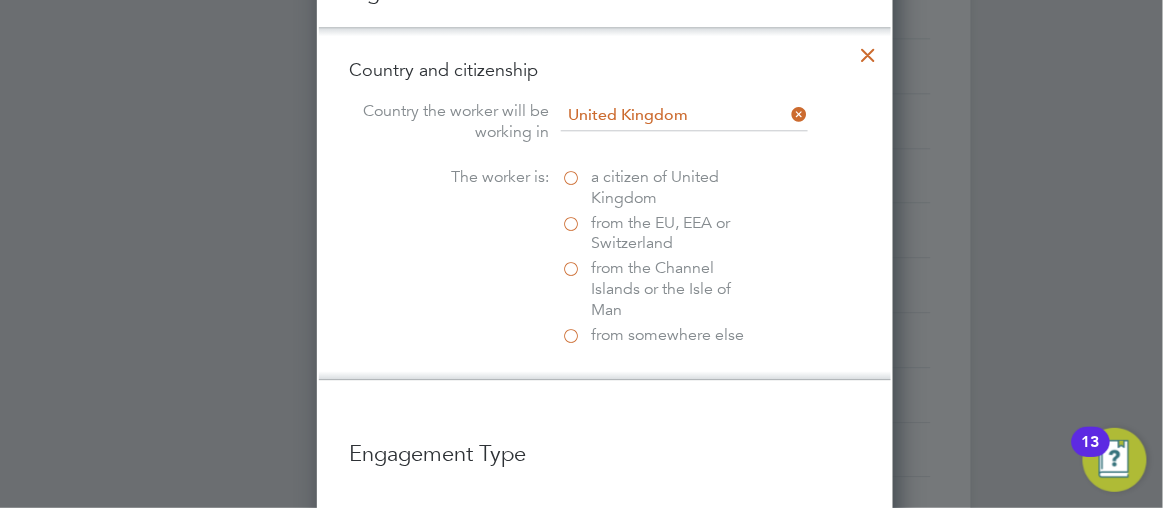 scroll, scrollTop: 1199, scrollLeft: 0, axis: vertical 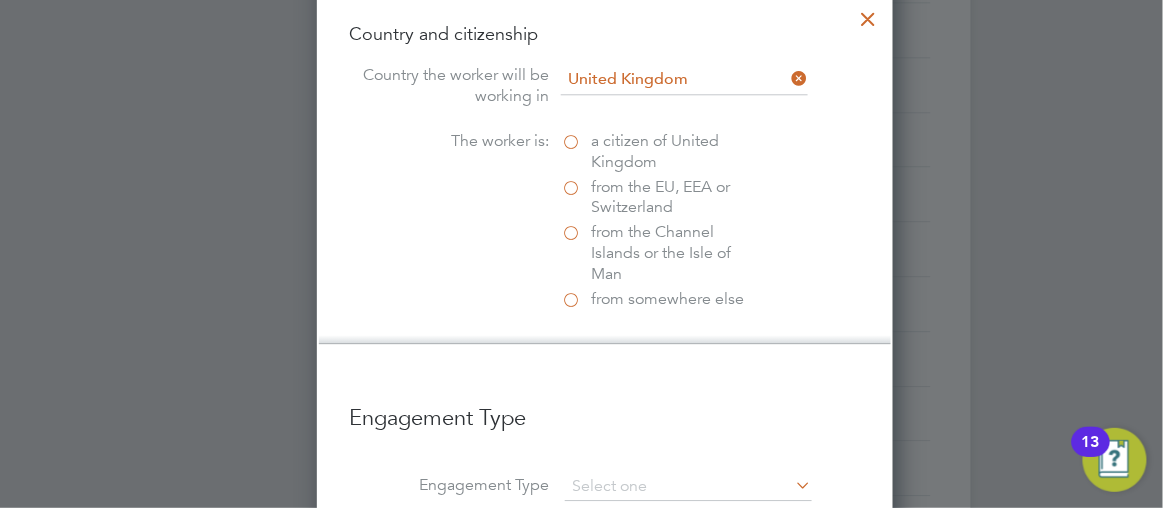 click on "a citizen of United Kingdom" at bounding box center [661, 152] 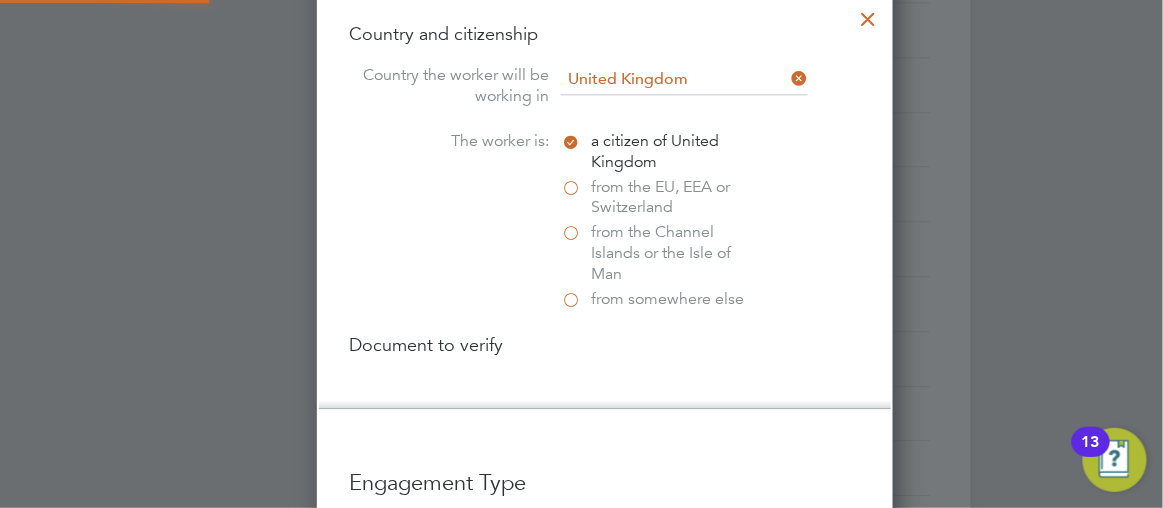 scroll, scrollTop: 9, scrollLeft: 10, axis: both 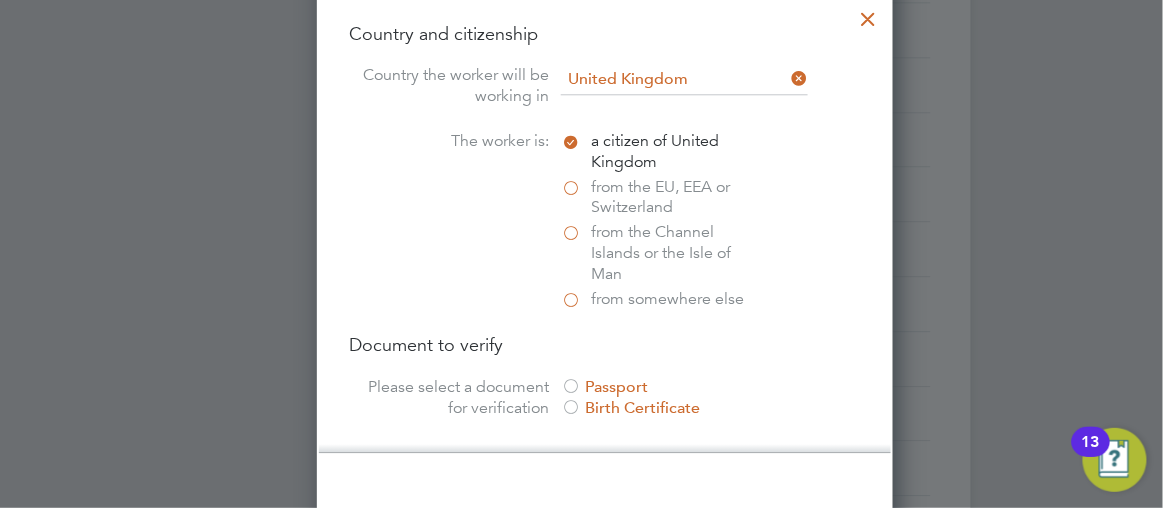 click at bounding box center [571, 388] 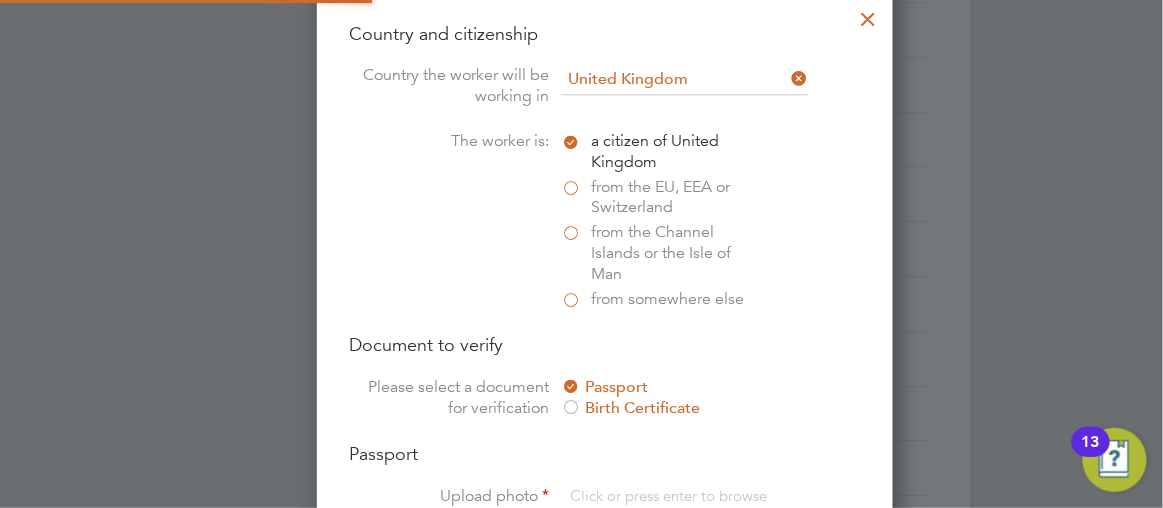 scroll, scrollTop: 10, scrollLeft: 10, axis: both 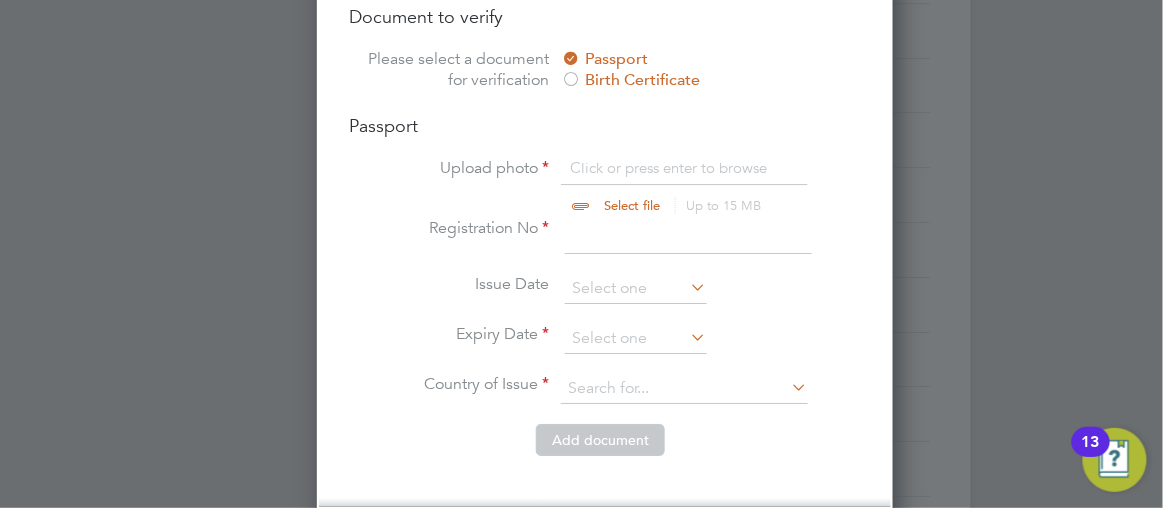 click at bounding box center (651, 188) 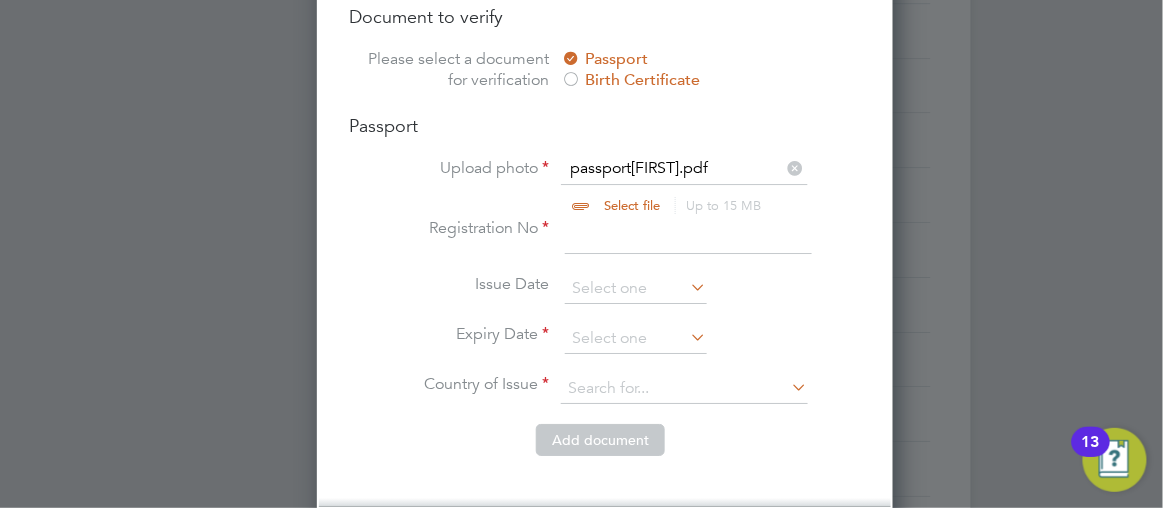 click at bounding box center [688, 236] 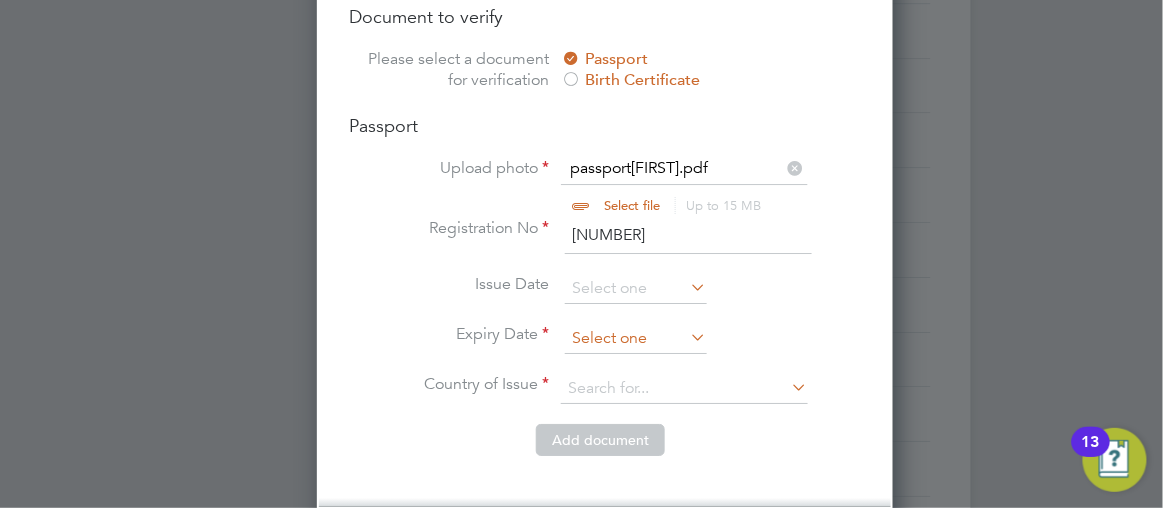 type on "[PHONE]" 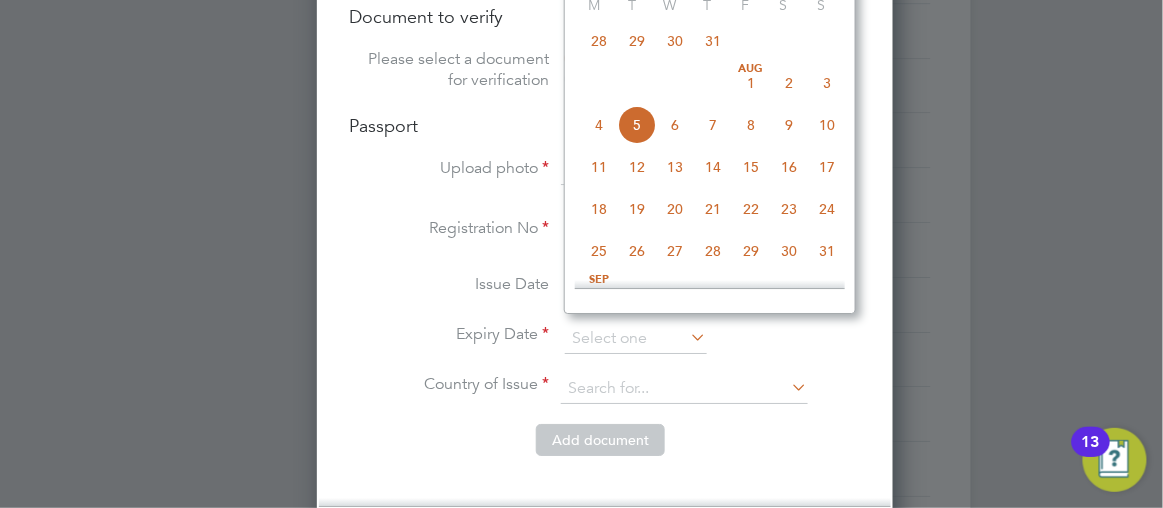click 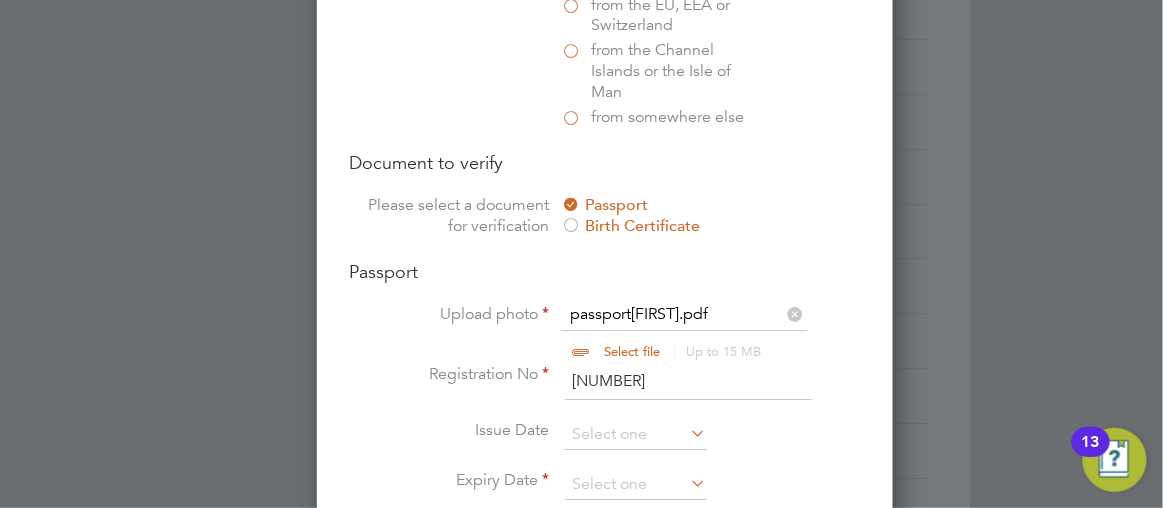 scroll, scrollTop: 1418, scrollLeft: 0, axis: vertical 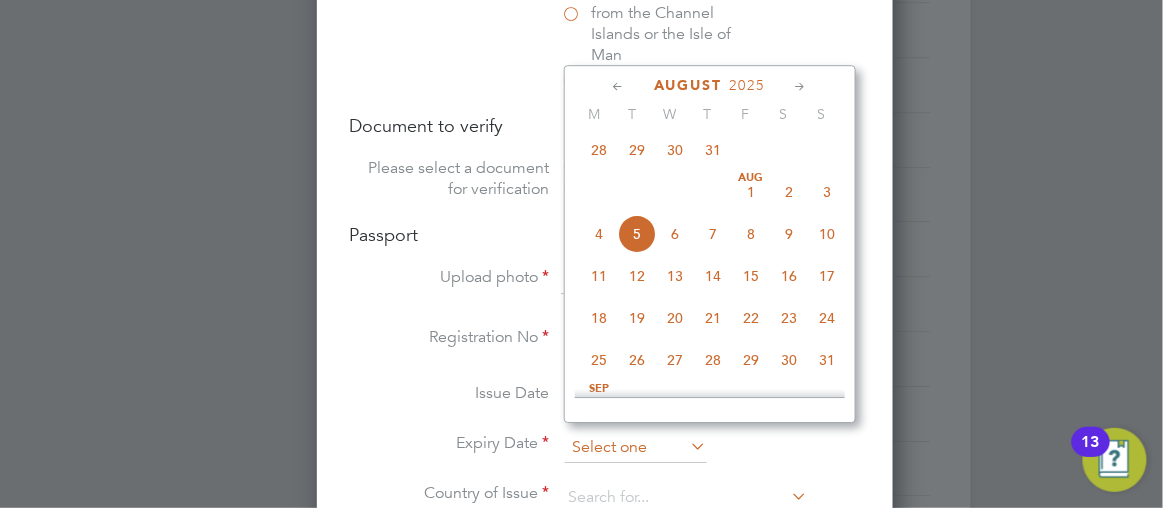 click at bounding box center (636, 448) 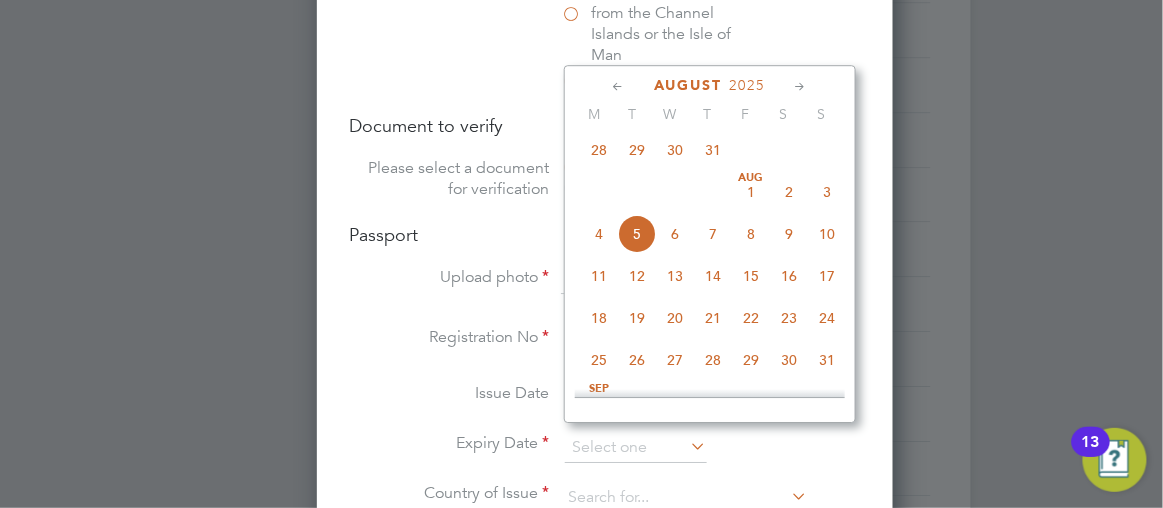 click 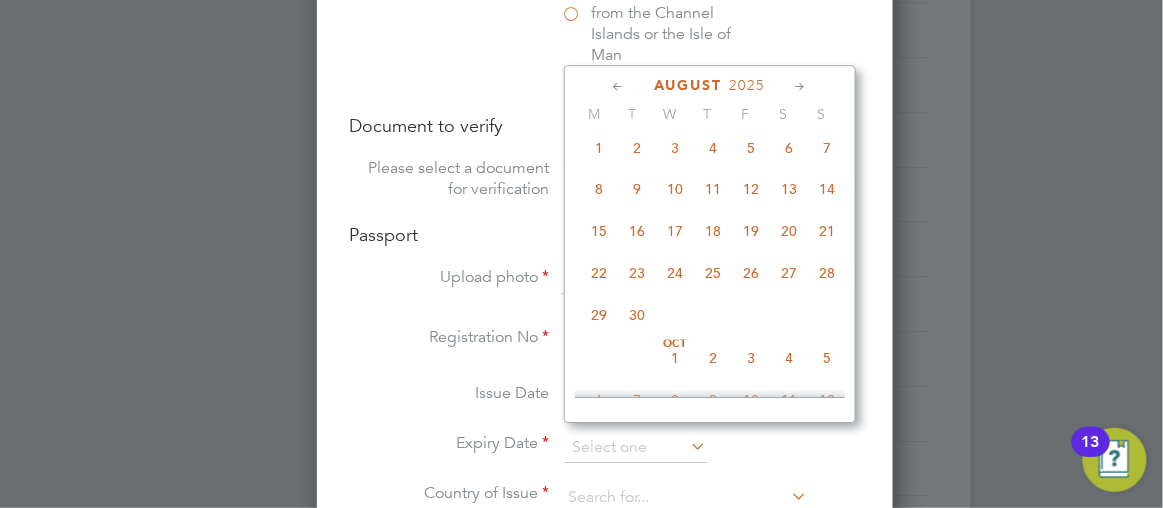 click 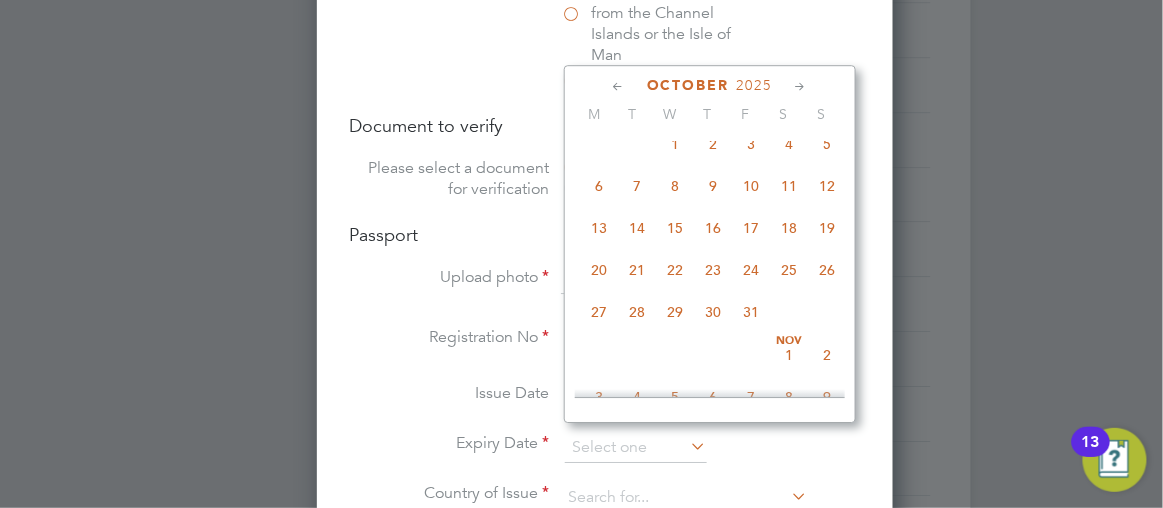 click 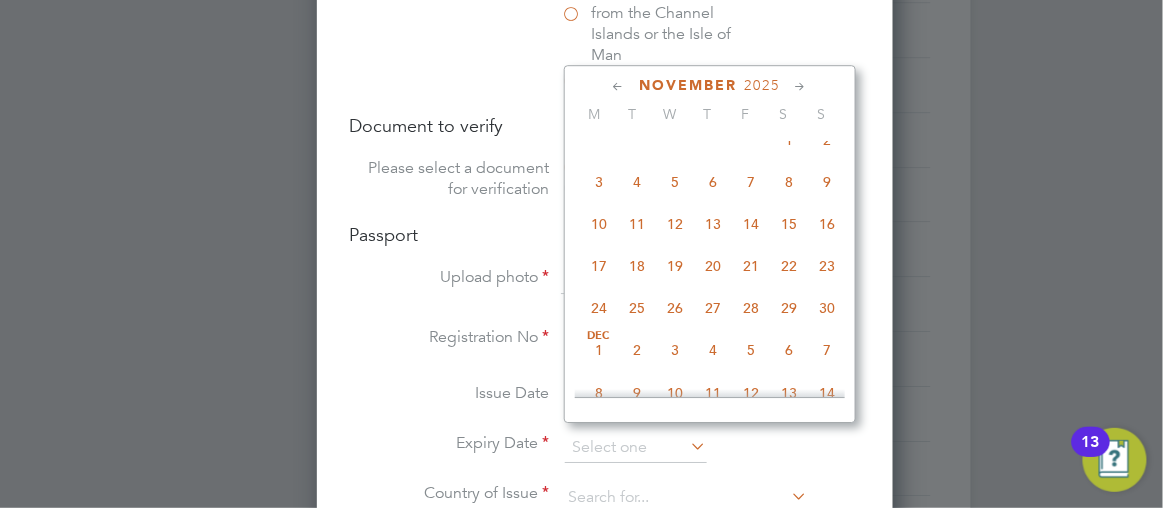 click 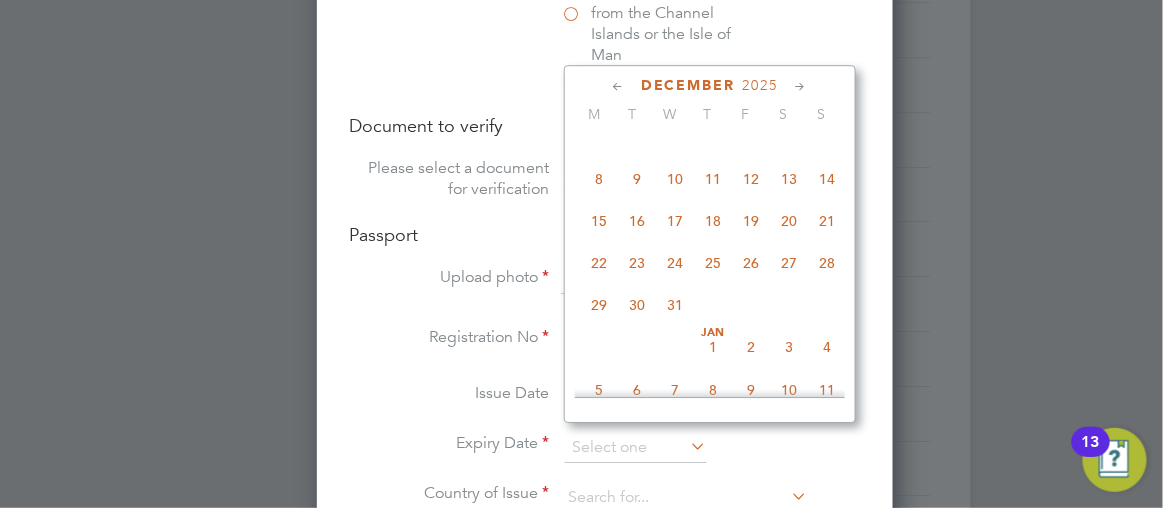 click 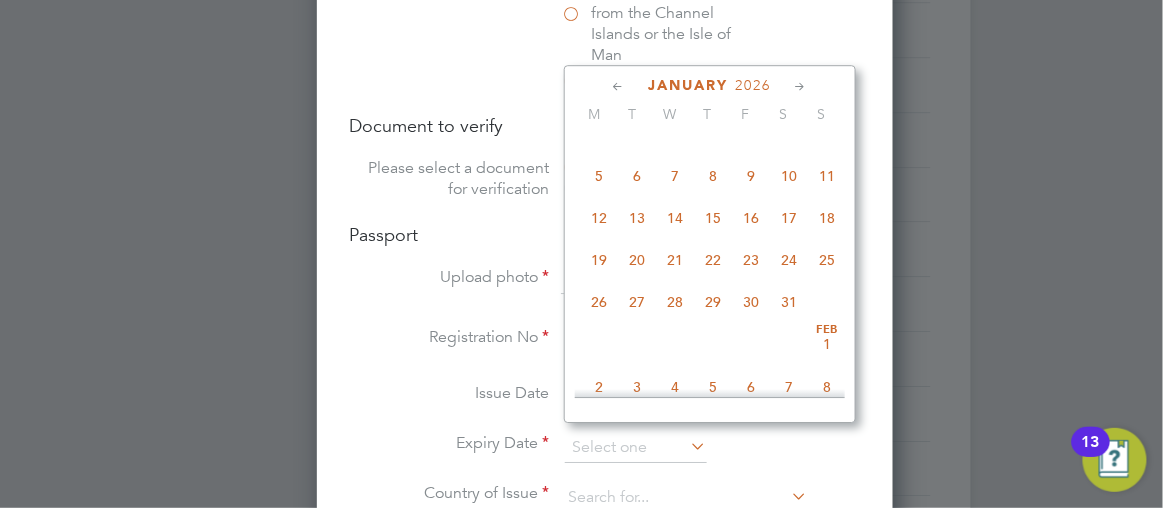 click 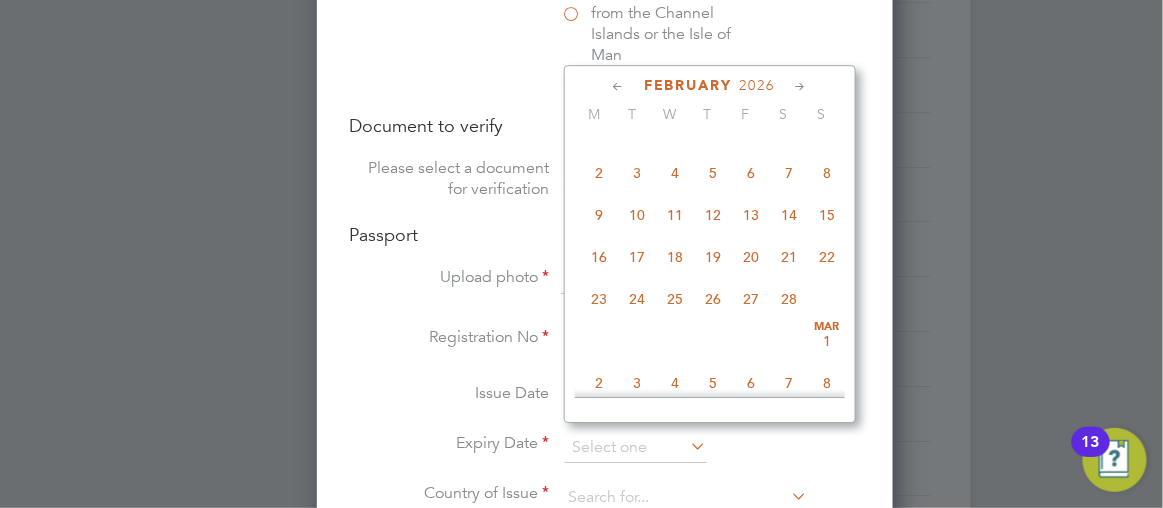 click 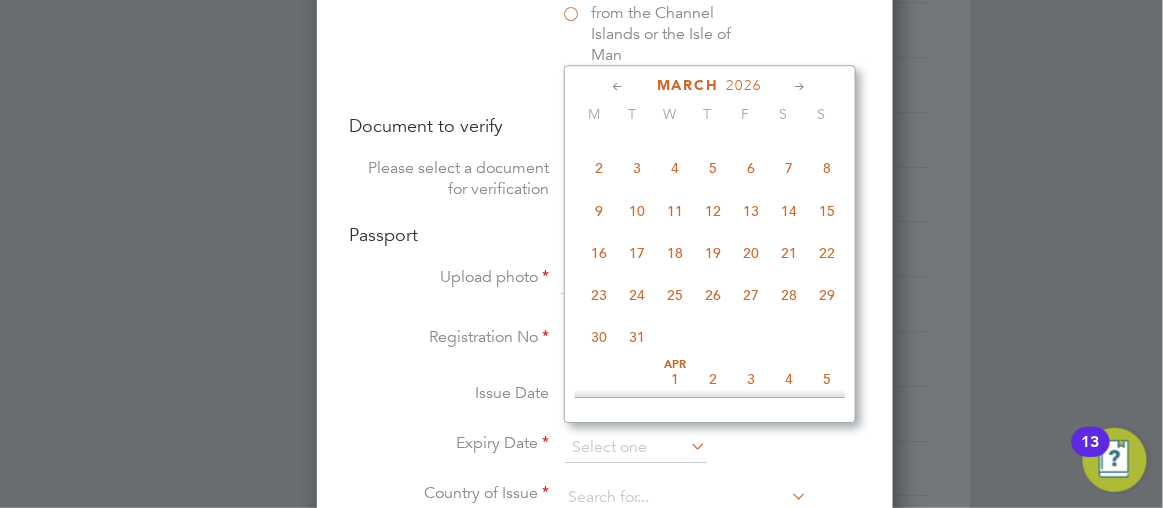 click 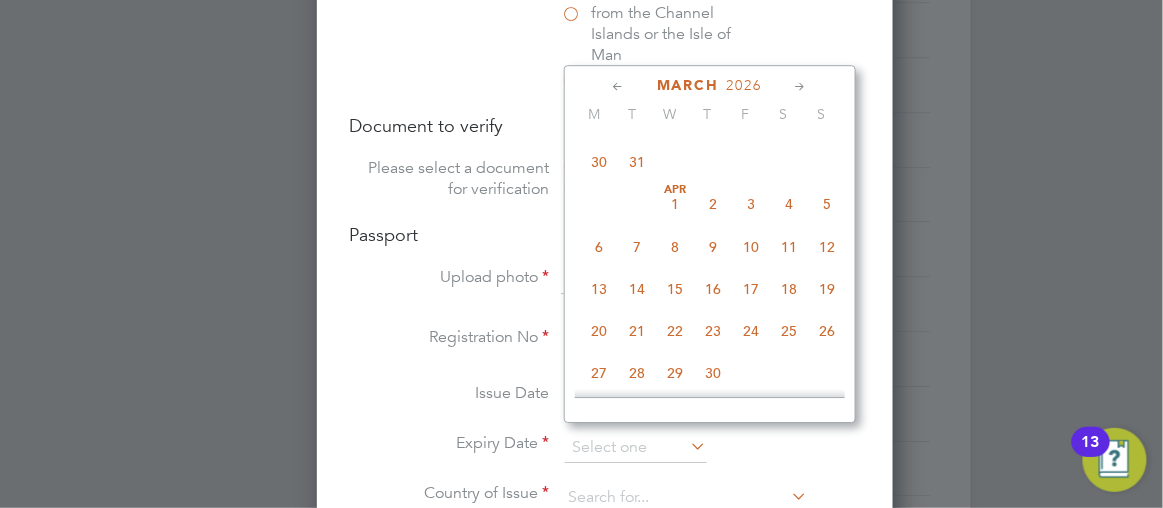 click 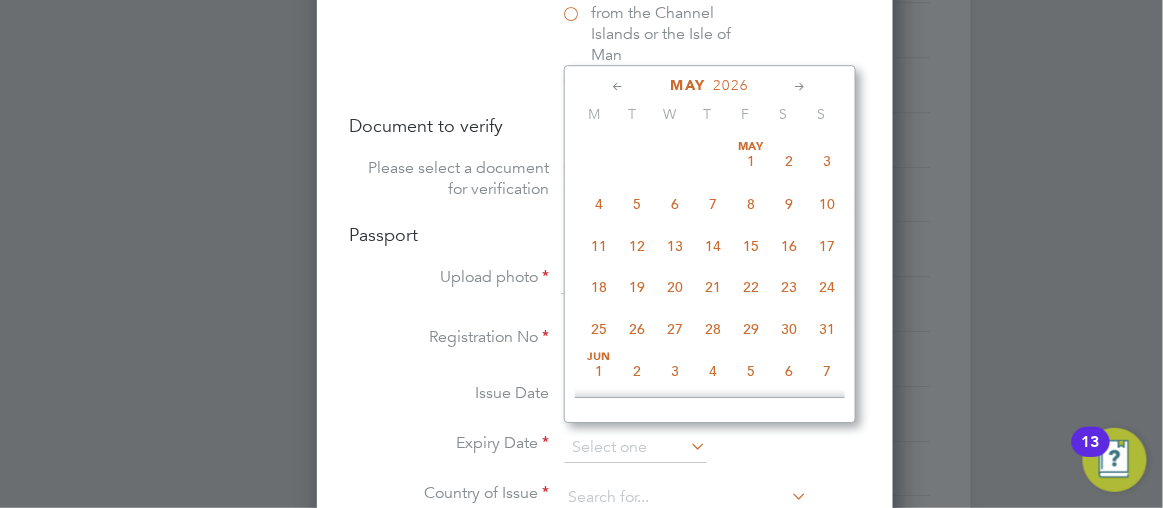 click 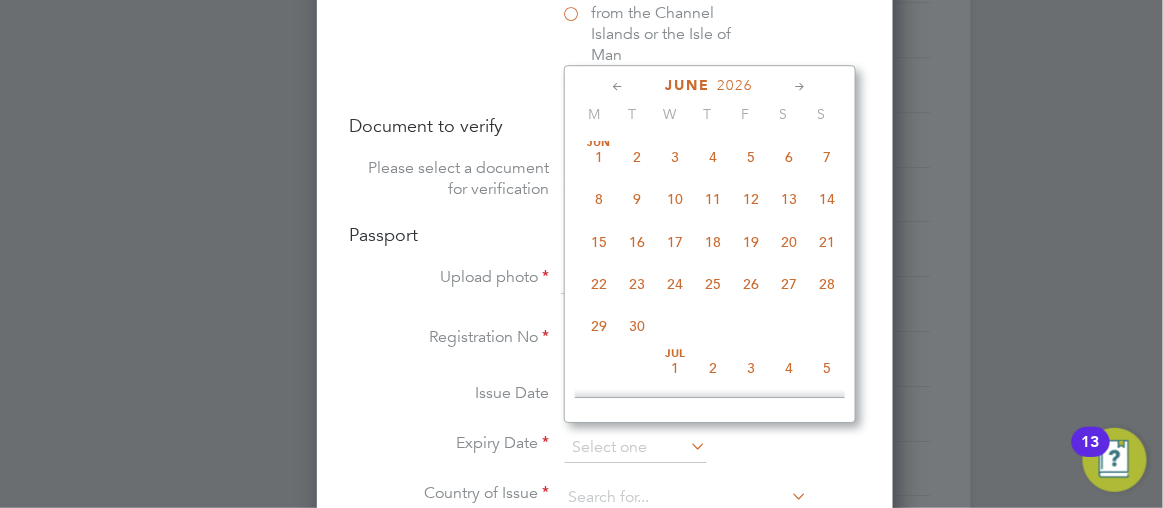 click 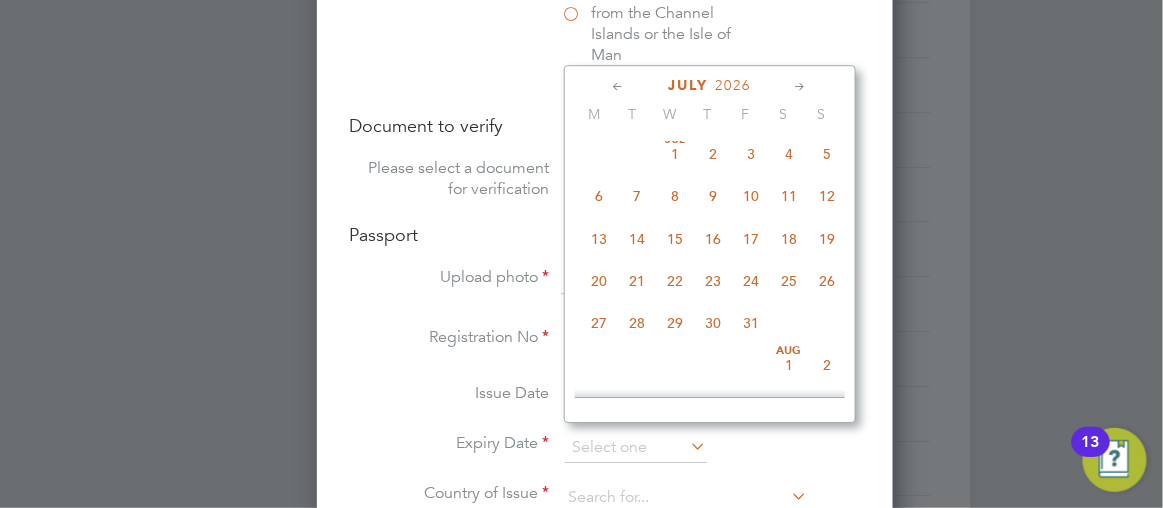 click 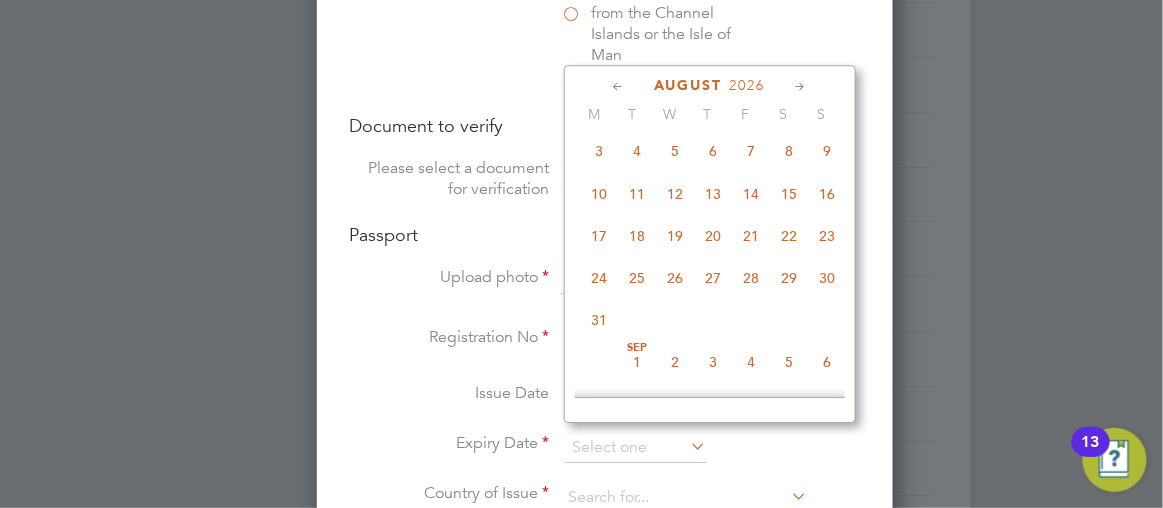 click 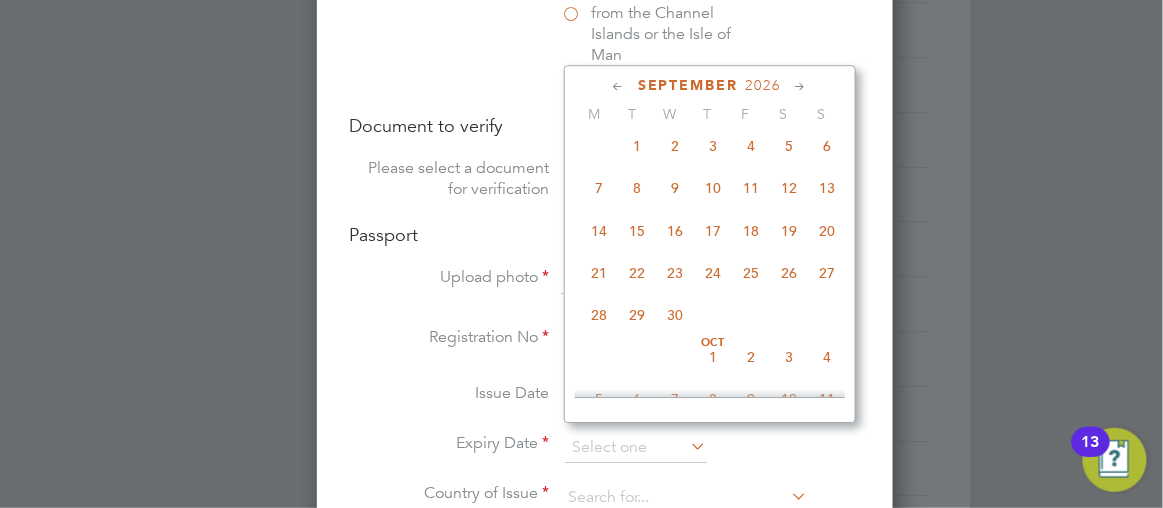 click 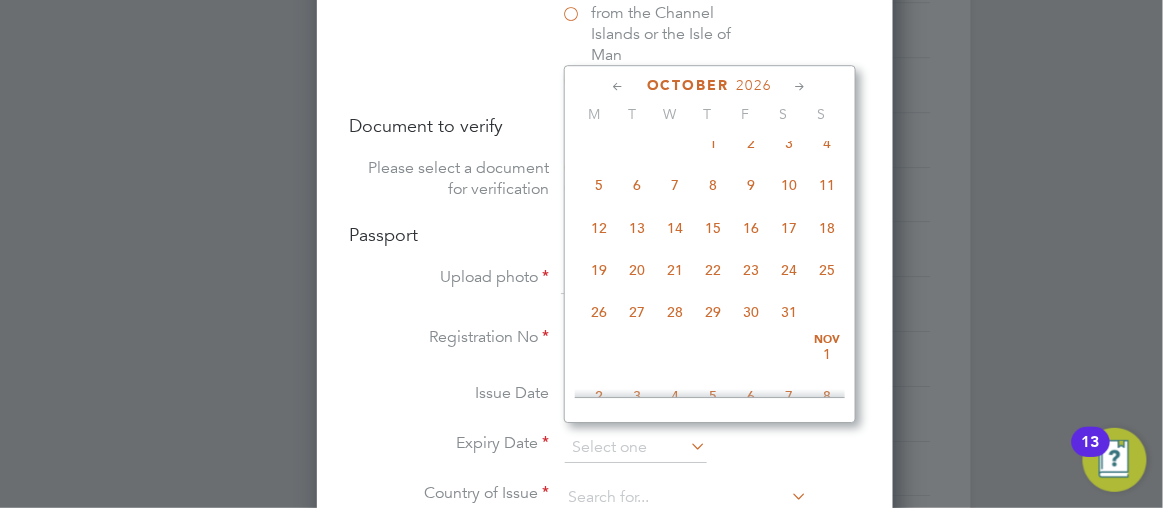 click 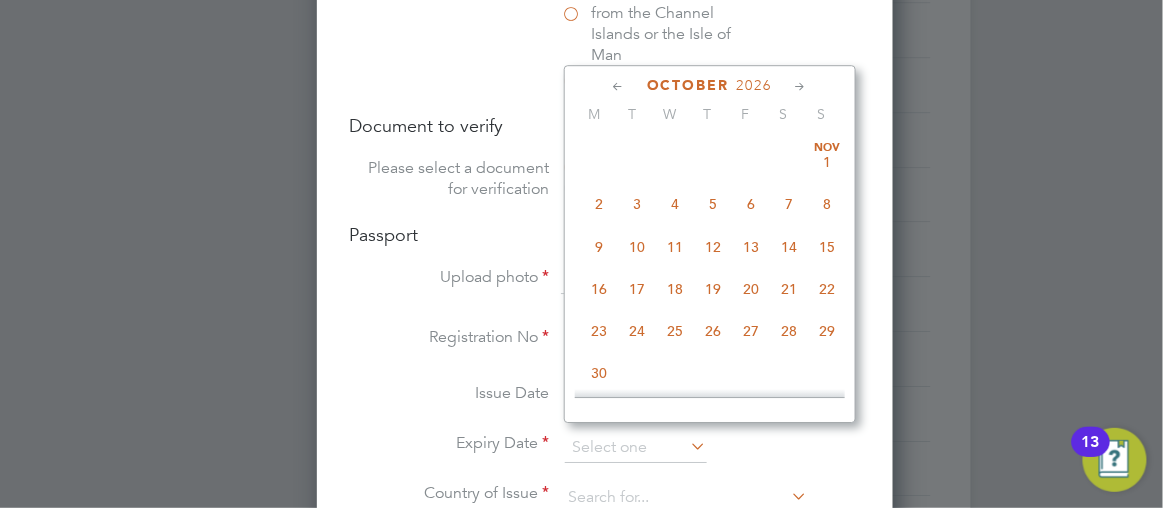 click 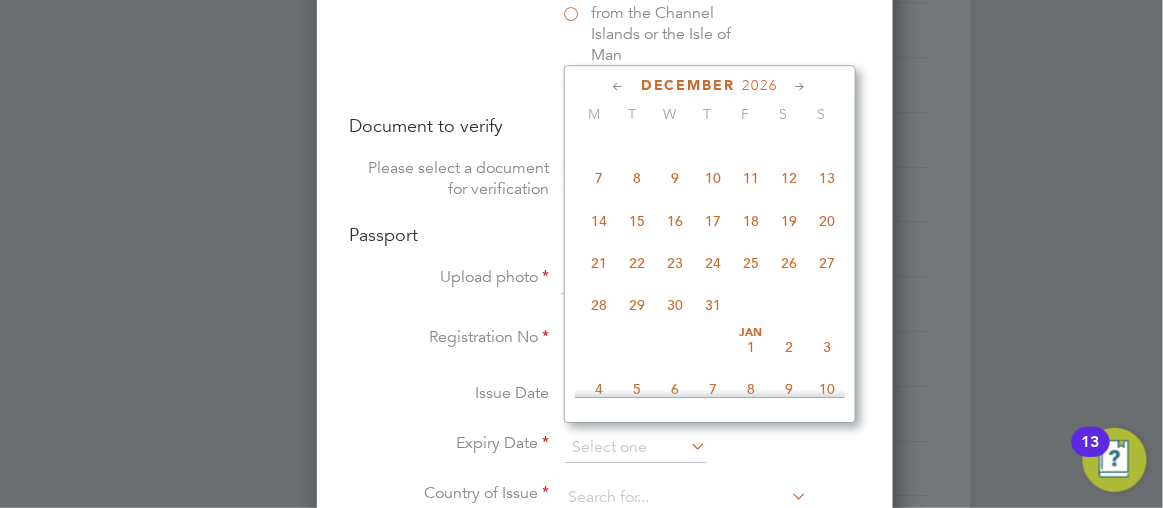 click 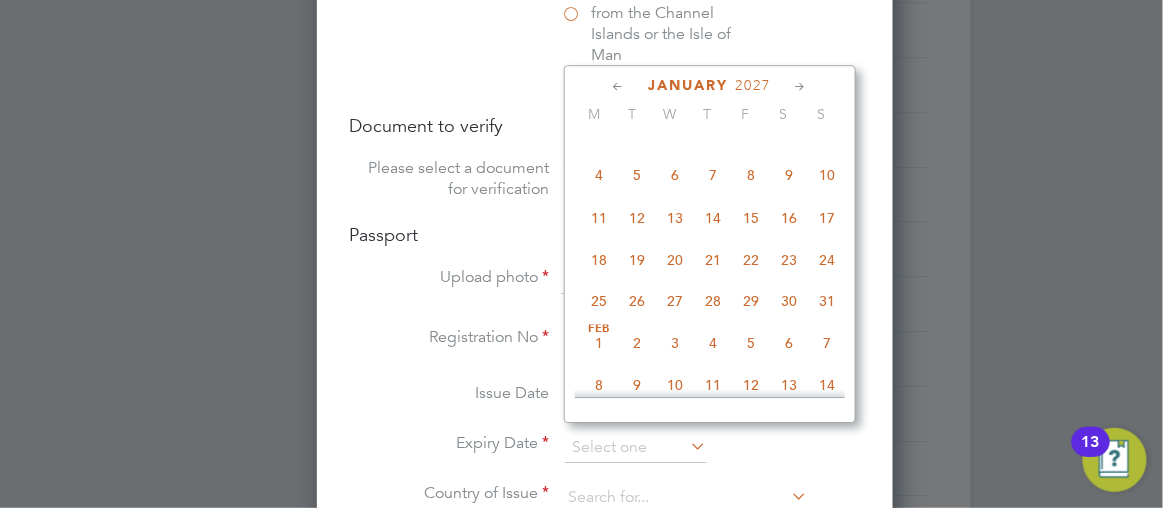 click 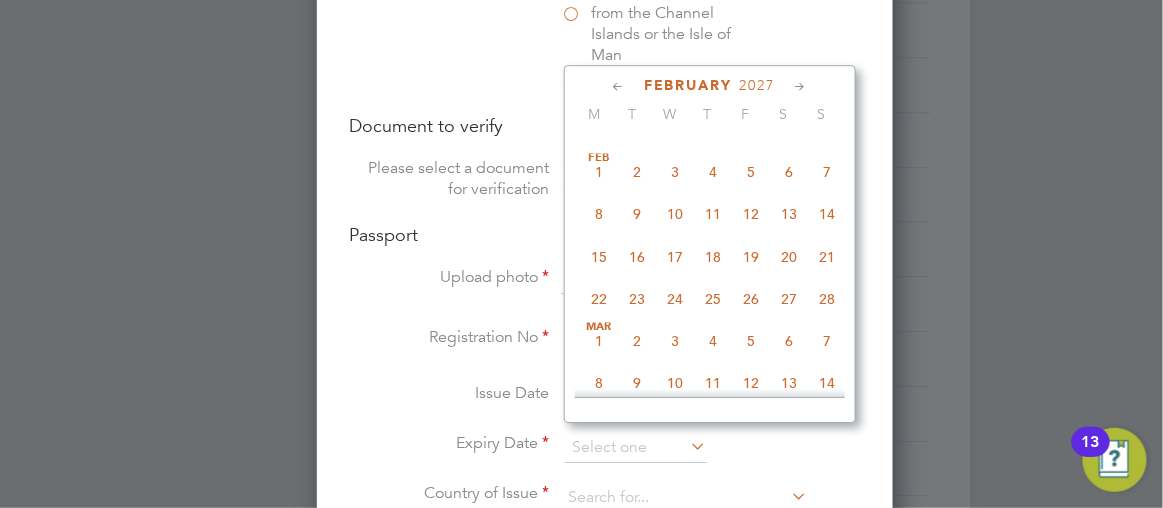 click 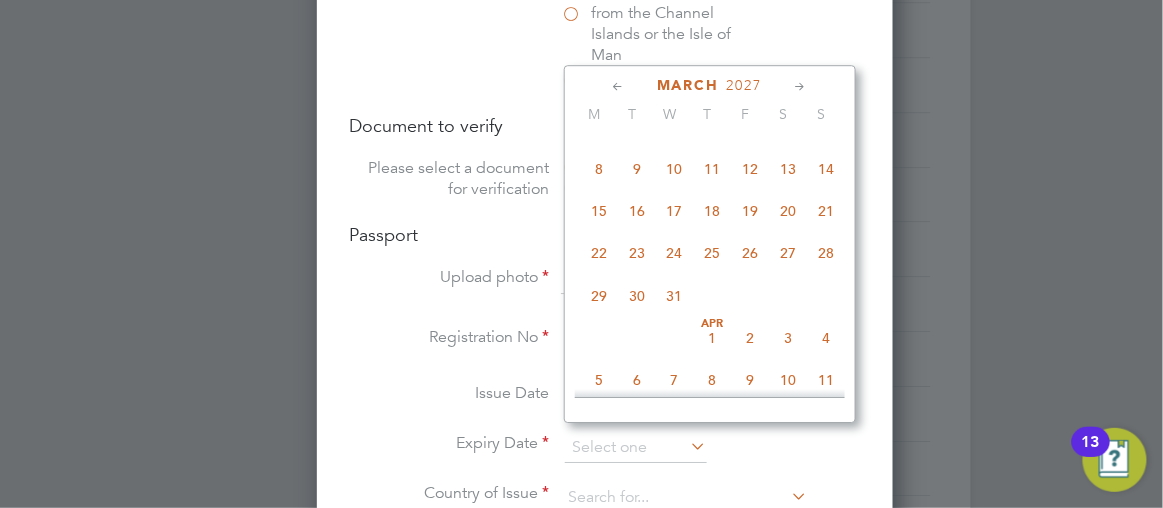 click 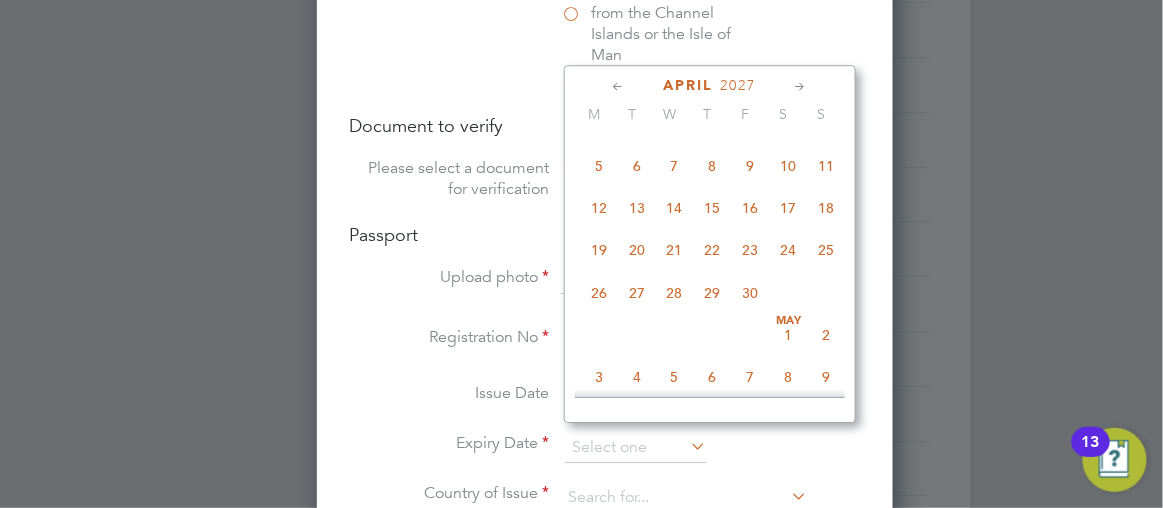 click 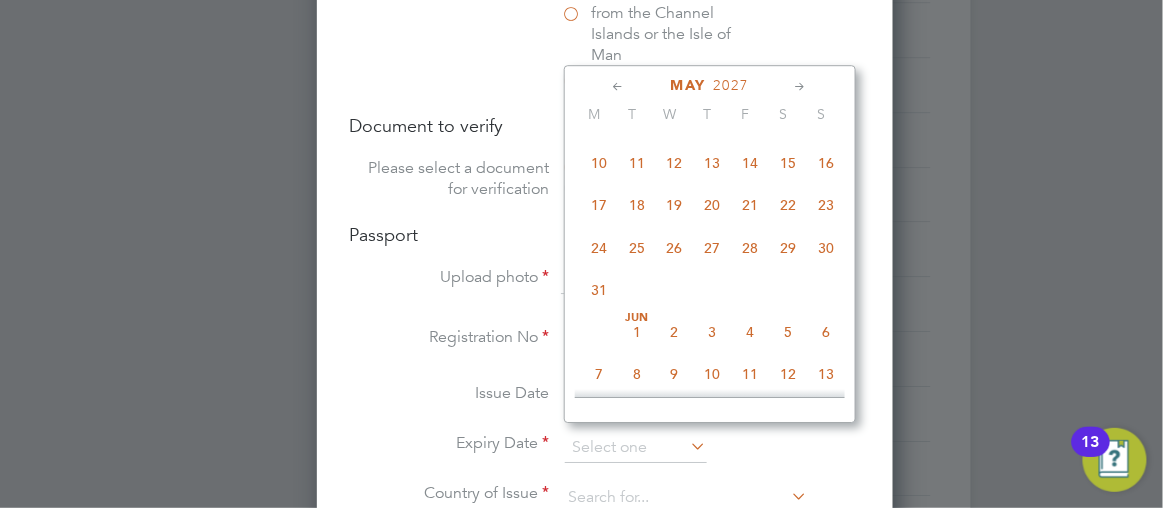 click 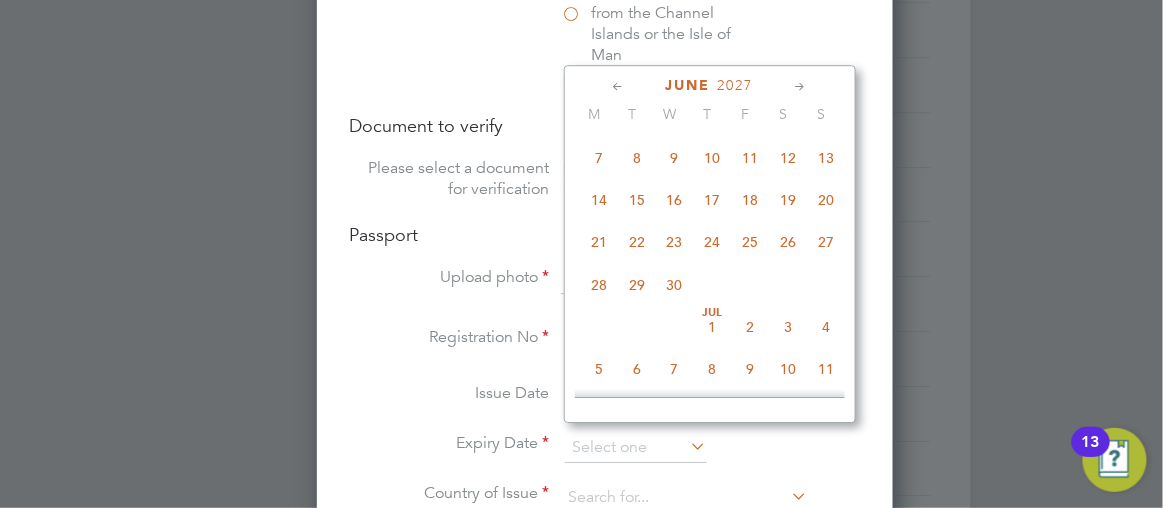 click 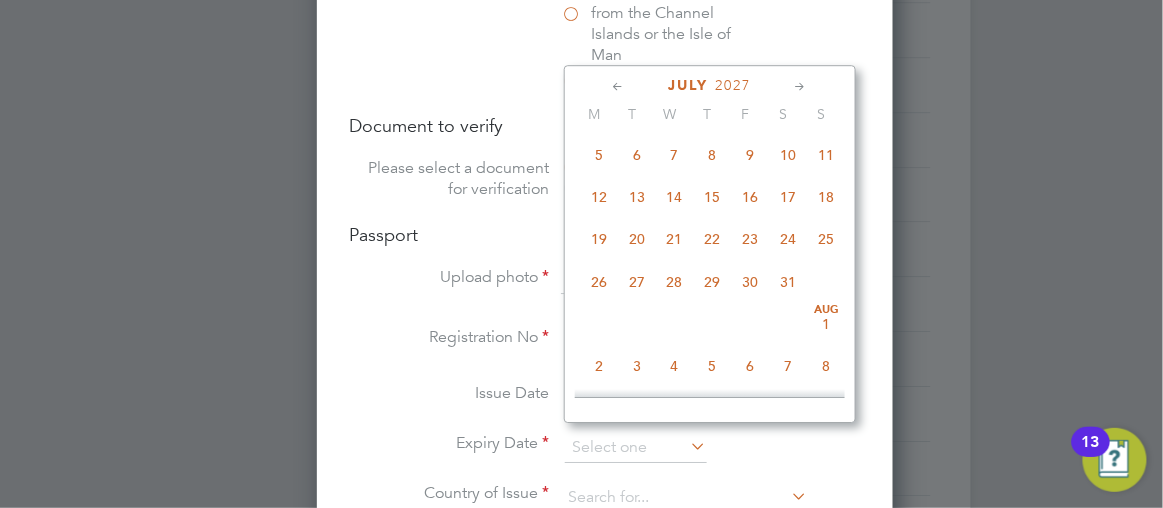 click 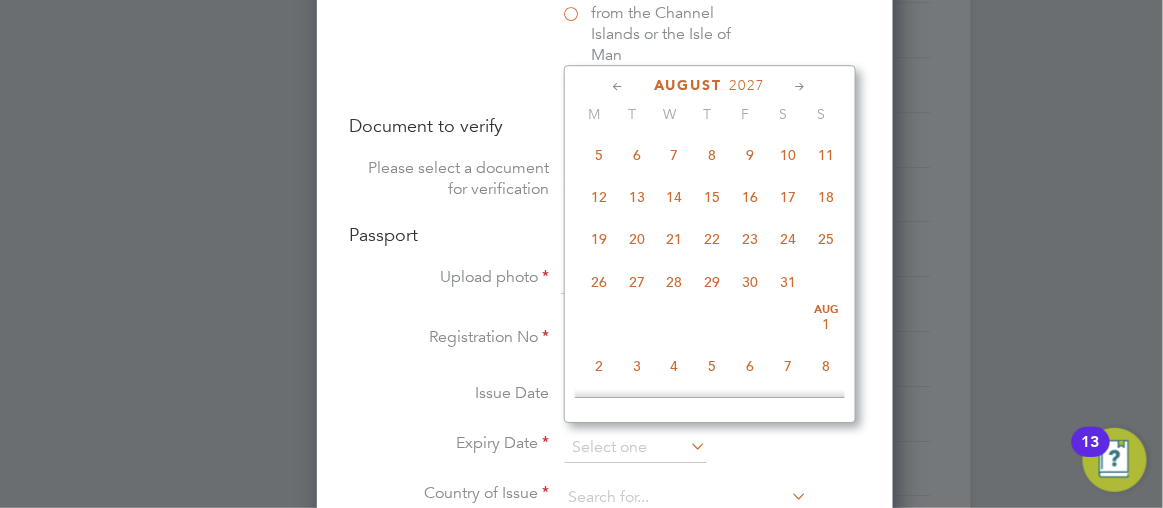 scroll, scrollTop: 5956, scrollLeft: 0, axis: vertical 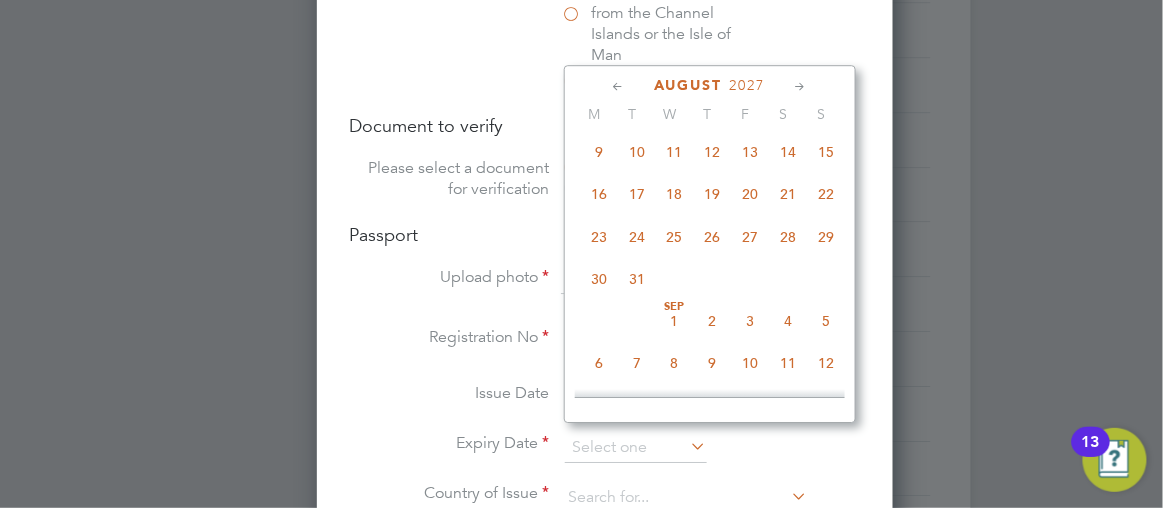 click on "9" 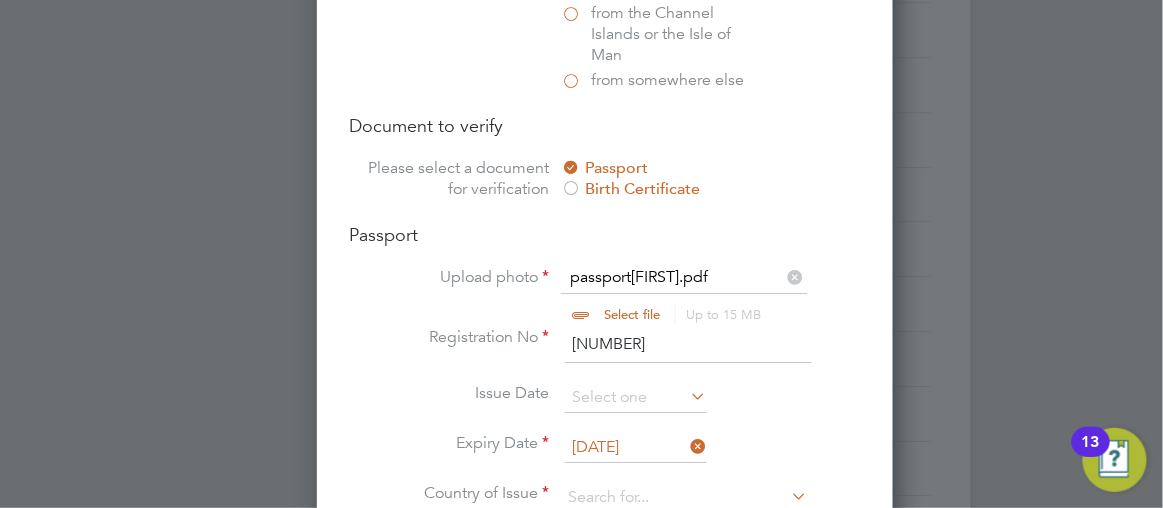 click 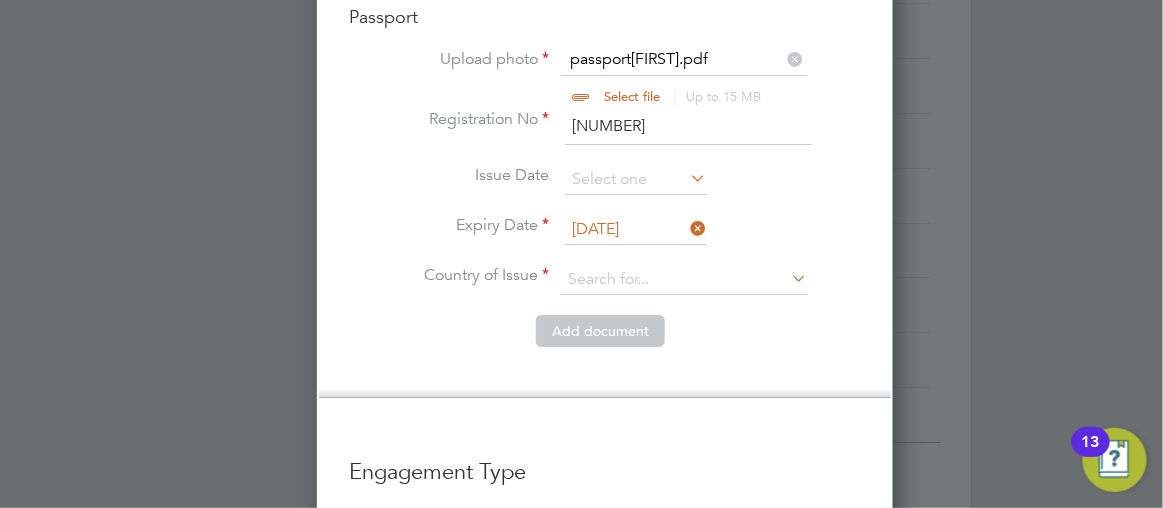 scroll, scrollTop: 1672, scrollLeft: 0, axis: vertical 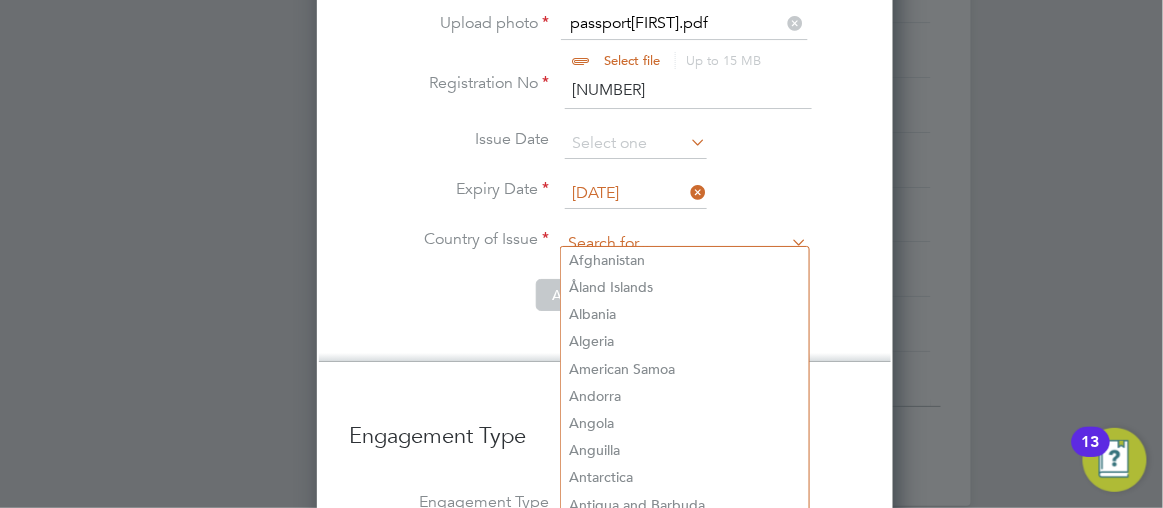 click at bounding box center (684, 244) 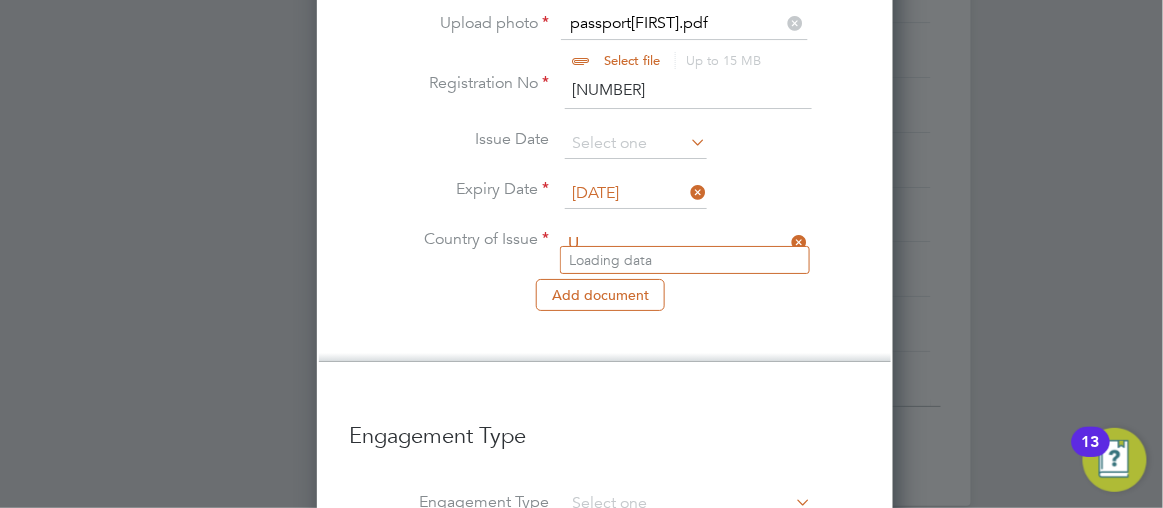 scroll, scrollTop: 2478, scrollLeft: 576, axis: both 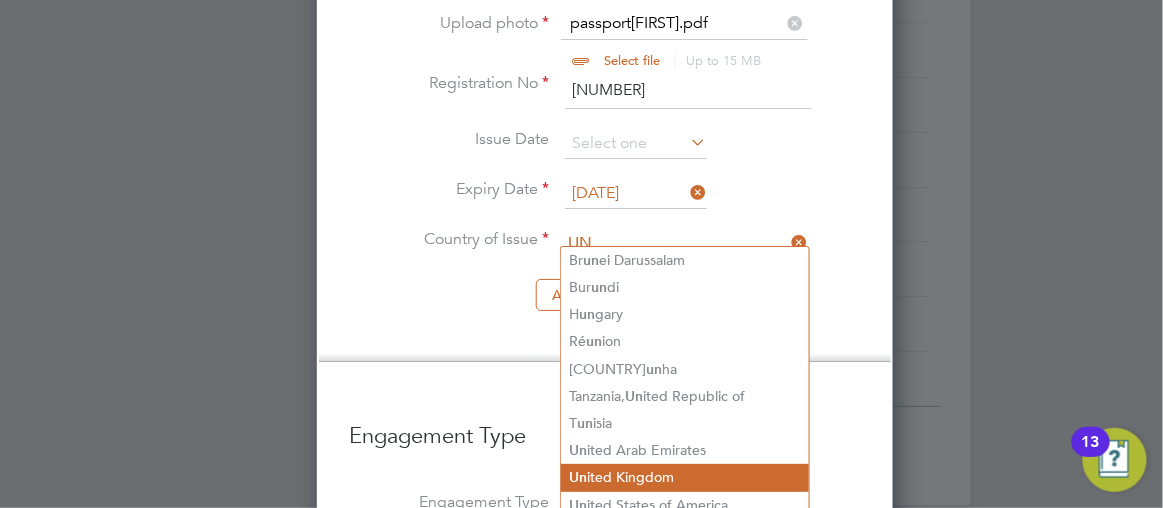 type on "UN" 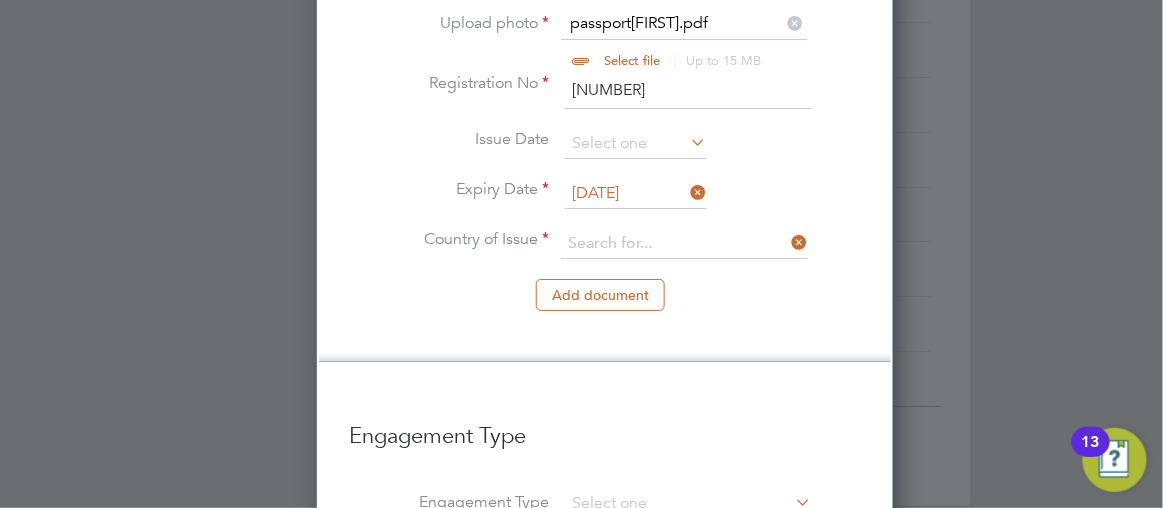 click on "Workers New Worker My Workers All Workers Search   Registered
Select date
To
Select date
Showing   30 of  114 Workers   Worker ID Worker Payment Option Registration Date NEMA04082025 Nelson Martins PAYE 20 hours ago KENA01082025 Kerry Nash PAYE 4 days ago SAEL01082025 Samson Eldred PAYE 4 days ago BIAG03072025 Bisola Agboola PAYE a month ago PEOB03072025 Peddy Osariemen Obiwemen PAYE a month ago MOBA03072025 Morufa Omotayo Bakaare PAYE a month ago FAWE02072025 Fardowsa Wehliye PAYE a month ago REGU02072025 Renata Gurung PAYE a month ago FRAB02072025 Francisca Abbey PAYE a month ago PROG02072025 Progress Ogheneovo PAYE a month ago MAAF02072025 Maxwell Afriyie PAYE a month ago OLEL02072025 Olamide Elemide PAYE a month ago ADKAM02072025 Adebimpe Kamoru PAYE a month ago JAEB02072025 Jasper Eberendu PAYE a month ago CHOB02072025 Chibuikem Emmanuel Obiajunwa PAYE a month ago OLHU02072025 Olaitan Hussein PAYE a month ago VITU02072025 Vida Osei Tuffour PAYE a month ago BRKO26062025 PAYE PAYE -" 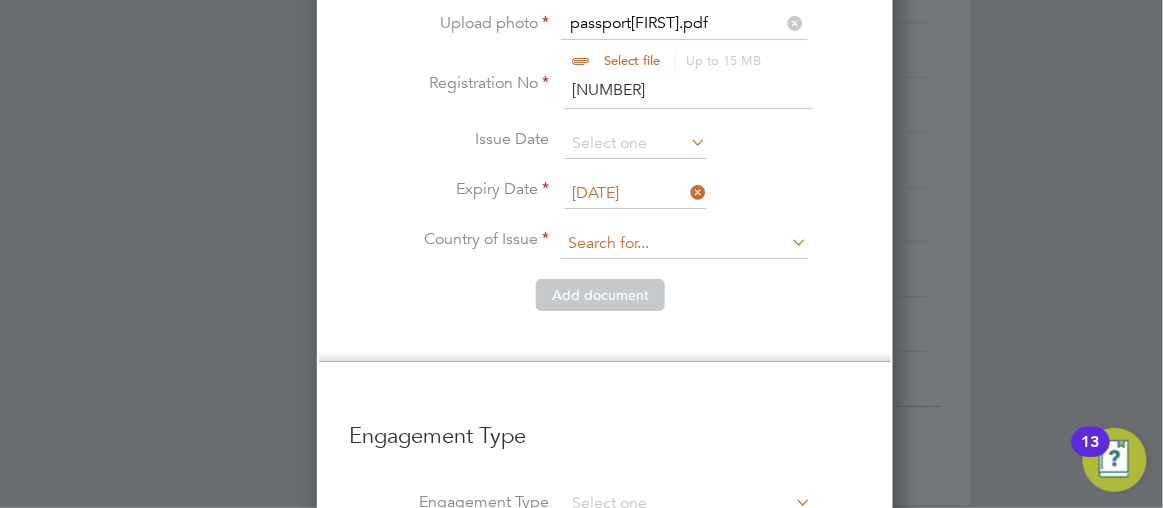 click at bounding box center [684, 244] 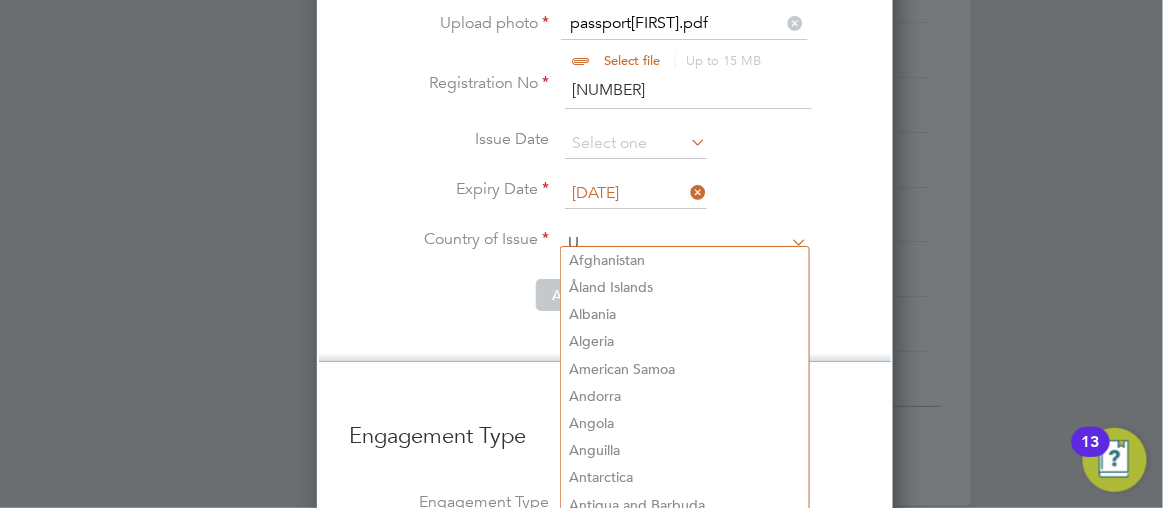 scroll, scrollTop: 2478, scrollLeft: 576, axis: both 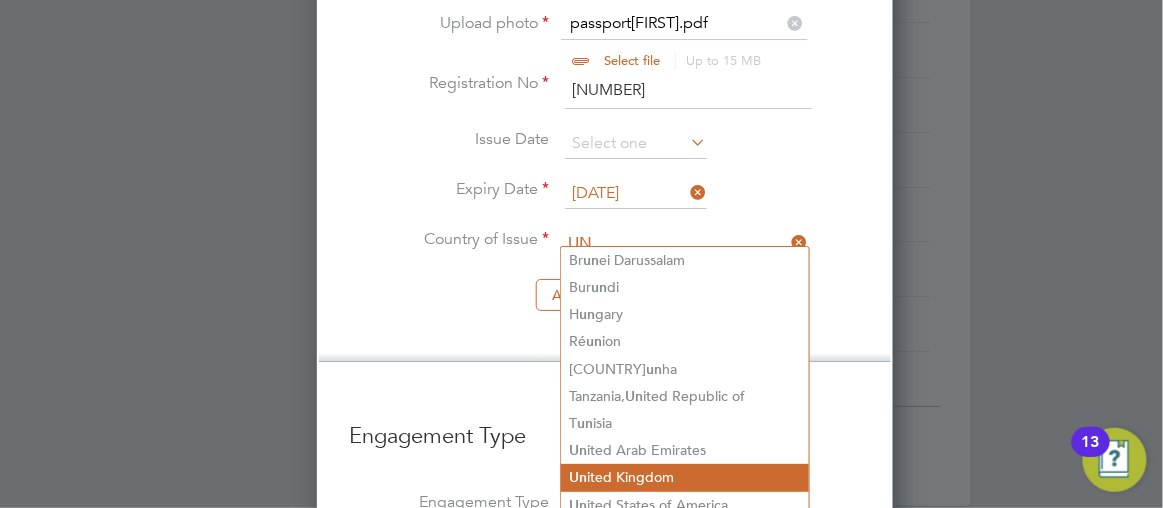 type on "United Kingdom" 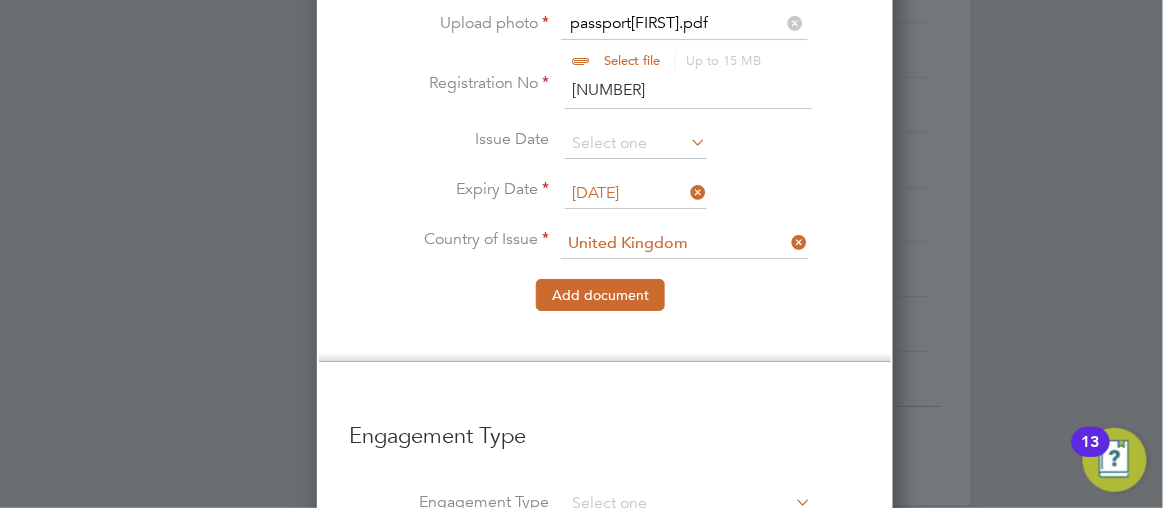 click on "Add document" at bounding box center (600, 295) 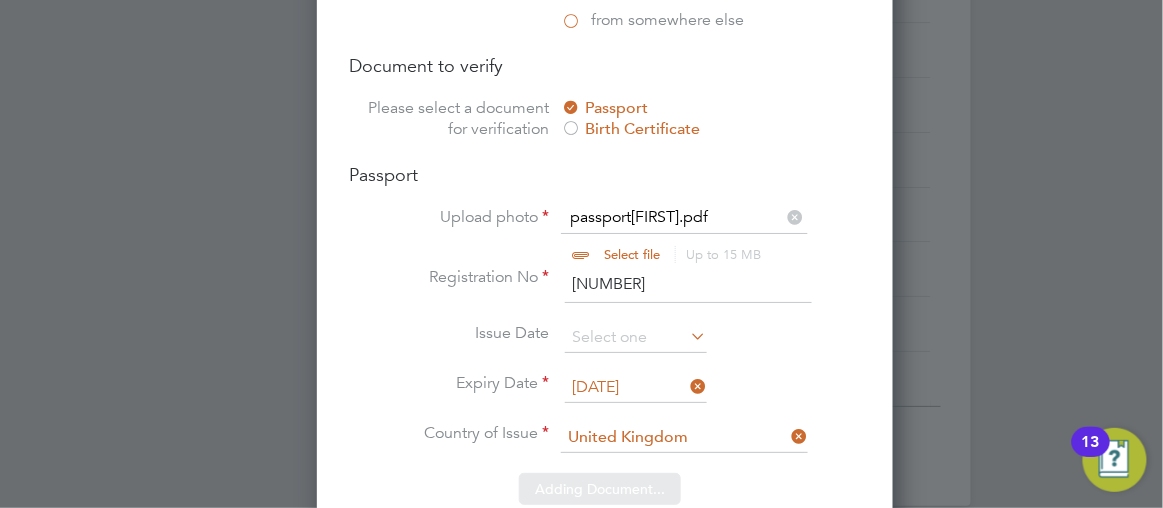 scroll, scrollTop: 1133, scrollLeft: 0, axis: vertical 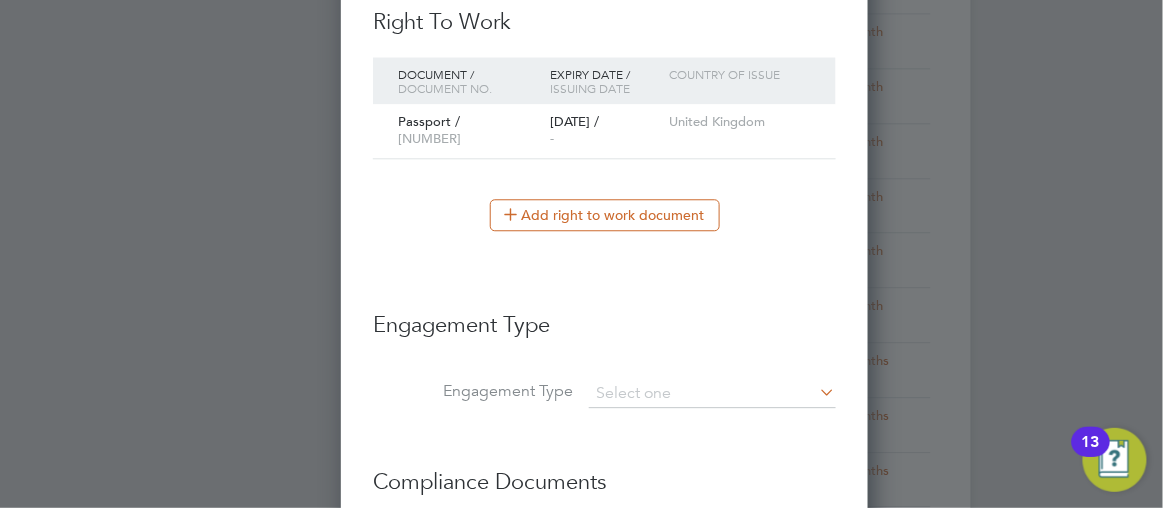 click 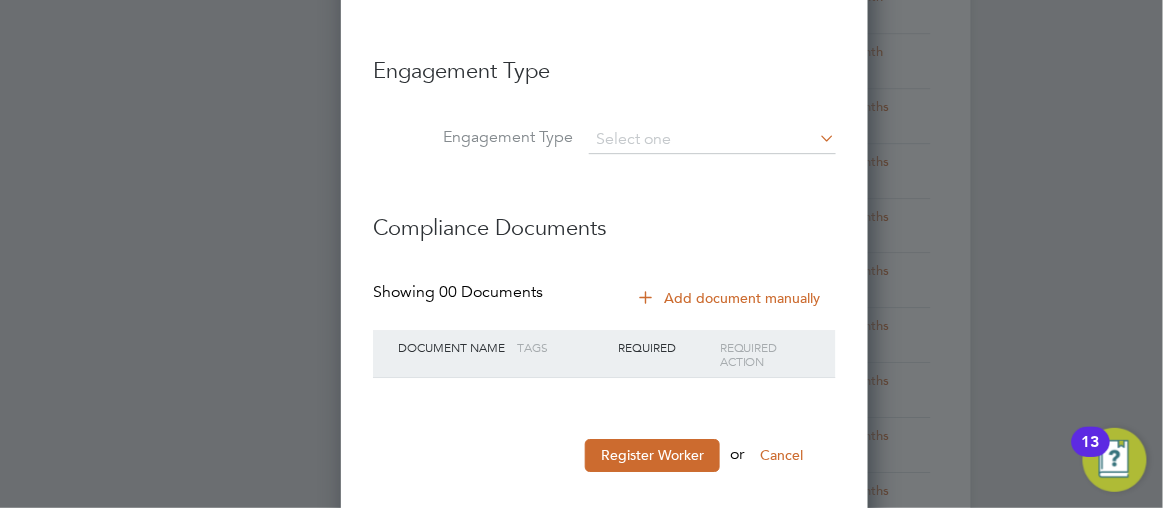 scroll, scrollTop: 1424, scrollLeft: 0, axis: vertical 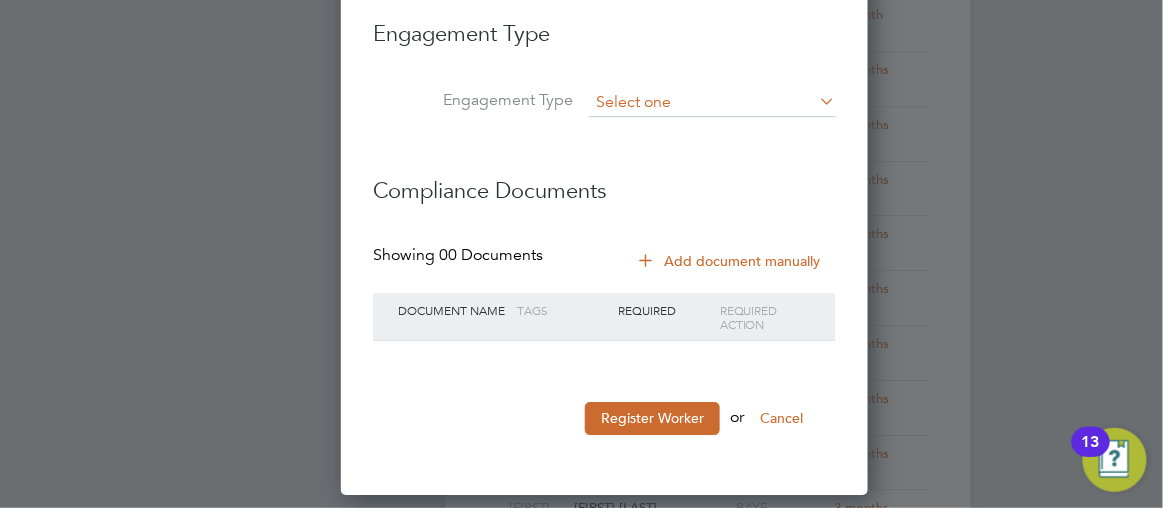 click at bounding box center (712, 103) 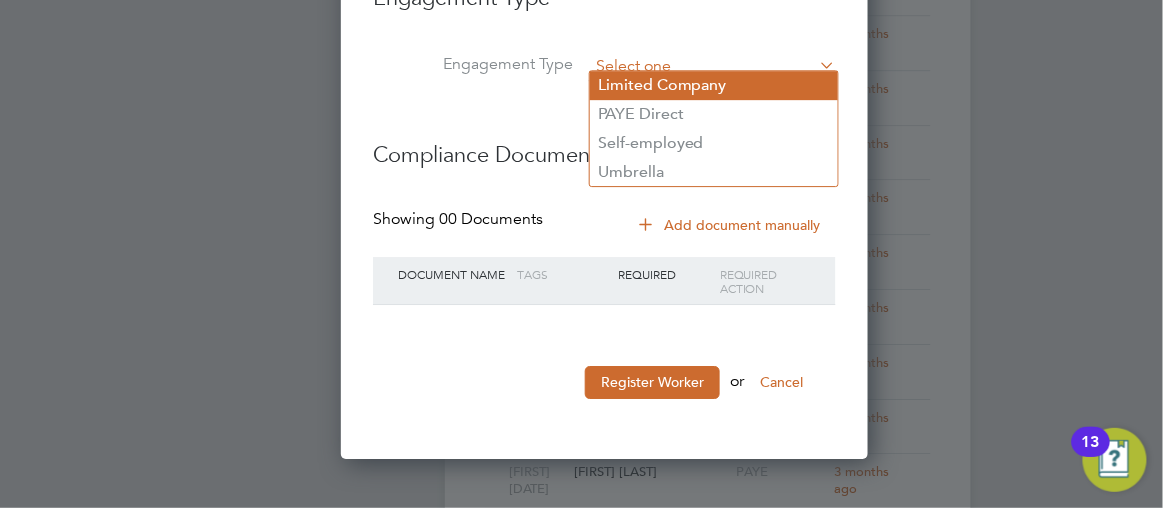 scroll, scrollTop: 1496, scrollLeft: 0, axis: vertical 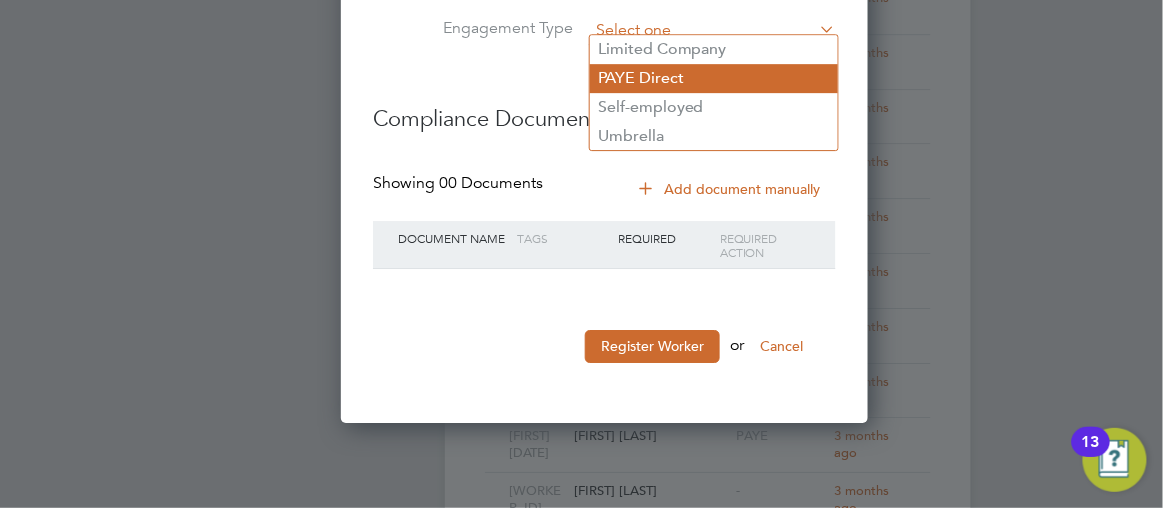type on "PAYE Direct" 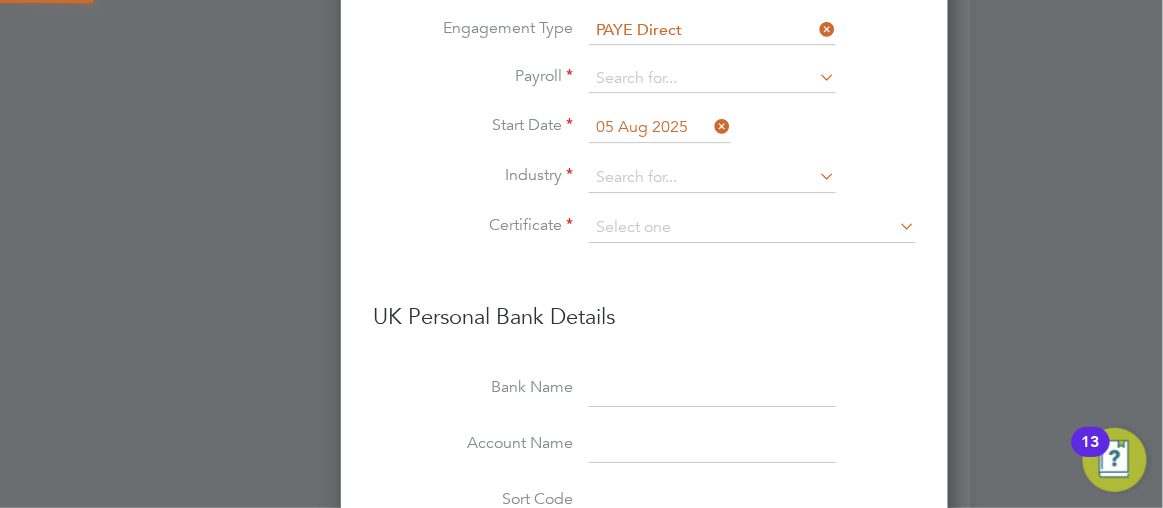 scroll, scrollTop: 9, scrollLeft: 9, axis: both 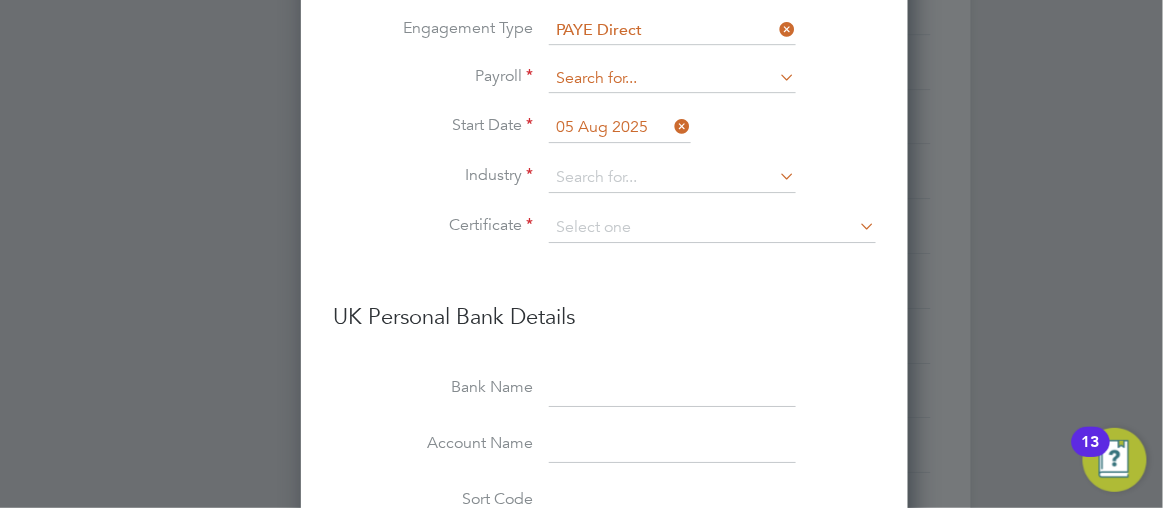click at bounding box center [672, 79] 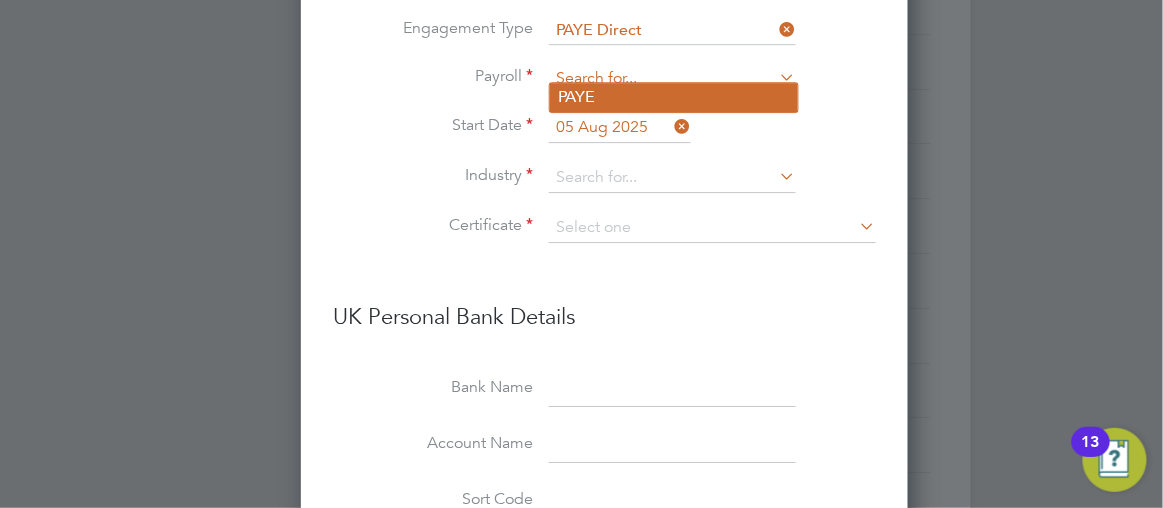 type on "PAYE" 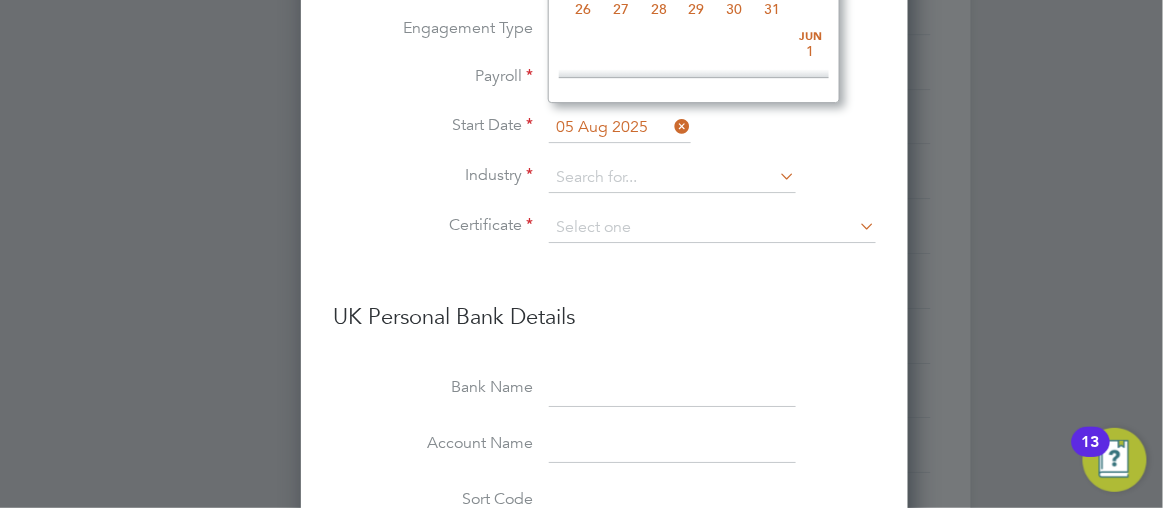 scroll, scrollTop: 643, scrollLeft: 0, axis: vertical 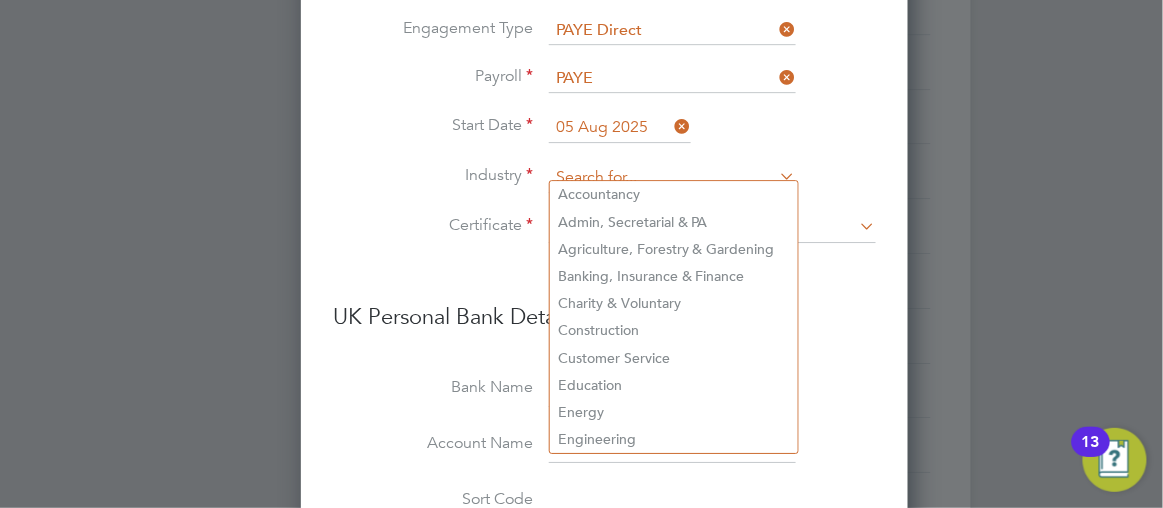 click at bounding box center [672, 178] 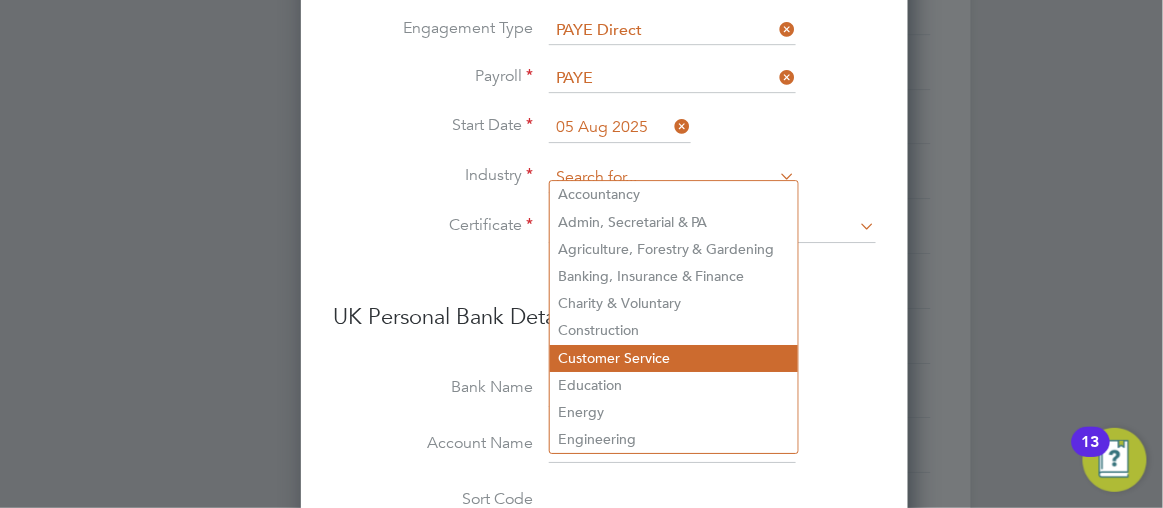 type on "Customer Service" 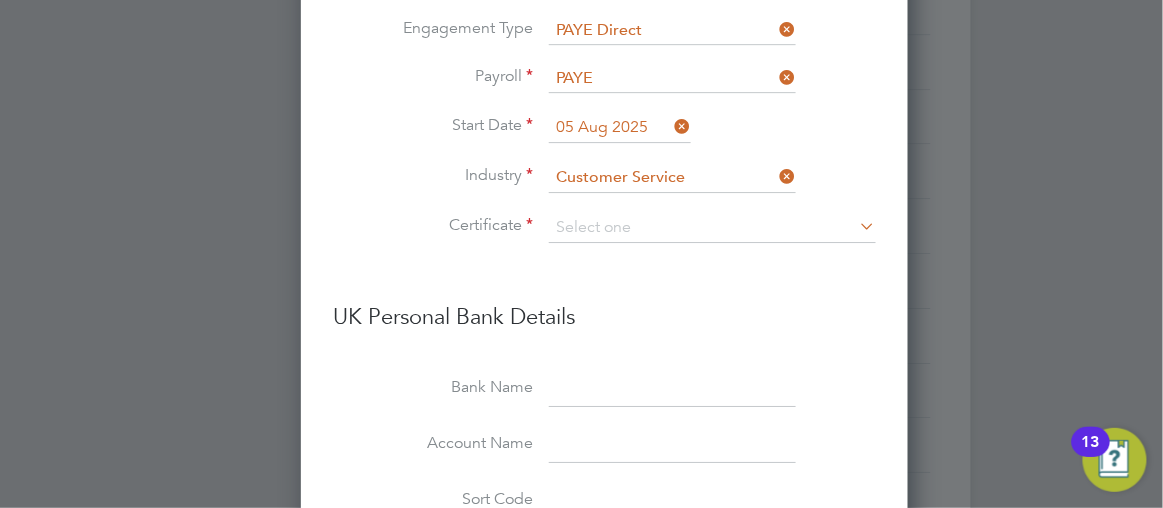 scroll, scrollTop: 2412, scrollLeft: 608, axis: both 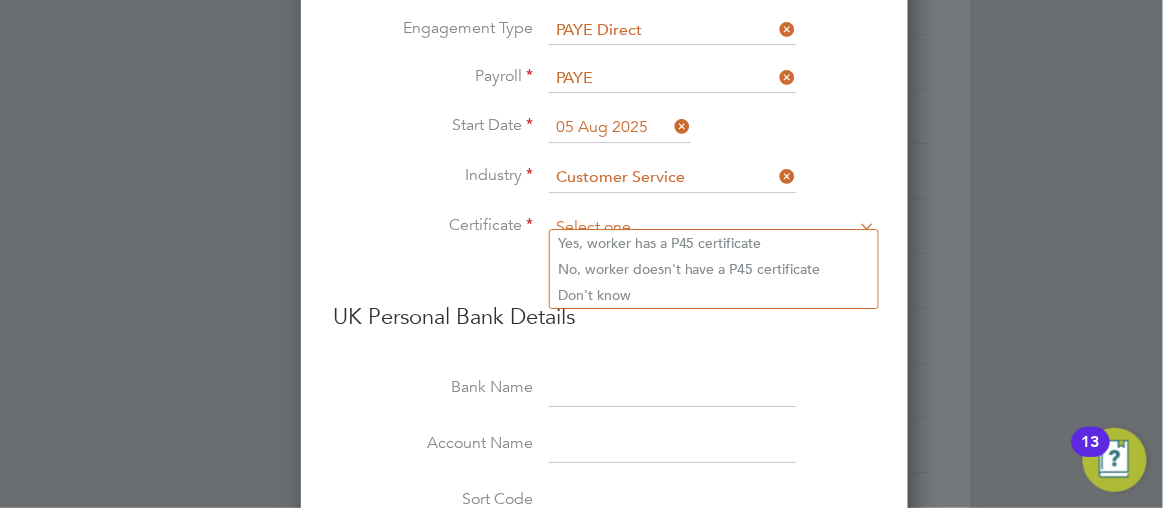 click at bounding box center (712, 228) 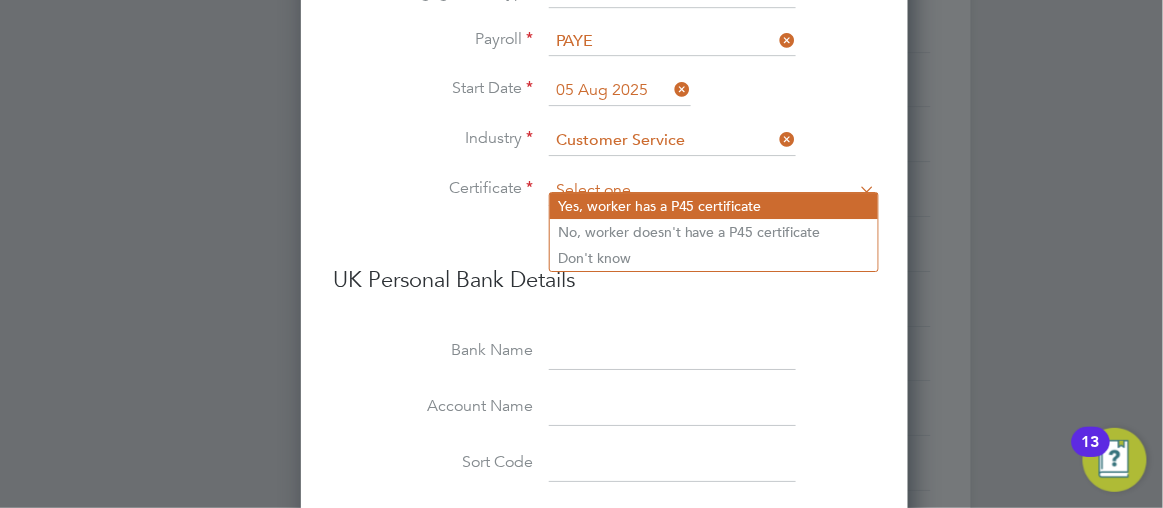 scroll, scrollTop: 1569, scrollLeft: 0, axis: vertical 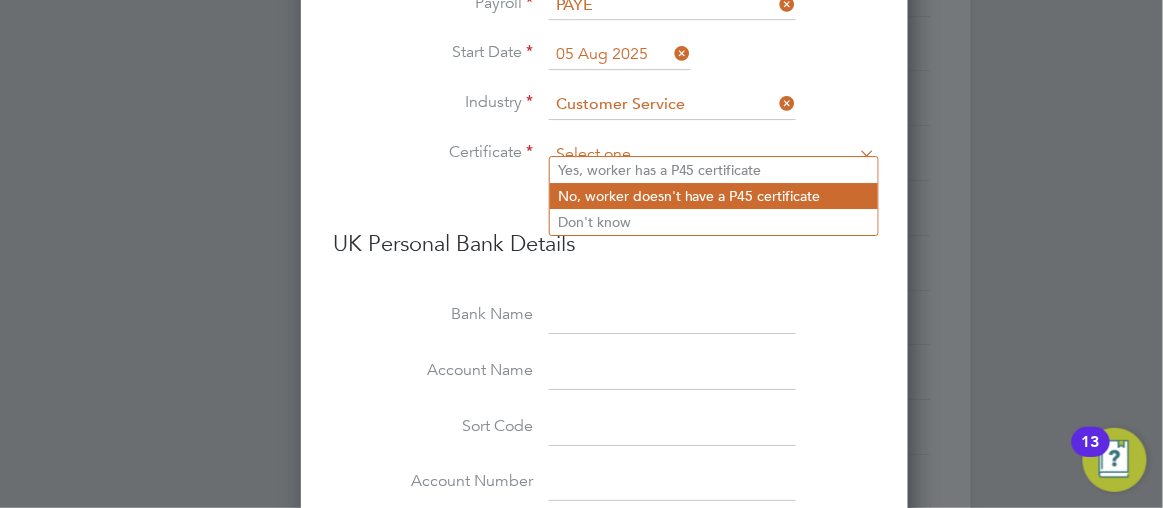 type on "No, worker doesn't have a P45 certificate" 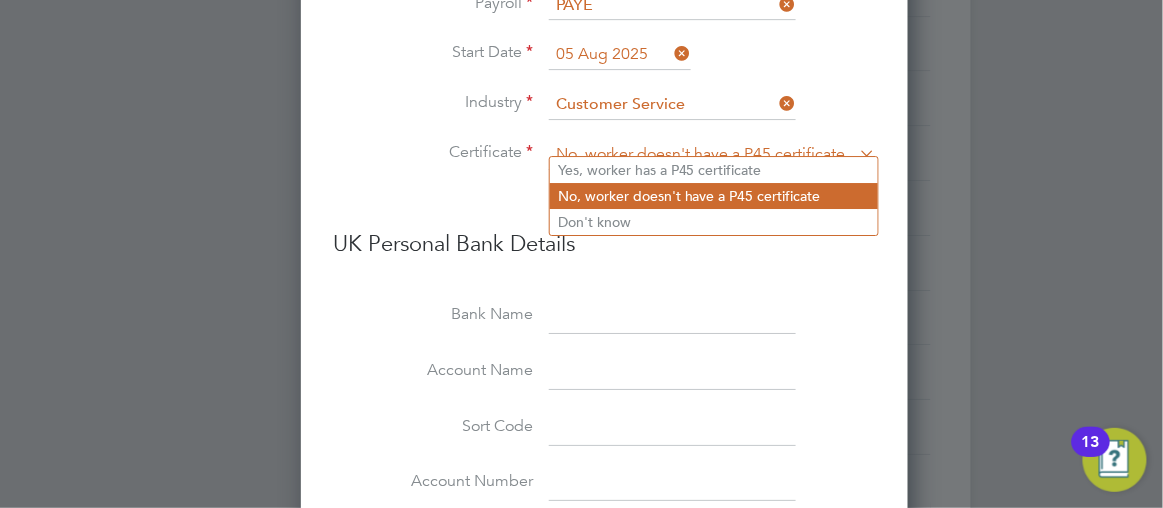 scroll, scrollTop: 10, scrollLeft: 9, axis: both 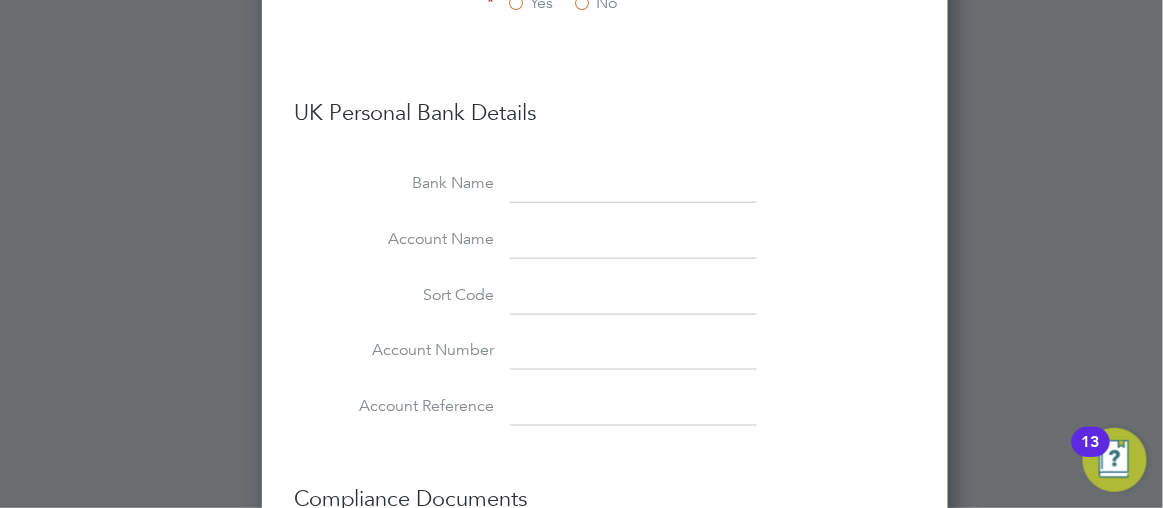 click 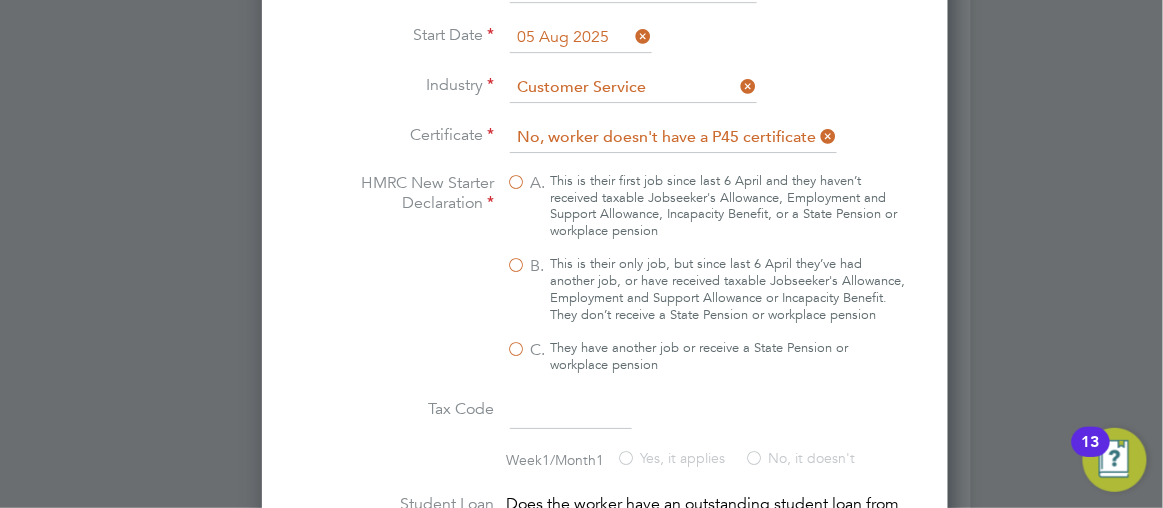 scroll, scrollTop: 1549, scrollLeft: 0, axis: vertical 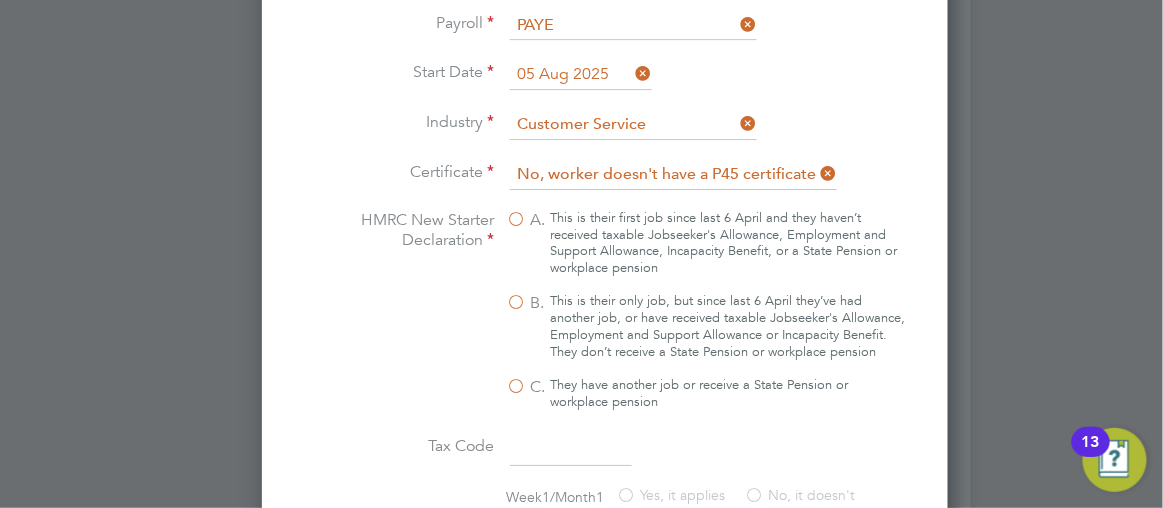 click on "B. This is their only job, but since last 6 April they’ve had another job, or have received taxable Jobseeker's Allowance, Employment and Support Allowance or Incapacity Benefit. They don’t receive a State Pension or workplace pension" at bounding box center (706, 327) 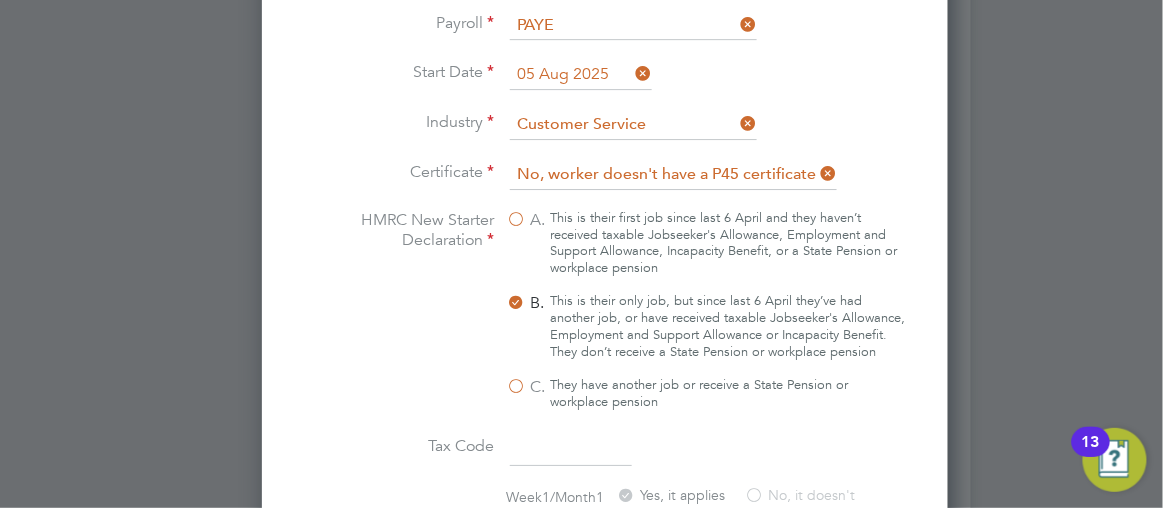 type on "1257L" 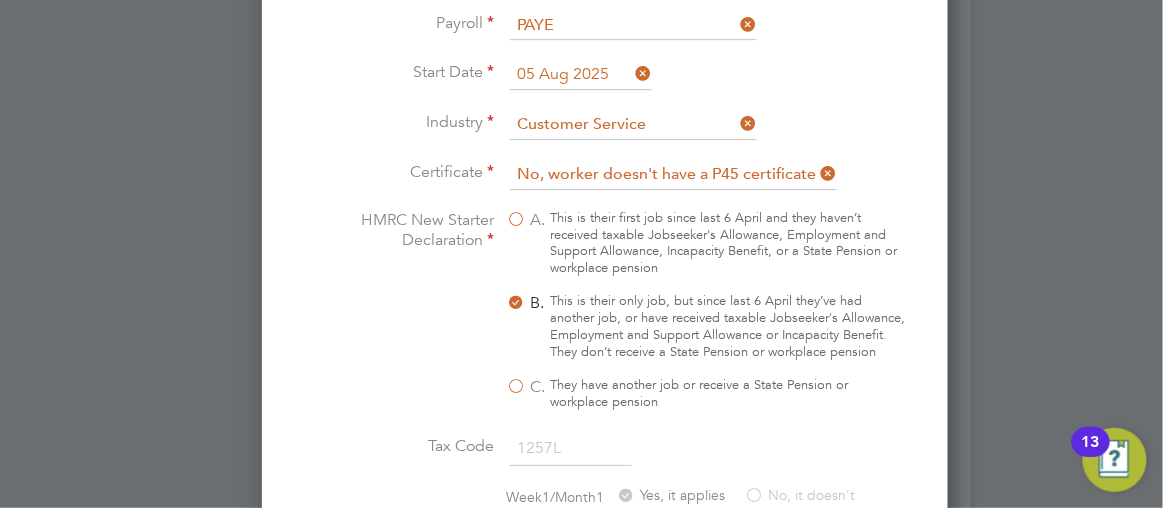 click 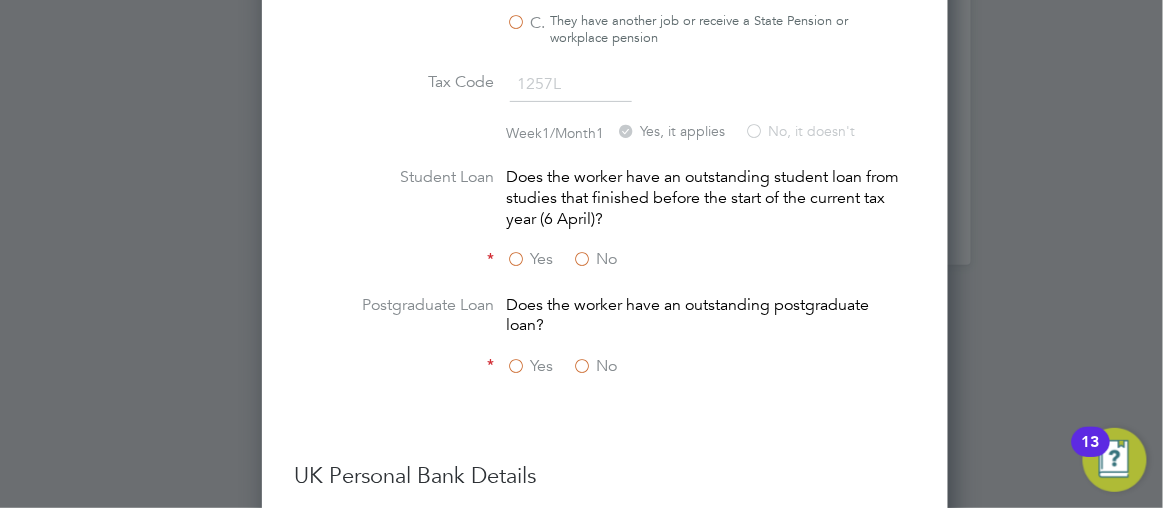 scroll, scrollTop: 1949, scrollLeft: 0, axis: vertical 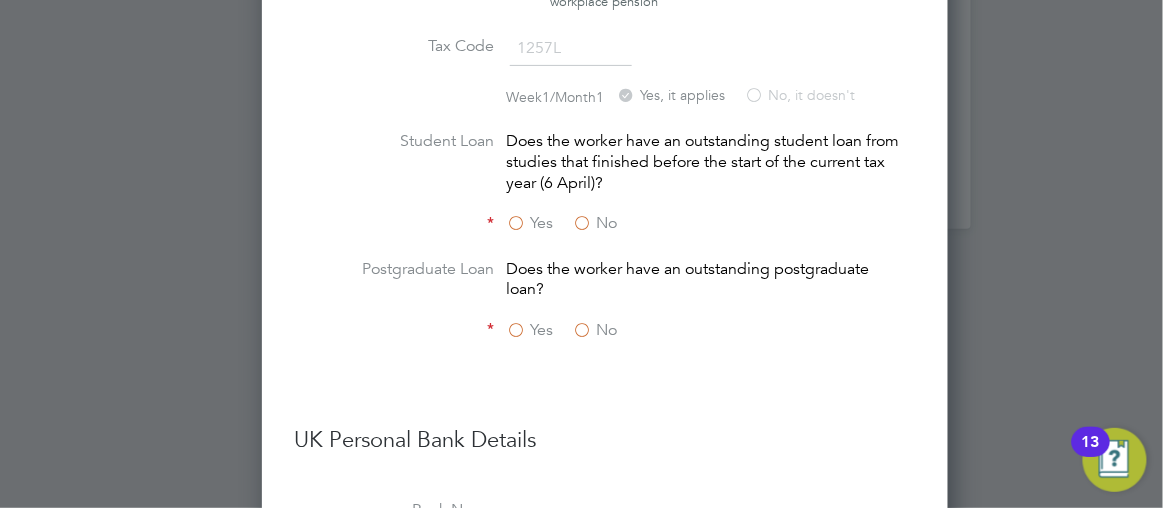 click on "No" at bounding box center (594, 223) 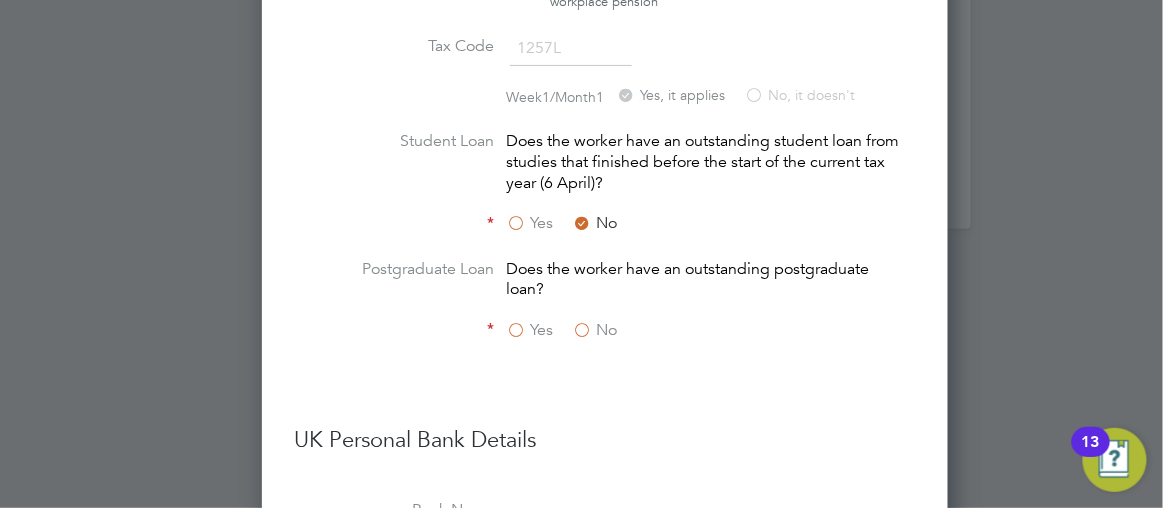 click on "No" at bounding box center [594, 330] 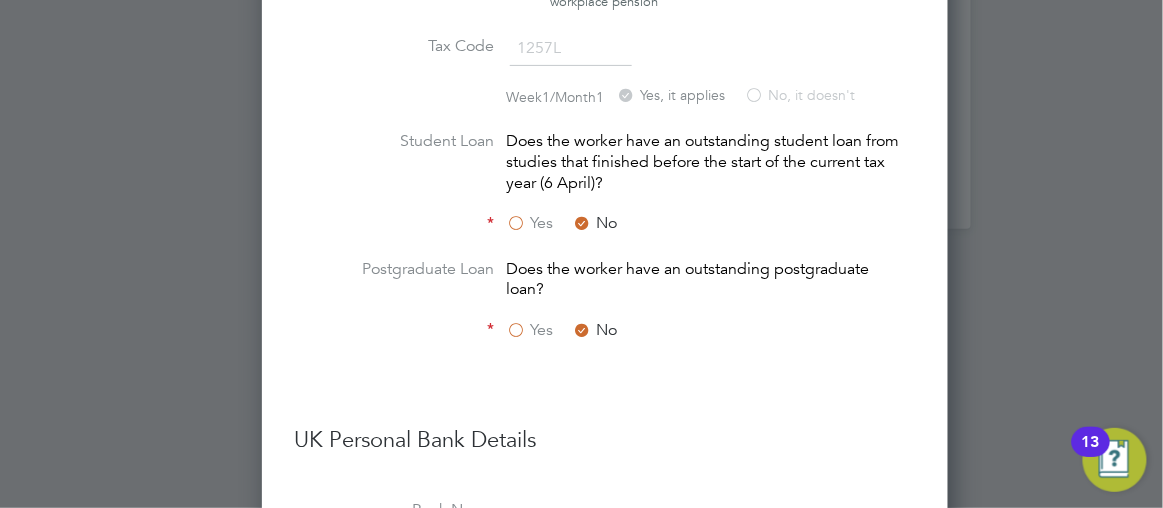 click 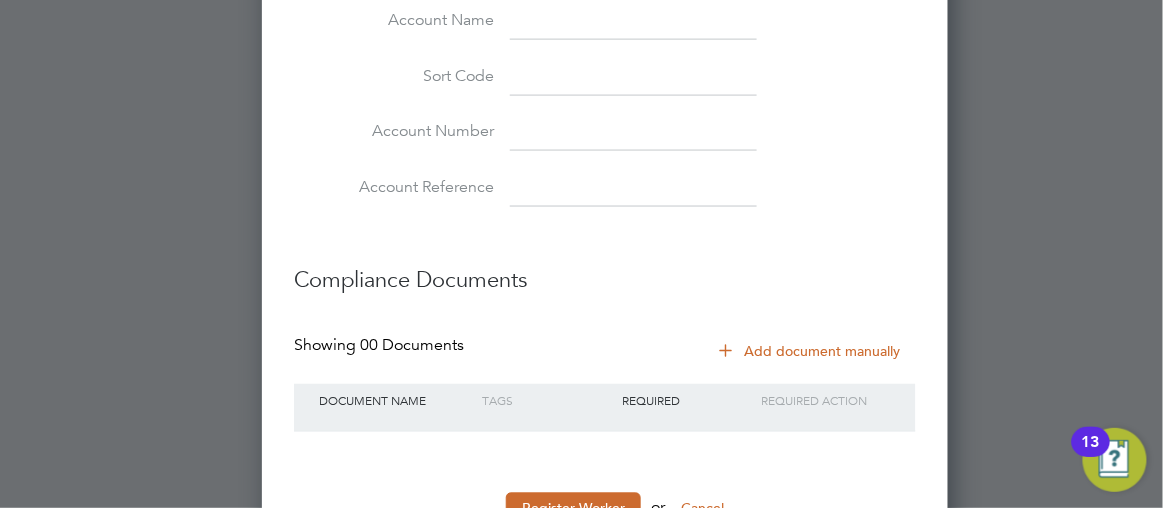 scroll, scrollTop: 2570, scrollLeft: 0, axis: vertical 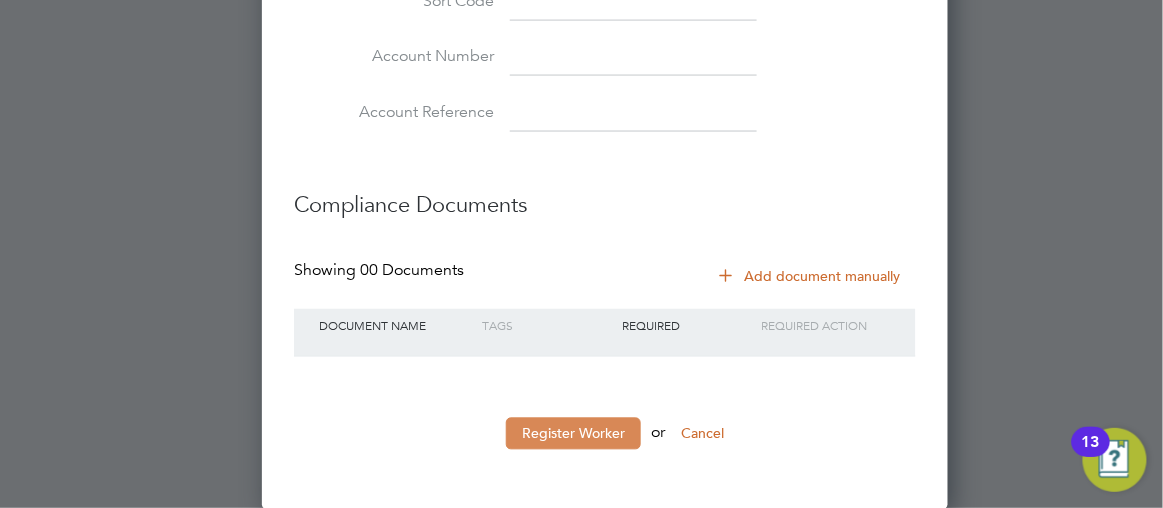 click on "Register Worker" at bounding box center [573, 434] 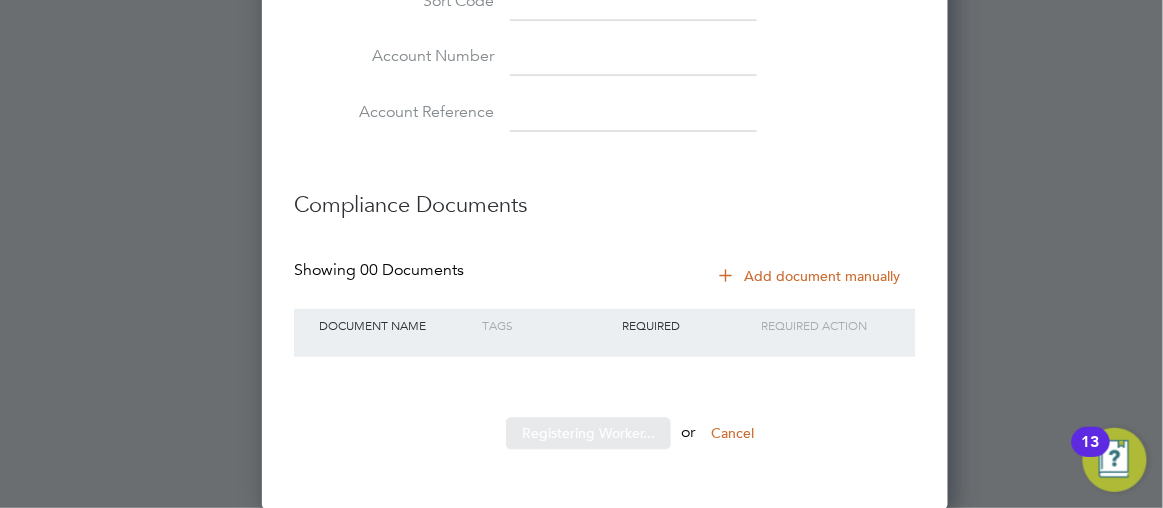 scroll, scrollTop: 0, scrollLeft: 0, axis: both 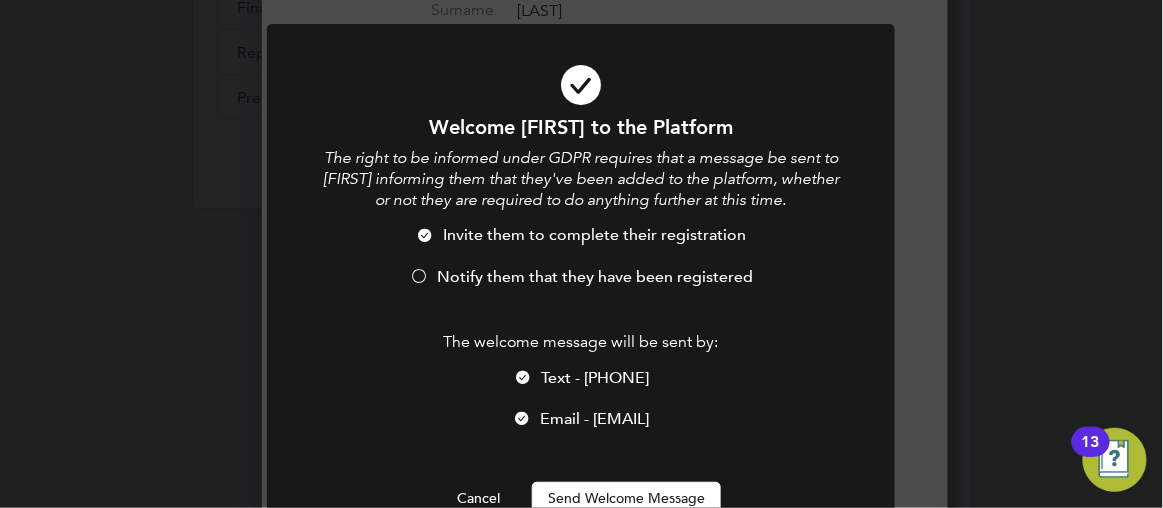 click at bounding box center (419, 278) 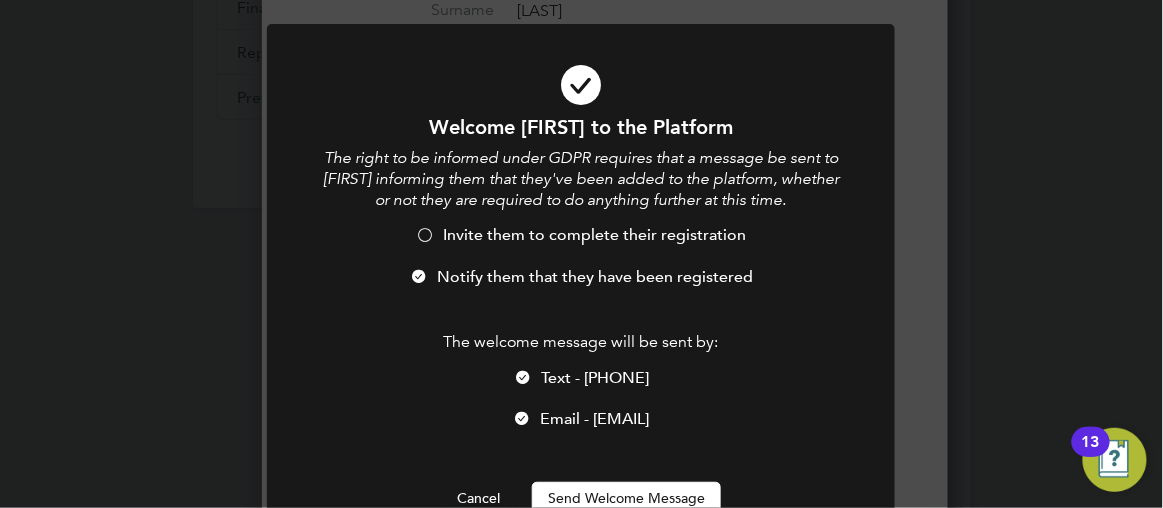 click on "Send Welcome Message" at bounding box center [626, 498] 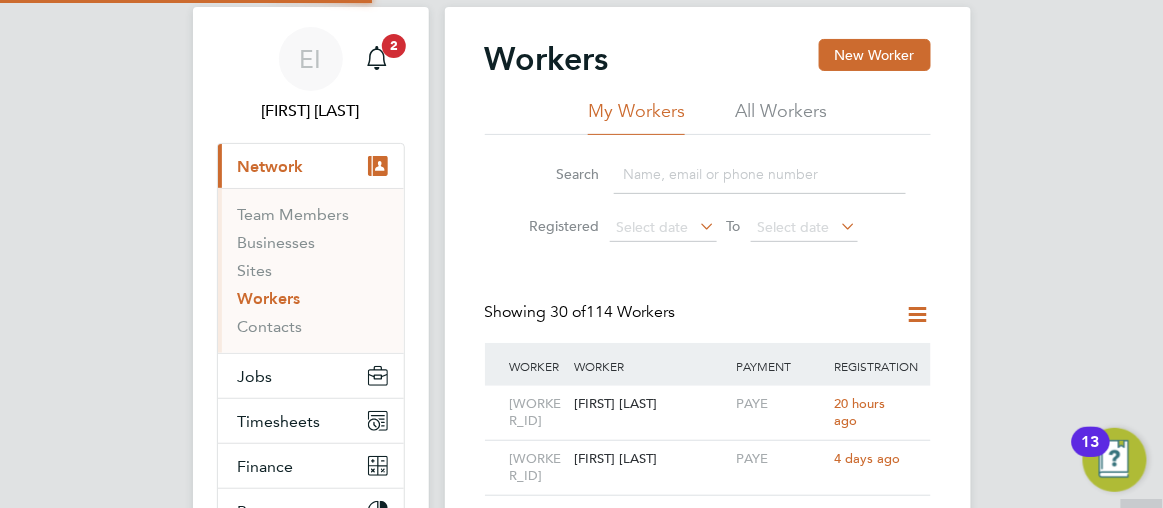 scroll, scrollTop: 0, scrollLeft: 0, axis: both 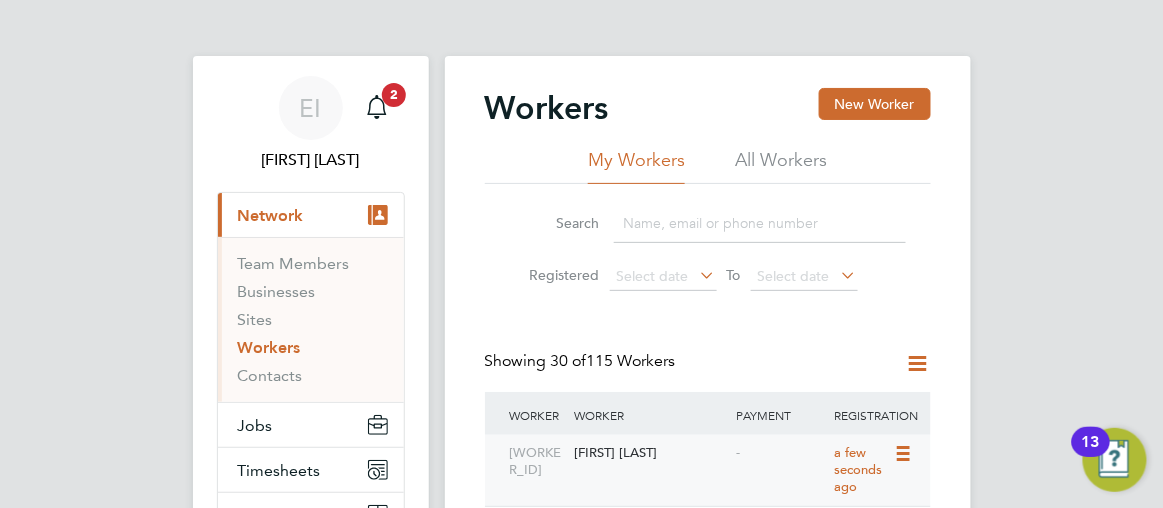 click on "[FIRST] [LAST]" 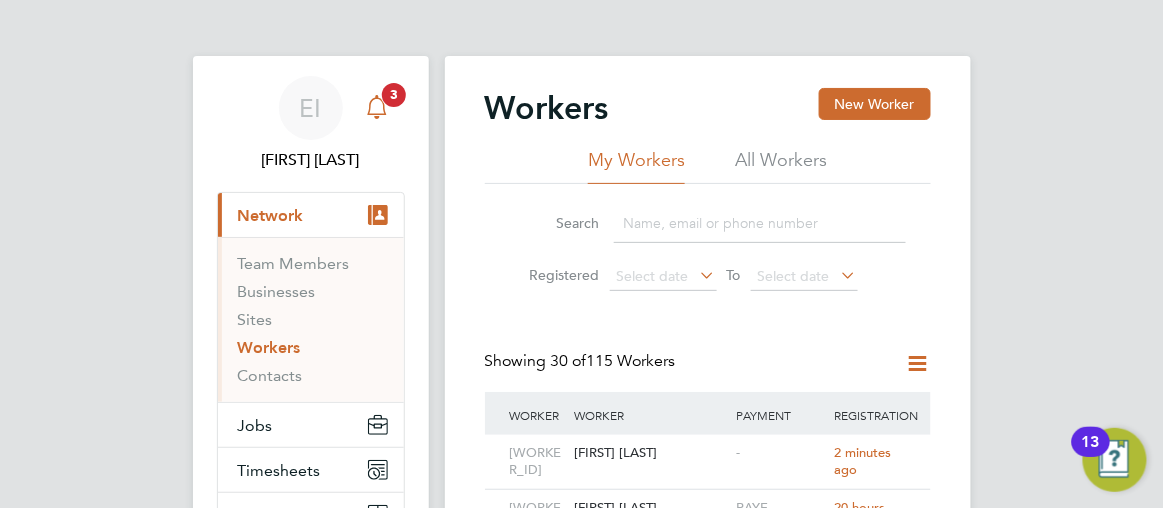 click on "3" at bounding box center (394, 95) 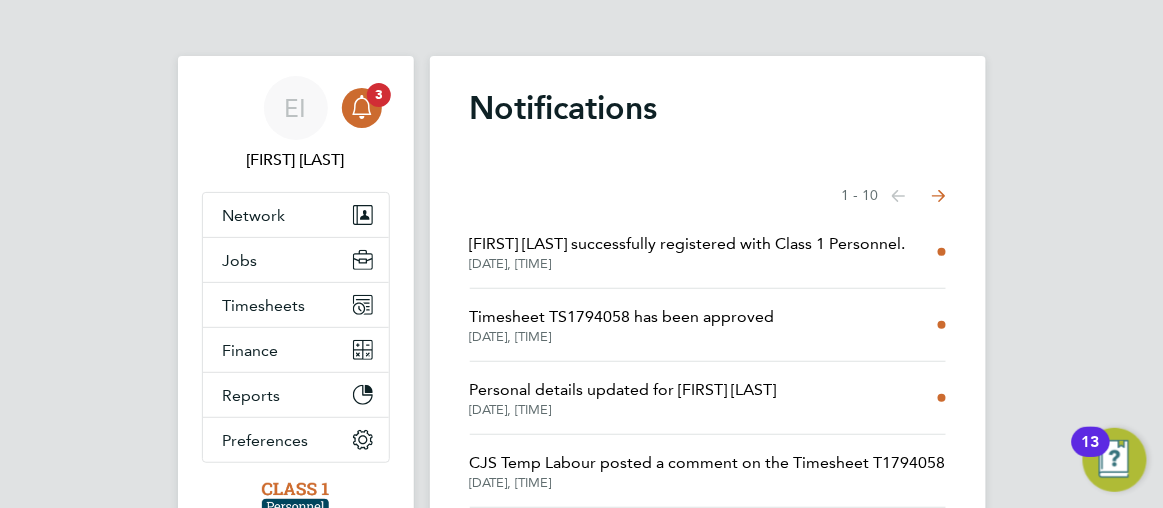 click on "[DD] [MON] [YYYY], [HH]:[MM]" 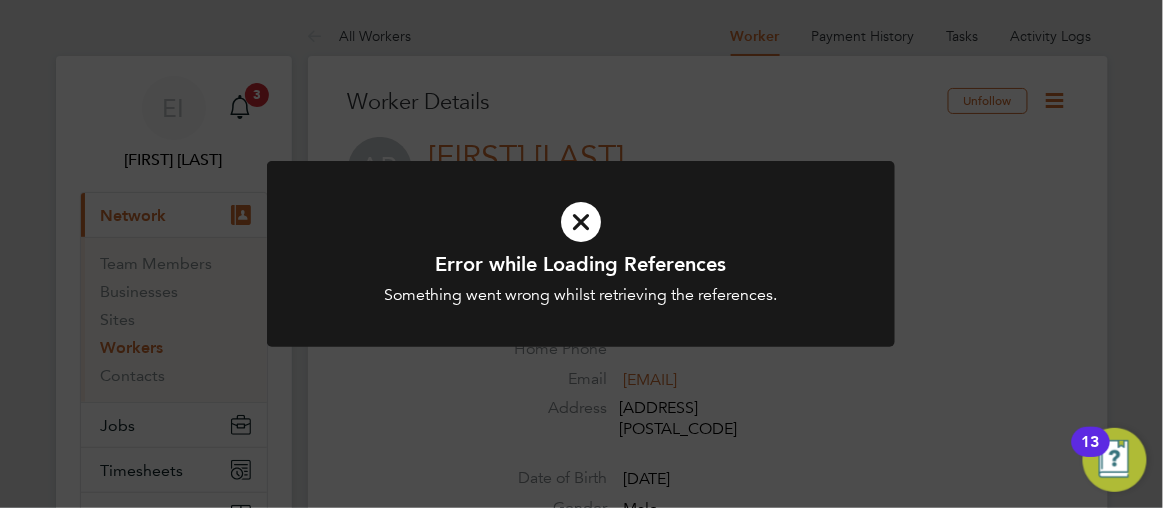 click at bounding box center (581, 222) 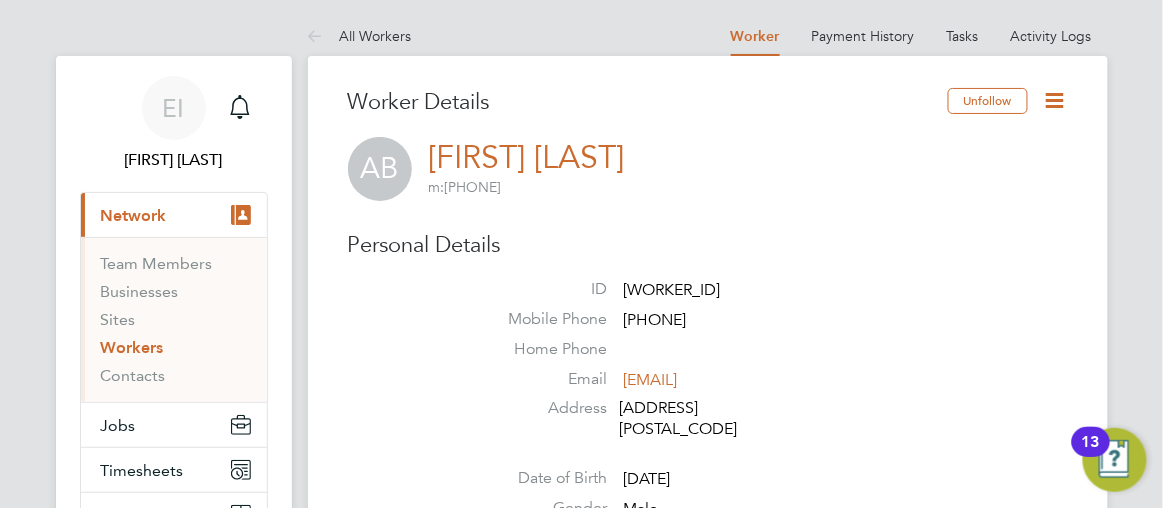 click on "Workers" at bounding box center [132, 347] 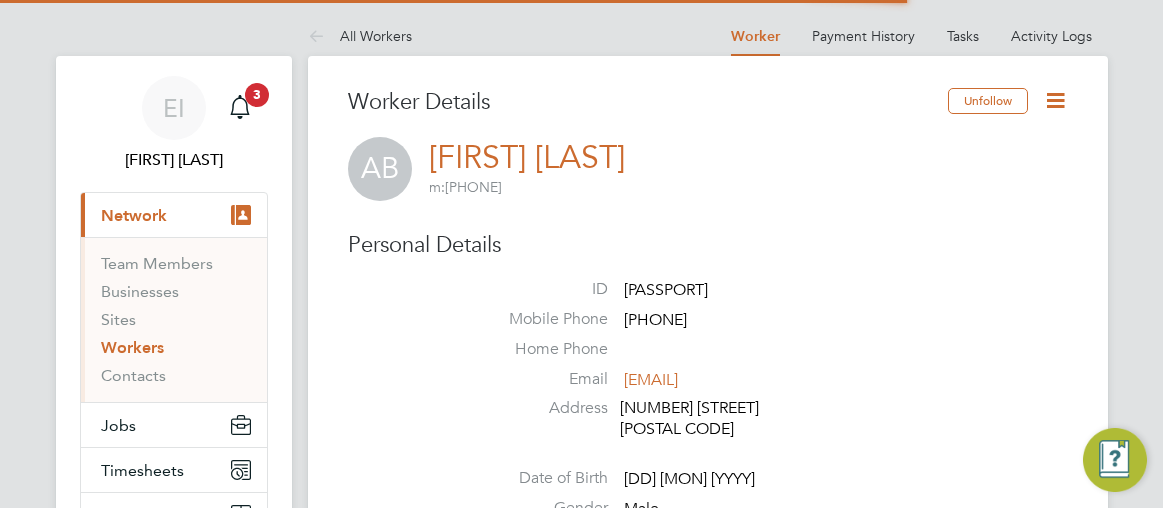 scroll, scrollTop: 0, scrollLeft: 0, axis: both 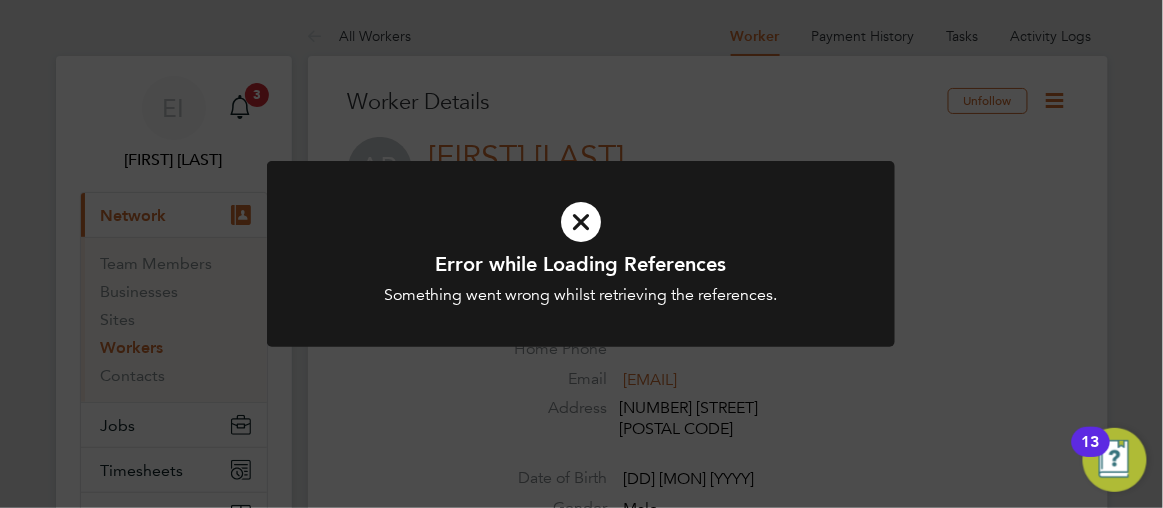 click on "Error while Loading References Something went wrong whilst retrieving the references. Cancel Okay" 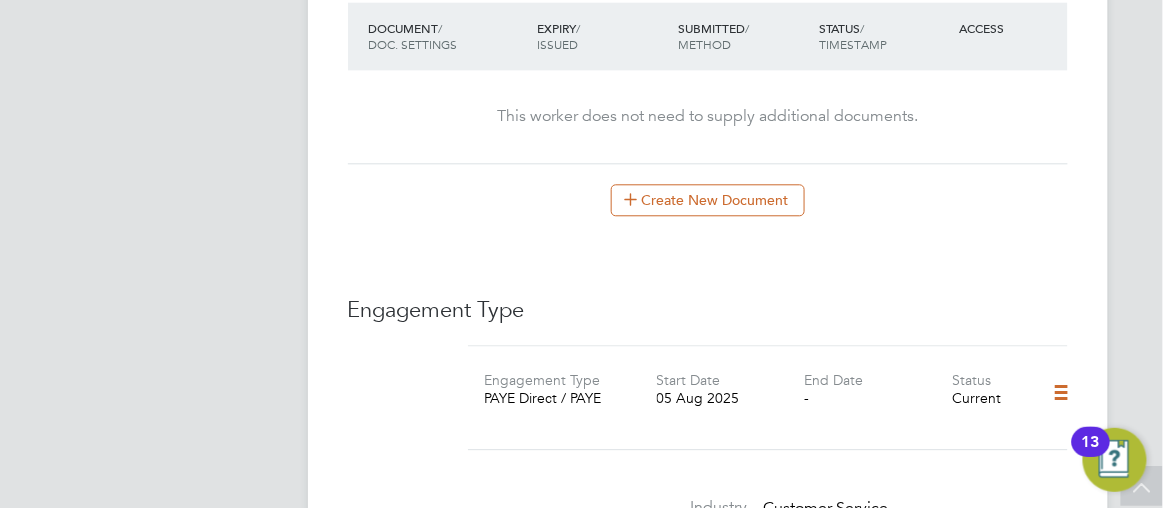 scroll, scrollTop: 1127, scrollLeft: 0, axis: vertical 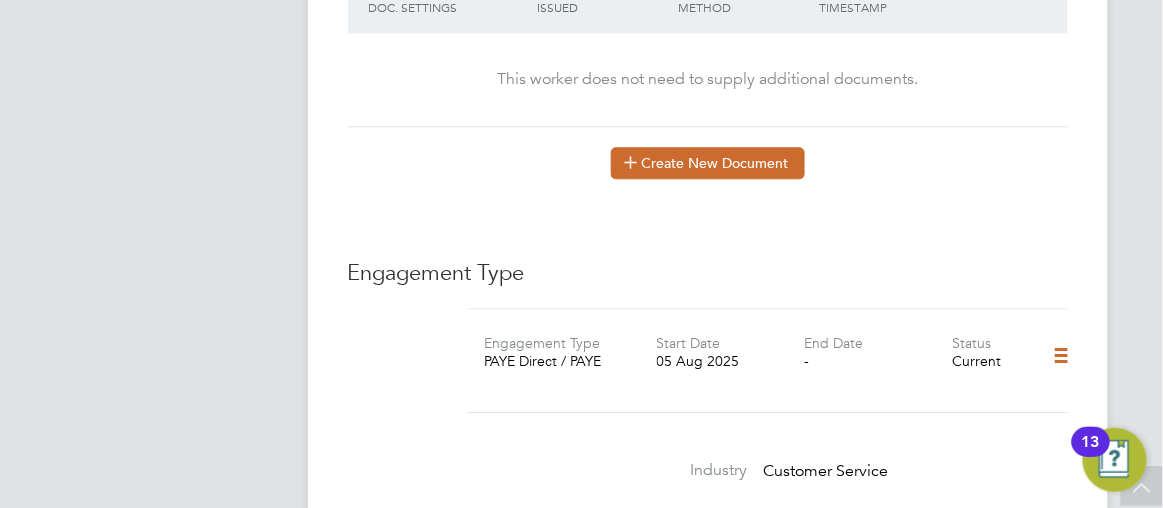 click on "Create New Document" 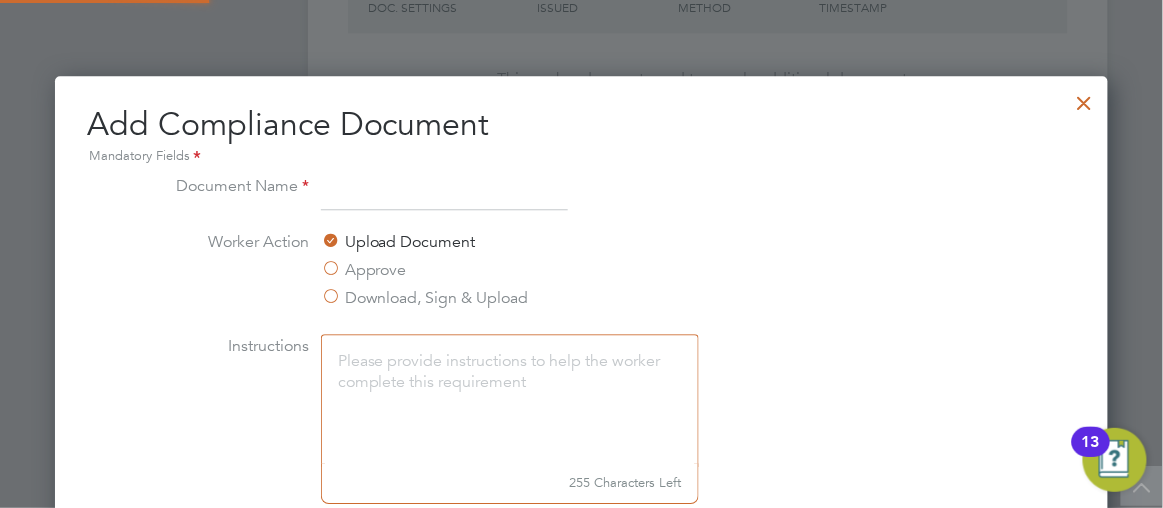 scroll, scrollTop: 10, scrollLeft: 10, axis: both 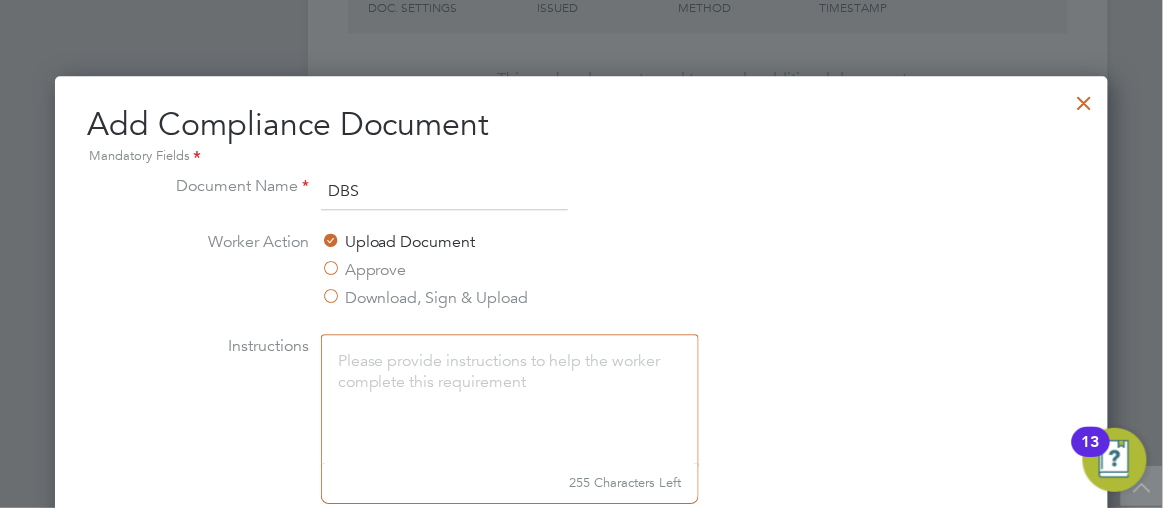 type on "DBS" 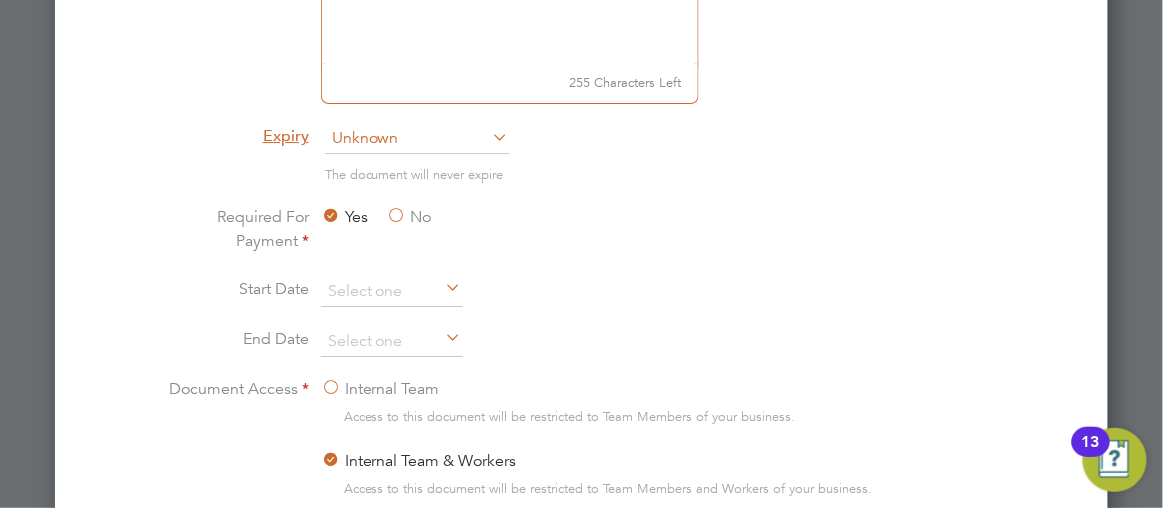 scroll, scrollTop: 1563, scrollLeft: 0, axis: vertical 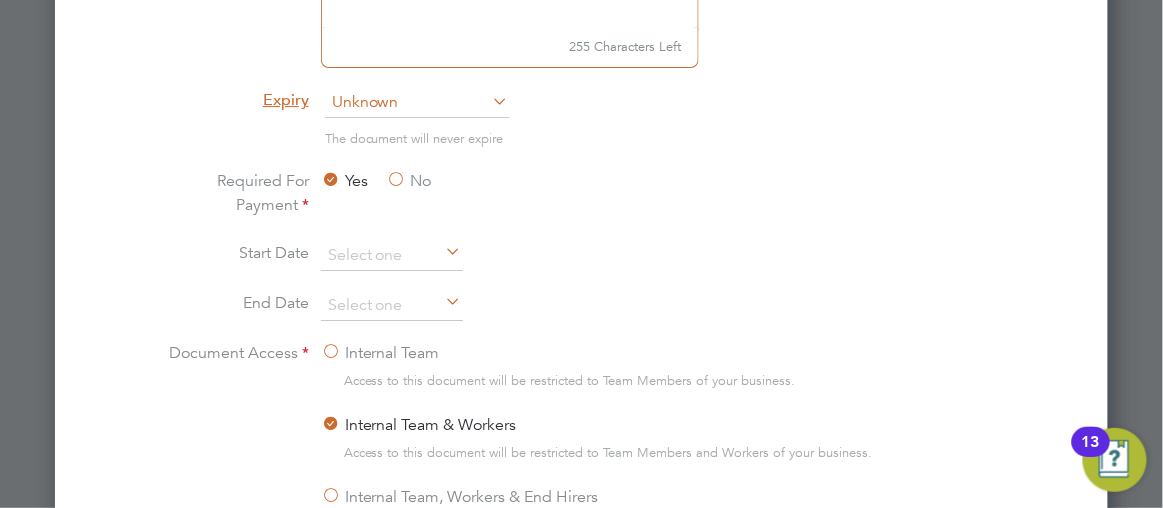 click on "No" at bounding box center (409, 181) 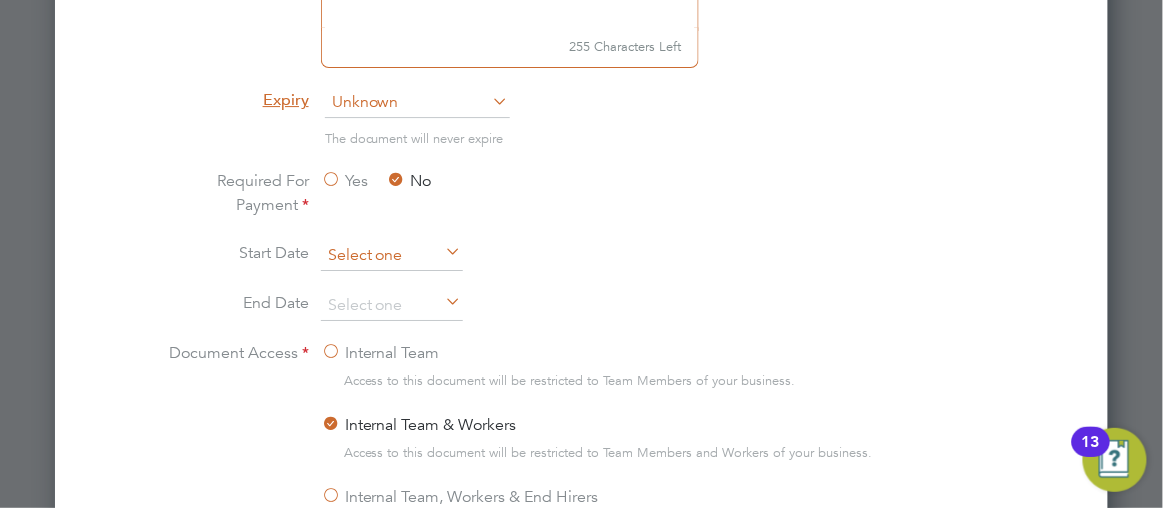 scroll, scrollTop: 643, scrollLeft: 0, axis: vertical 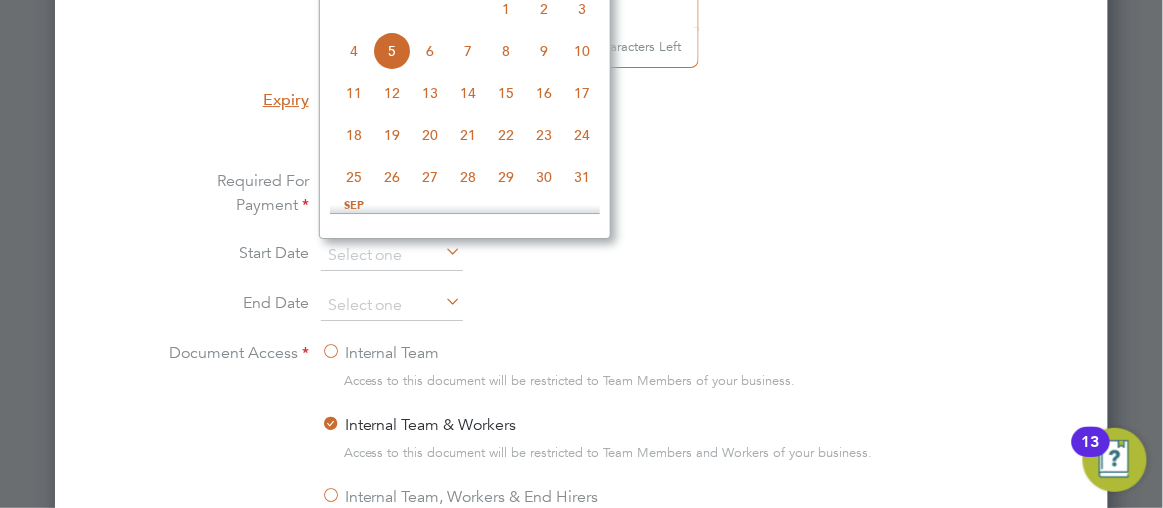 click on "4" 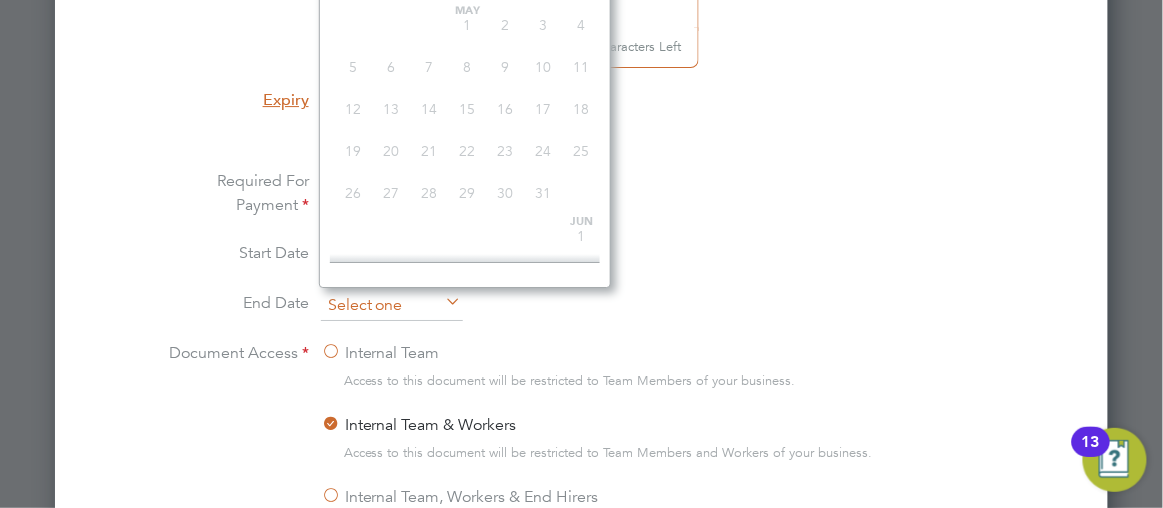 scroll, scrollTop: 643, scrollLeft: 0, axis: vertical 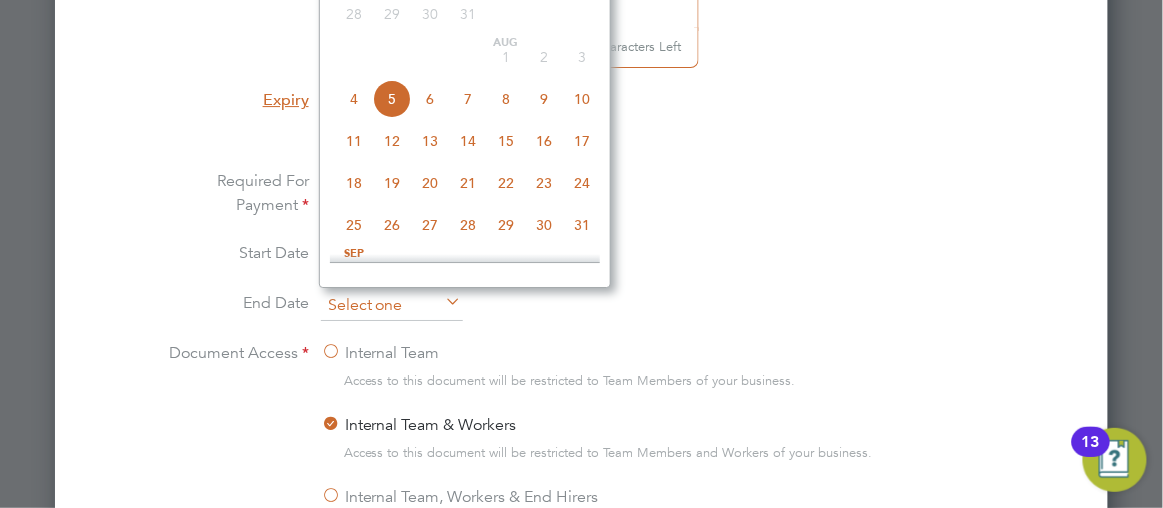 click at bounding box center (392, 306) 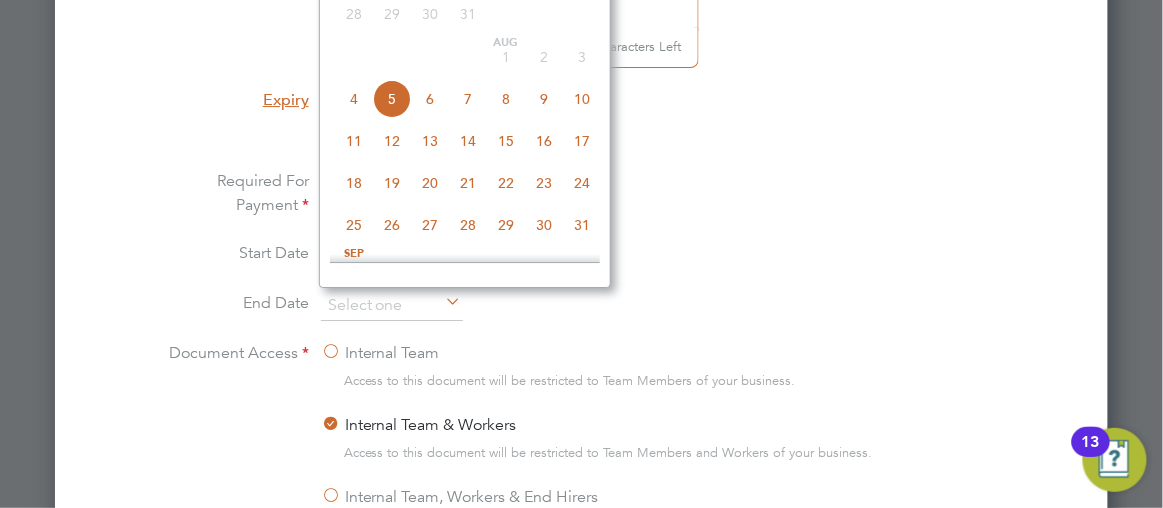 click on "Required For Payment Yes   No" at bounding box center [581, 205] 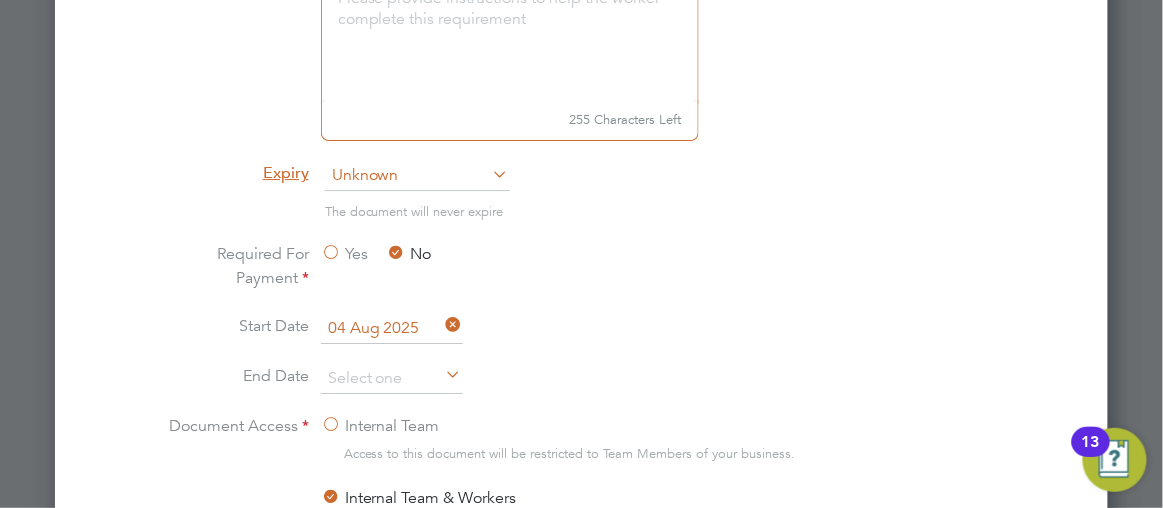 scroll, scrollTop: 1454, scrollLeft: 0, axis: vertical 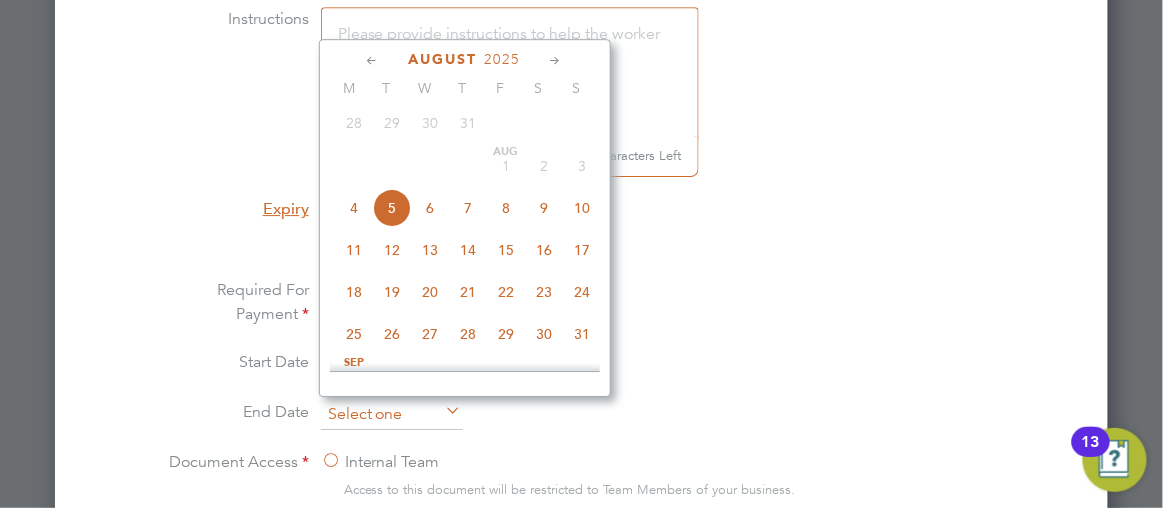 click at bounding box center [392, 415] 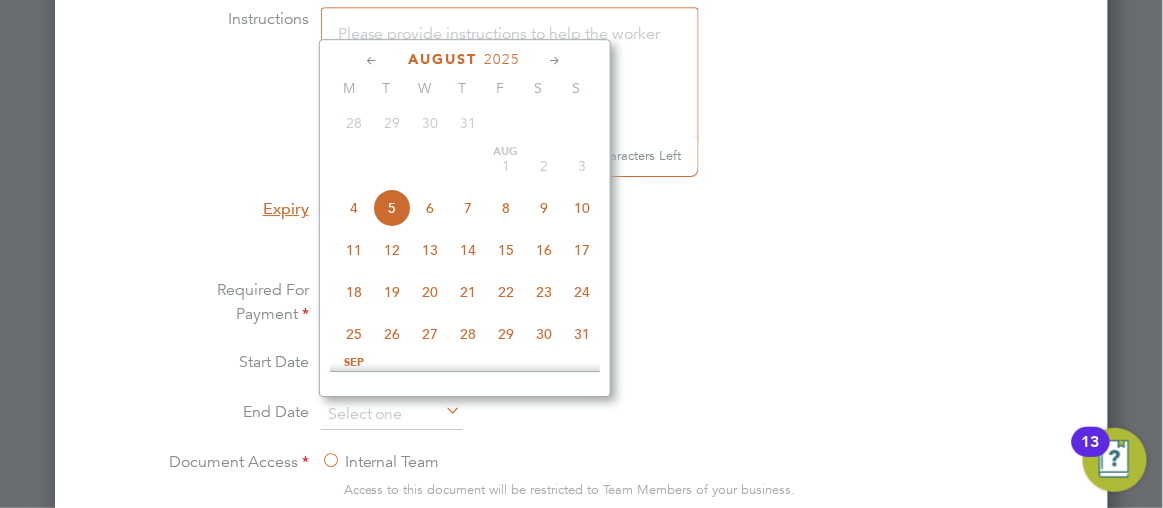 click 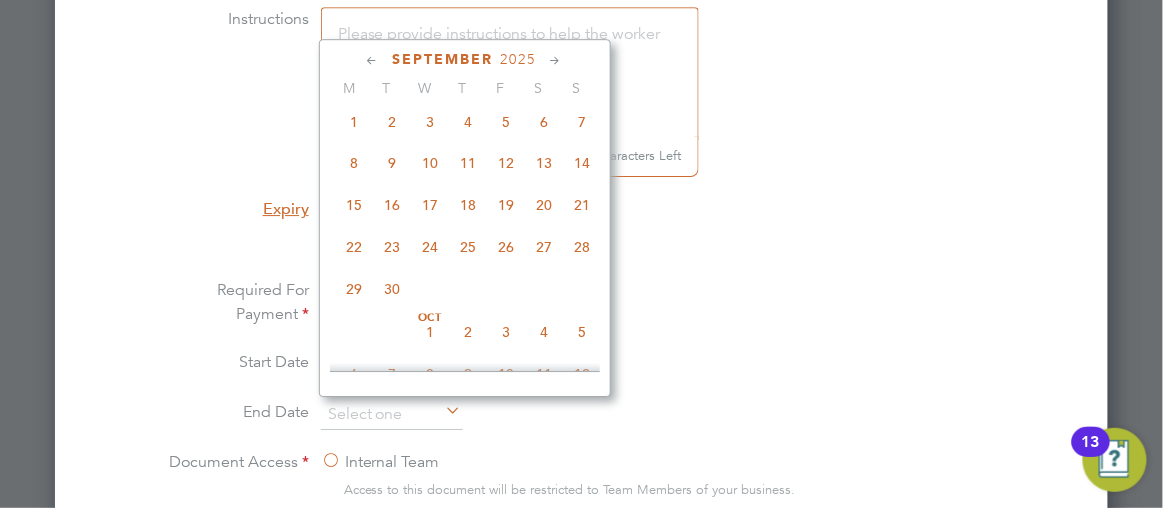 click 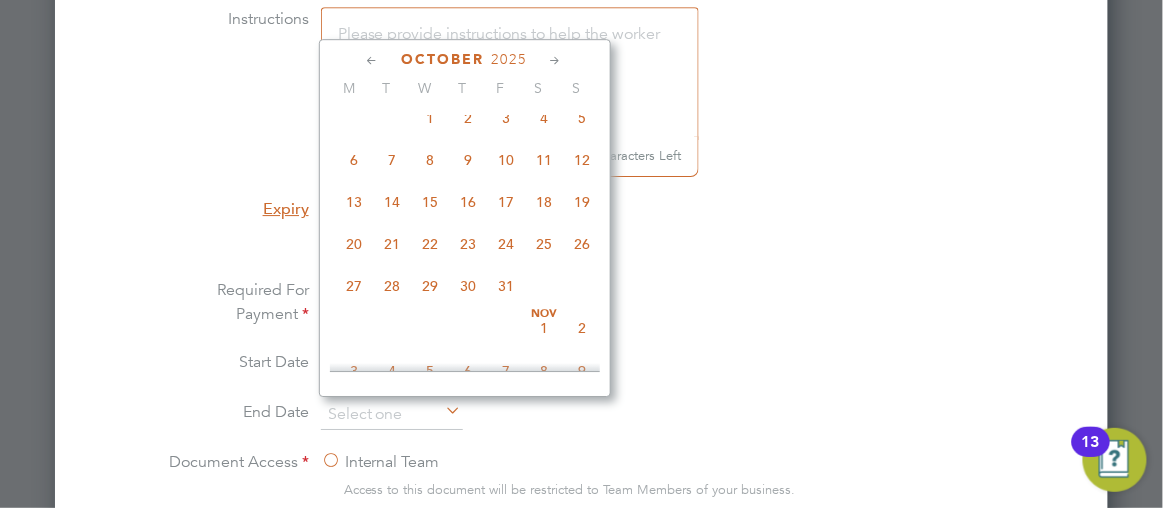 click 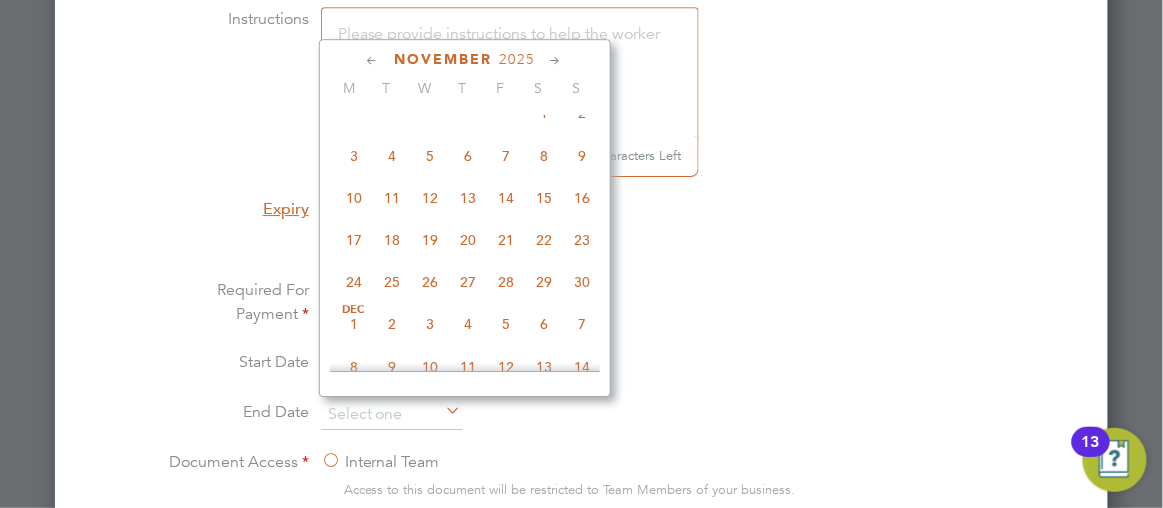 click 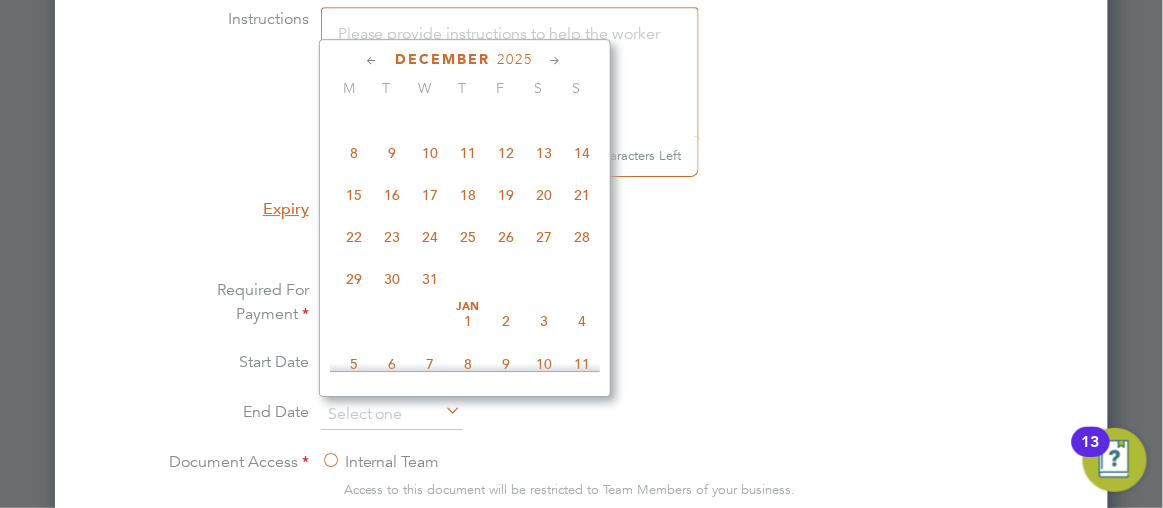 click 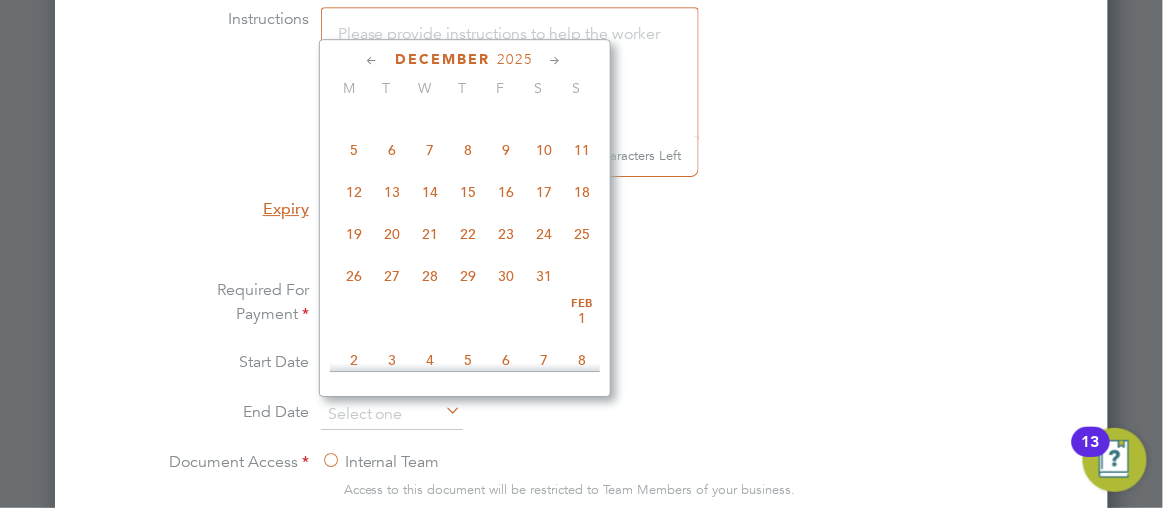 click 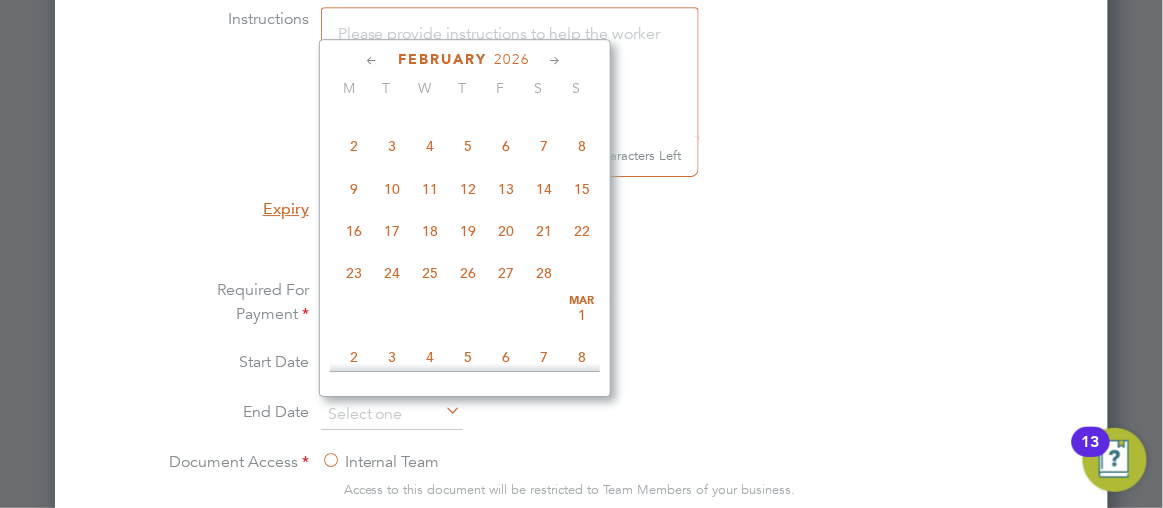 click 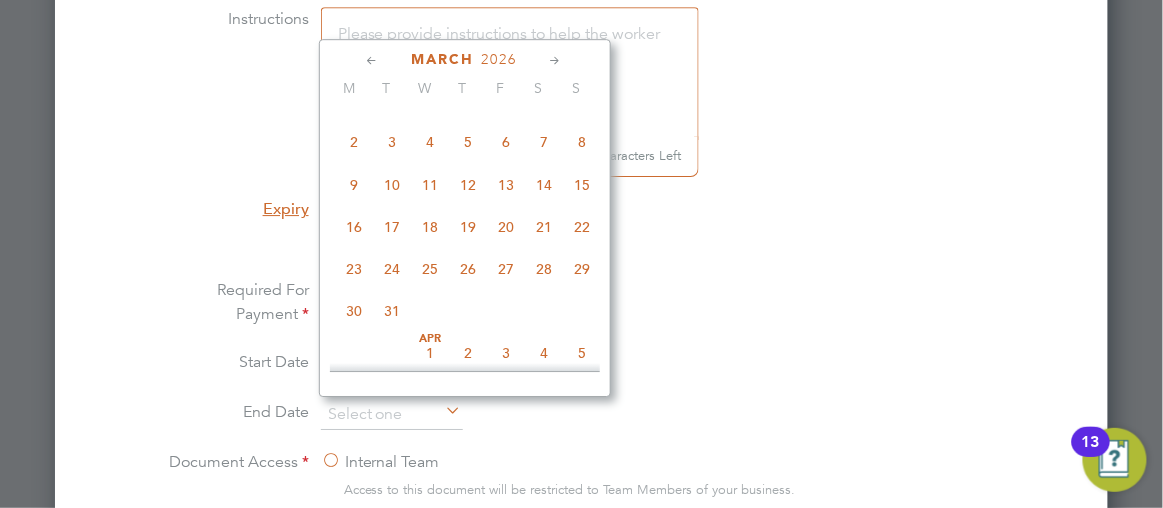 click 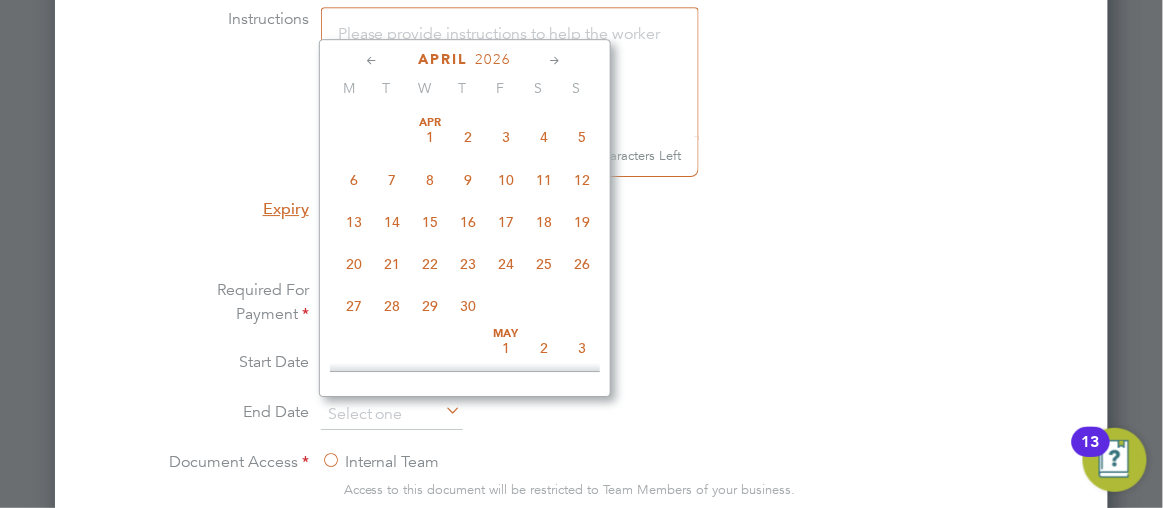click 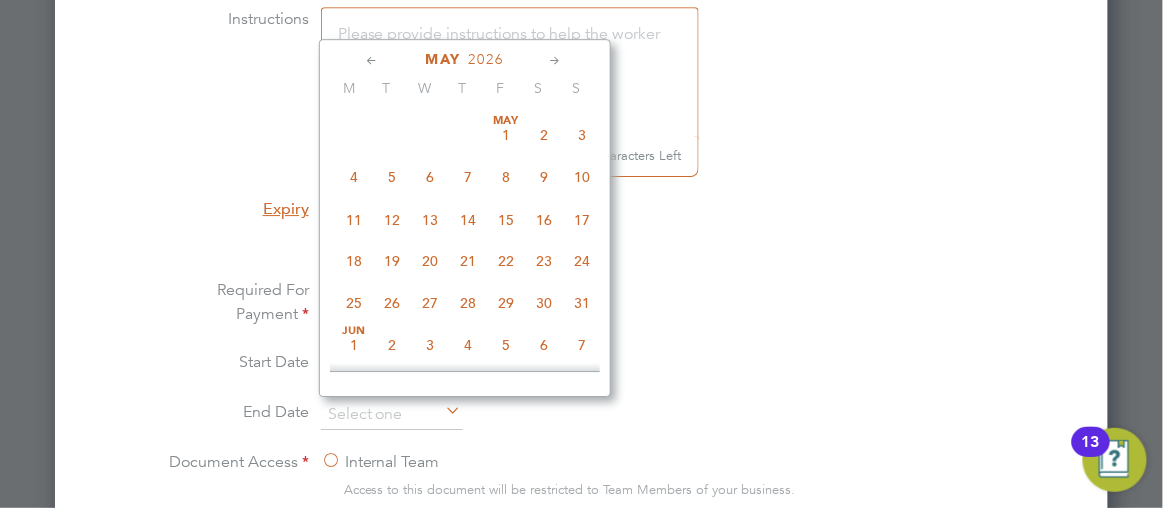 click 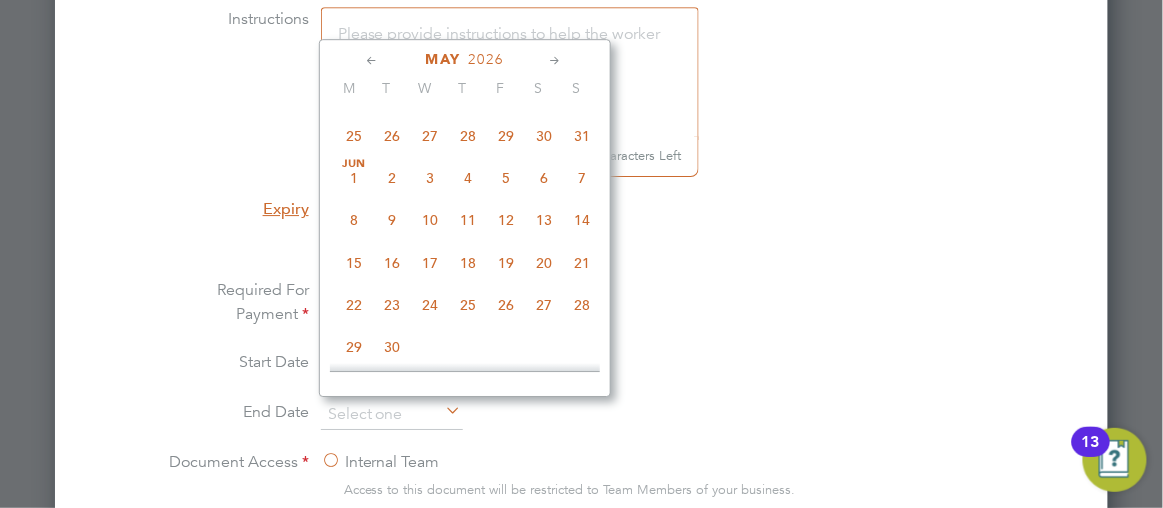 click 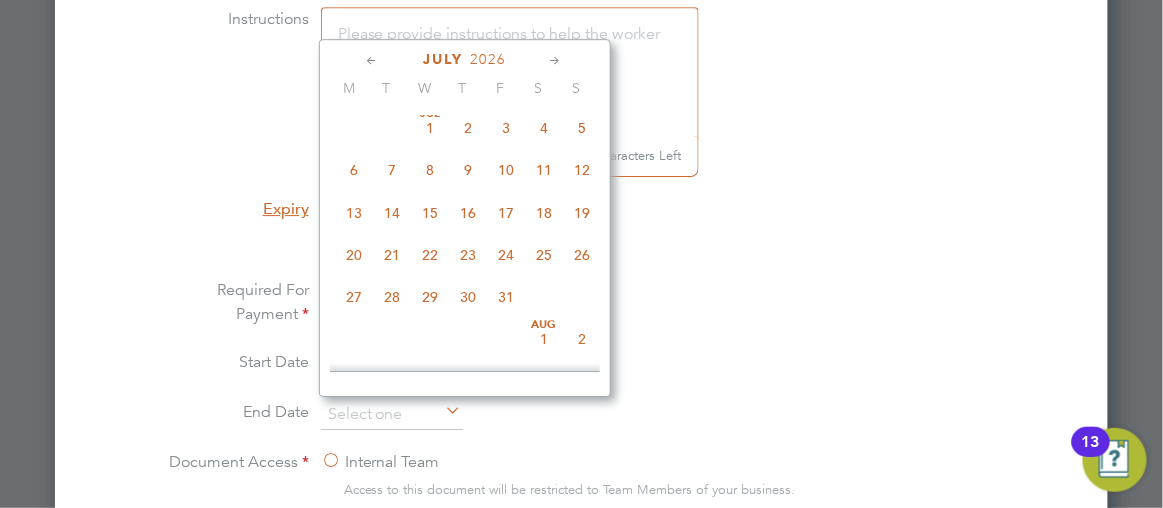 click 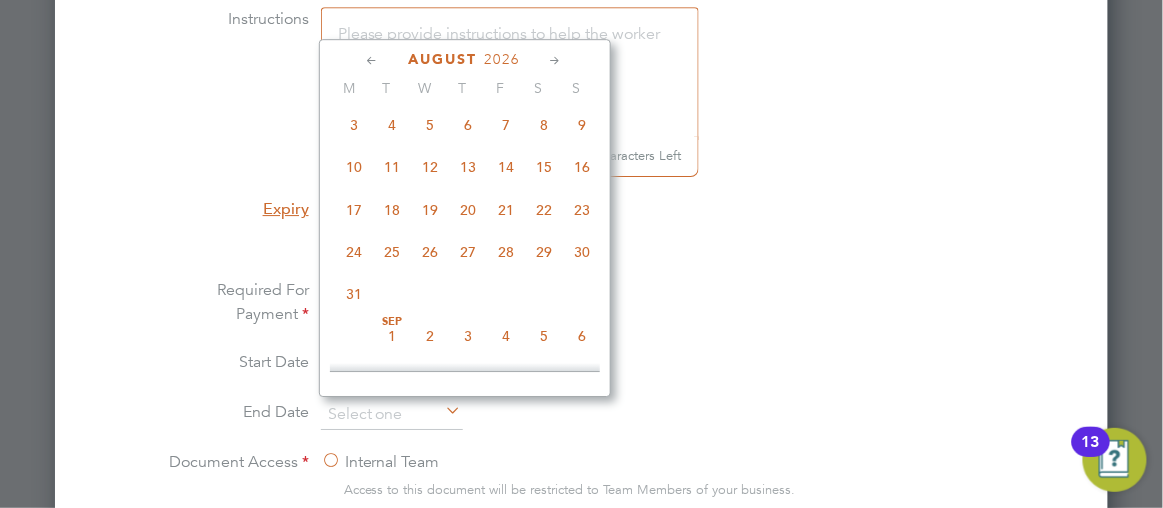 click 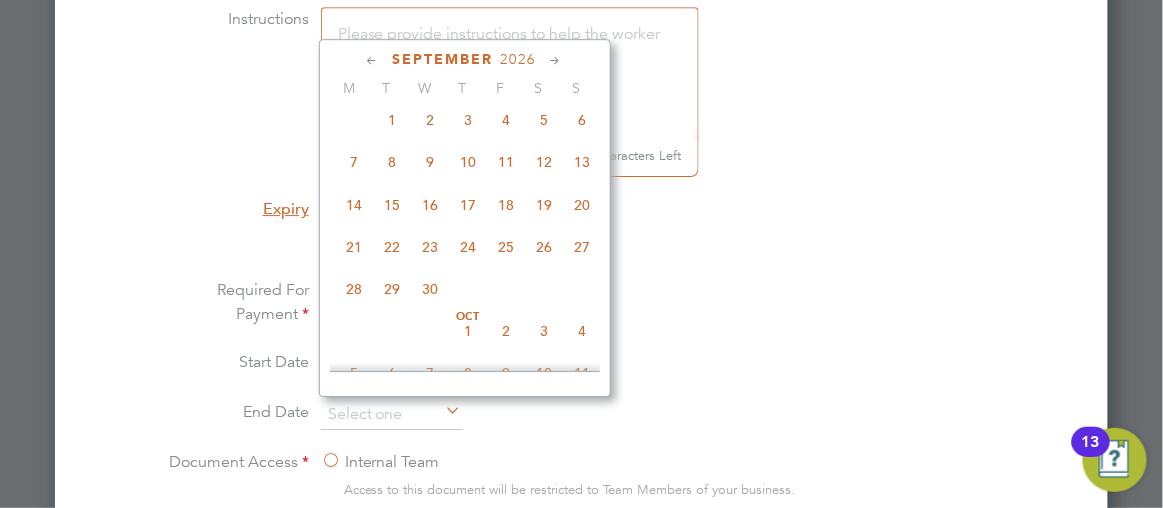 click 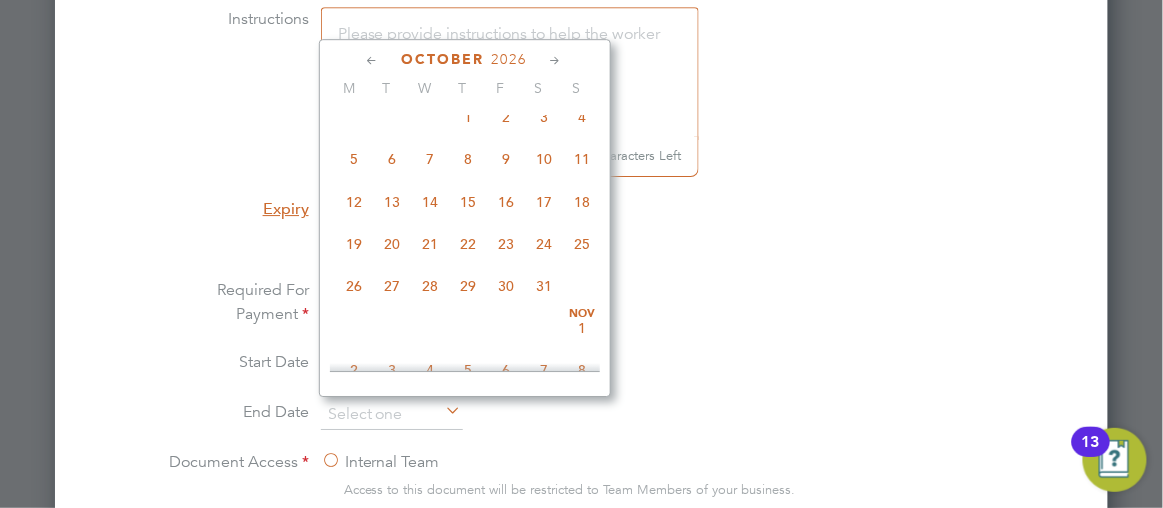 click 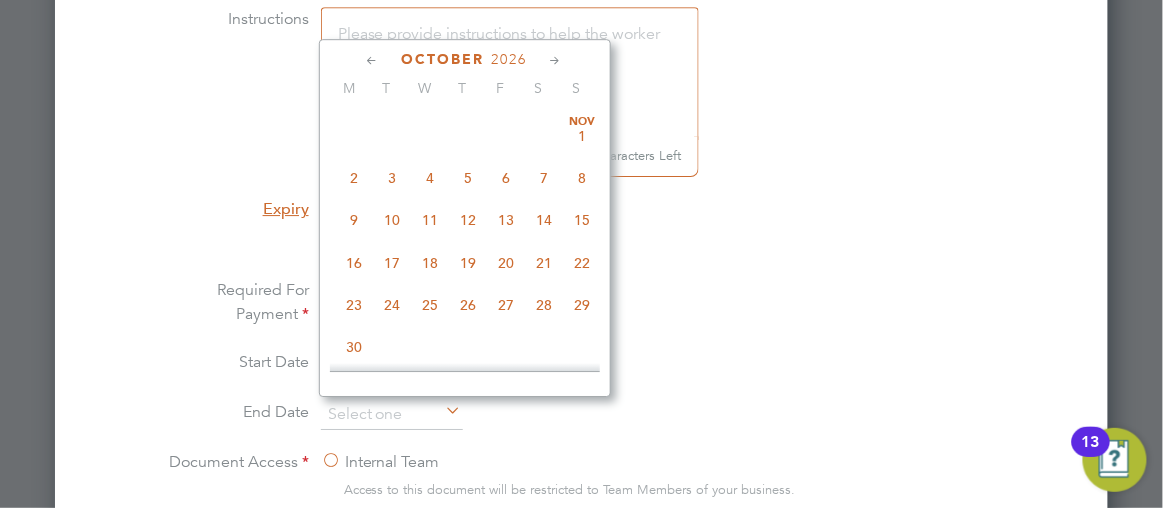 click 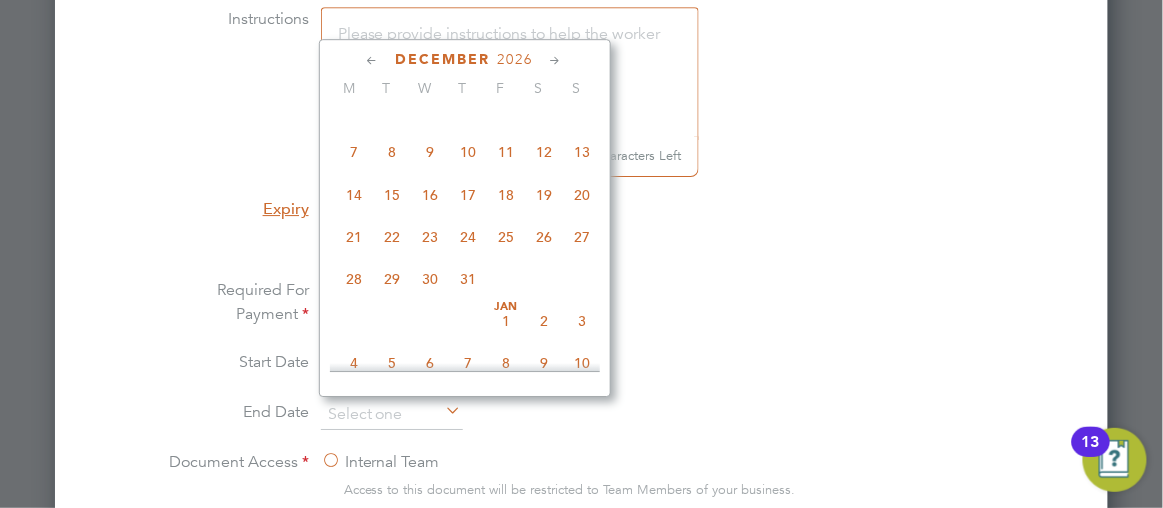 click 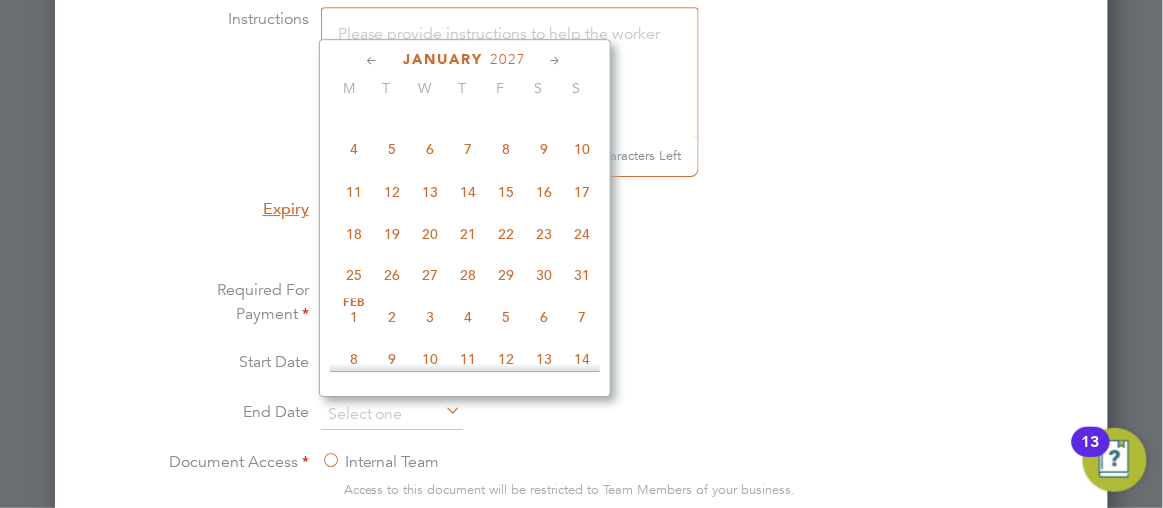 click 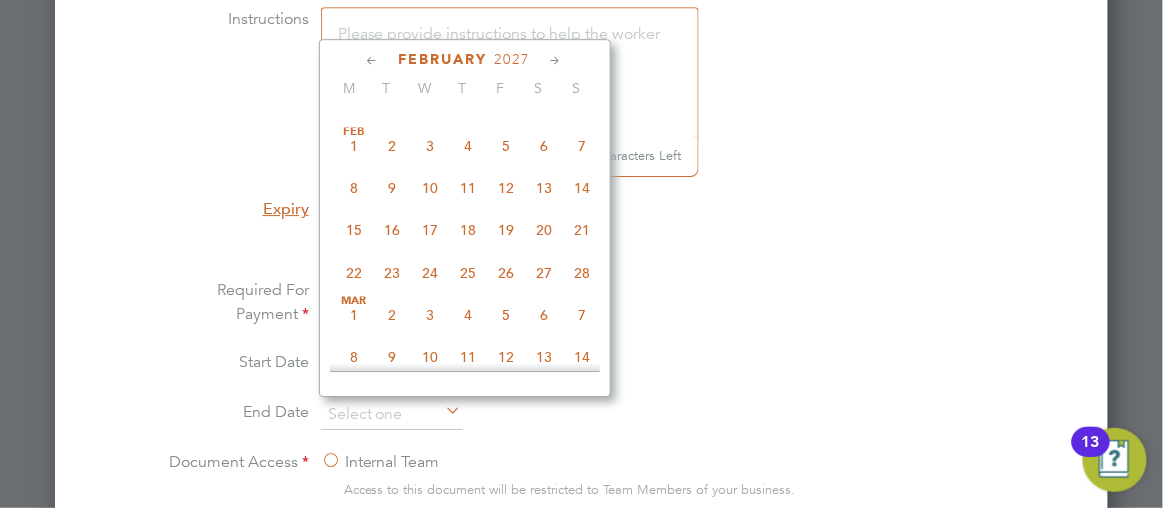 click 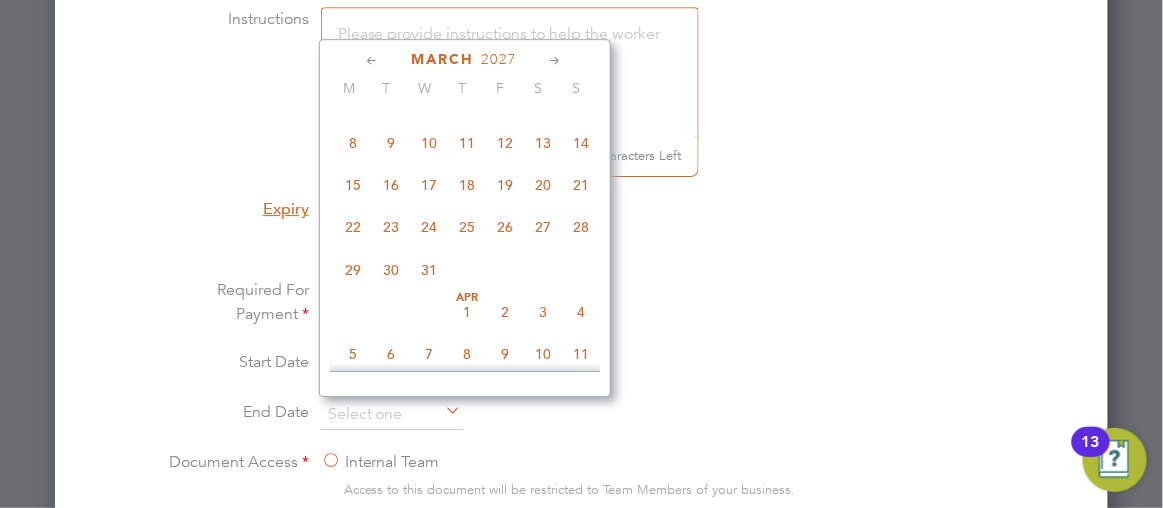 click 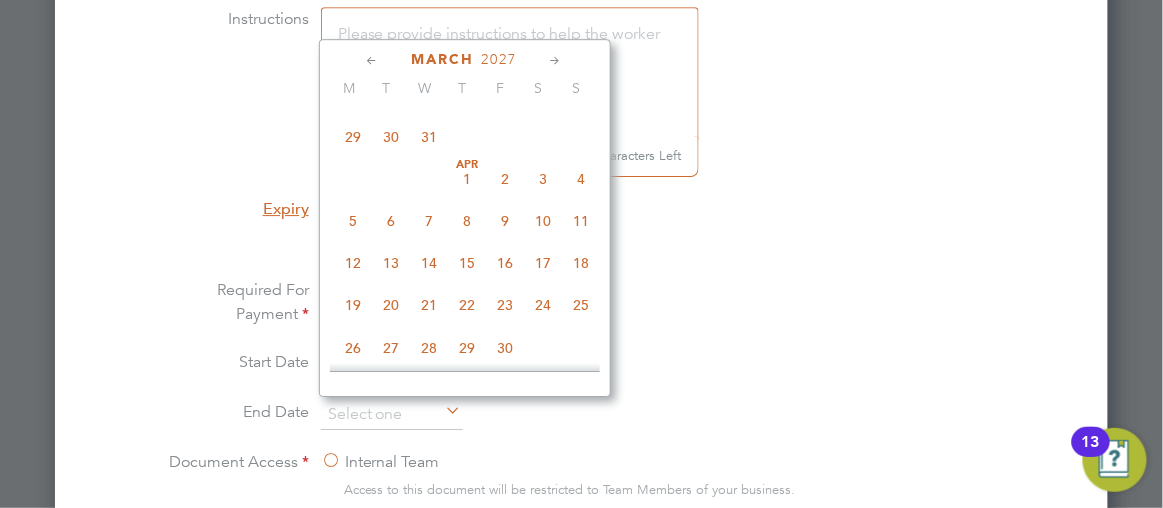 click 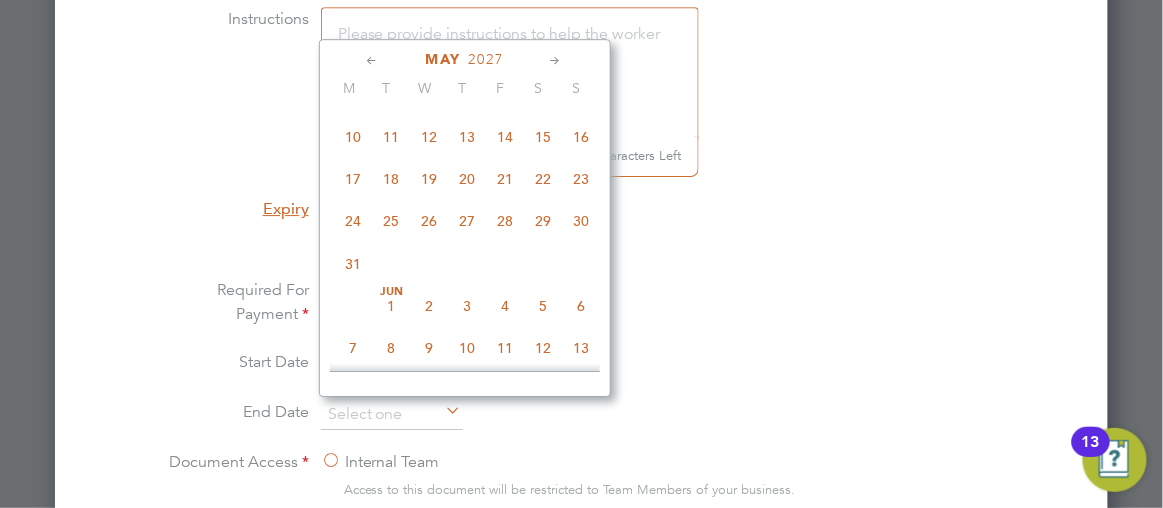 click 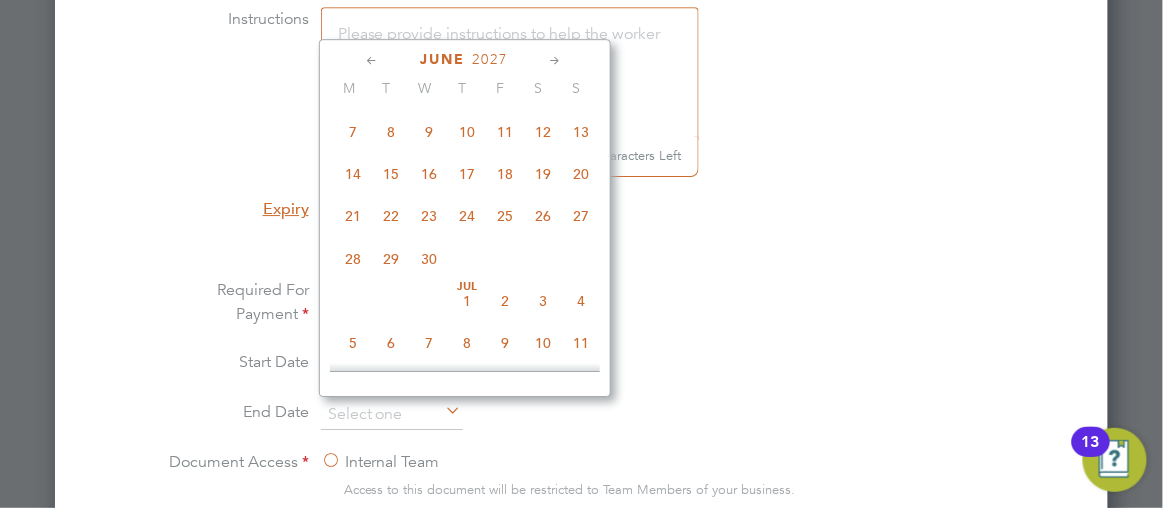 click 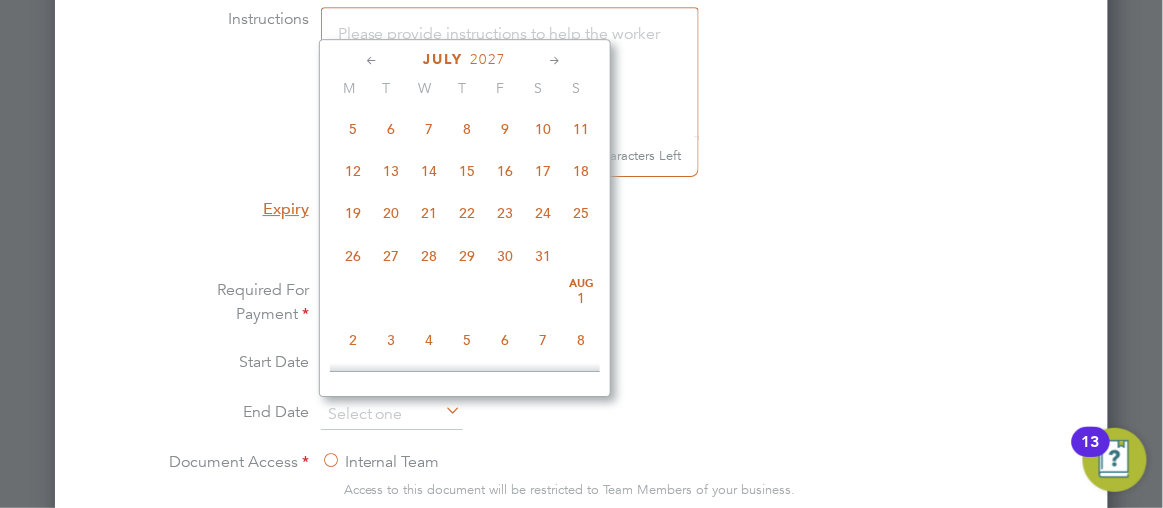 click 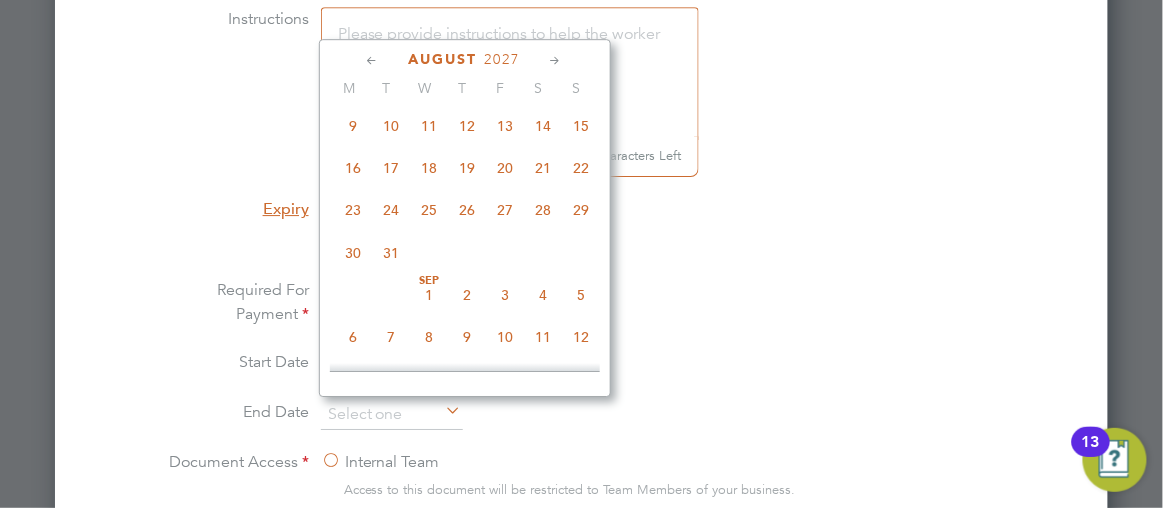 click 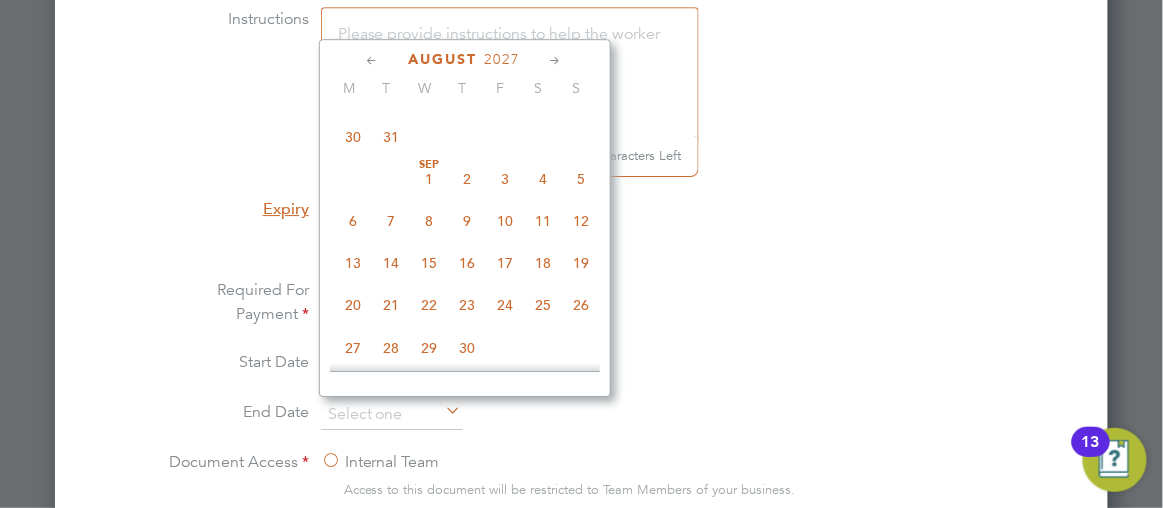 click 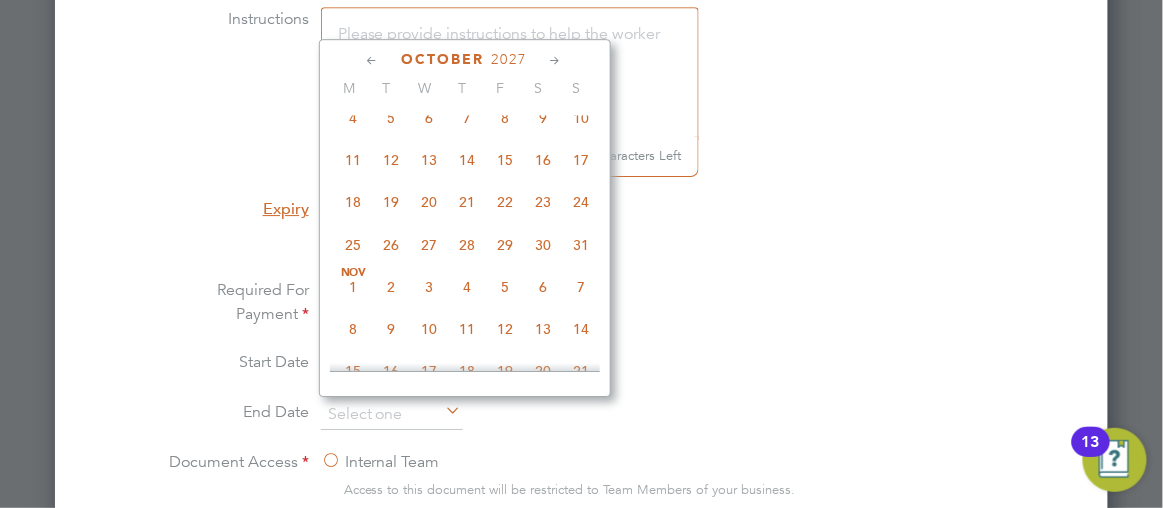 click 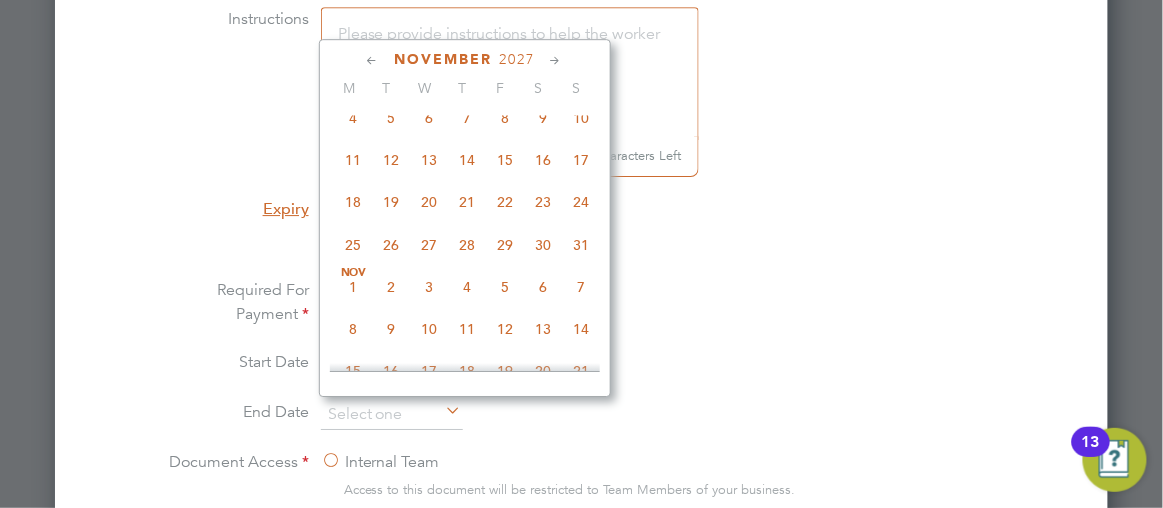 scroll, scrollTop: 6600, scrollLeft: 0, axis: vertical 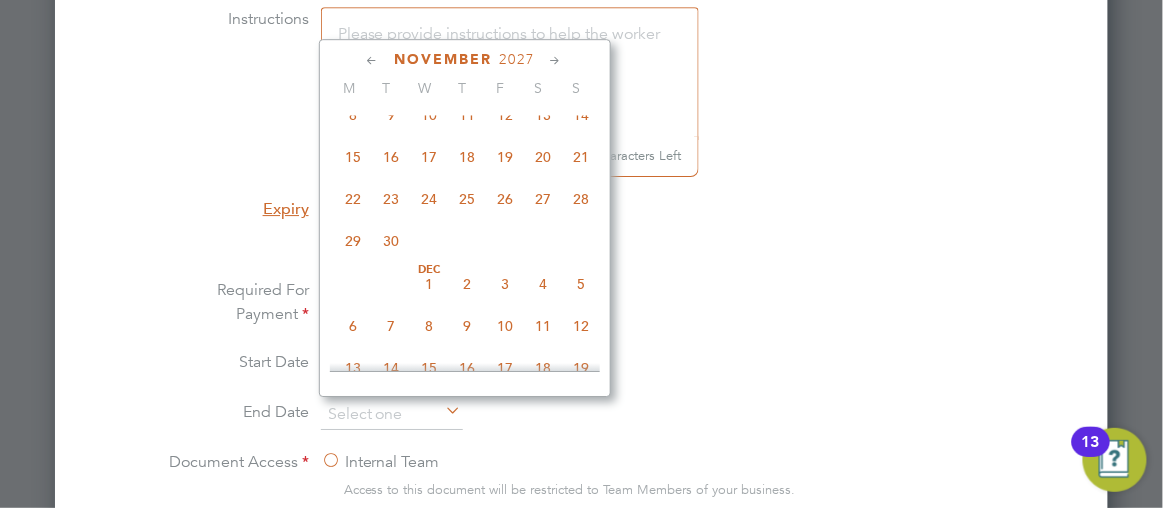 click 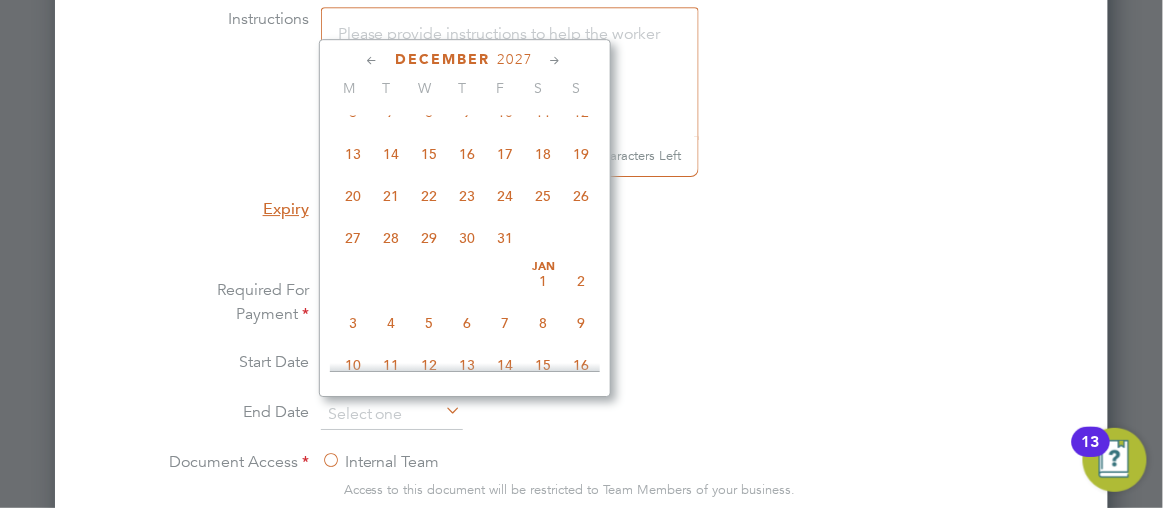 click 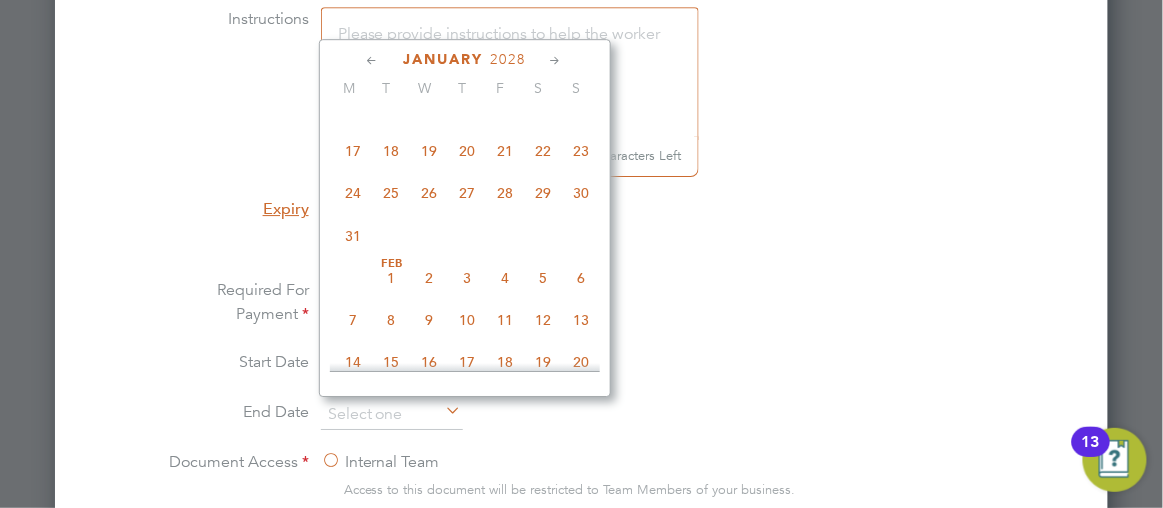 click 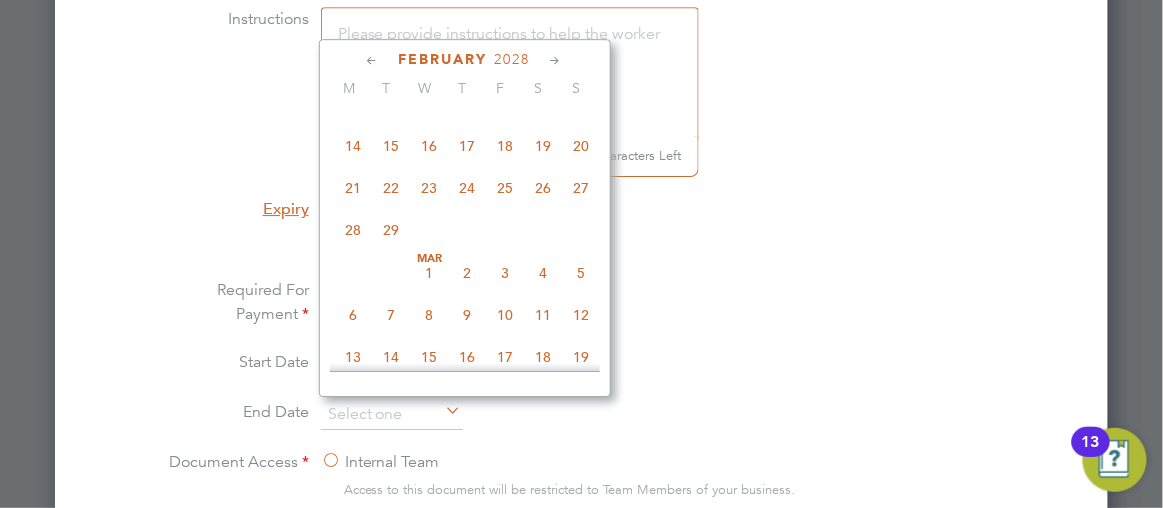 click 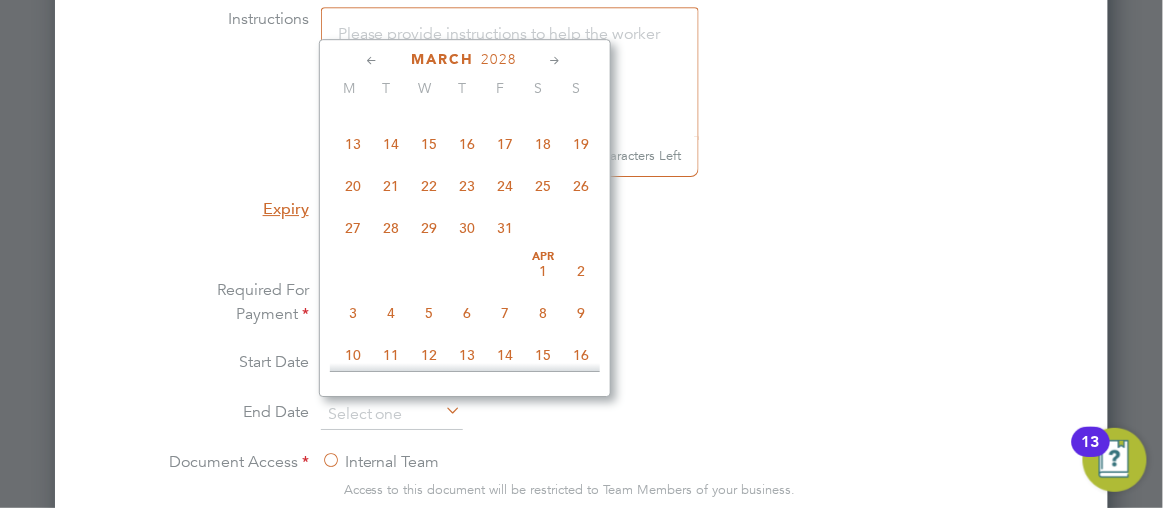 click 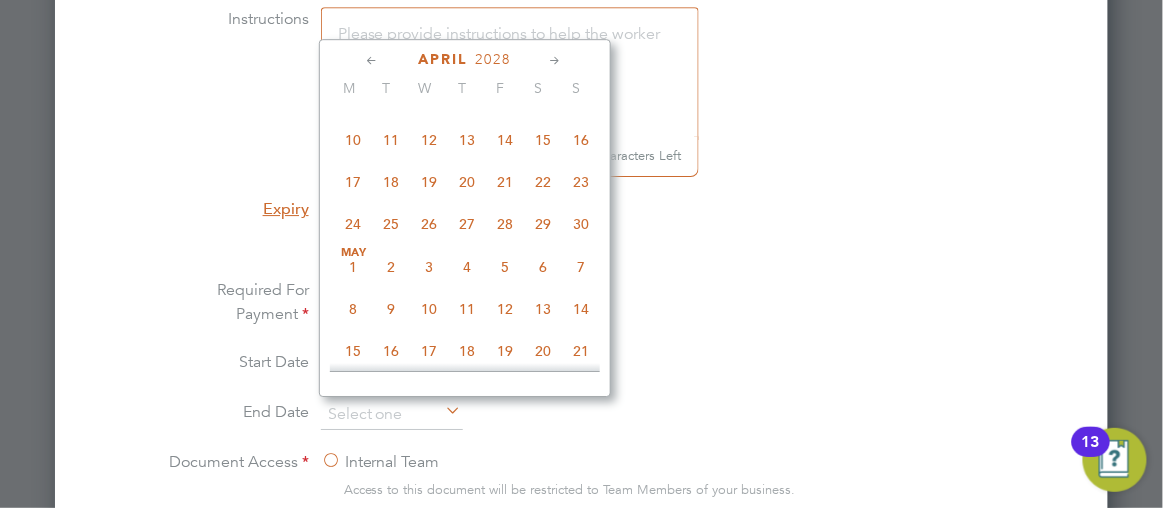 click 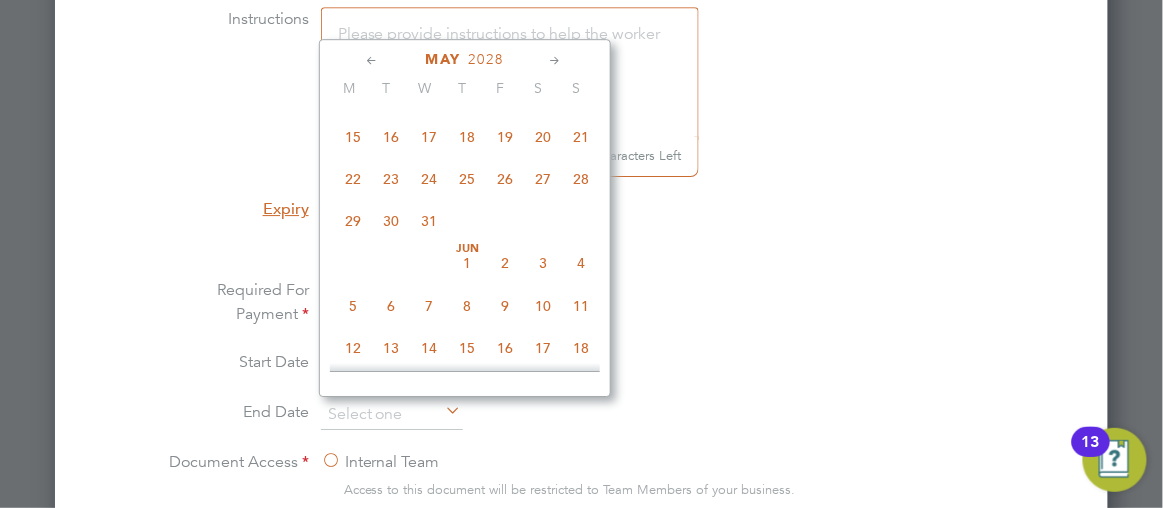 click 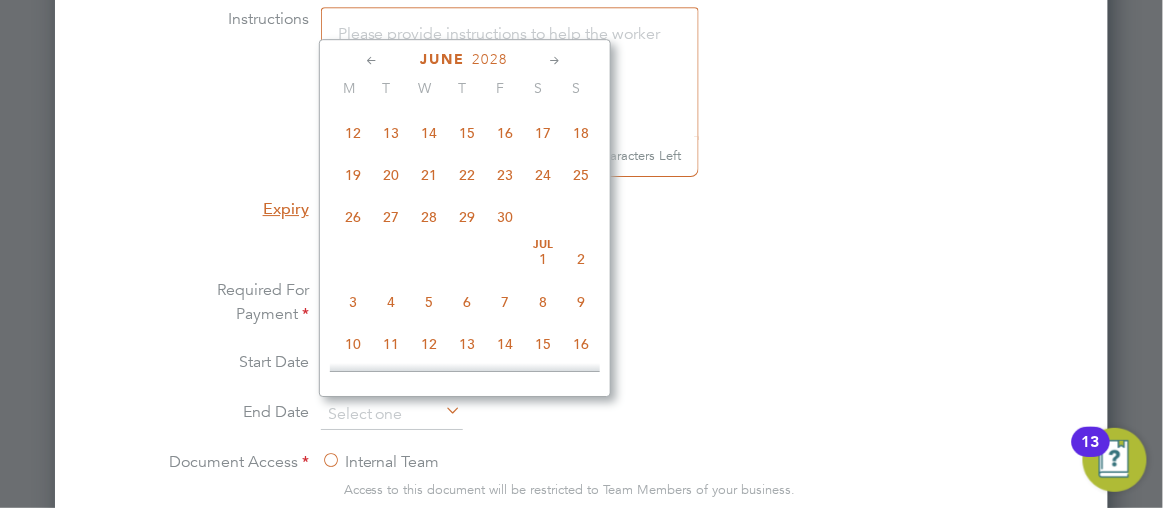 click 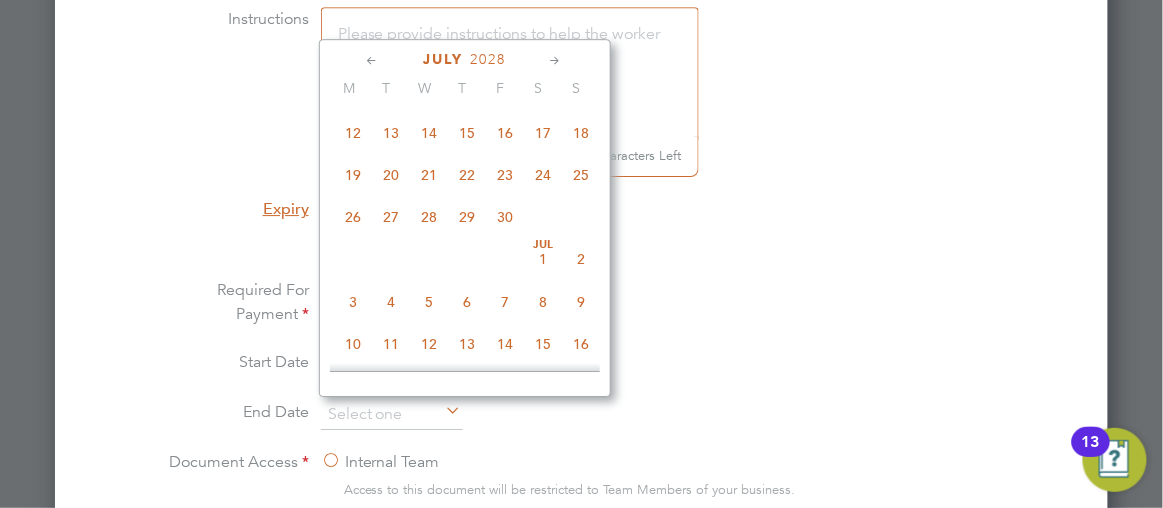 scroll, scrollTop: 8398, scrollLeft: 0, axis: vertical 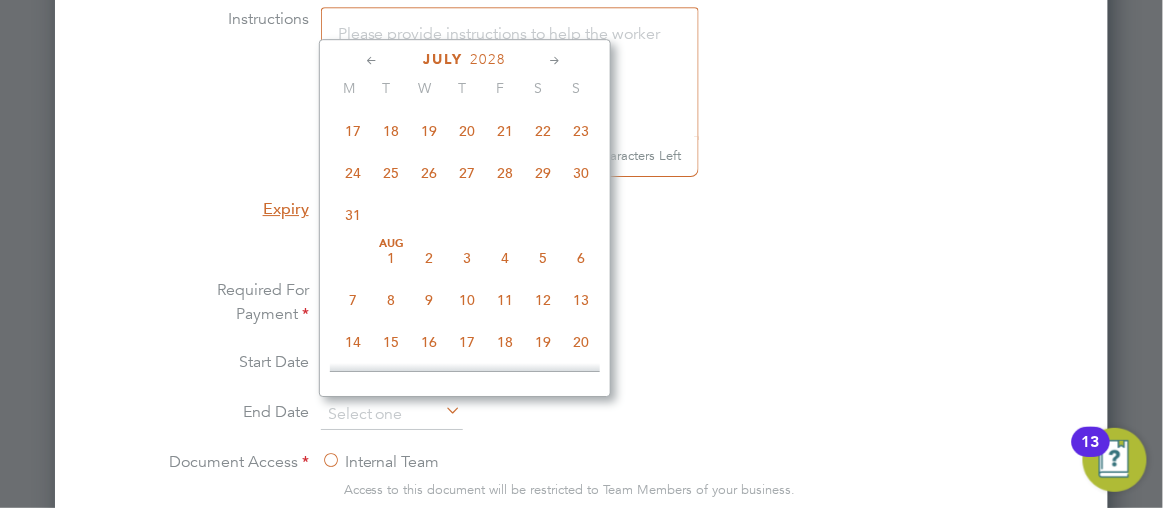 click 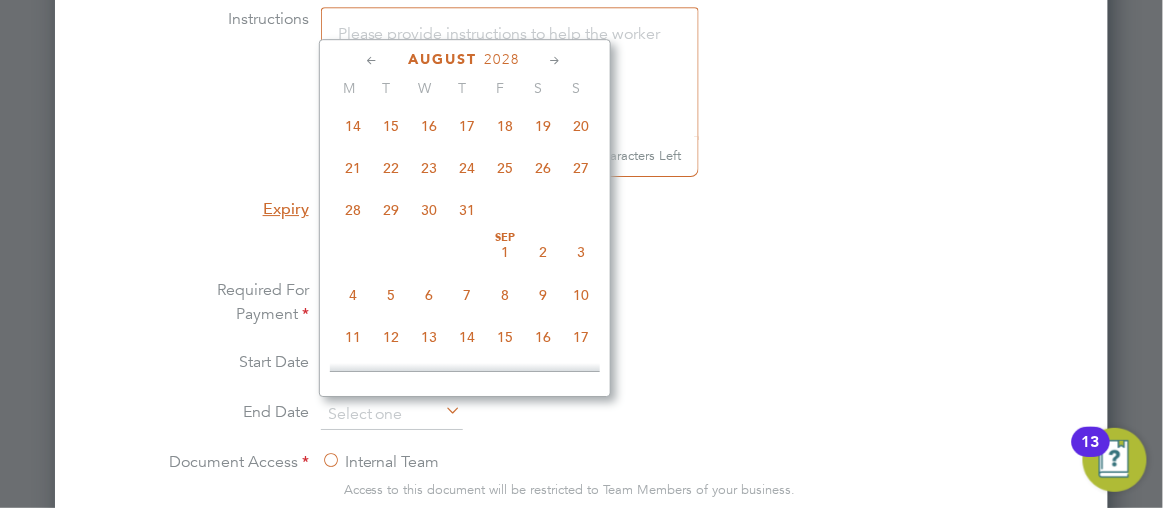 click on "4" 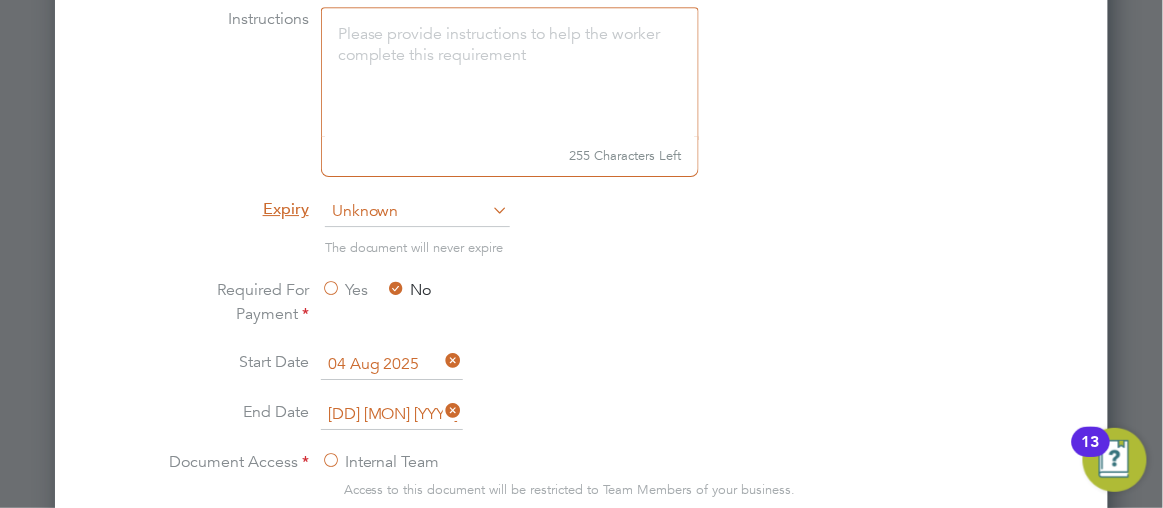 click on "Required For Payment Yes   No" at bounding box center (581, 314) 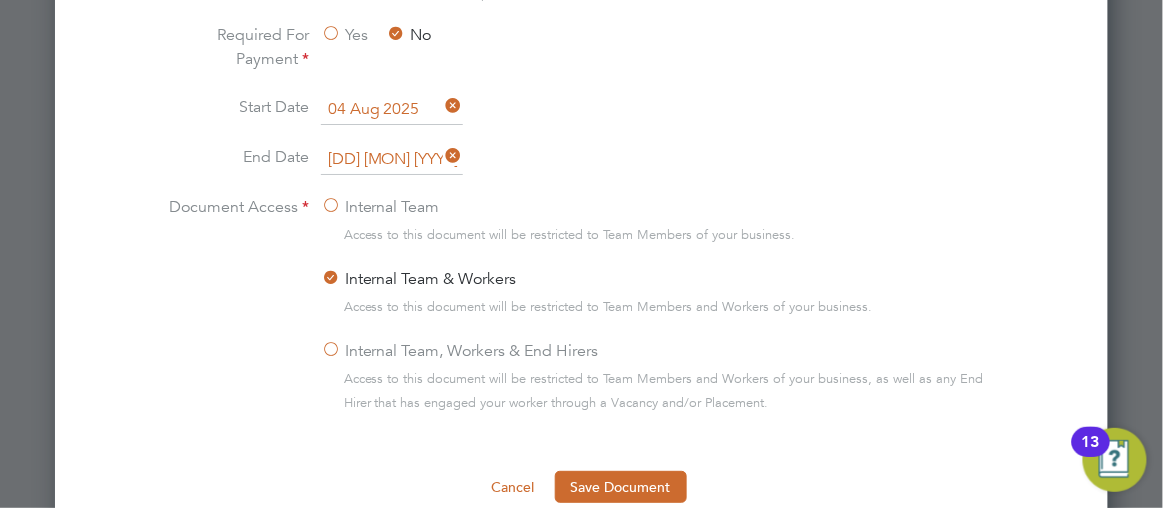 scroll, scrollTop: 1781, scrollLeft: 0, axis: vertical 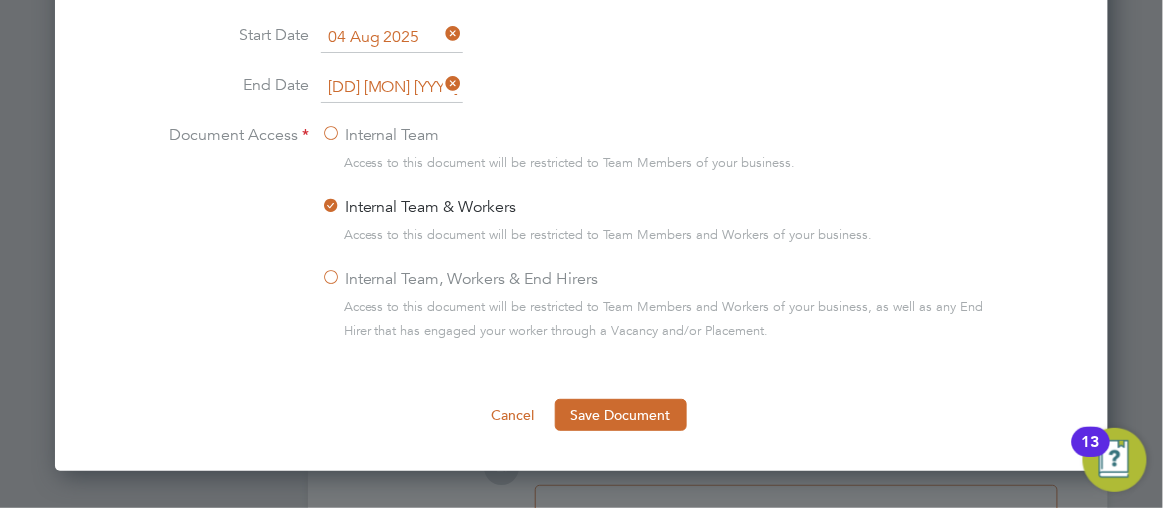 click on "Internal Team, Workers & End Hirers" 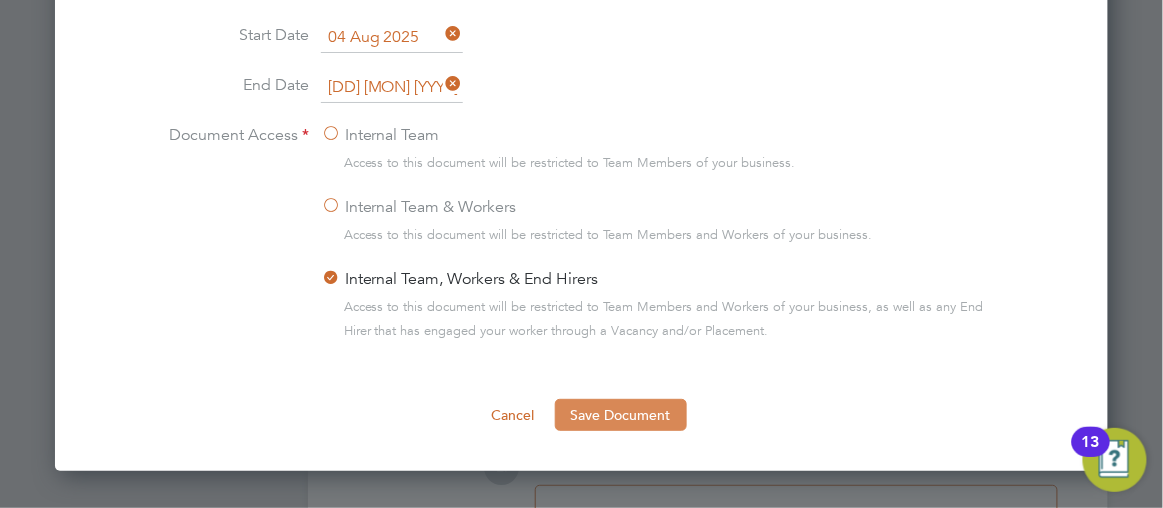 click on "Save Document" at bounding box center (621, 415) 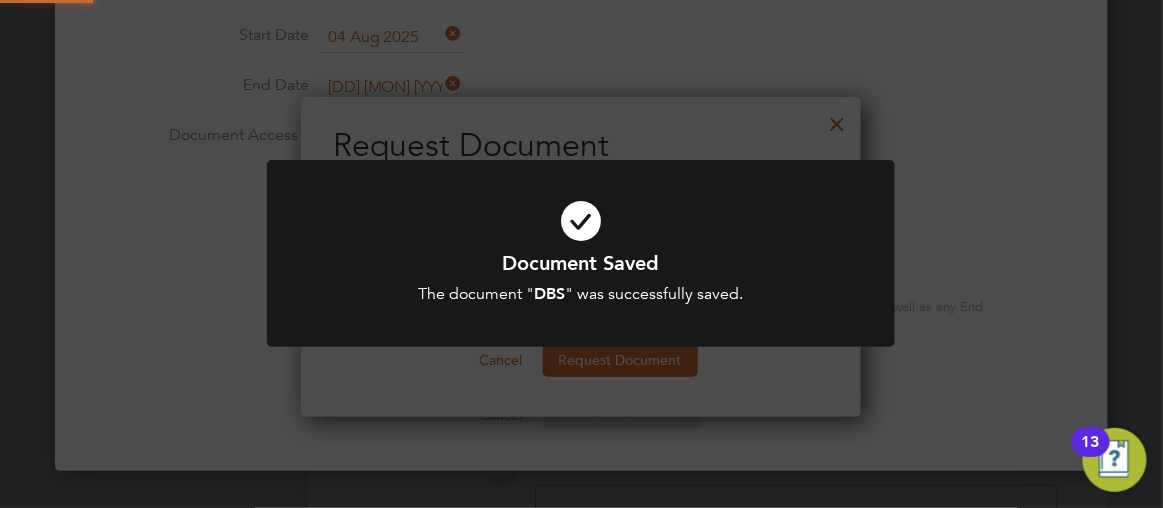 scroll, scrollTop: 10, scrollLeft: 9, axis: both 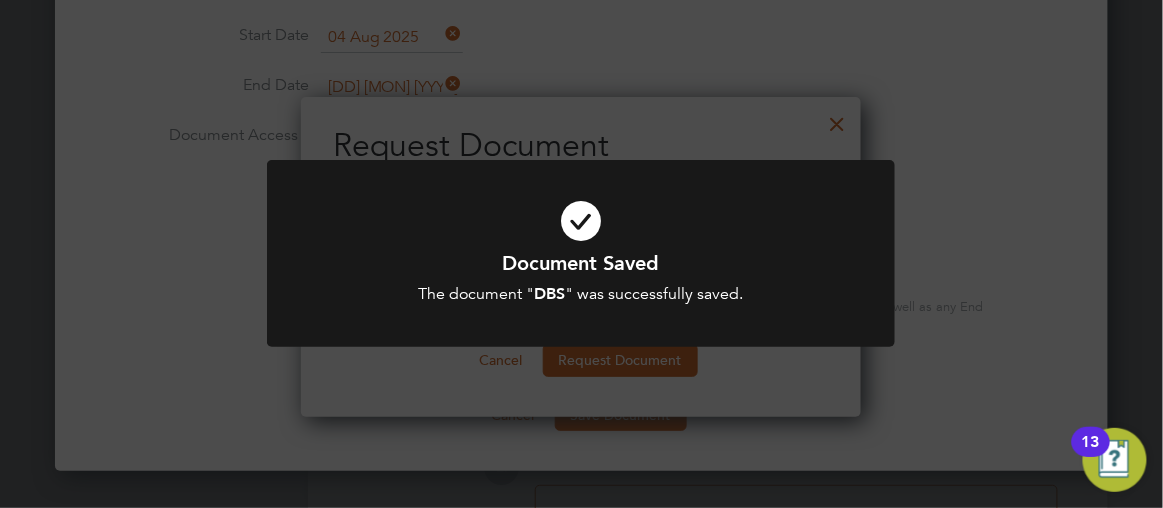 click on "Document Saved The document " DBS " was successfully saved. Cancel Okay" 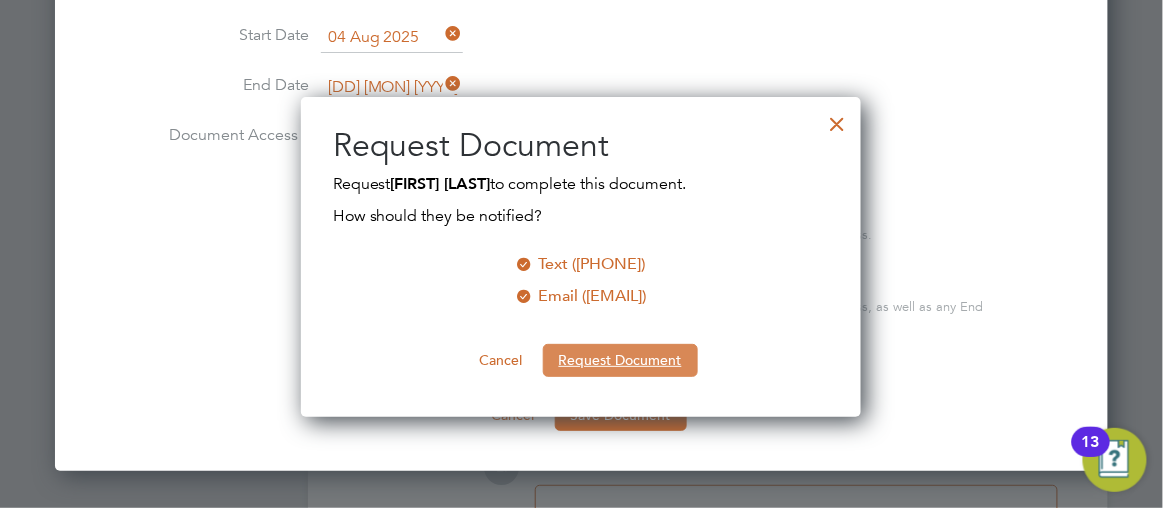 click on "Request Document" at bounding box center (620, 360) 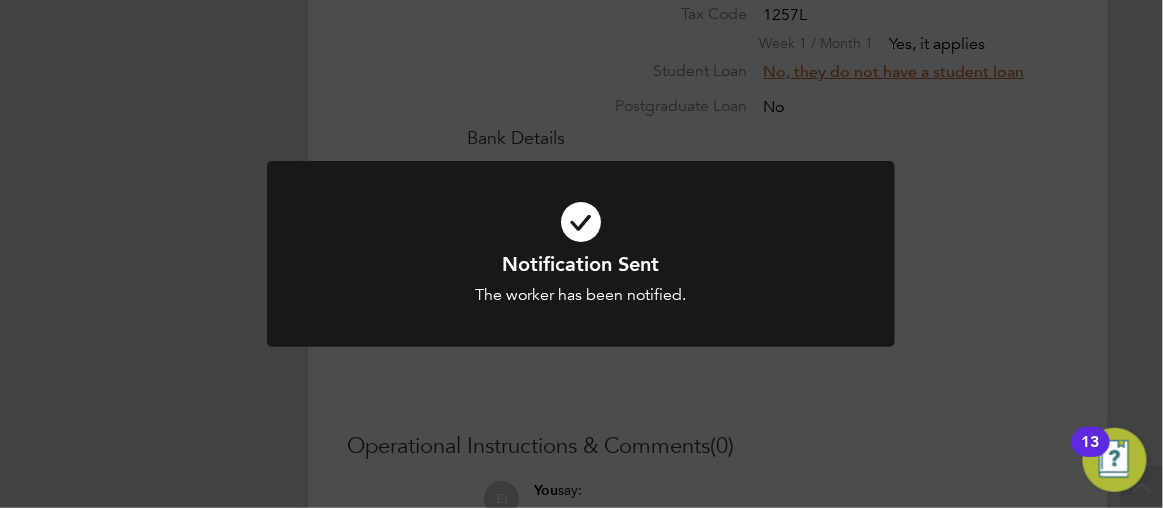 scroll, scrollTop: 1781, scrollLeft: 0, axis: vertical 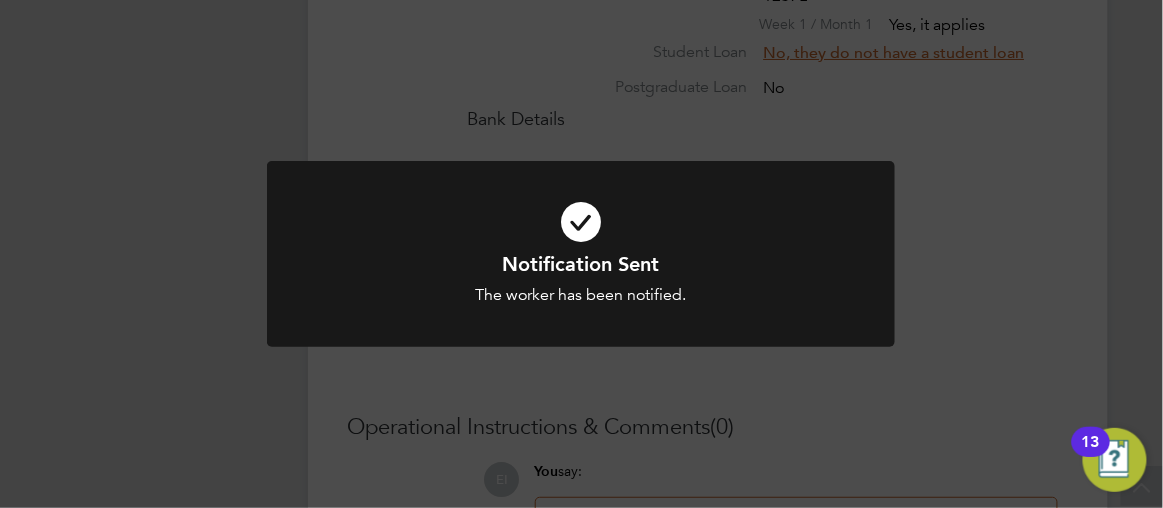 click on "Notification Sent The worker has been notified. Cancel Okay" 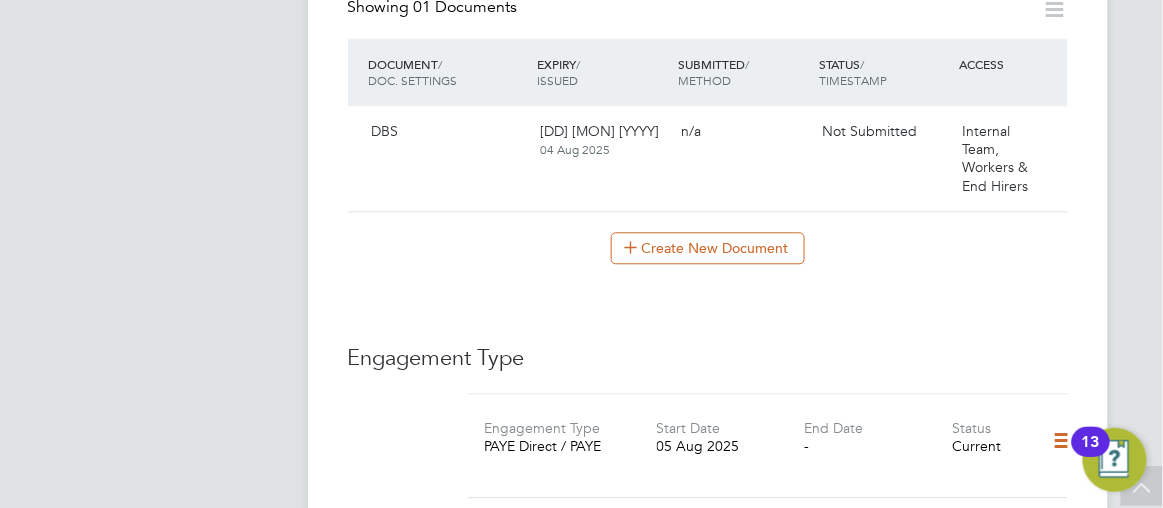 scroll, scrollTop: 945, scrollLeft: 0, axis: vertical 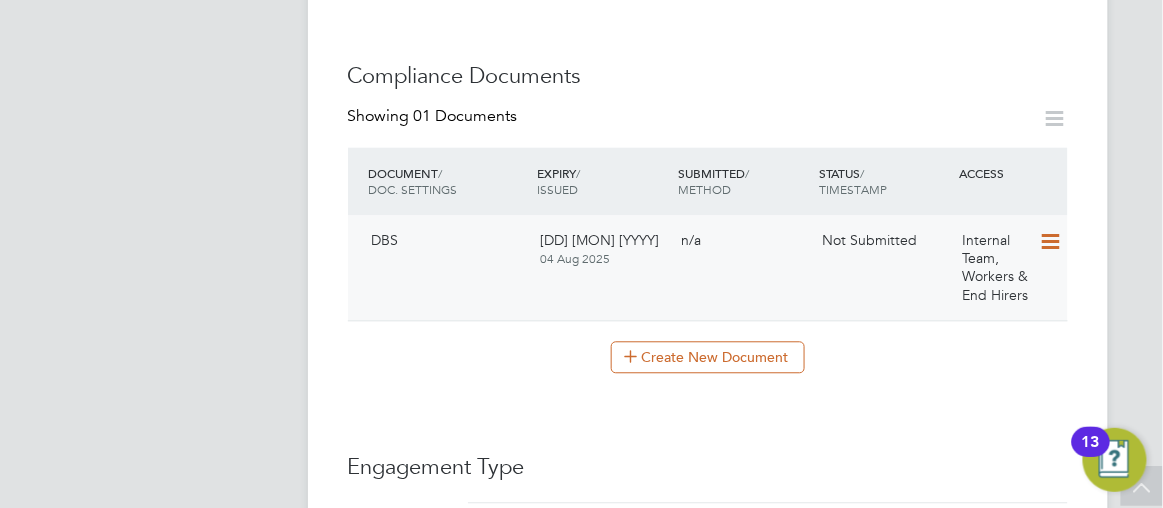 click 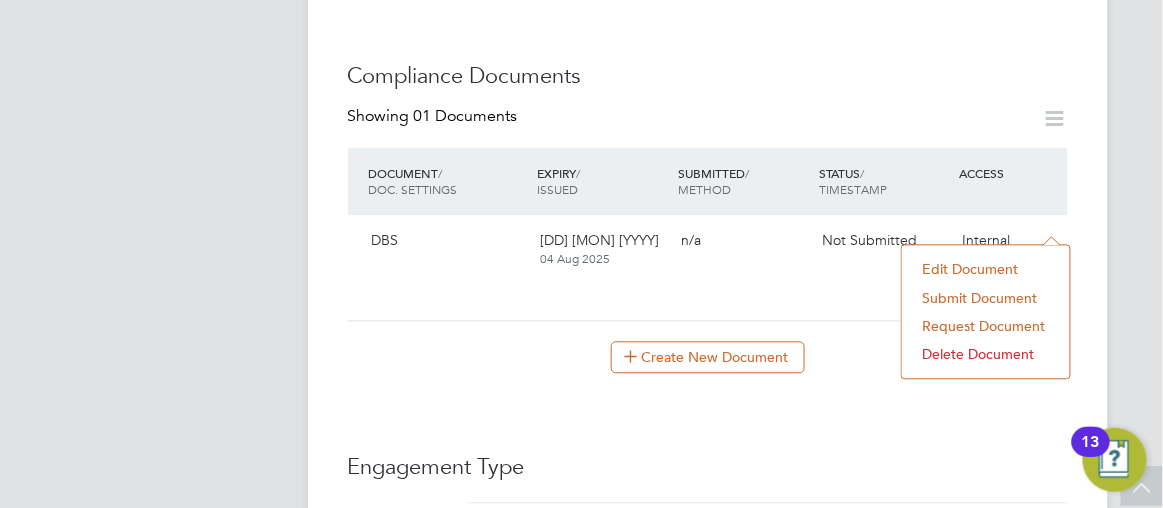 click on "Submit Document" 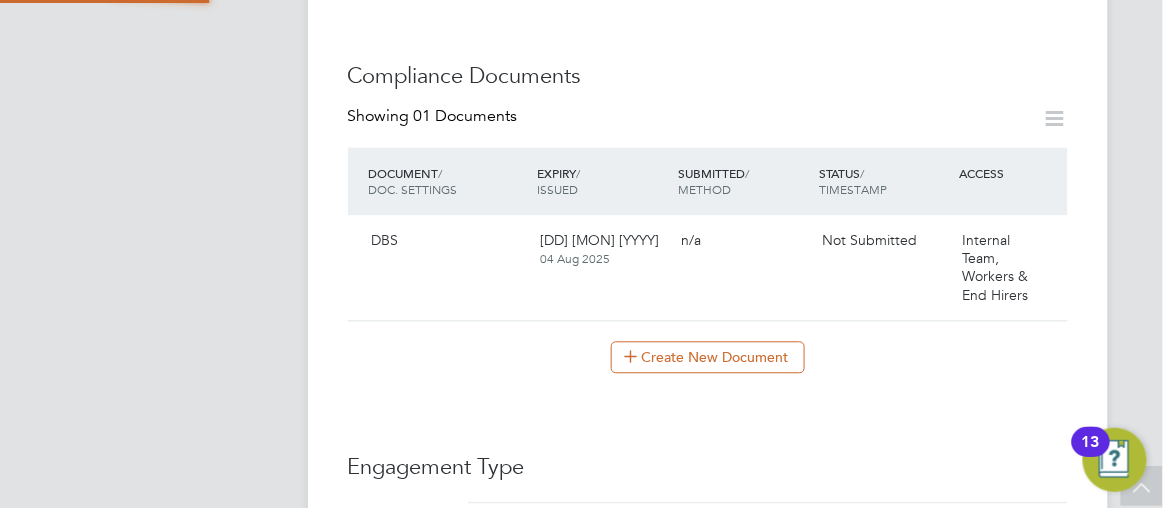 scroll, scrollTop: 9, scrollLeft: 10, axis: both 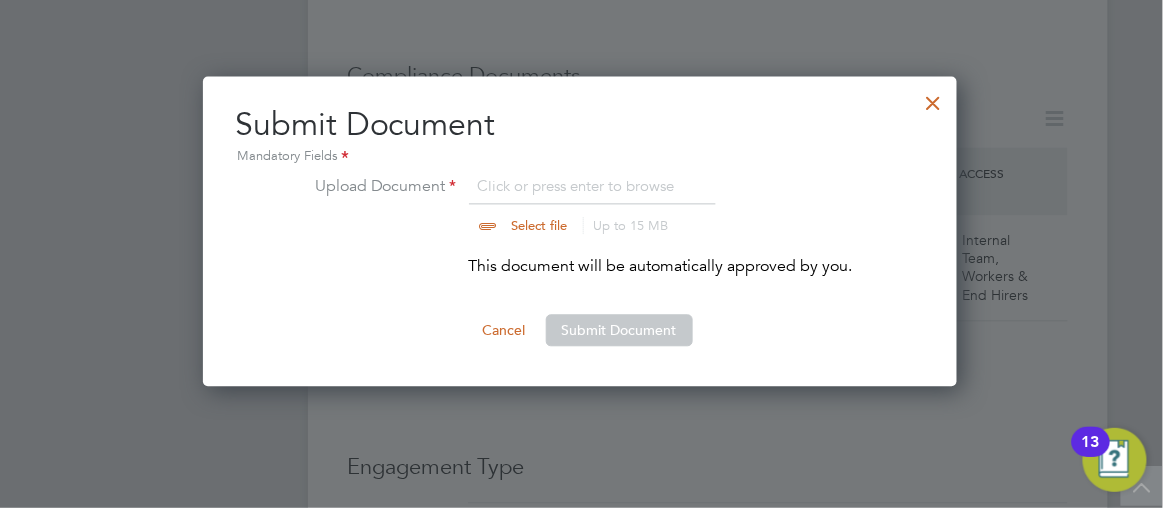 click at bounding box center (559, 204) 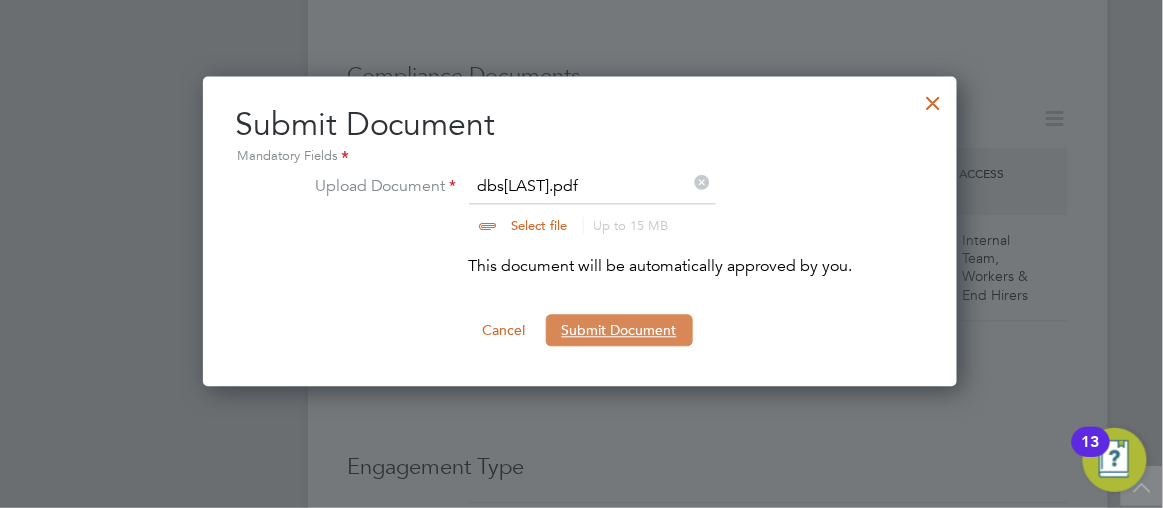 click on "Submit Document" at bounding box center (619, 330) 